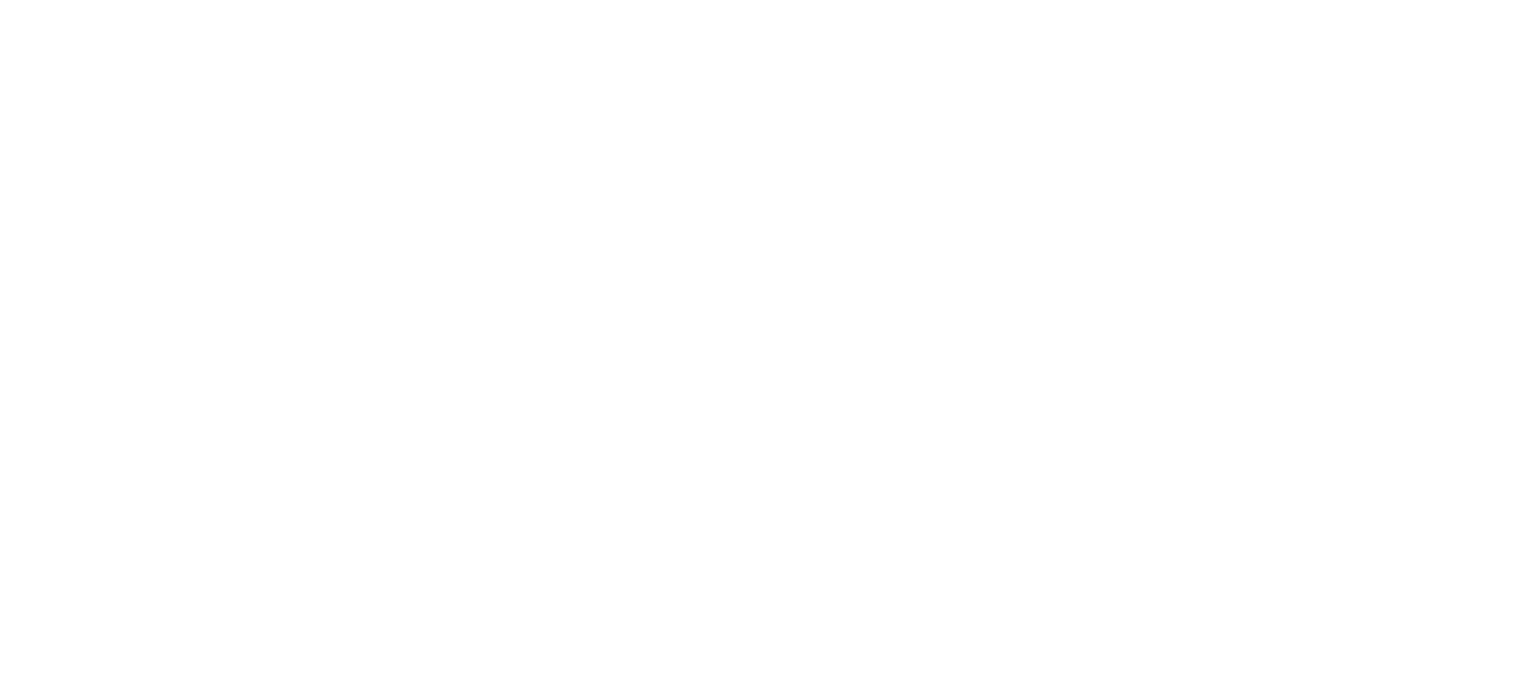 scroll, scrollTop: 0, scrollLeft: 0, axis: both 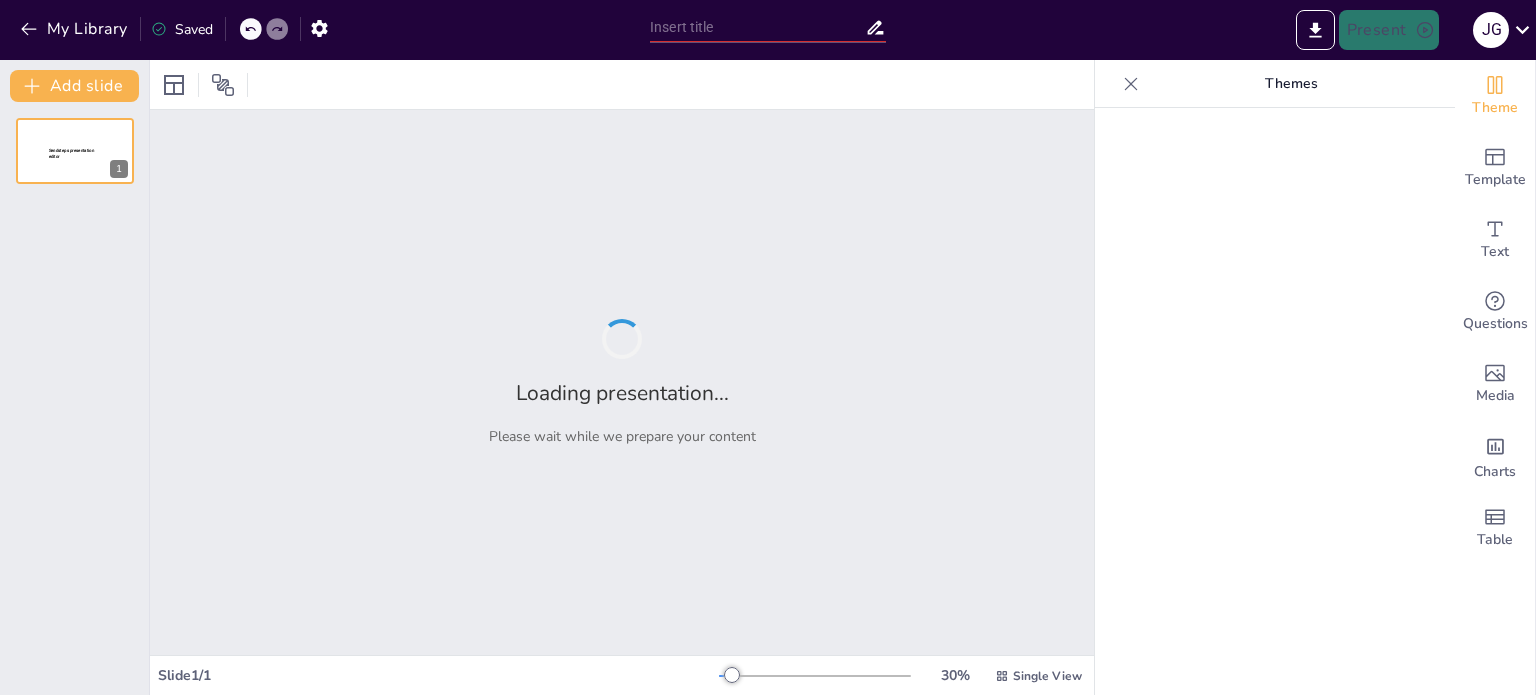 type on "Modelo Cuántico-Ondulatorio: Comprendiendo la Configuración del Átomo" 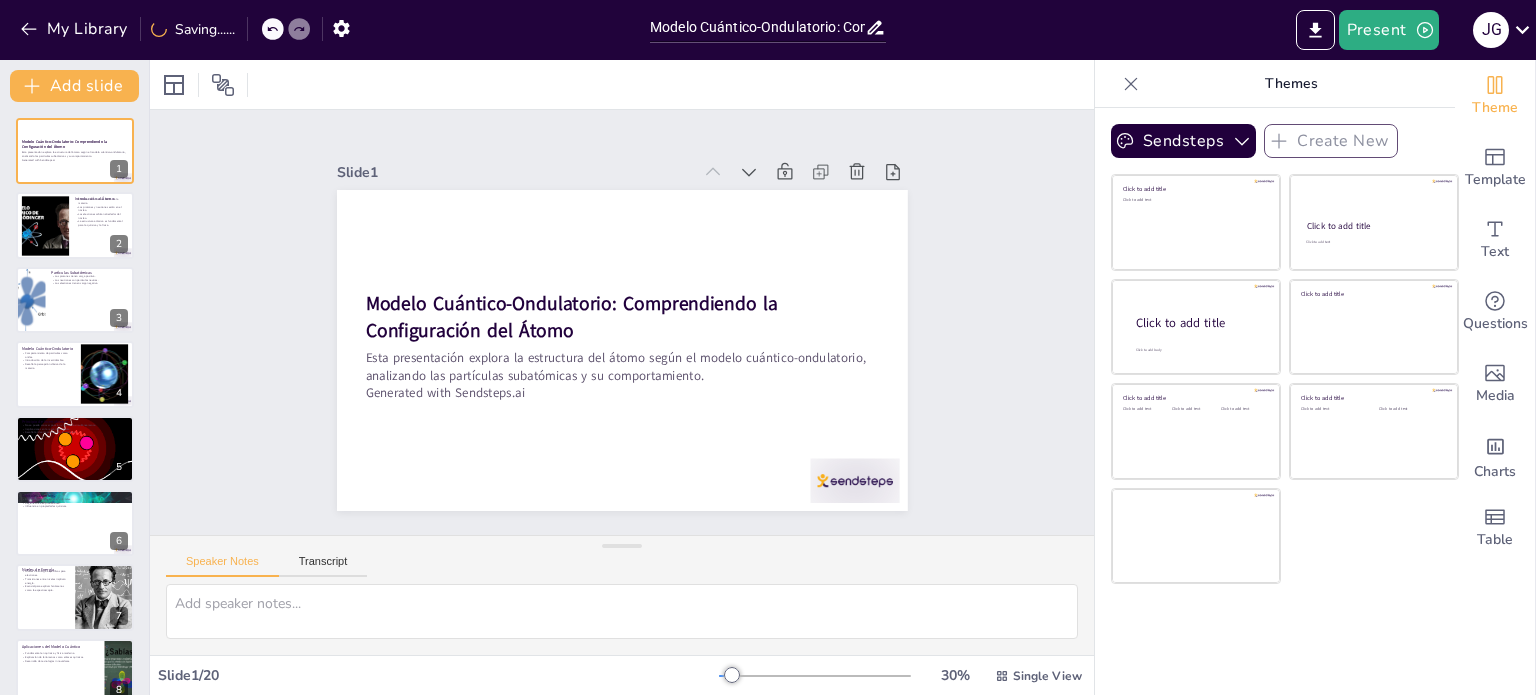 checkbox on "true" 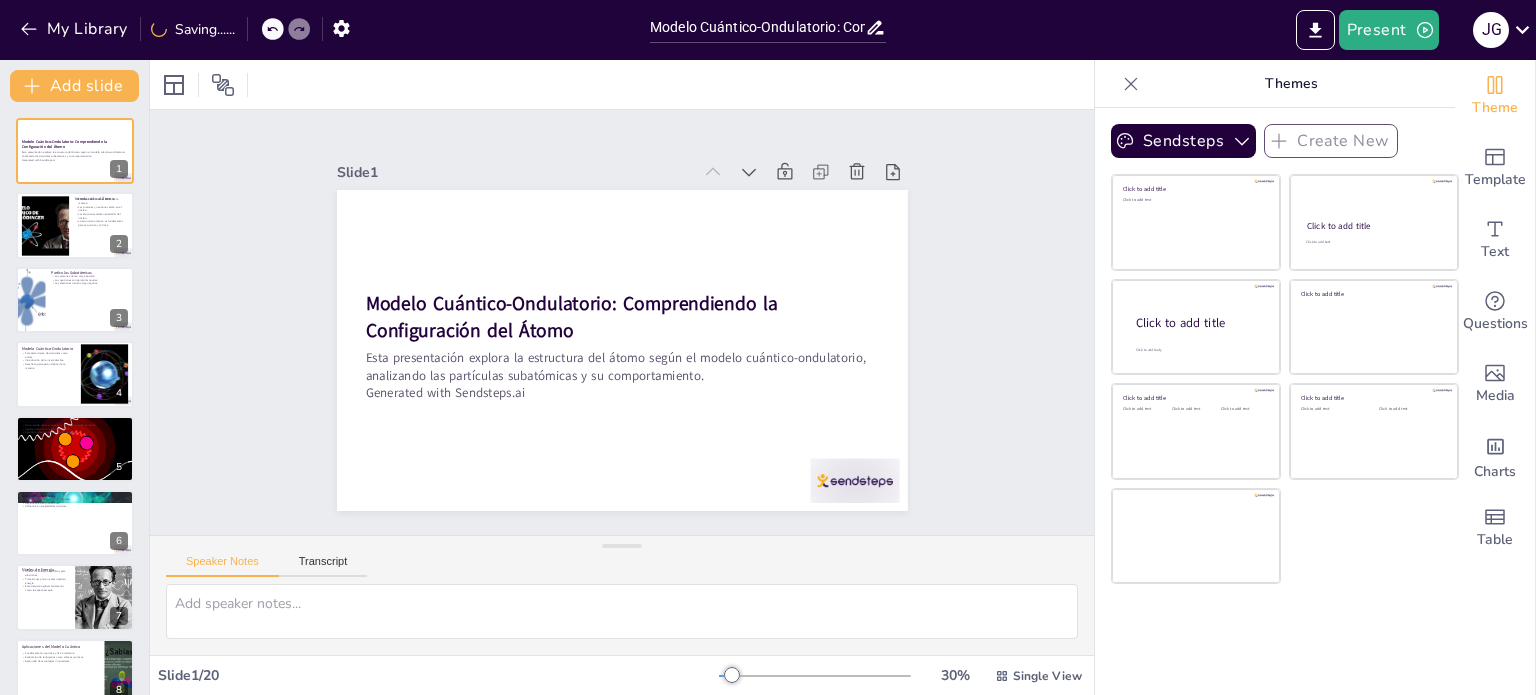 checkbox on "true" 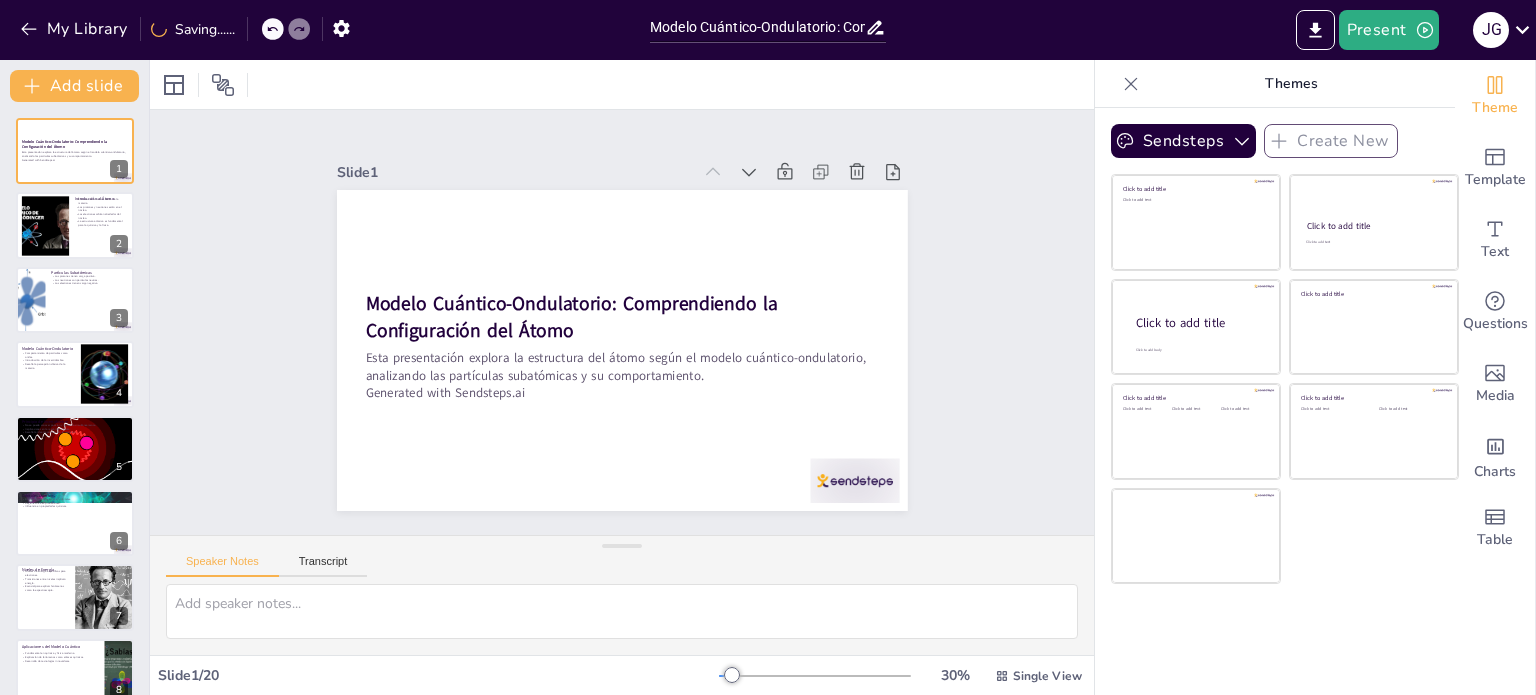 checkbox on "true" 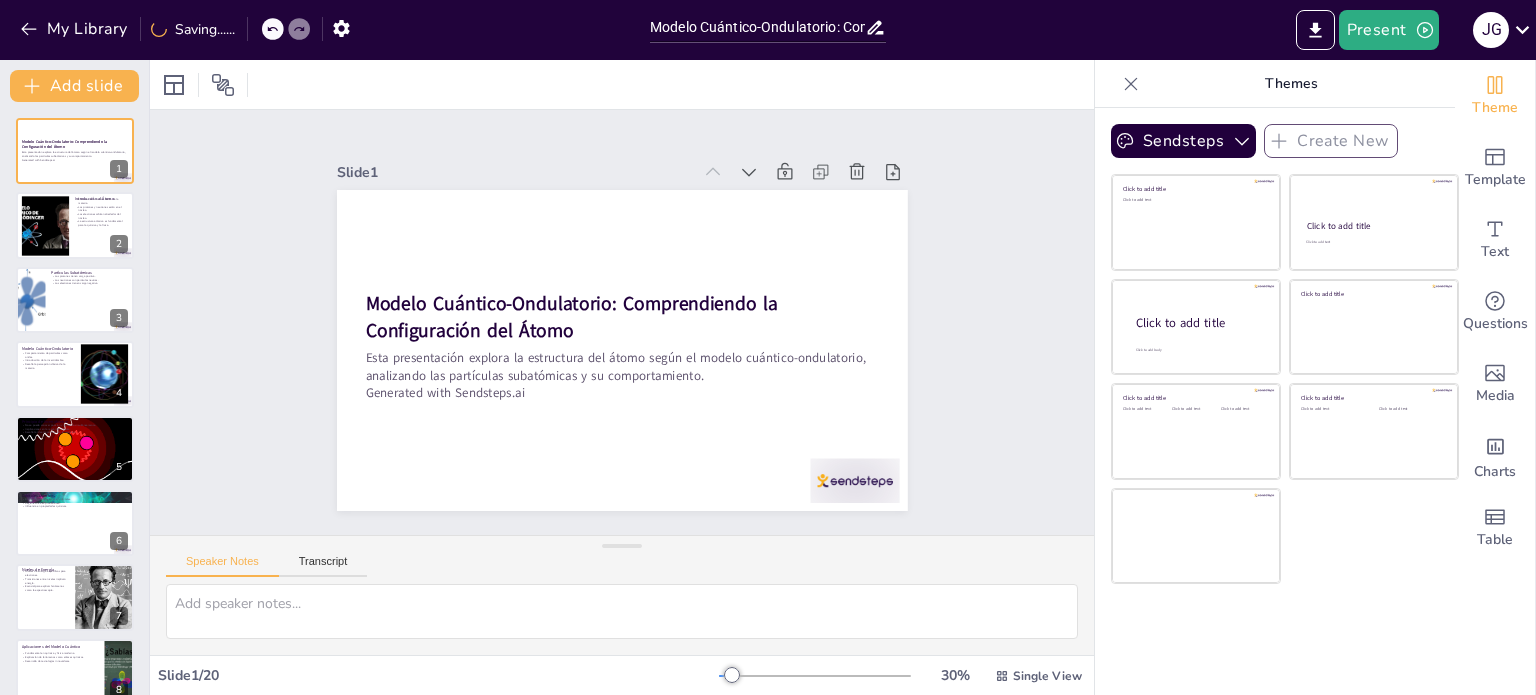 checkbox on "true" 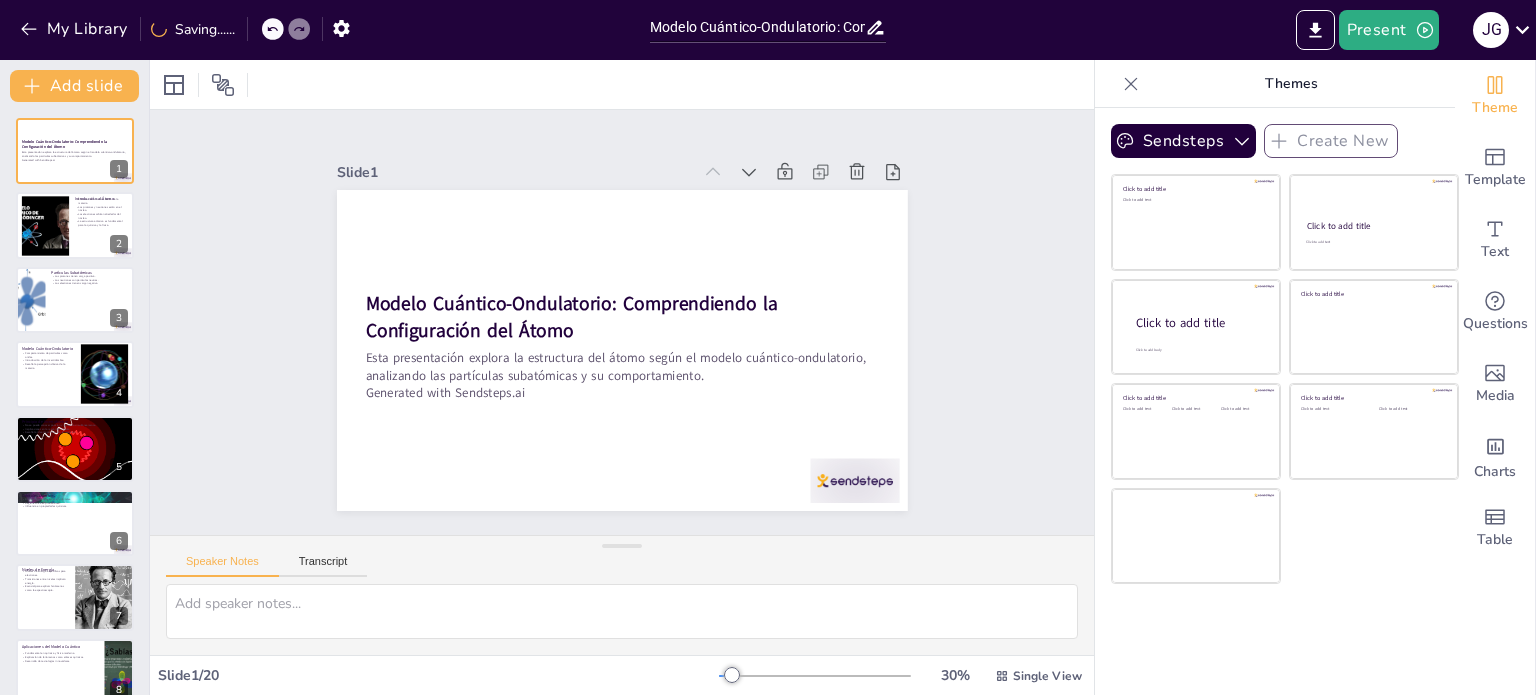checkbox on "true" 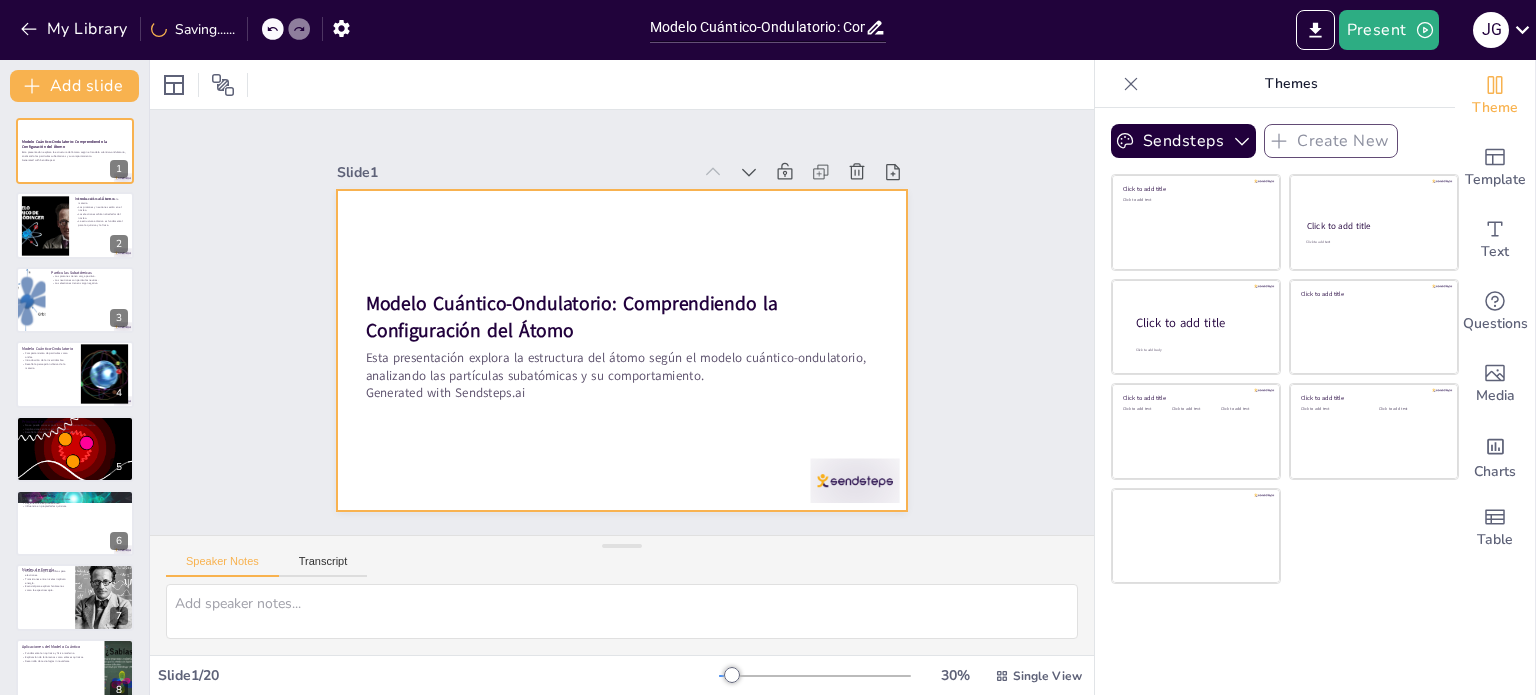 checkbox on "true" 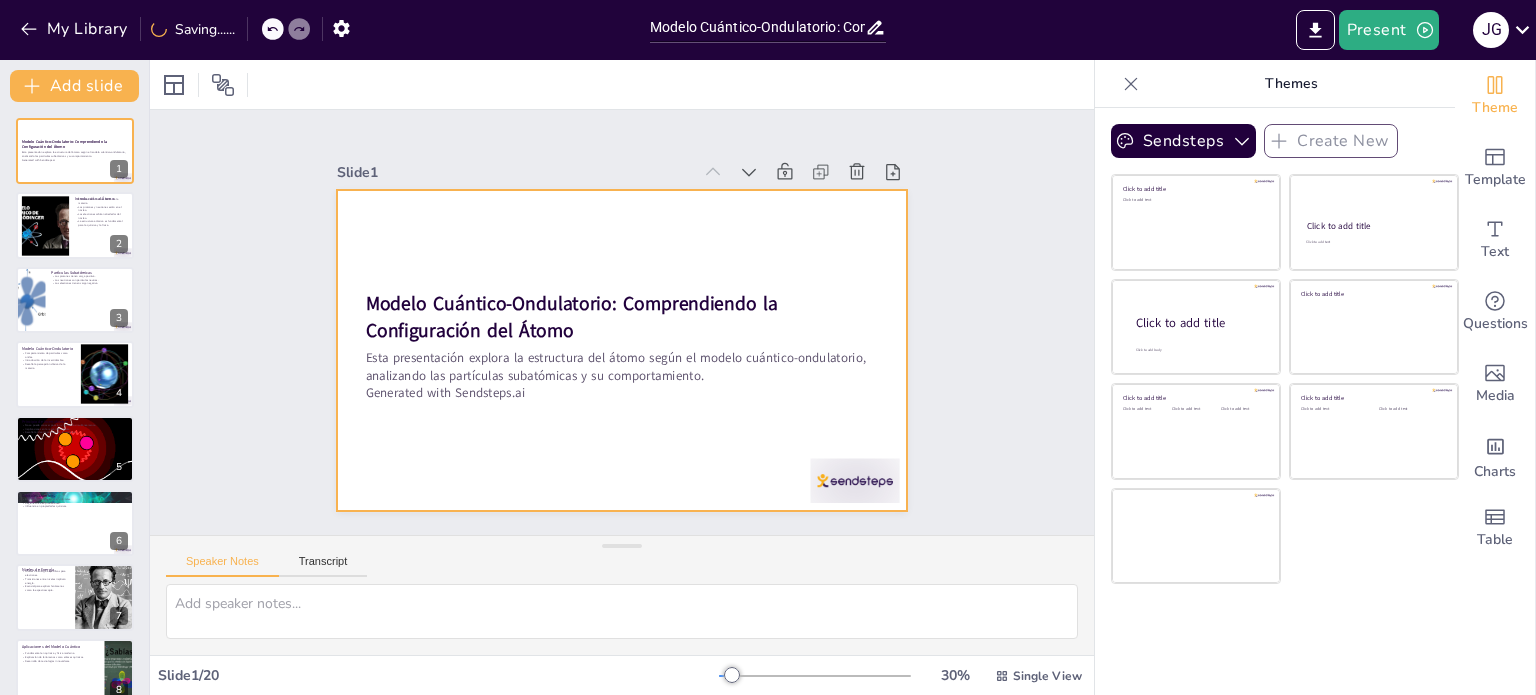 checkbox on "true" 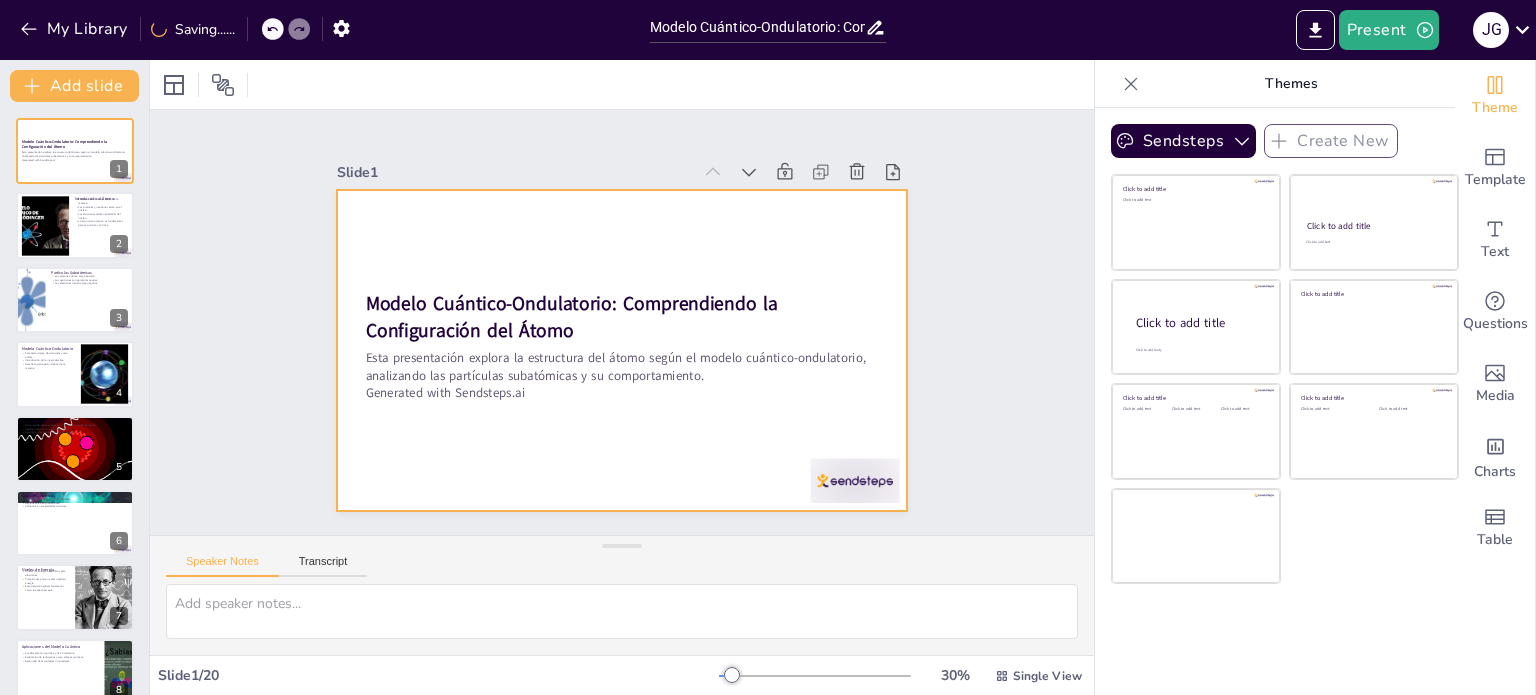 checkbox on "true" 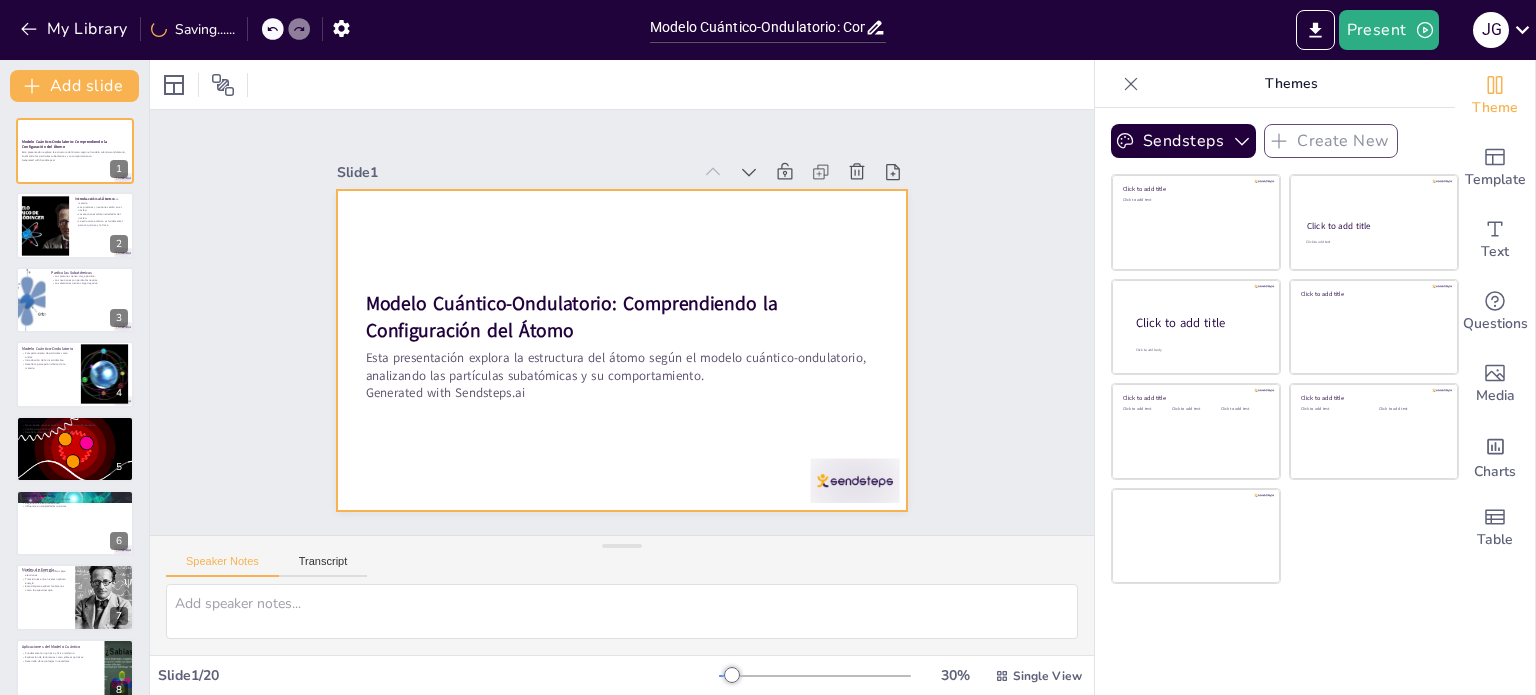 checkbox on "true" 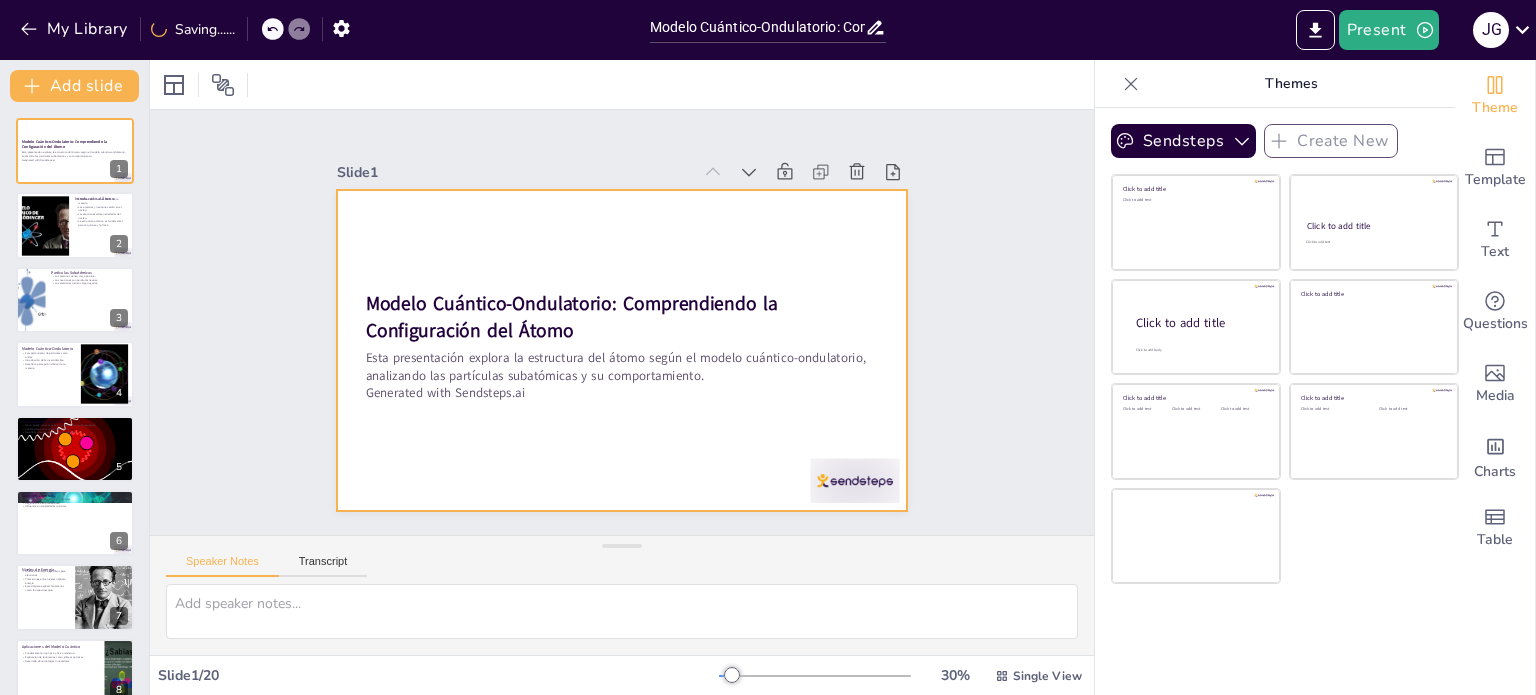 checkbox on "true" 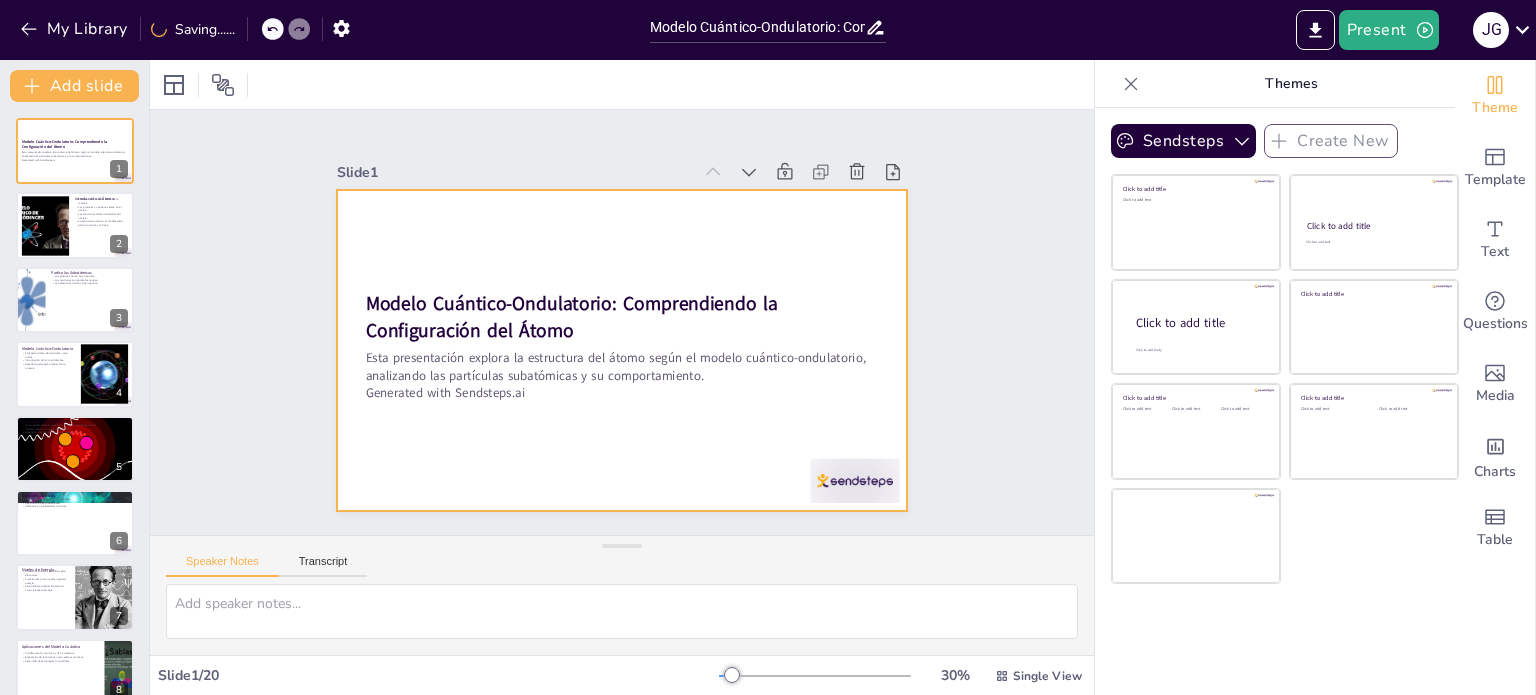 checkbox on "true" 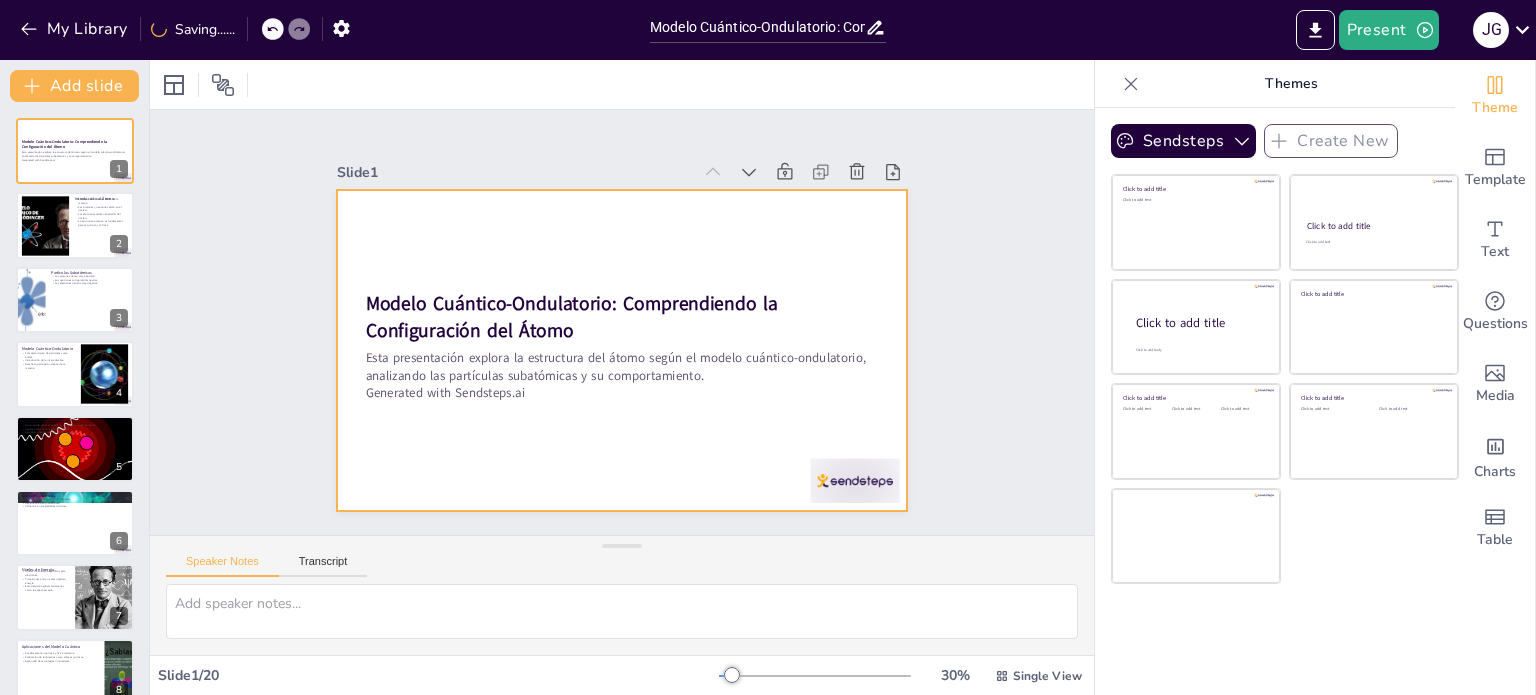 checkbox on "true" 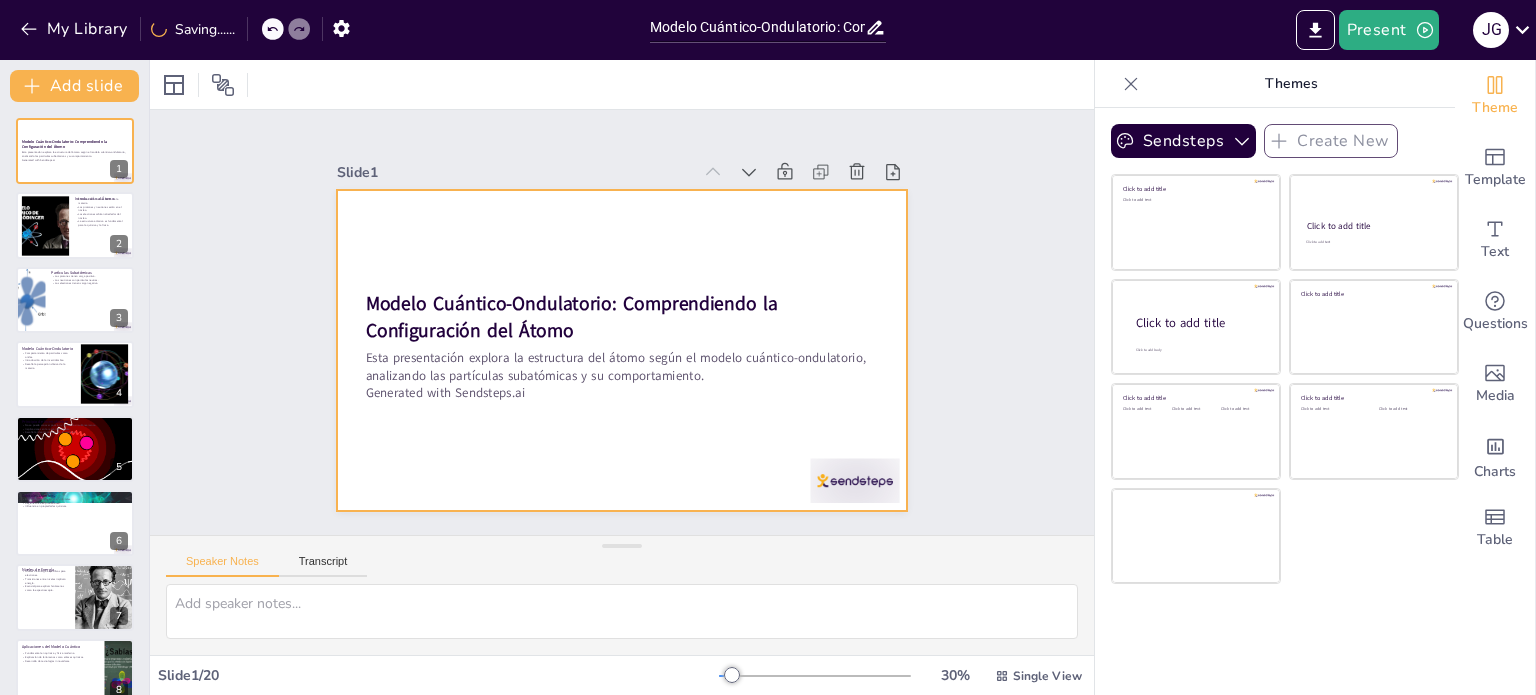checkbox on "true" 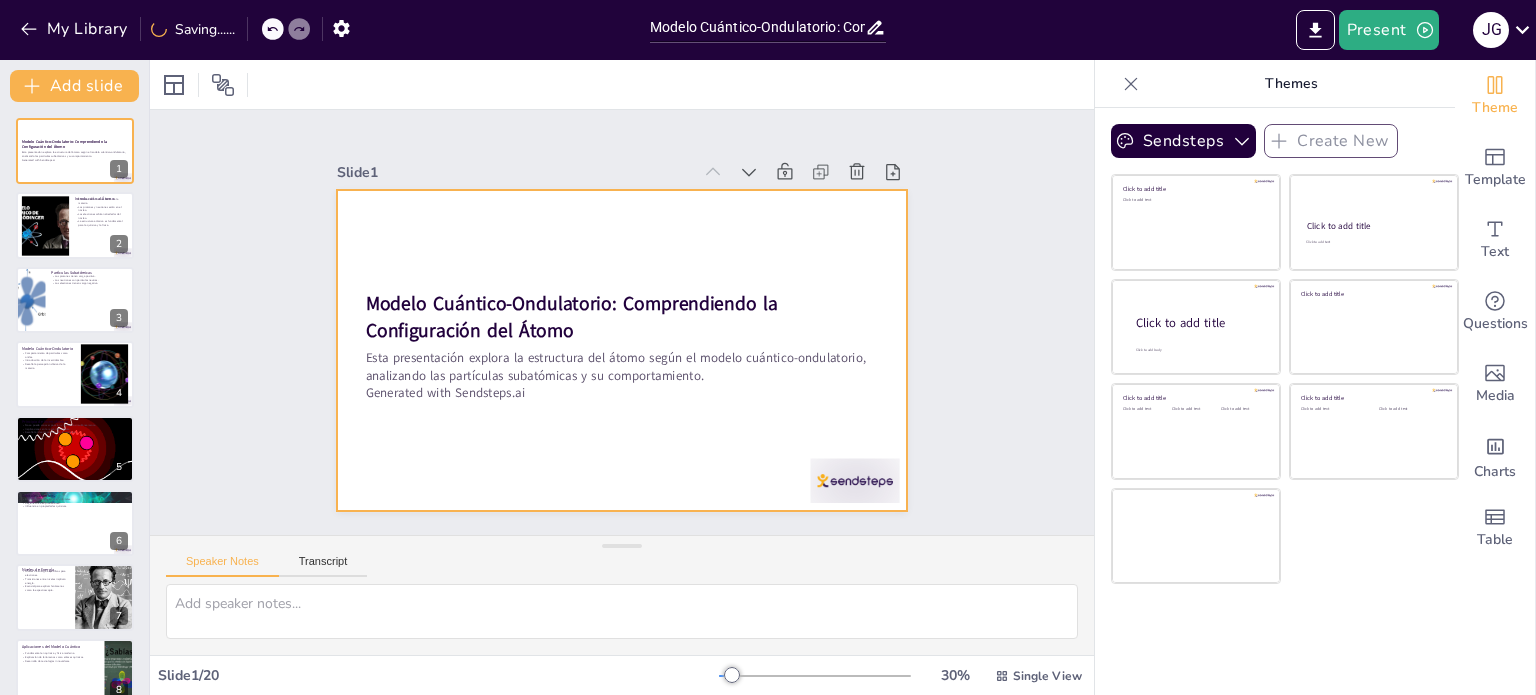 checkbox on "true" 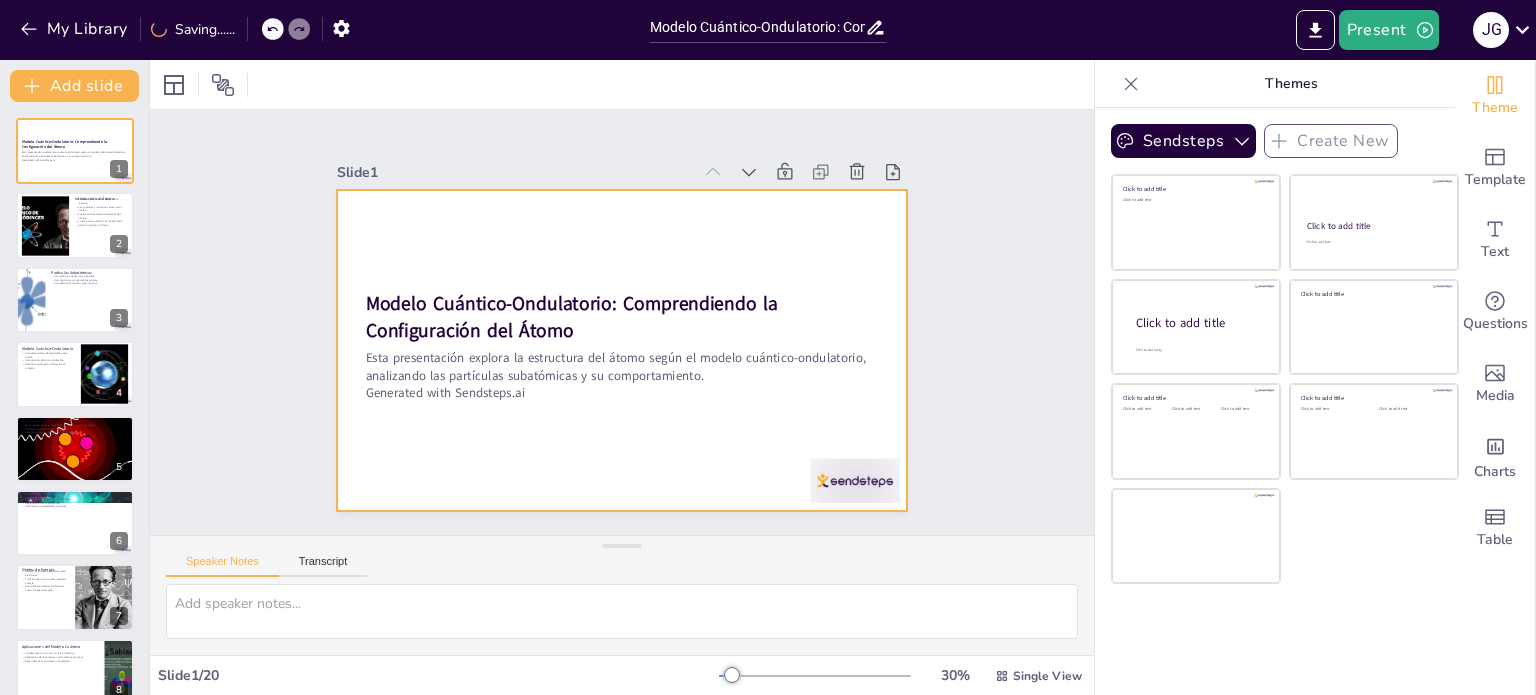 checkbox on "true" 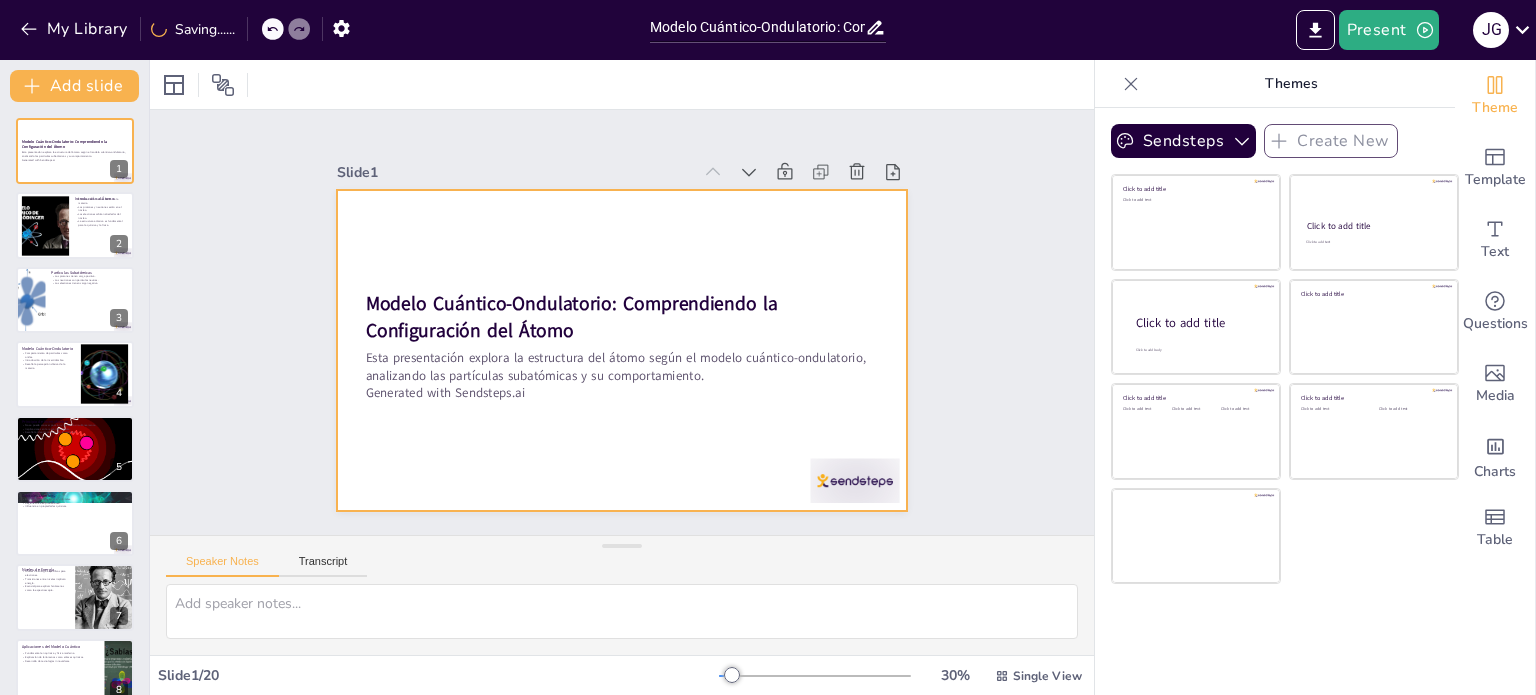 checkbox on "true" 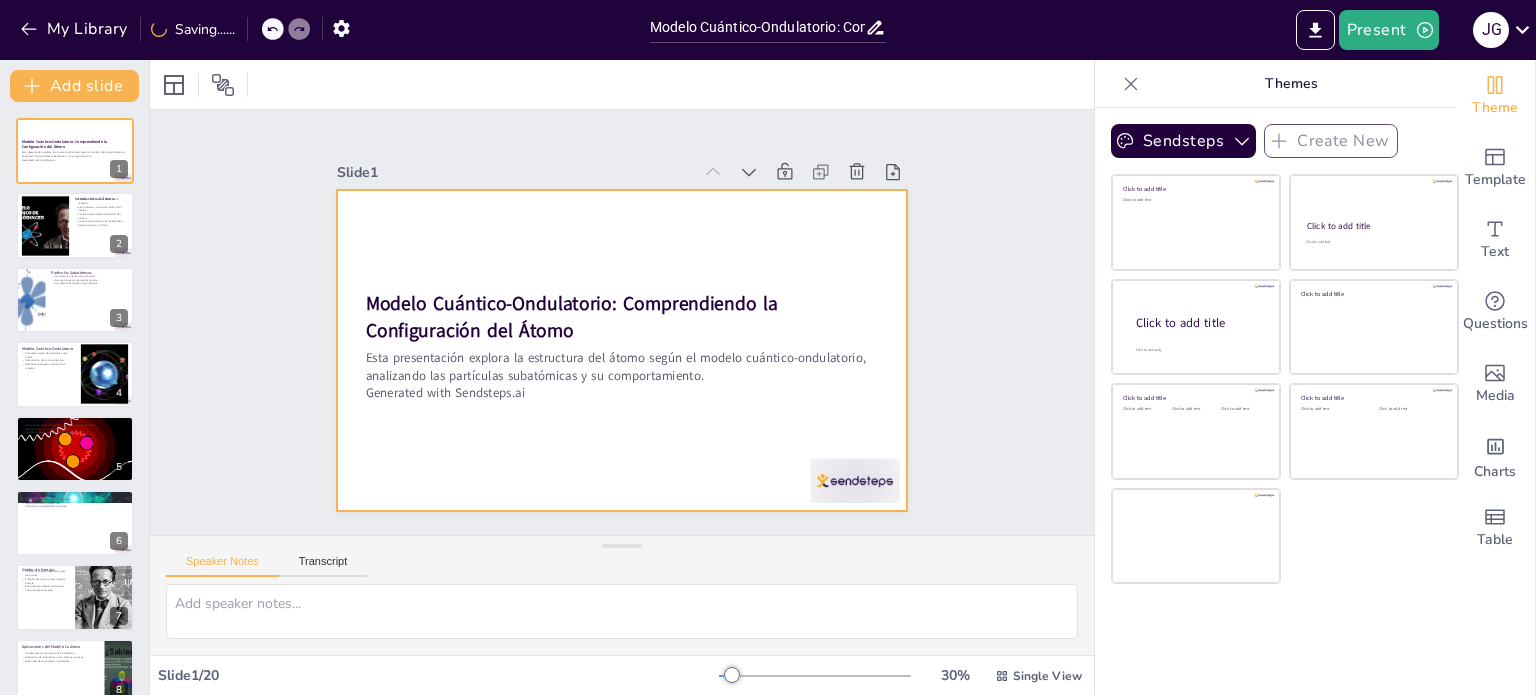 checkbox on "true" 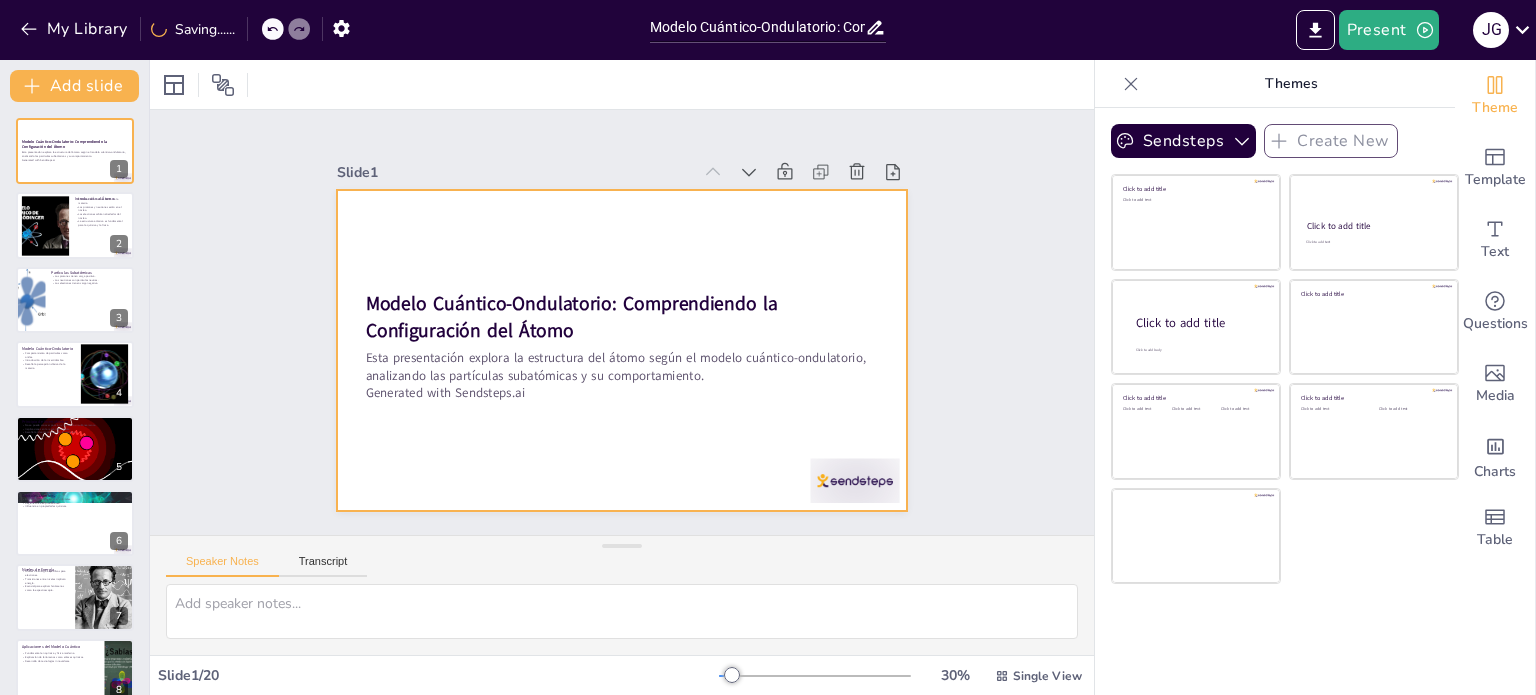 checkbox on "true" 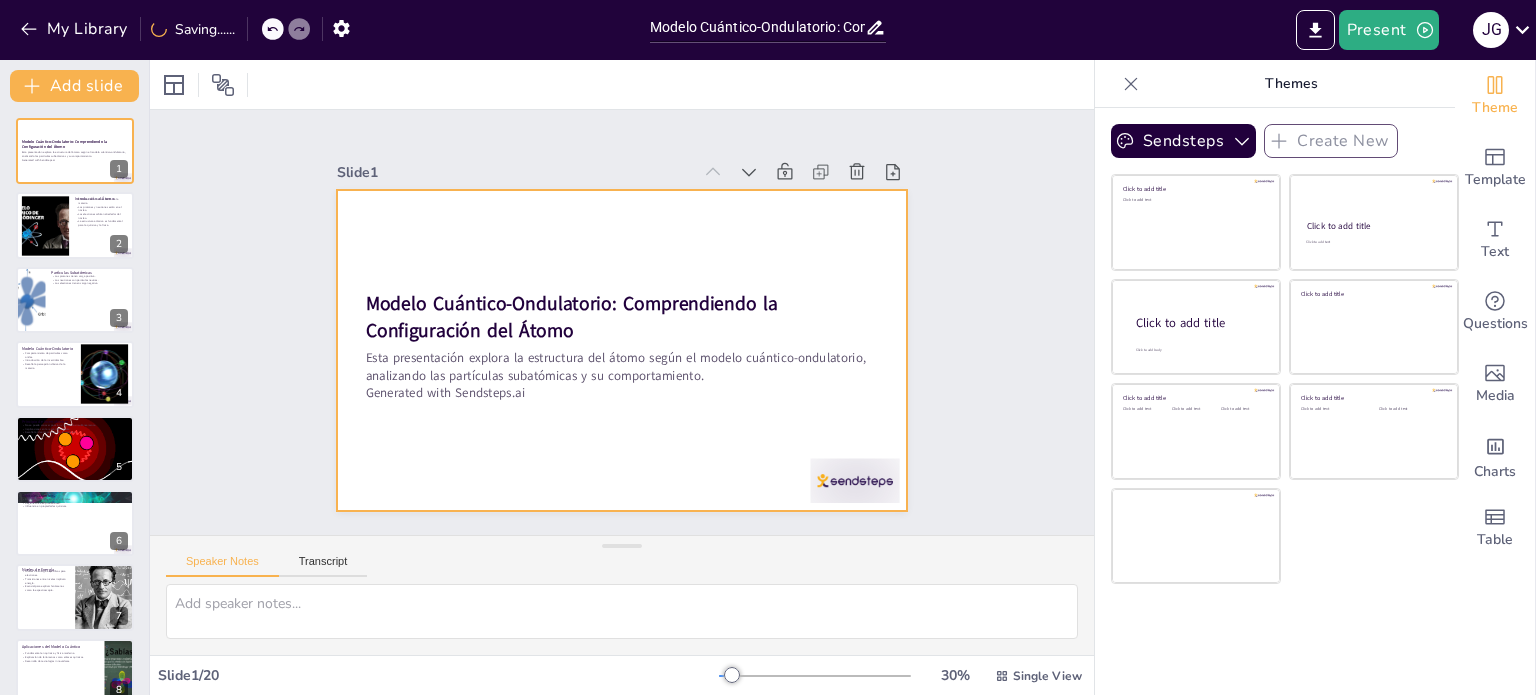 checkbox on "true" 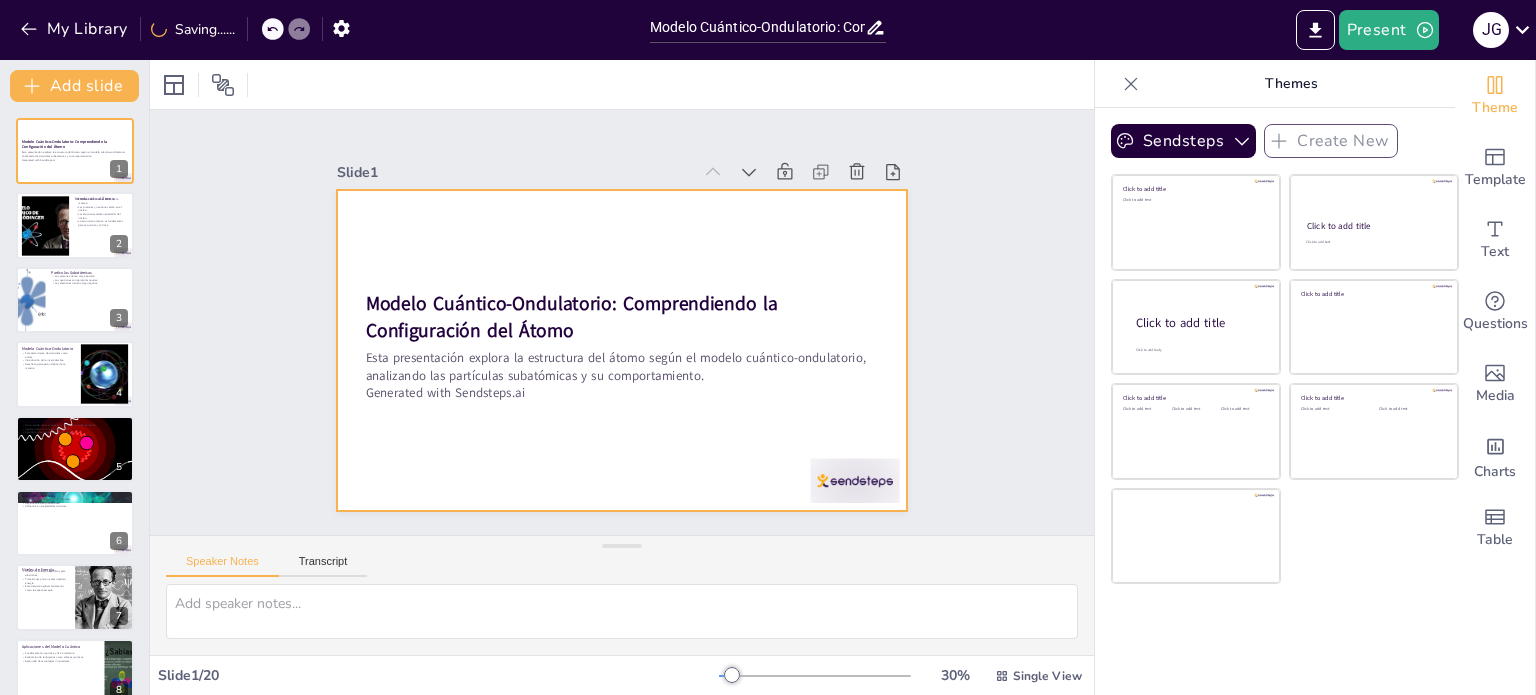 checkbox on "true" 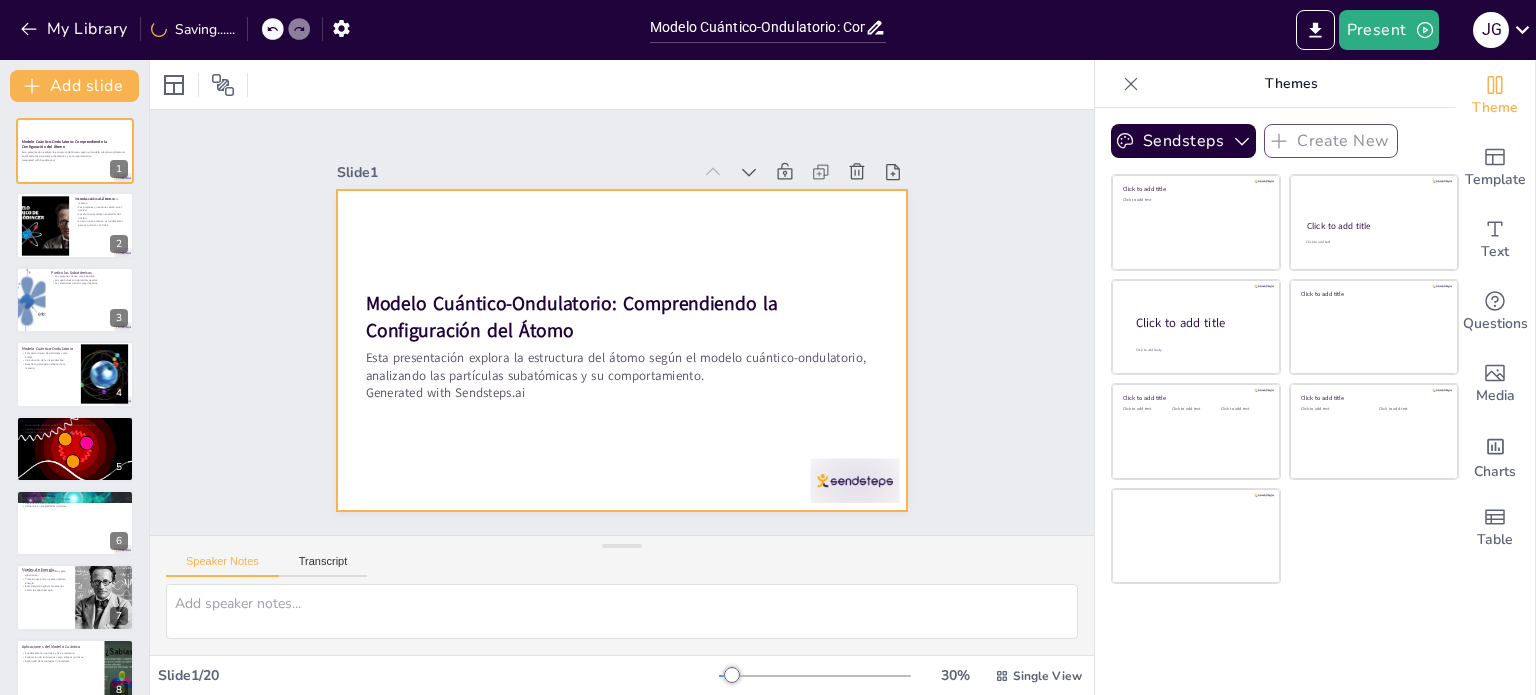 checkbox on "true" 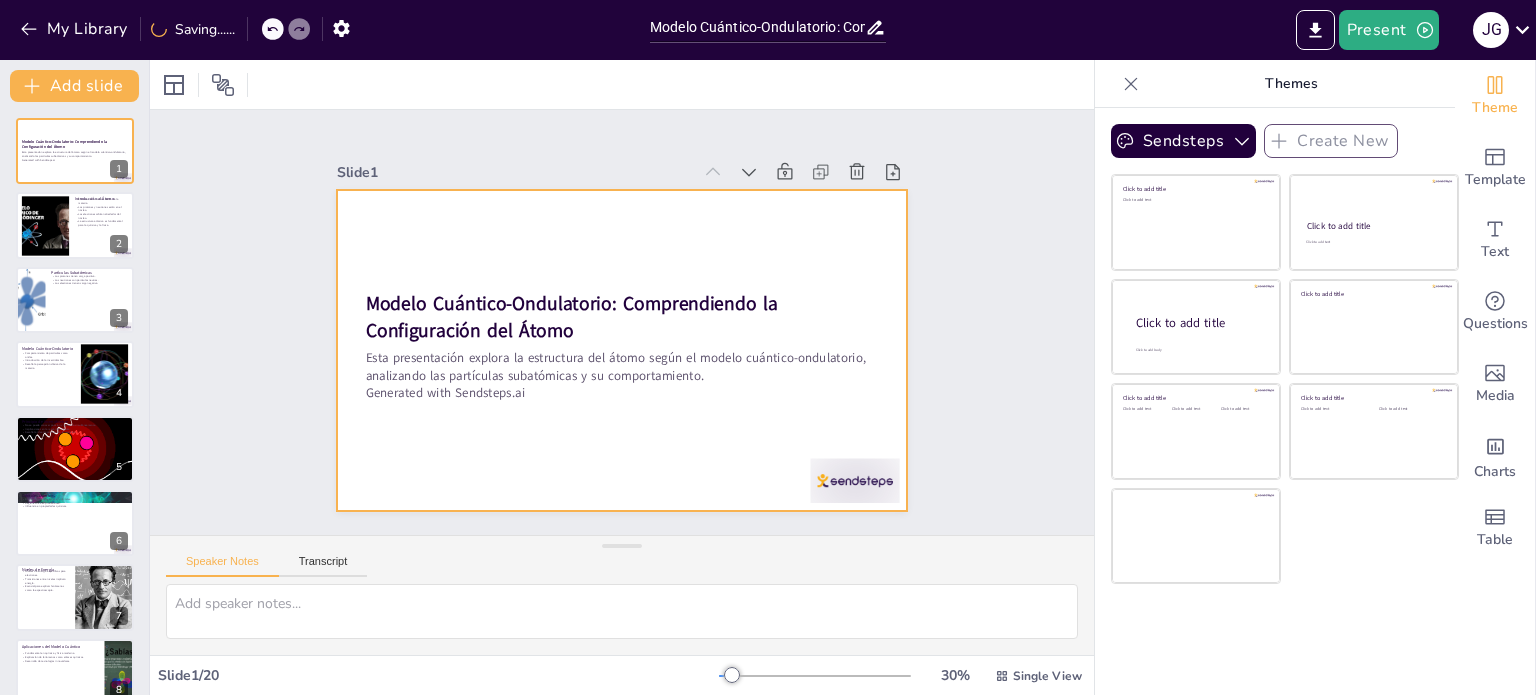 checkbox on "true" 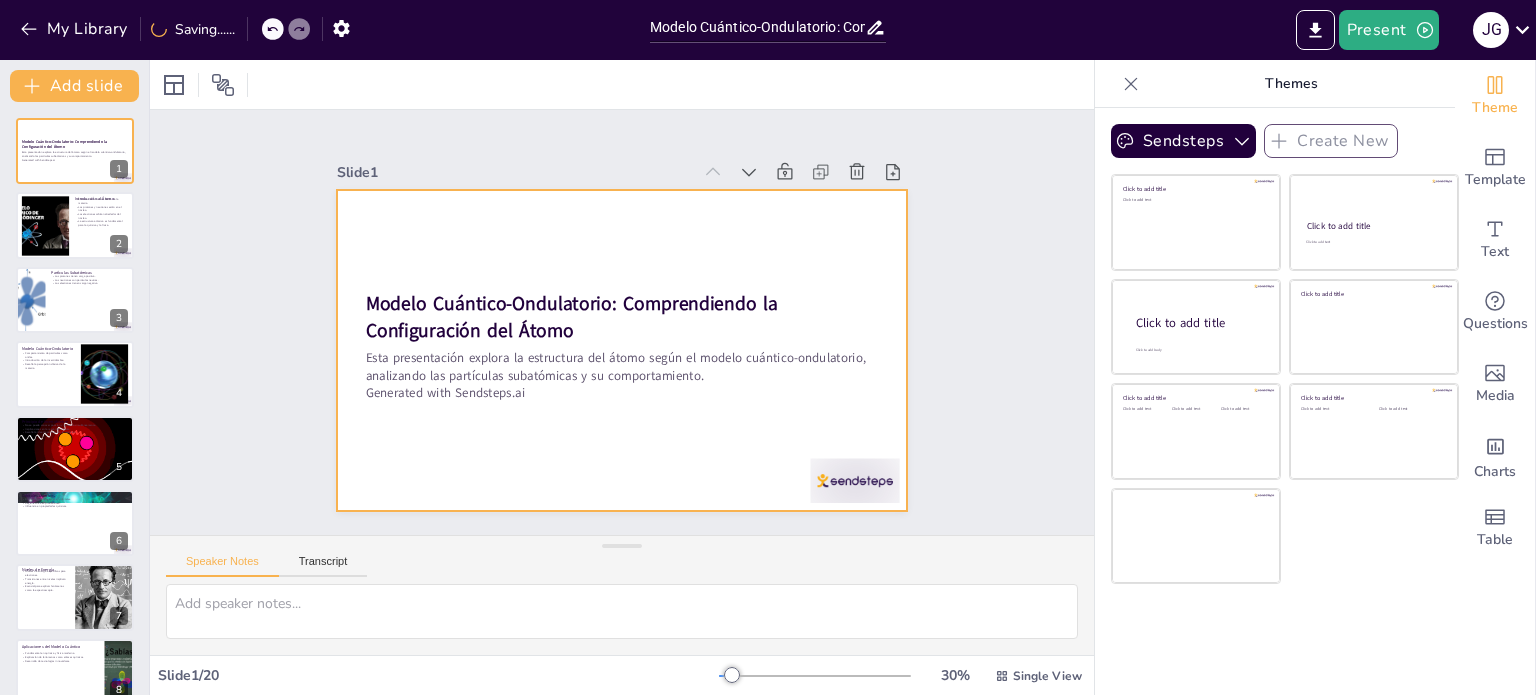 checkbox on "true" 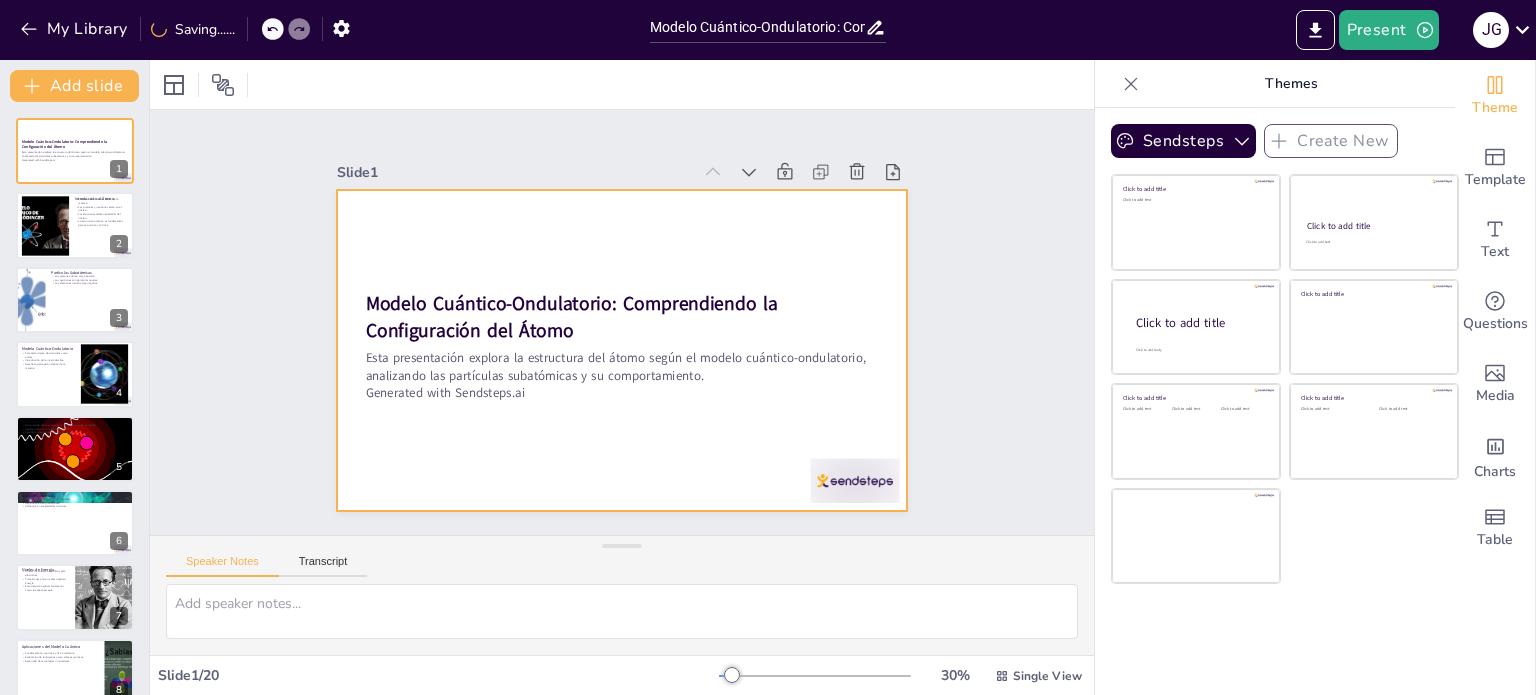 checkbox on "true" 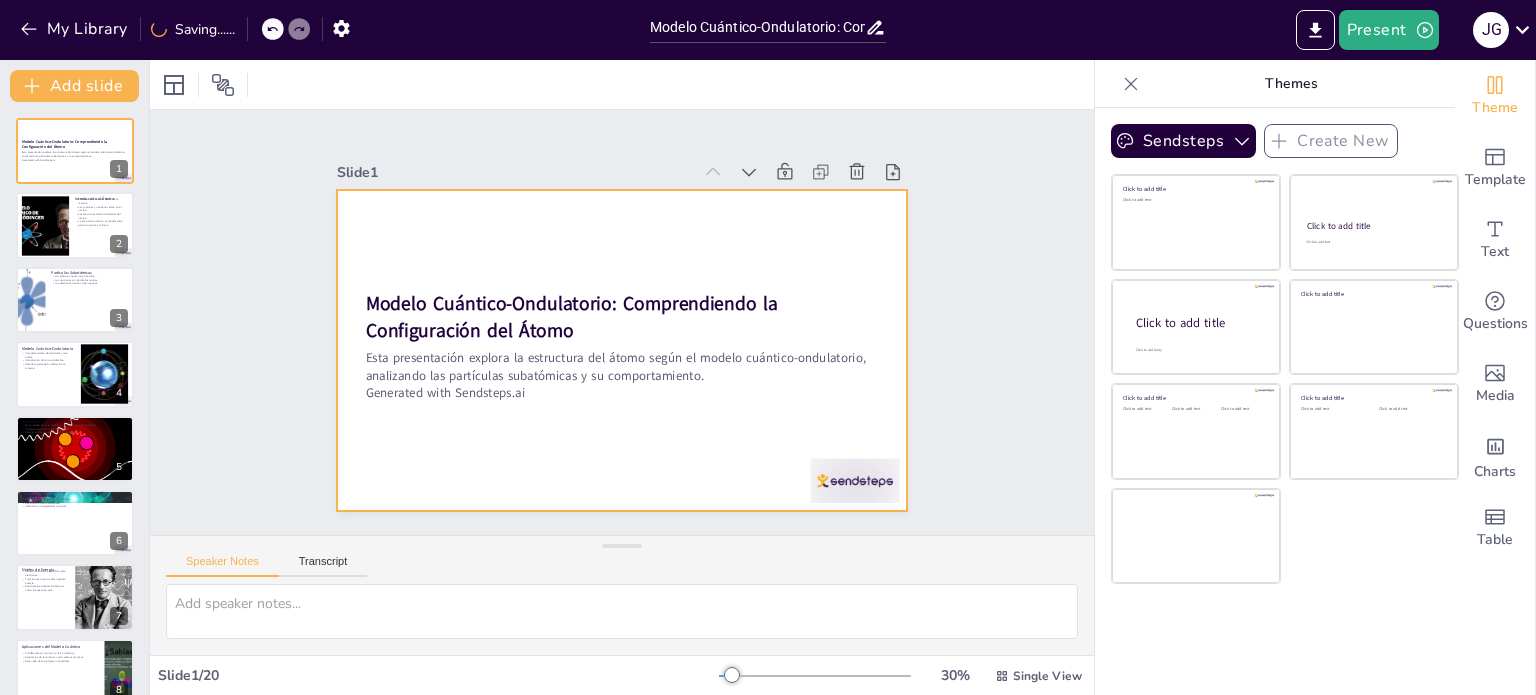 checkbox on "true" 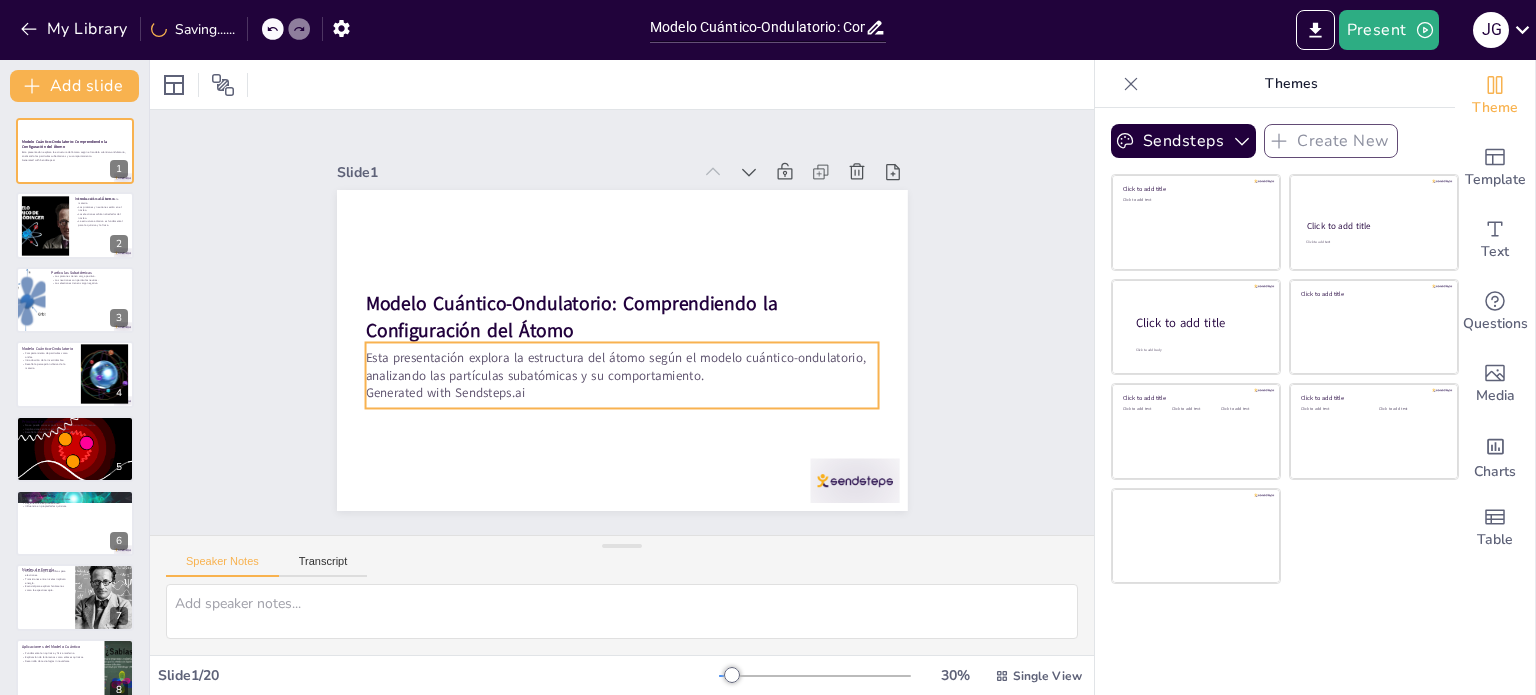 checkbox on "true" 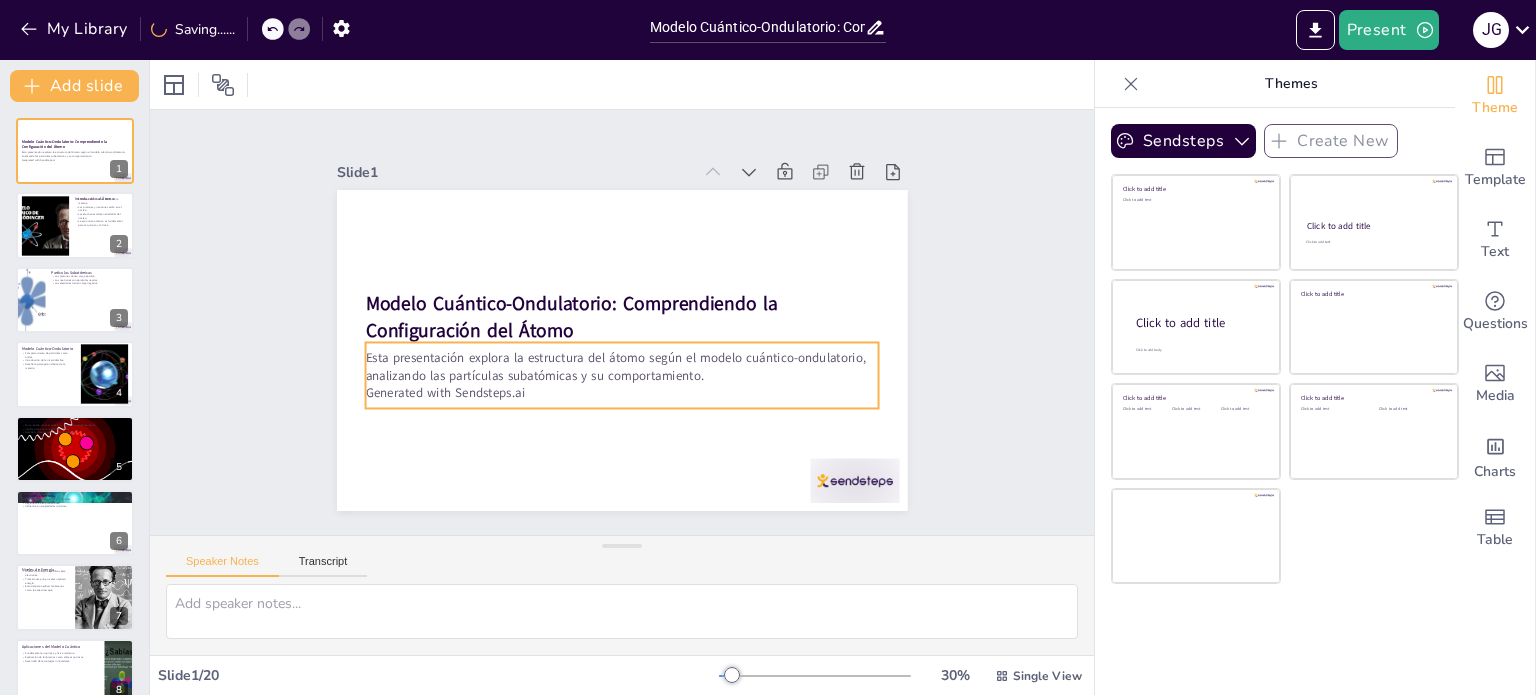 checkbox on "true" 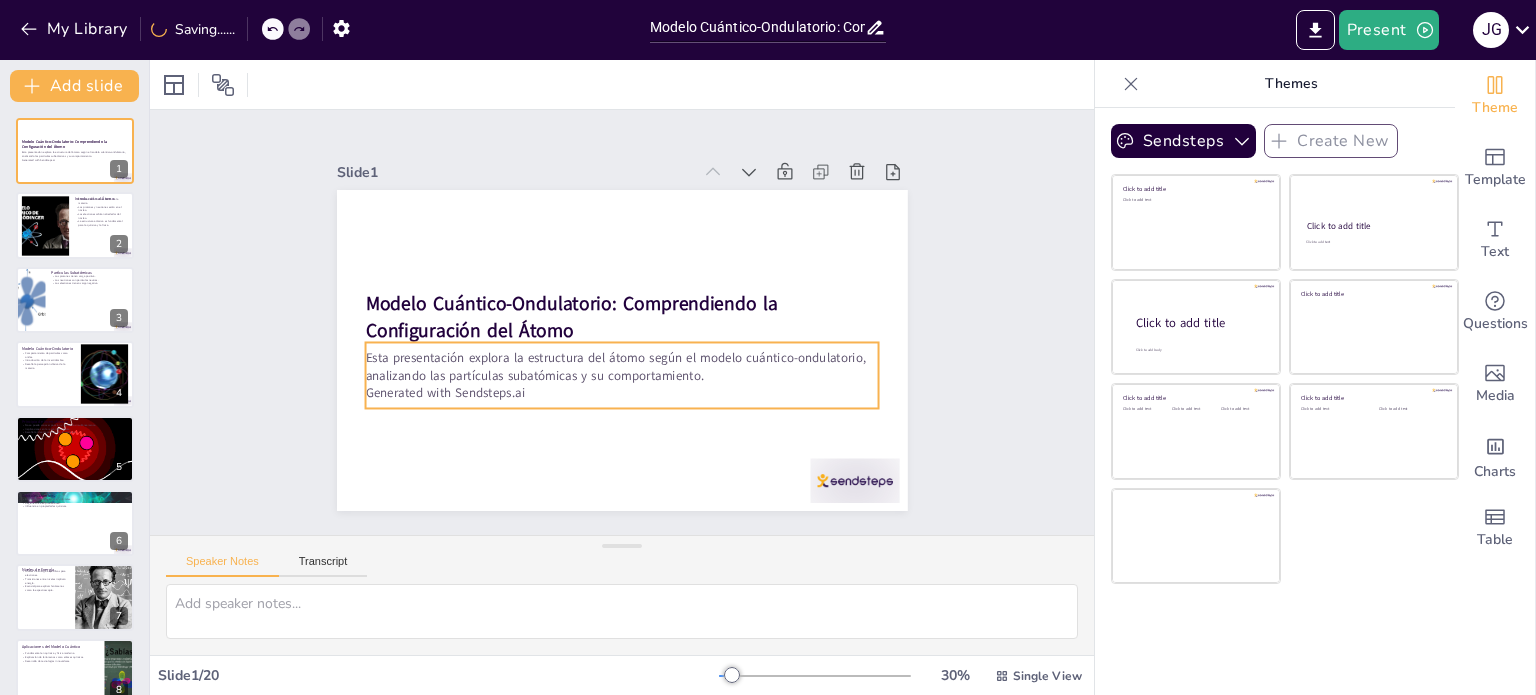 checkbox on "true" 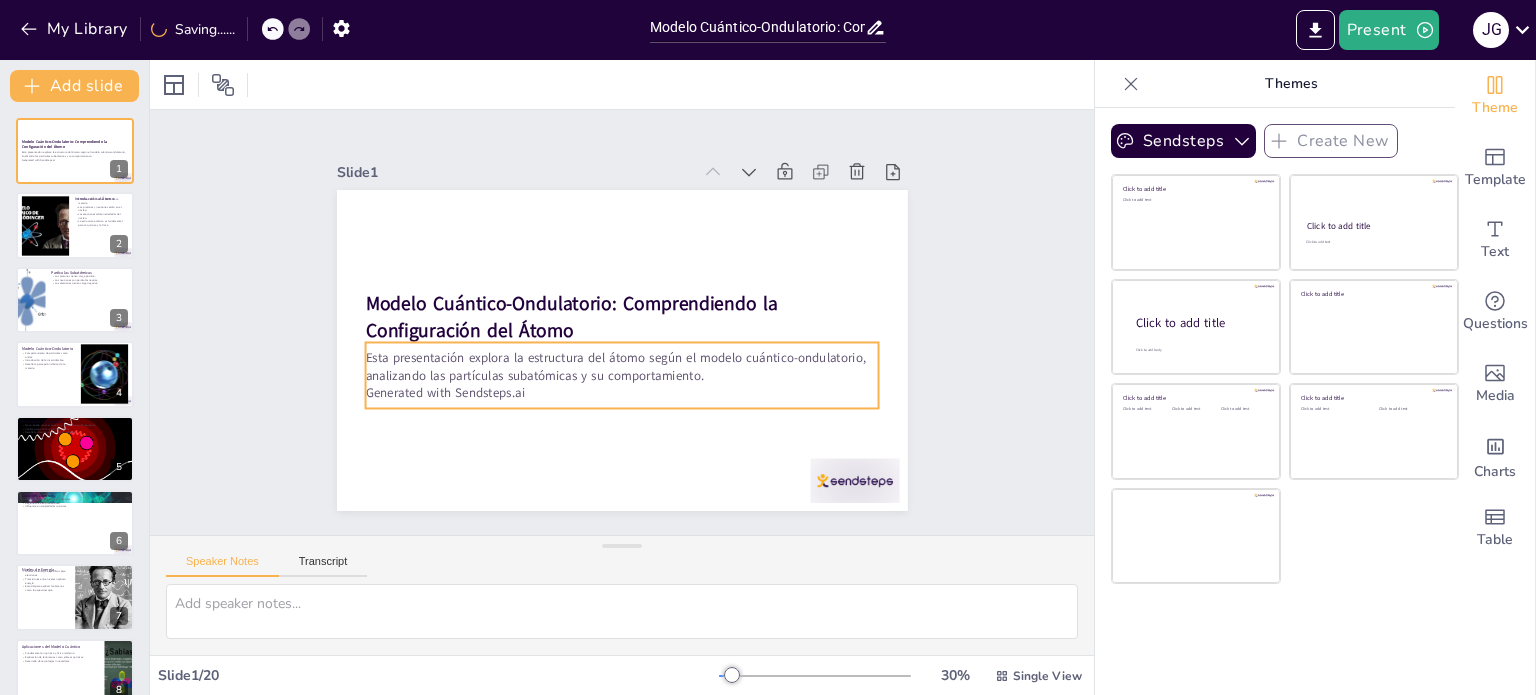 checkbox on "true" 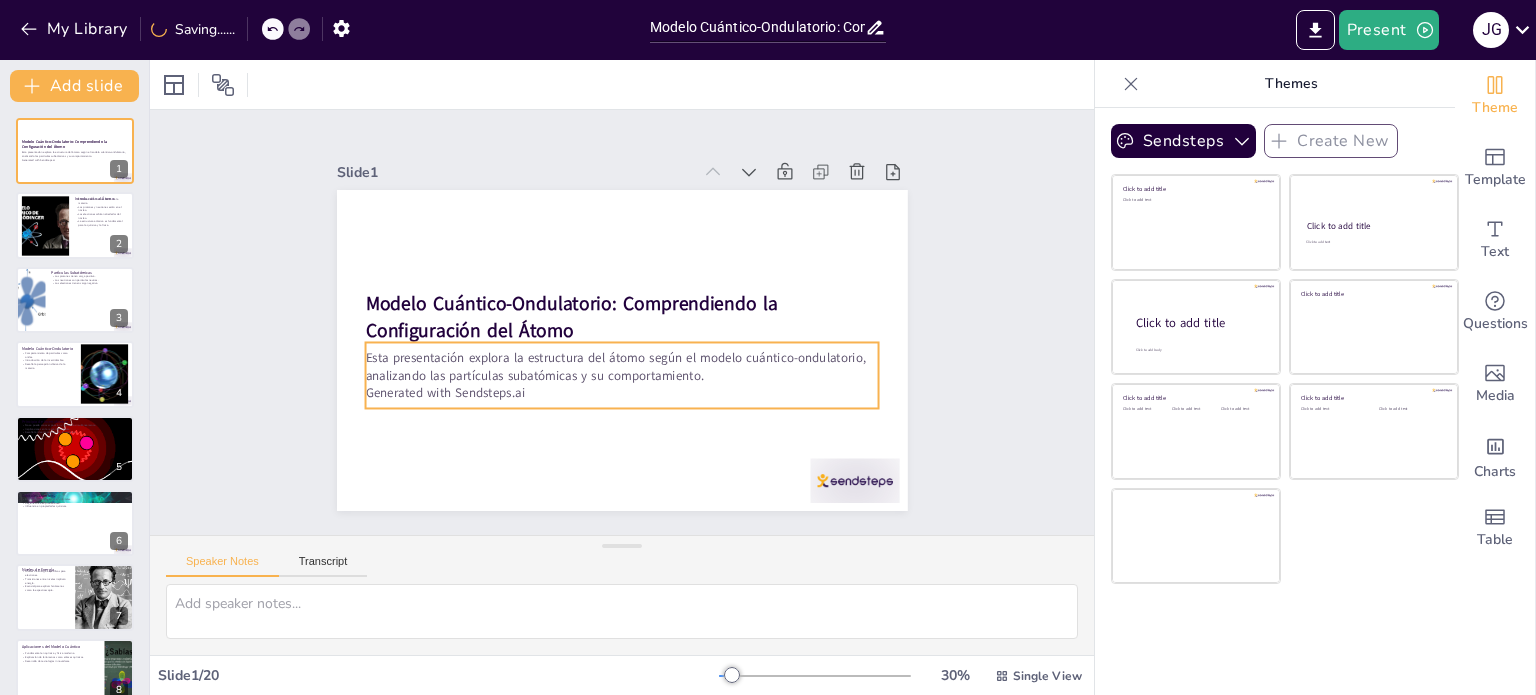checkbox on "true" 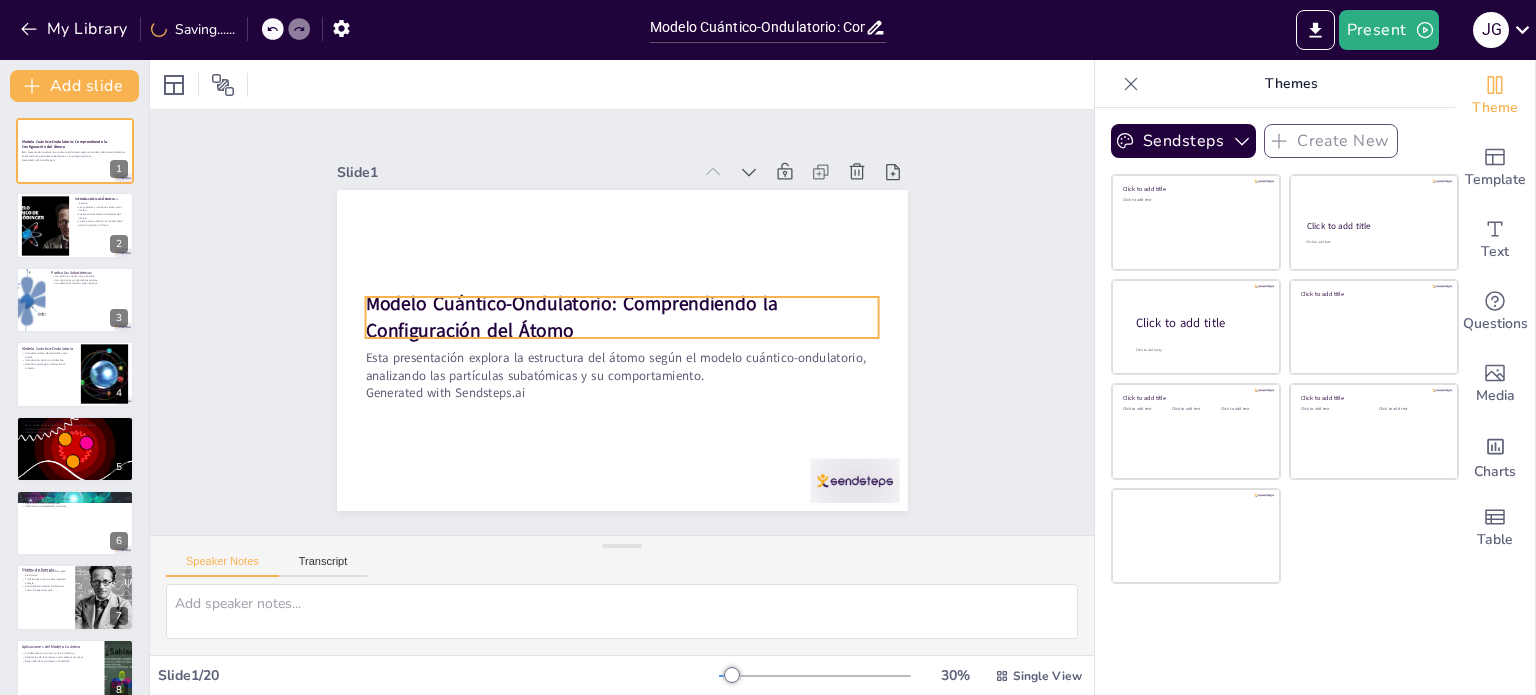 checkbox on "true" 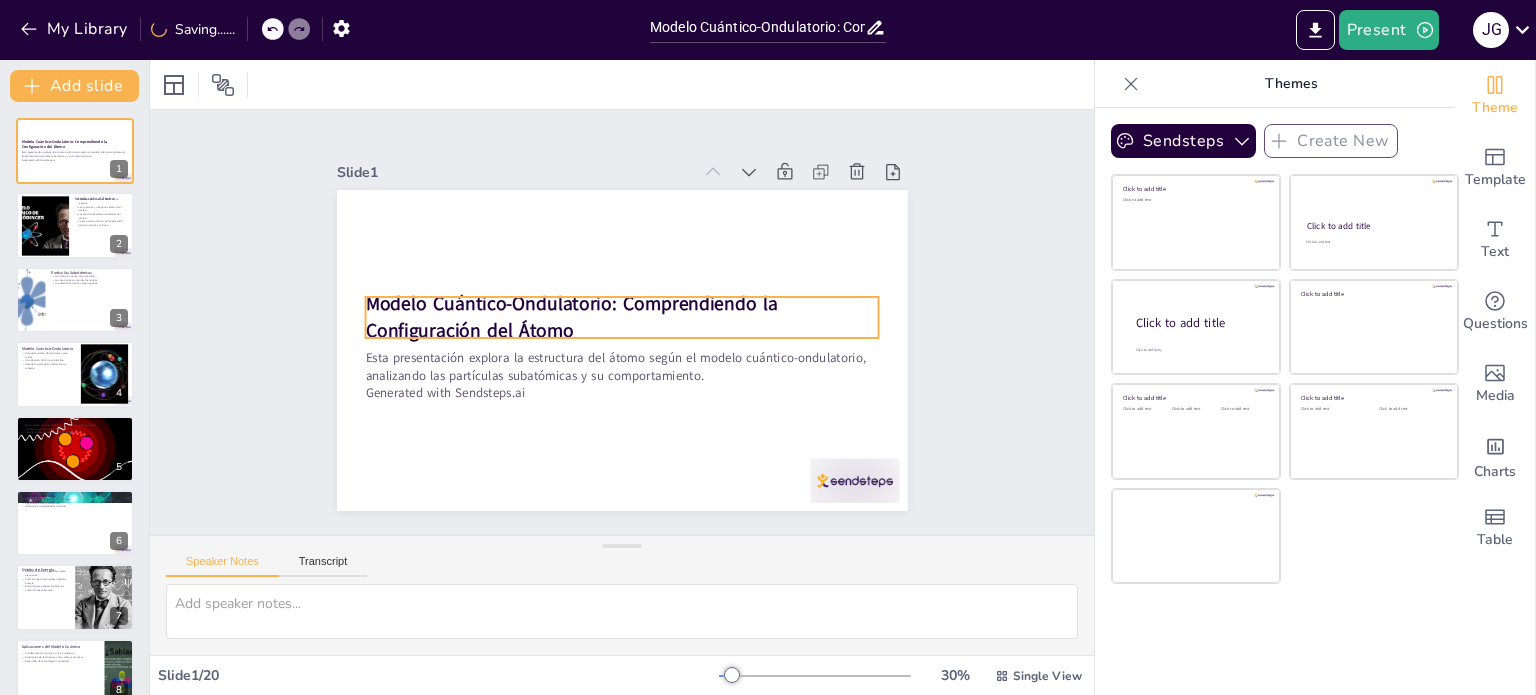 checkbox on "true" 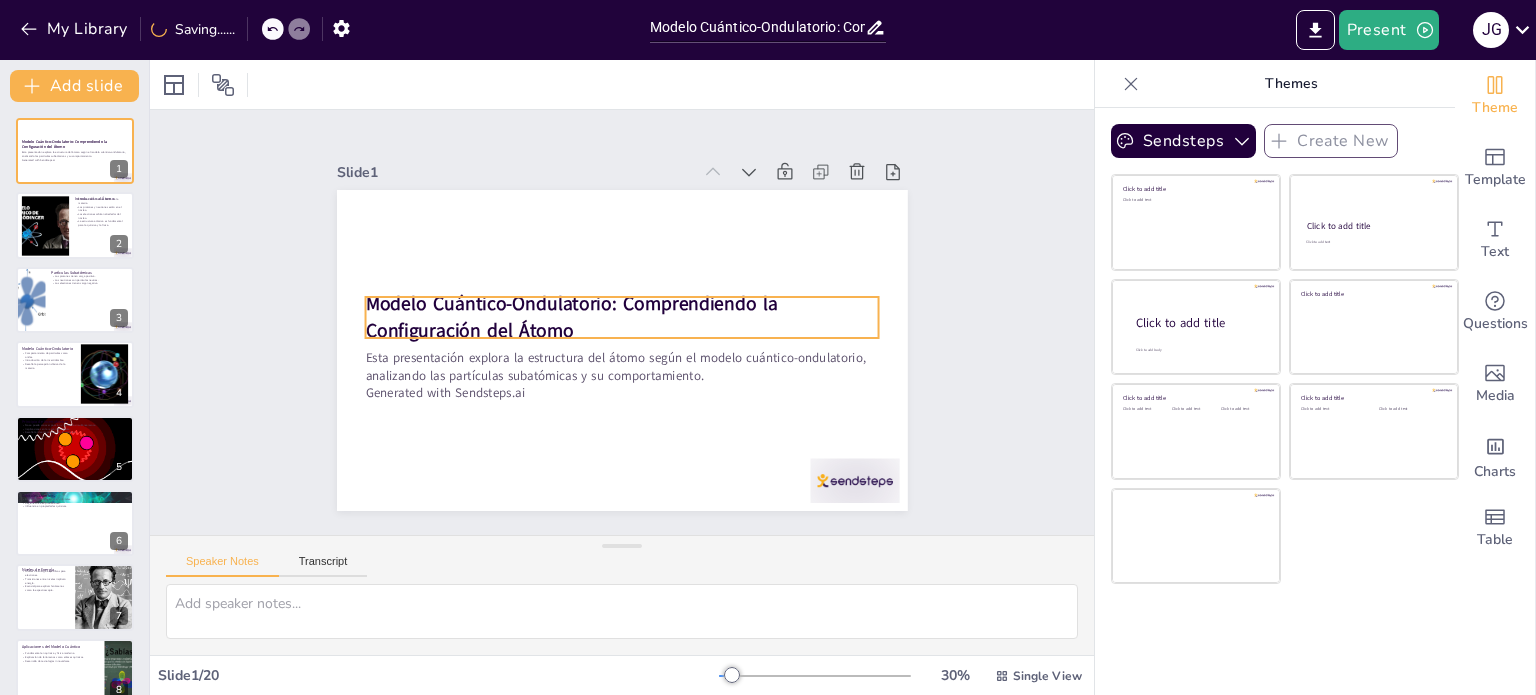 checkbox on "true" 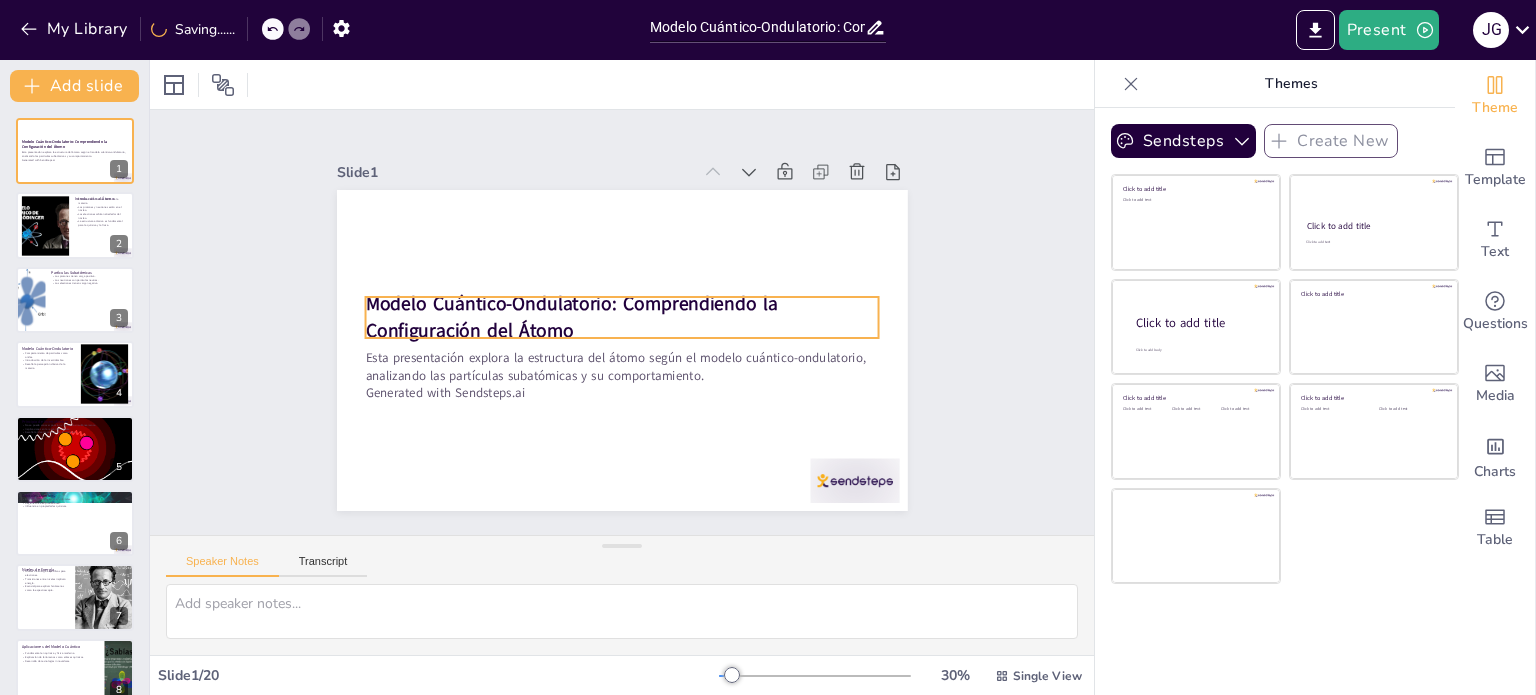 checkbox on "true" 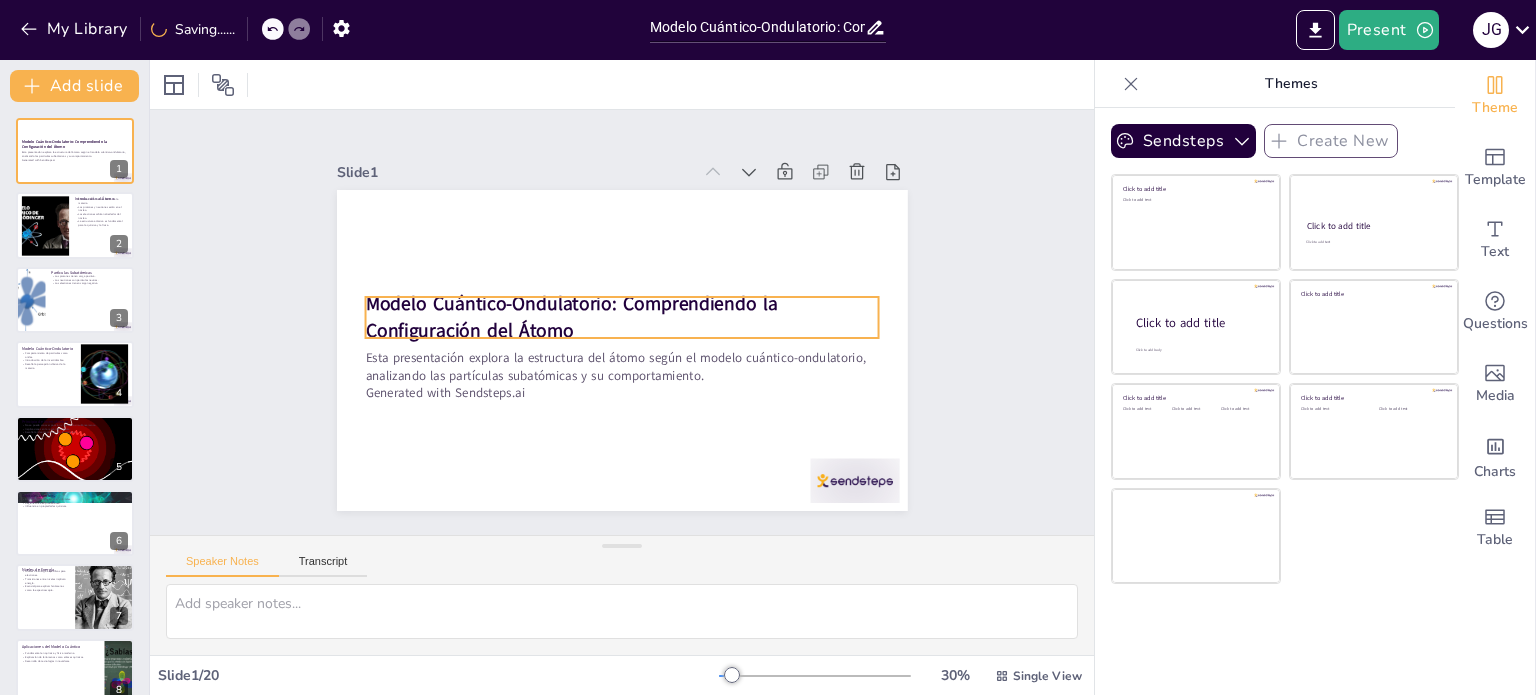 checkbox on "true" 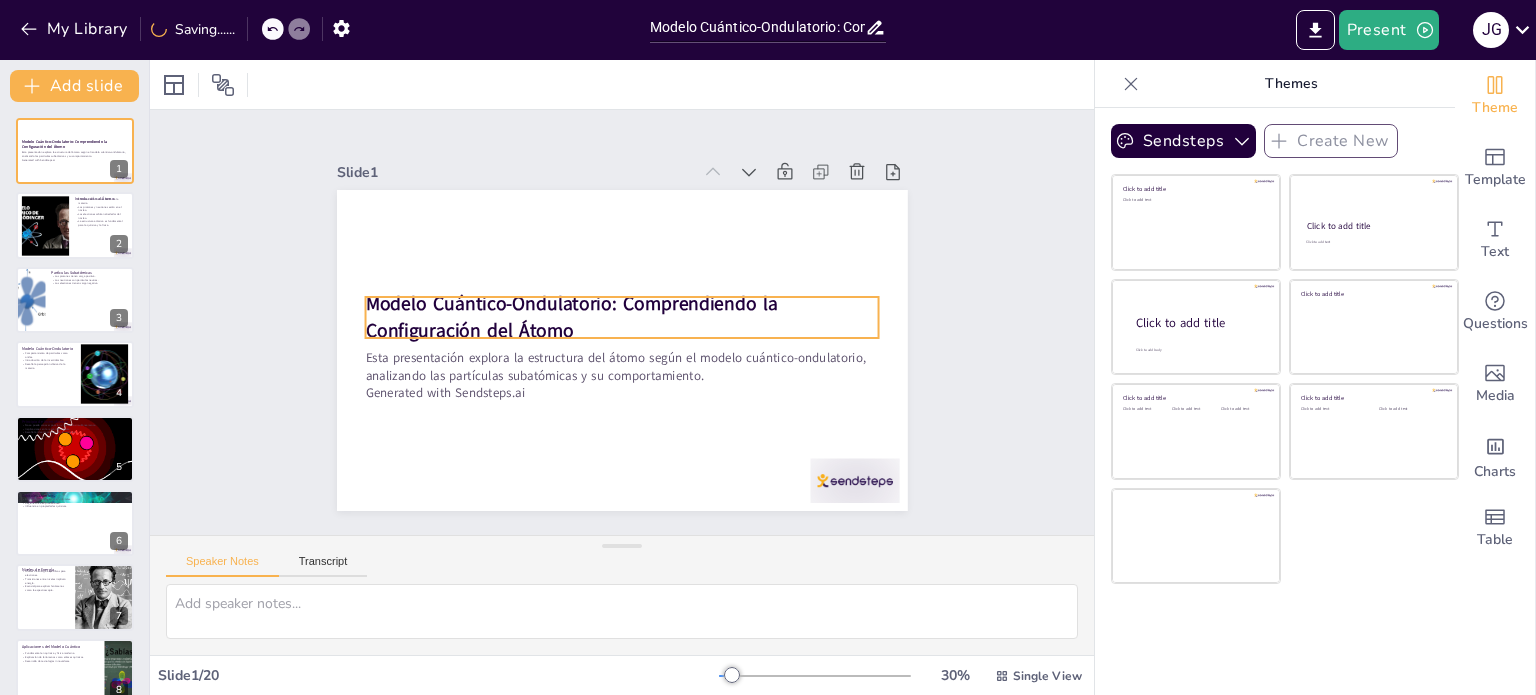 checkbox on "true" 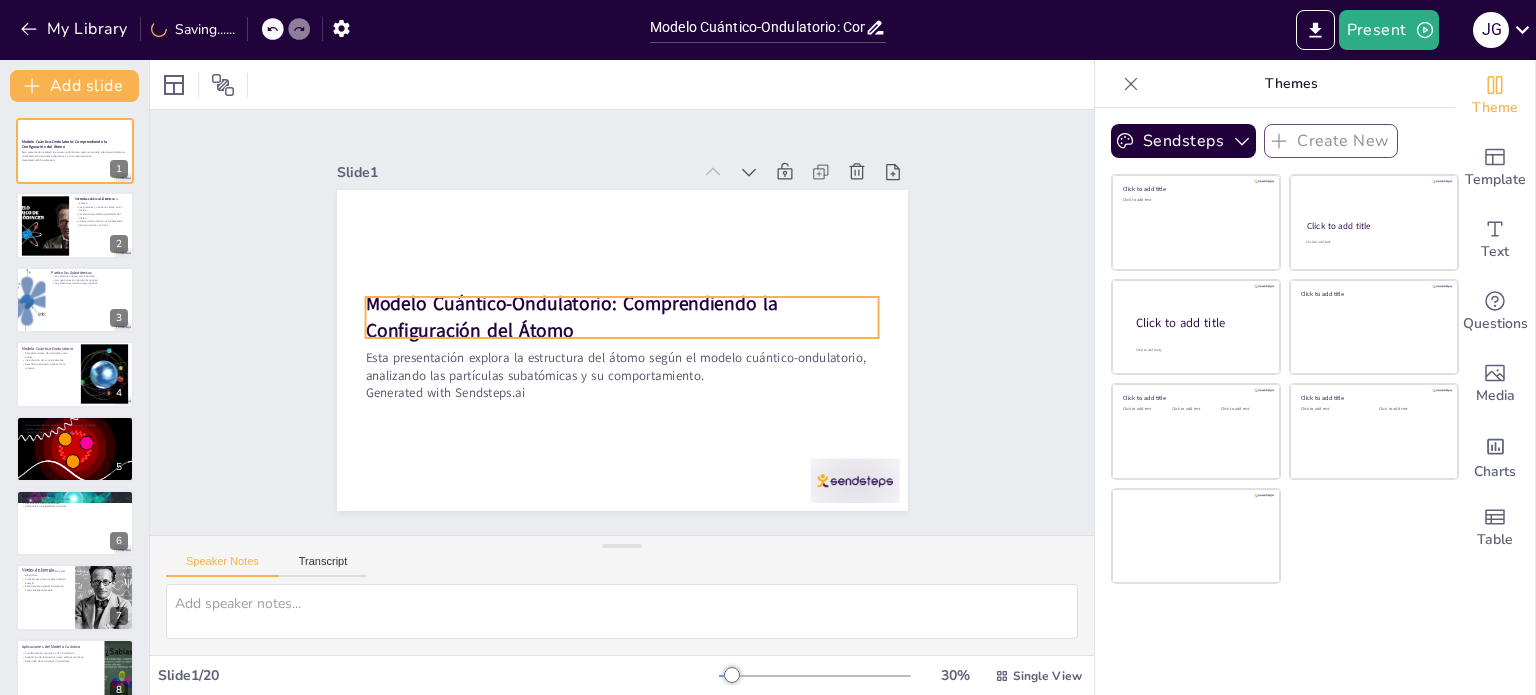 checkbox on "true" 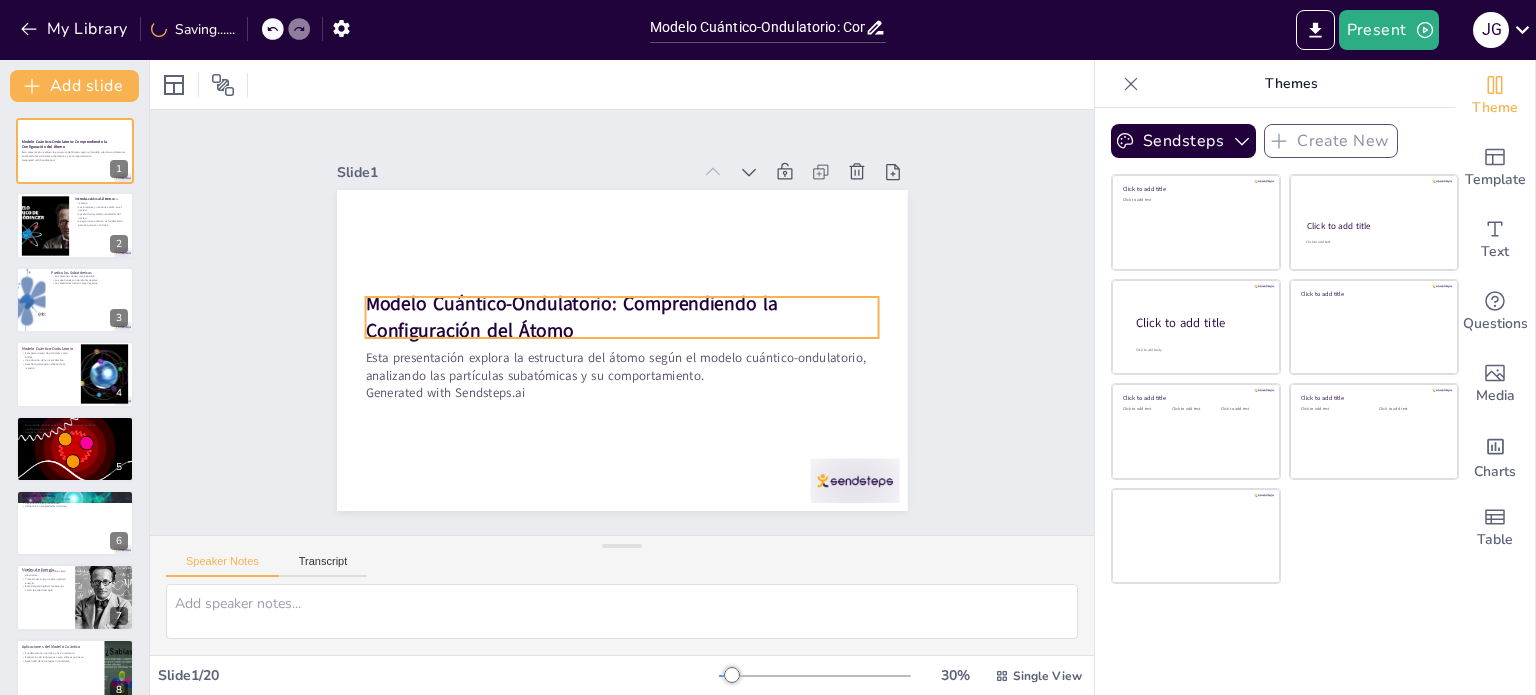 checkbox on "true" 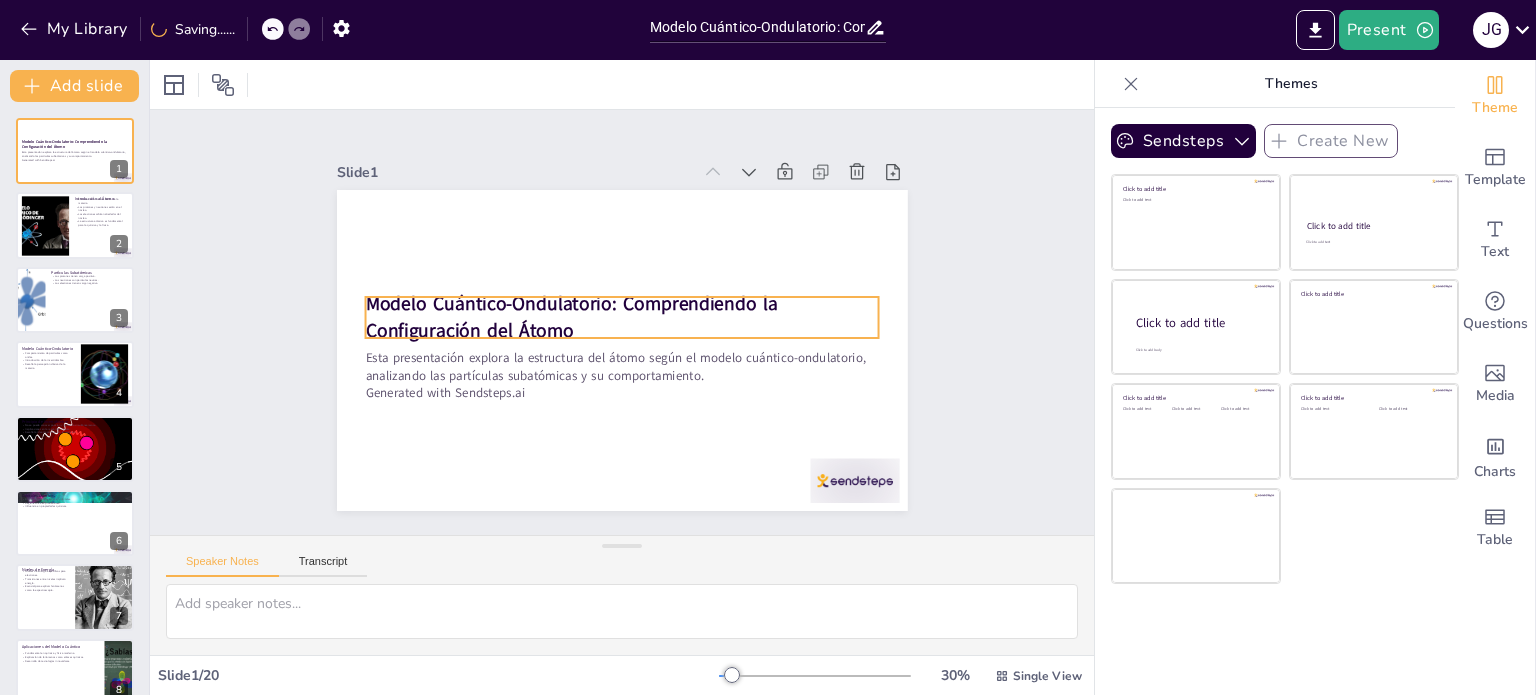 checkbox on "true" 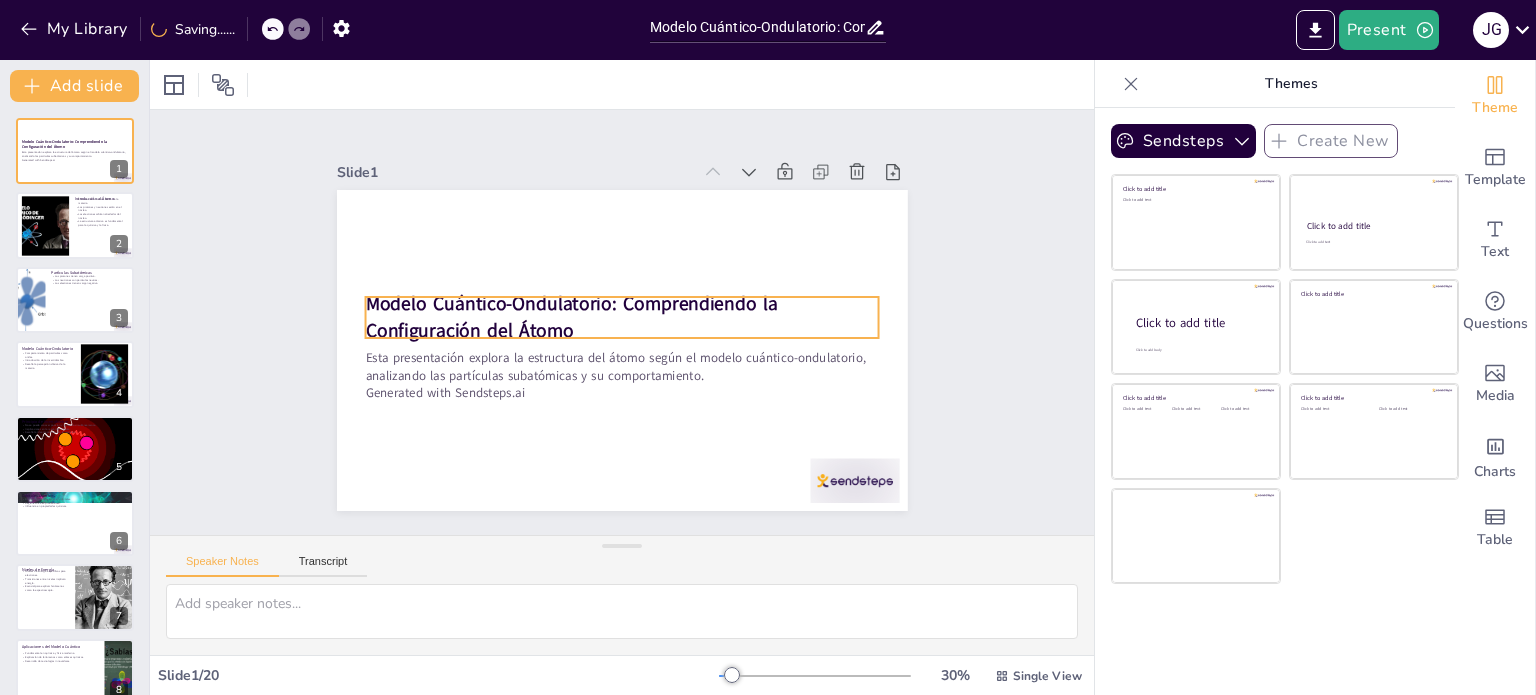 checkbox on "true" 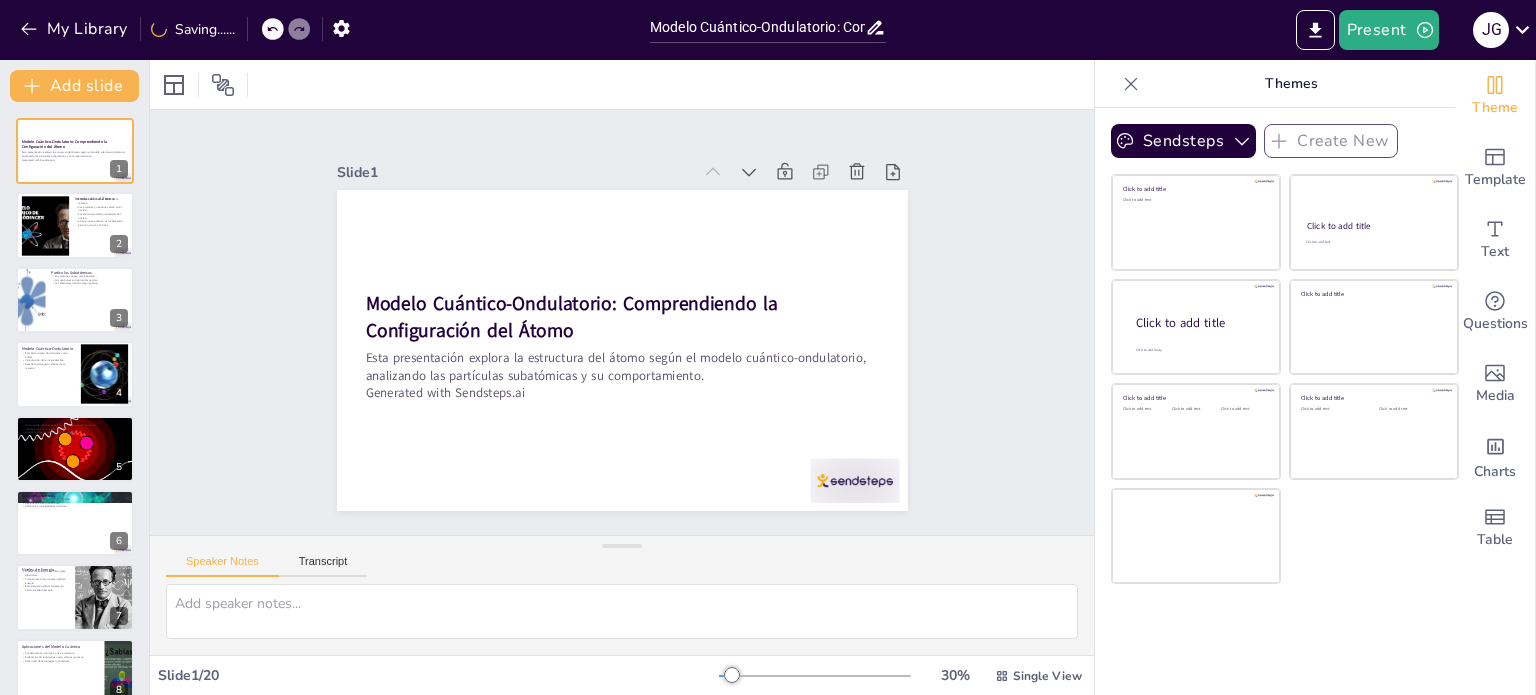 checkbox on "true" 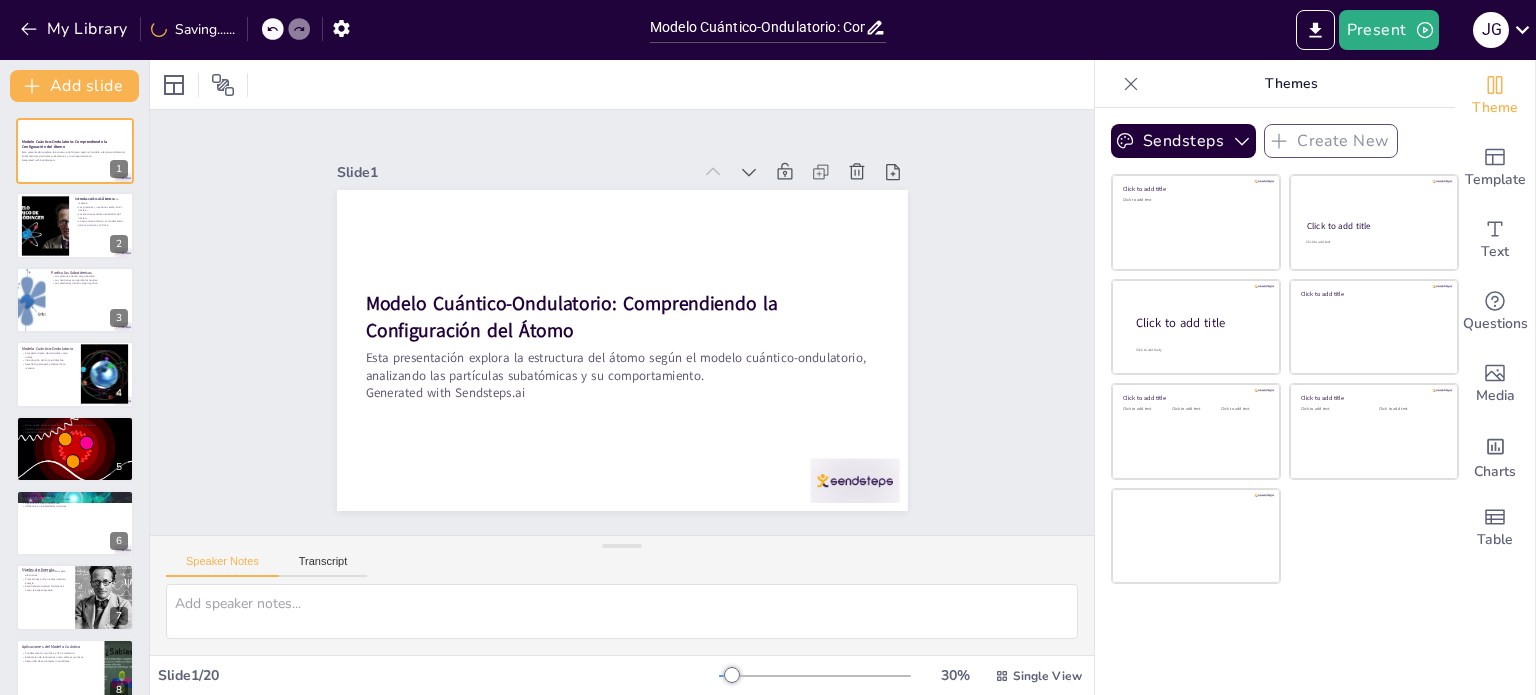 checkbox on "true" 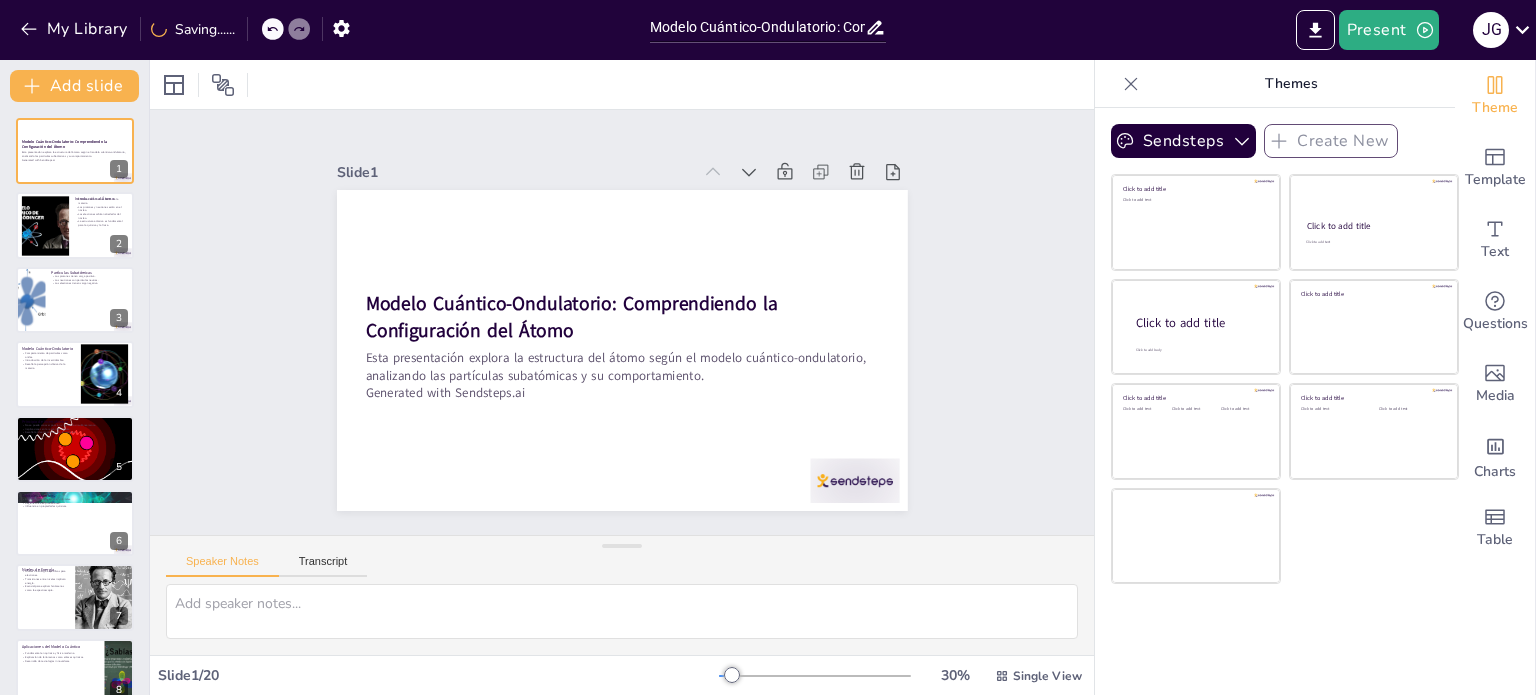 checkbox on "true" 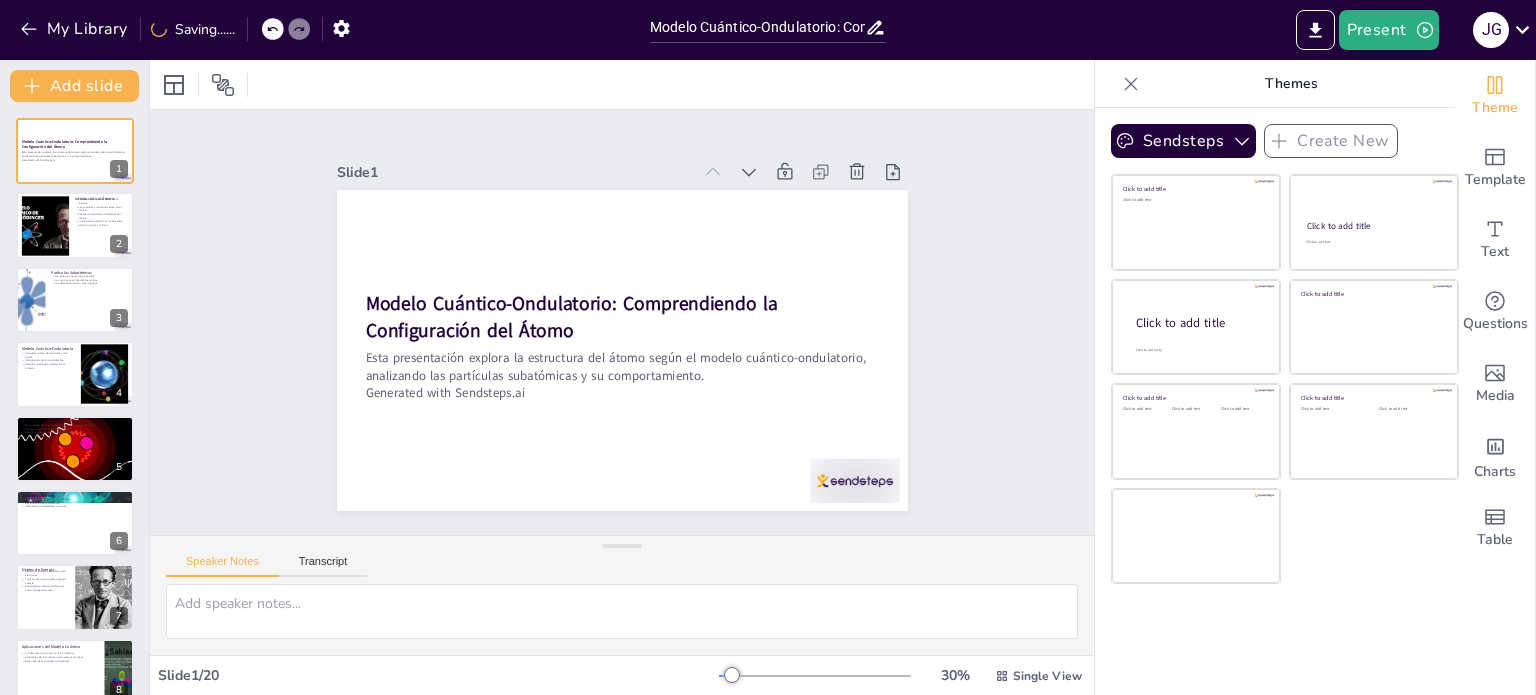 checkbox on "true" 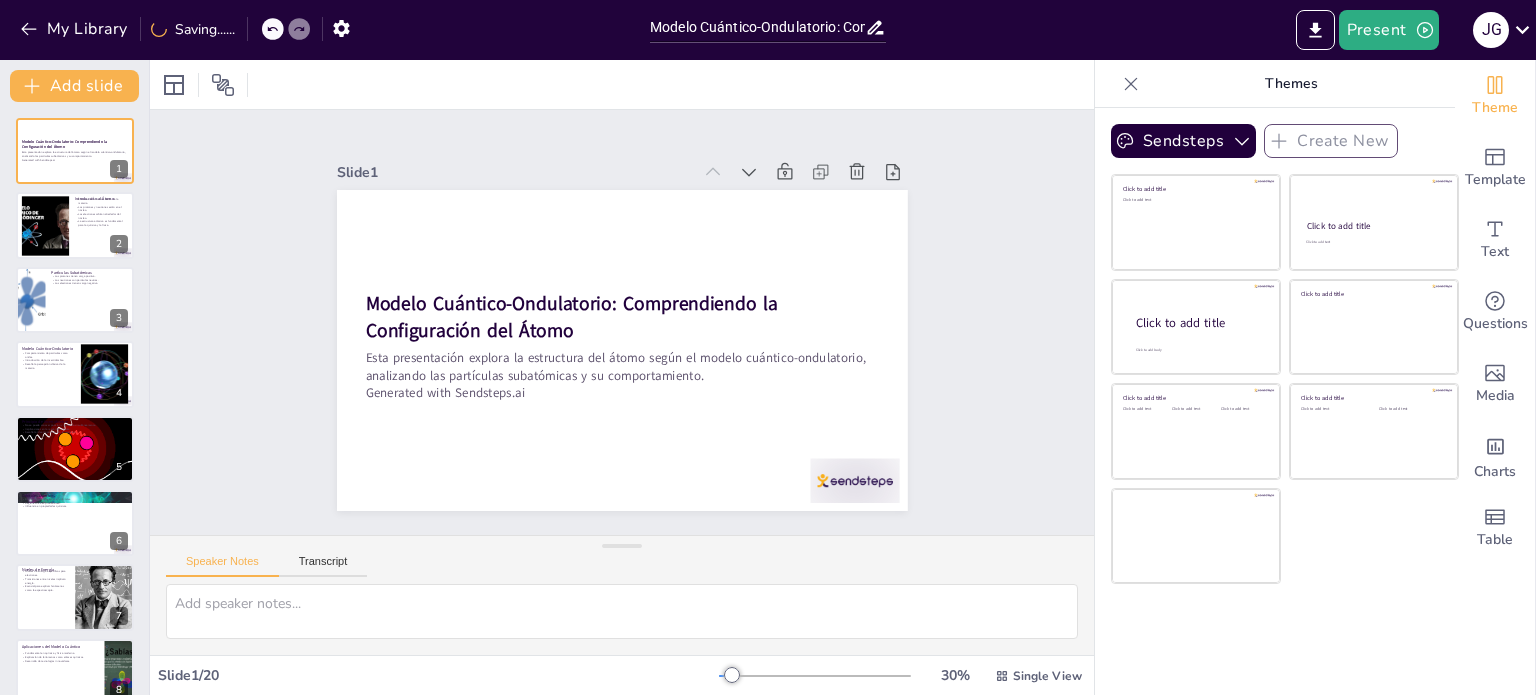 checkbox on "true" 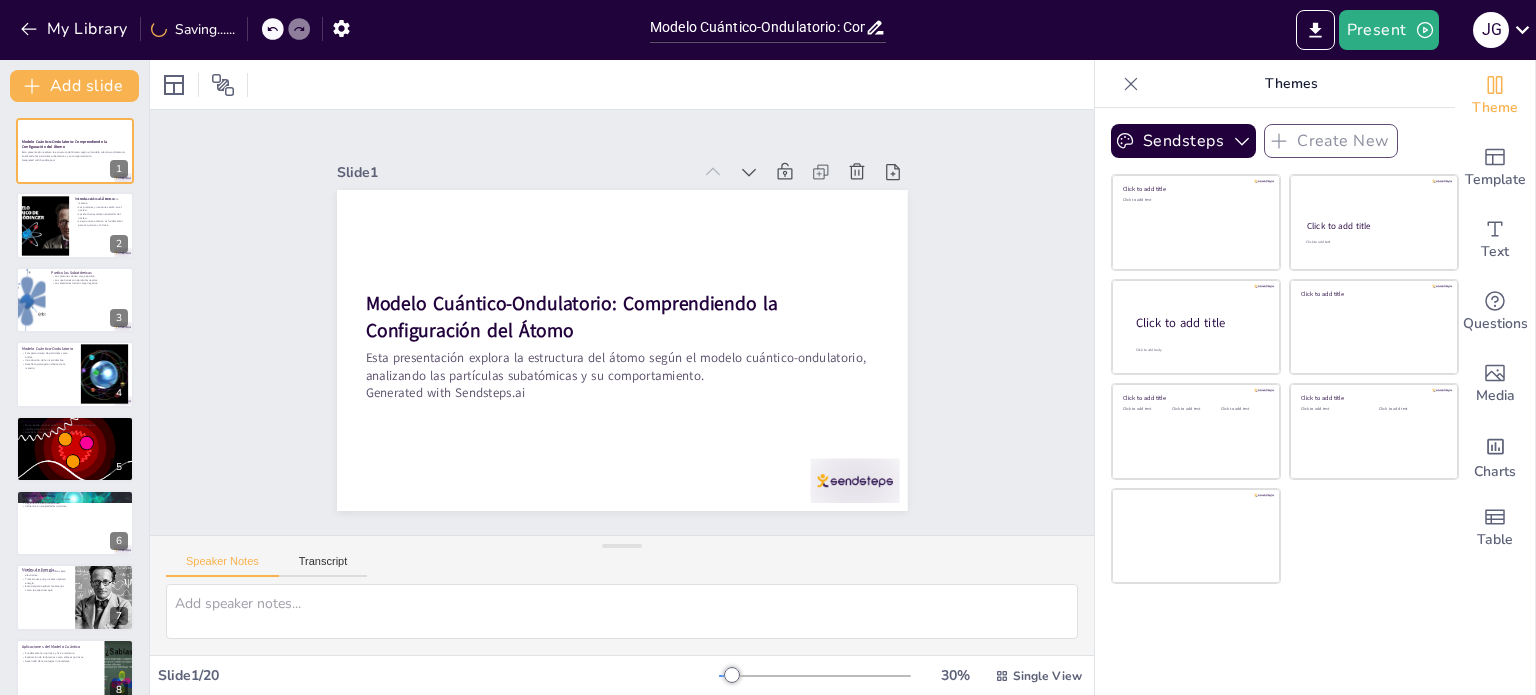 checkbox on "true" 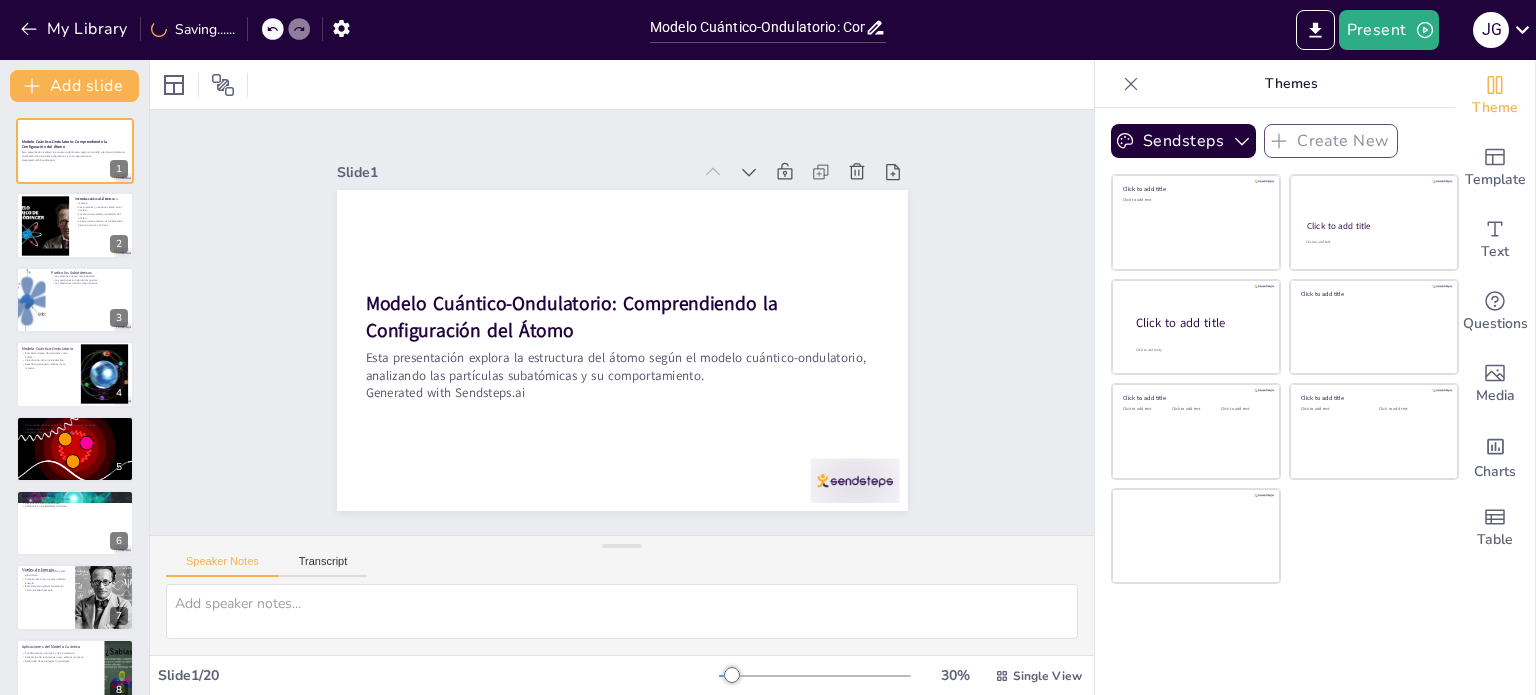 checkbox on "true" 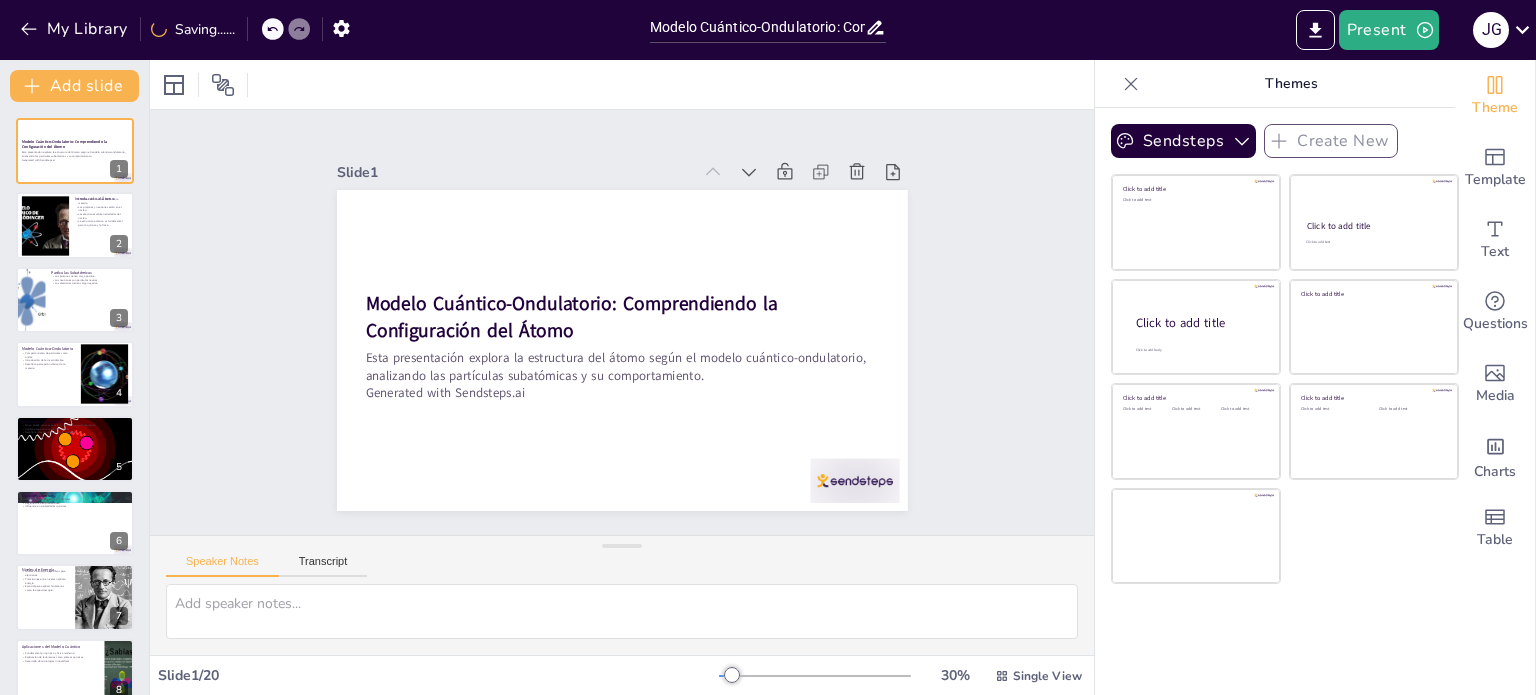 checkbox on "true" 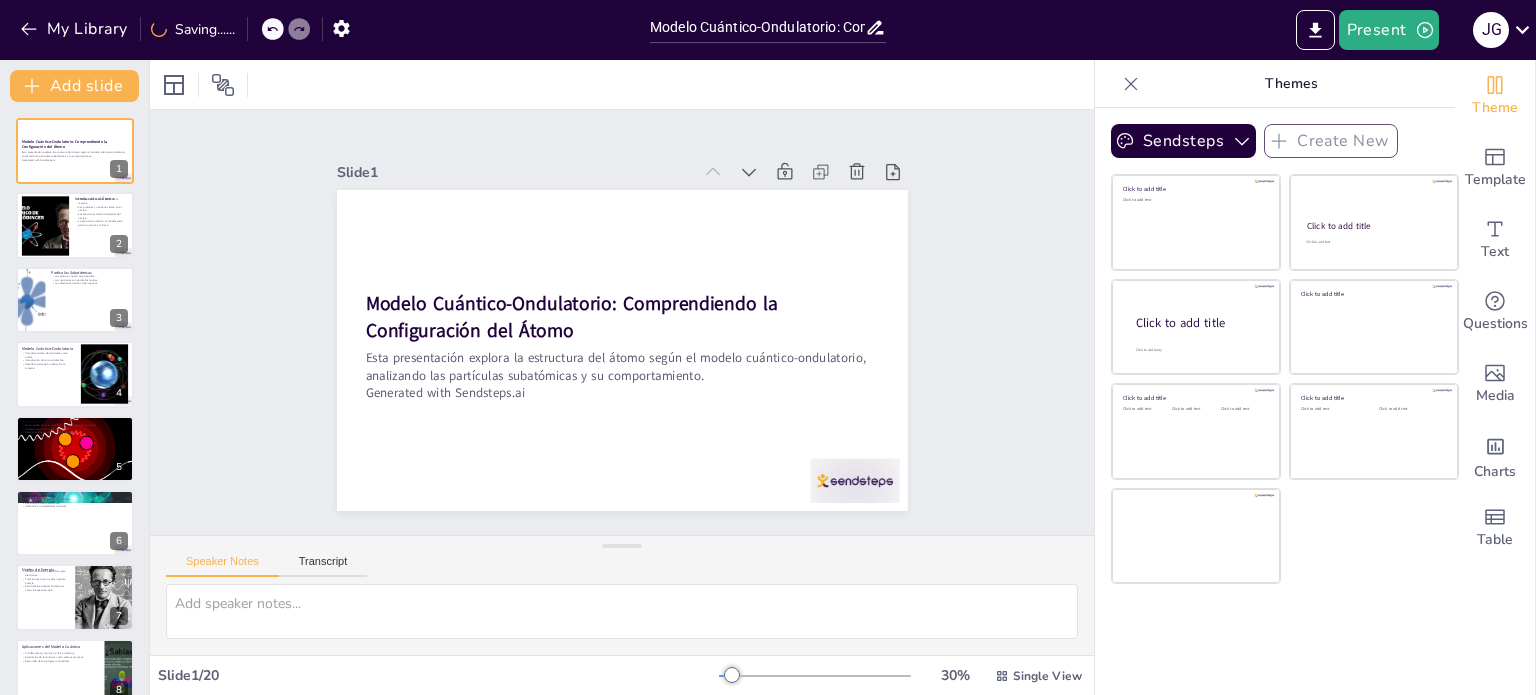 checkbox on "true" 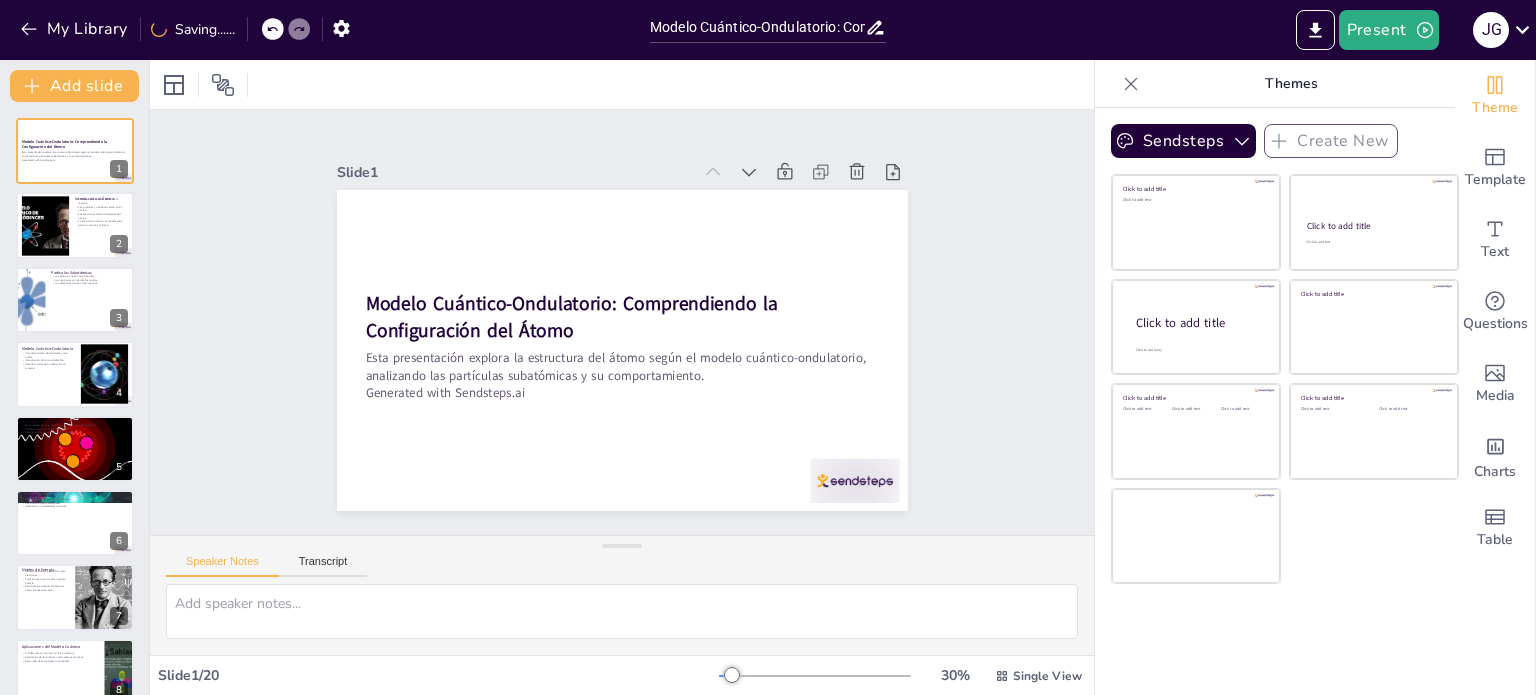 checkbox on "true" 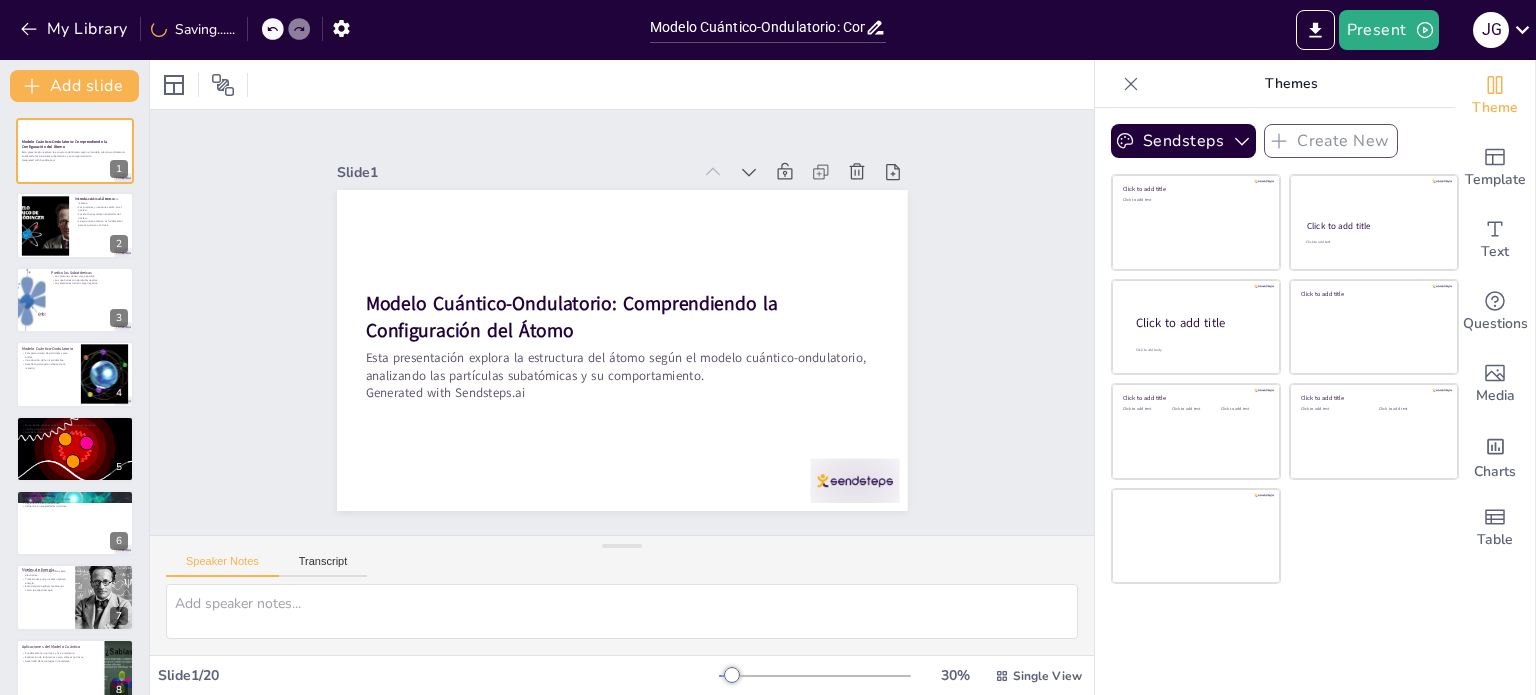 checkbox on "true" 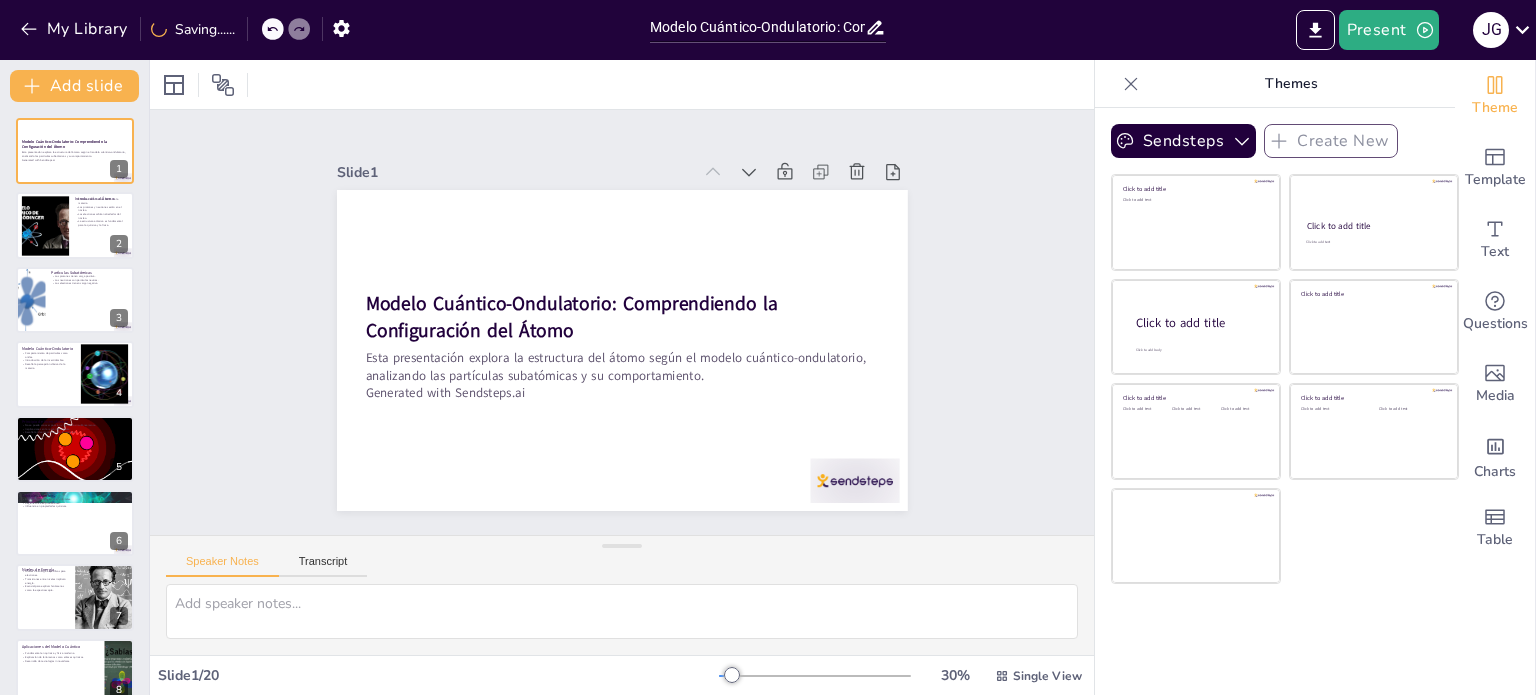 checkbox on "true" 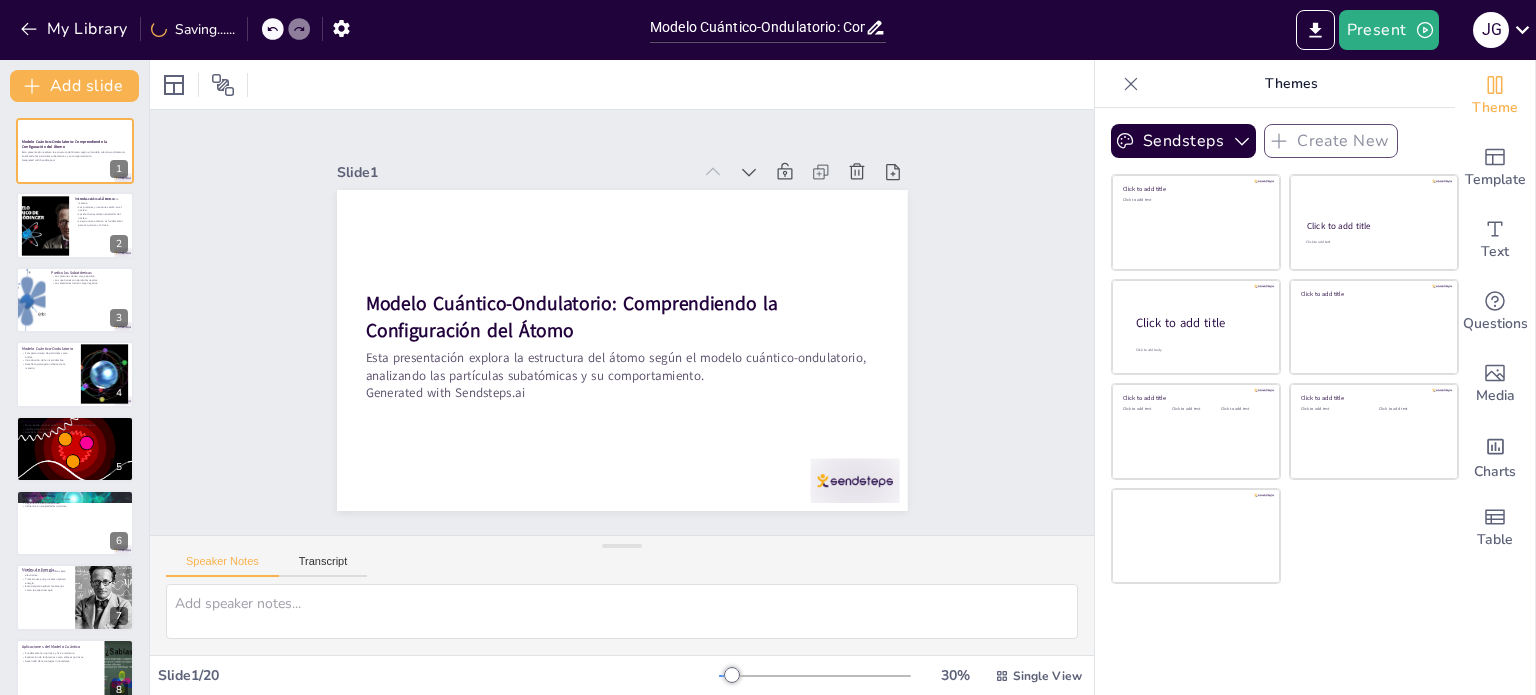 checkbox on "true" 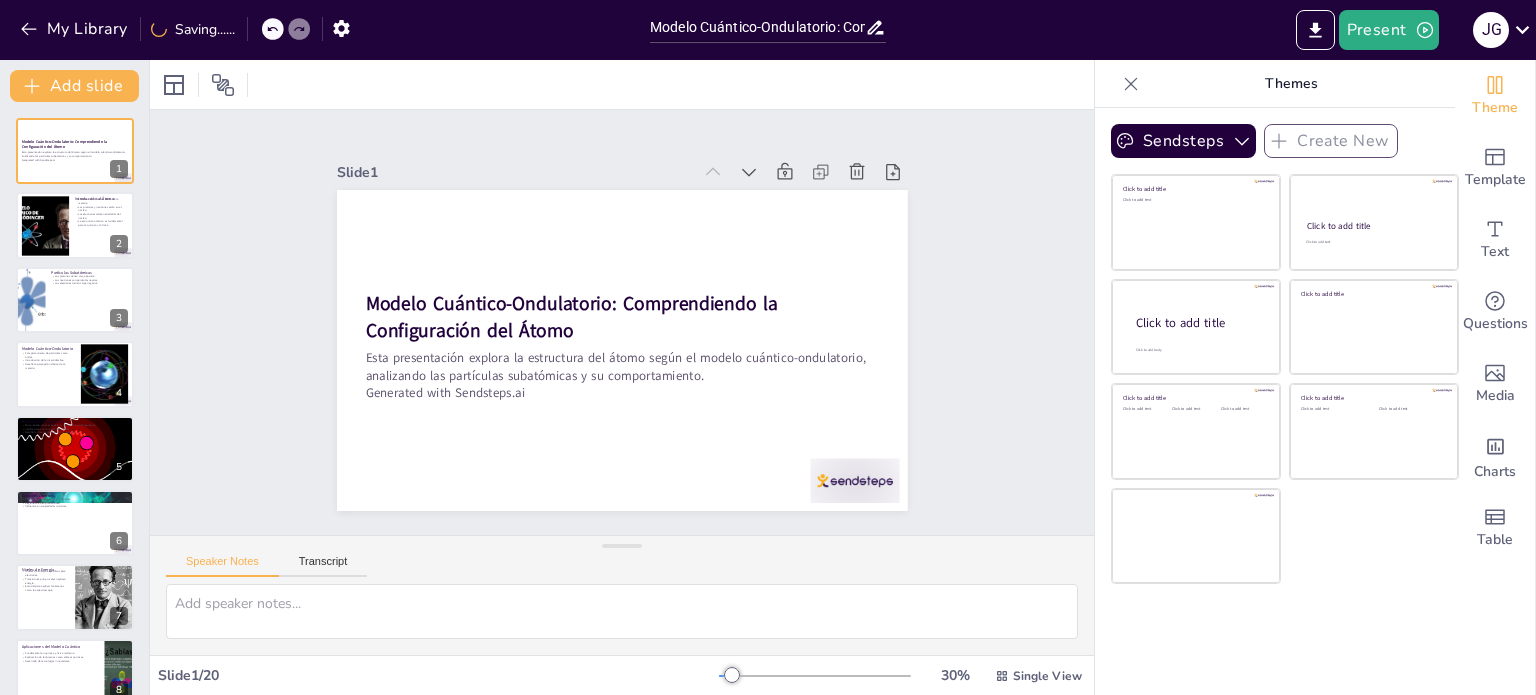 checkbox on "true" 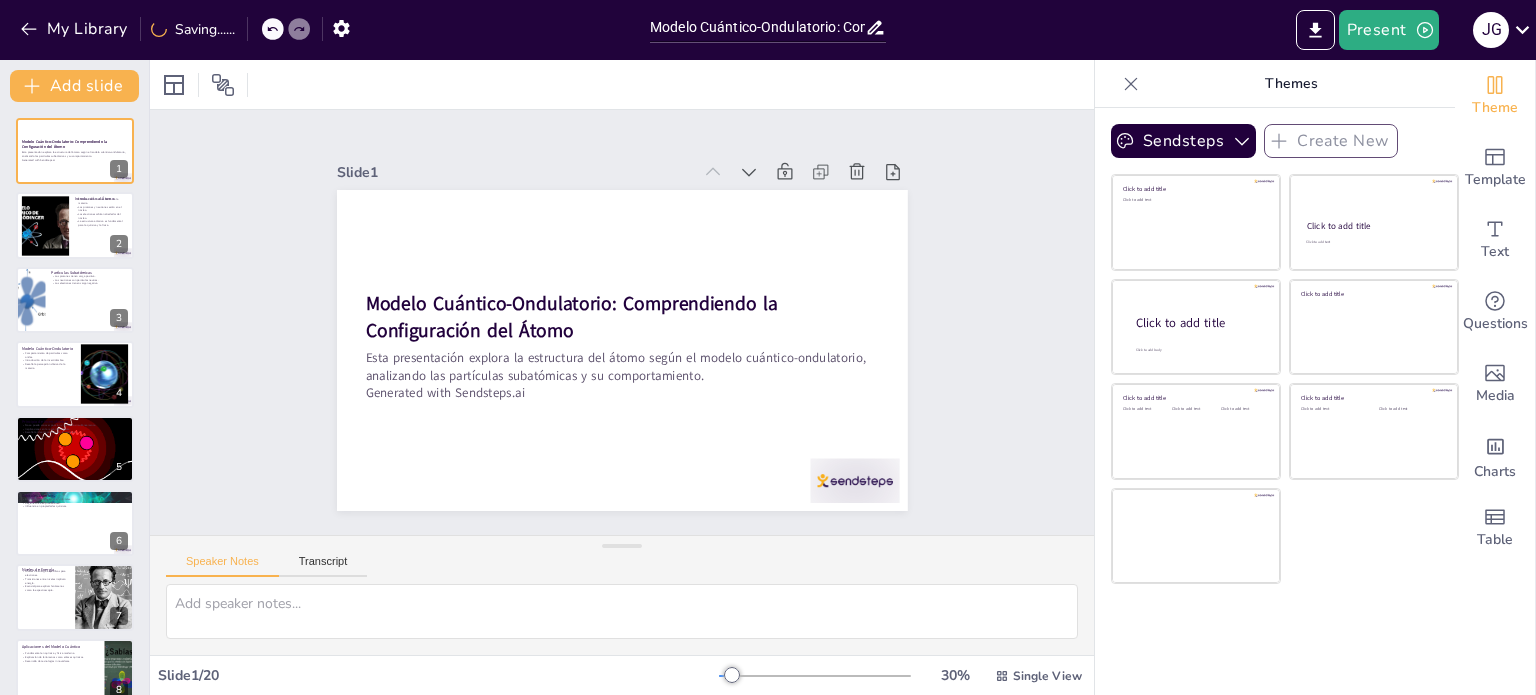 checkbox on "true" 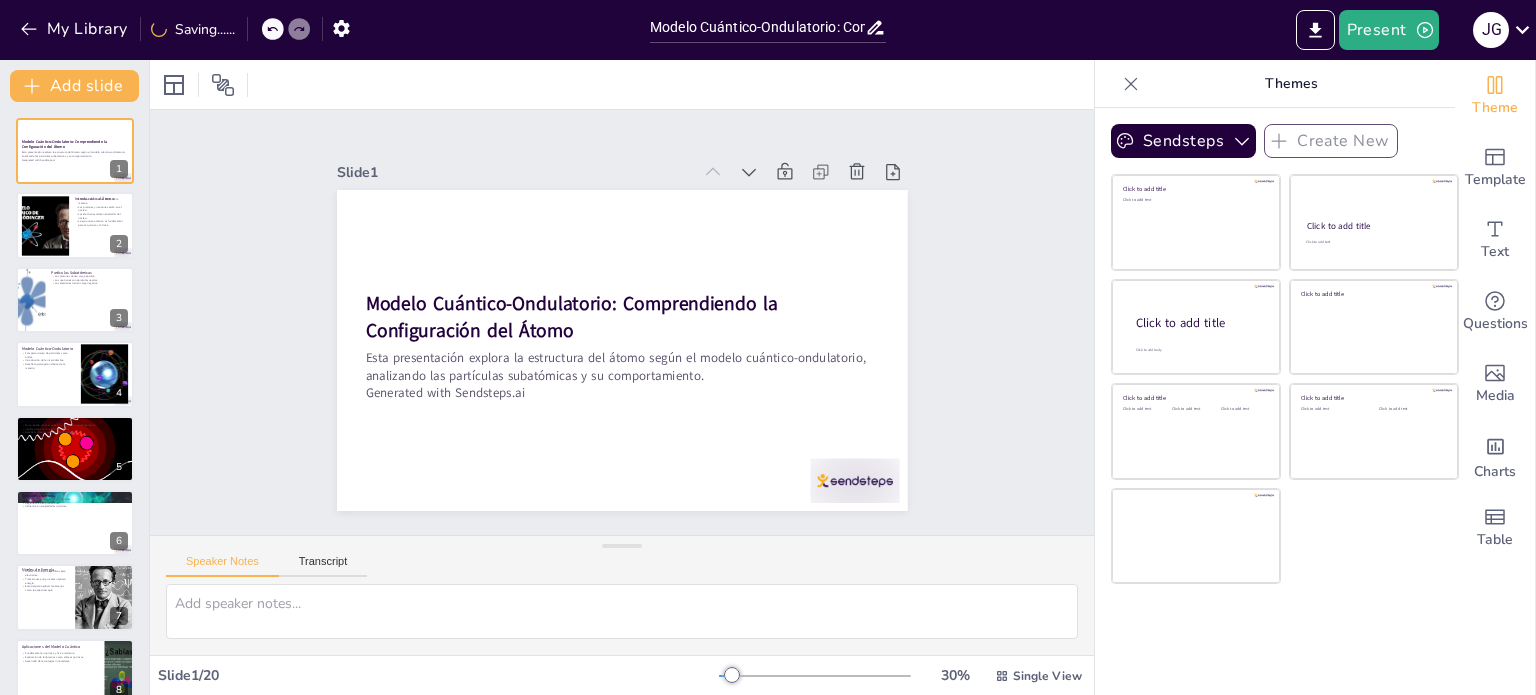 checkbox on "true" 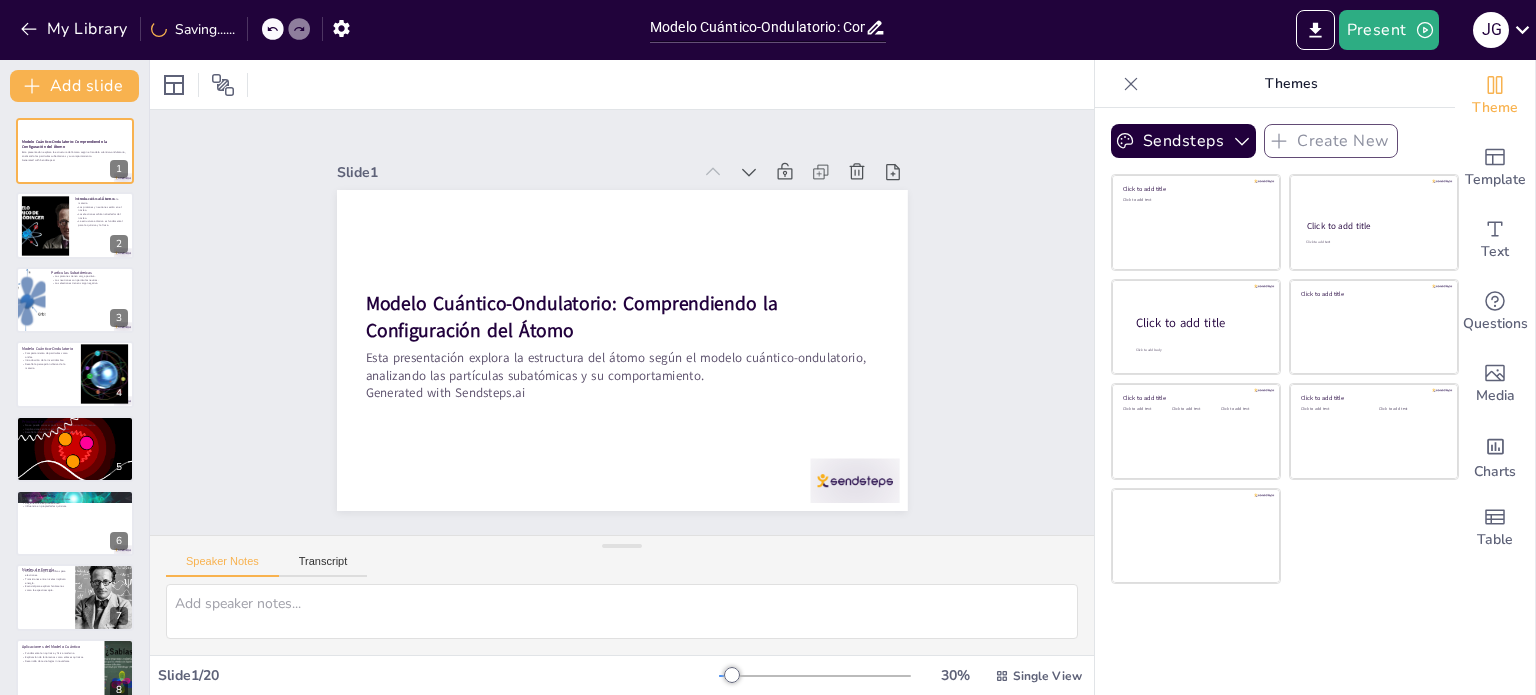 checkbox on "true" 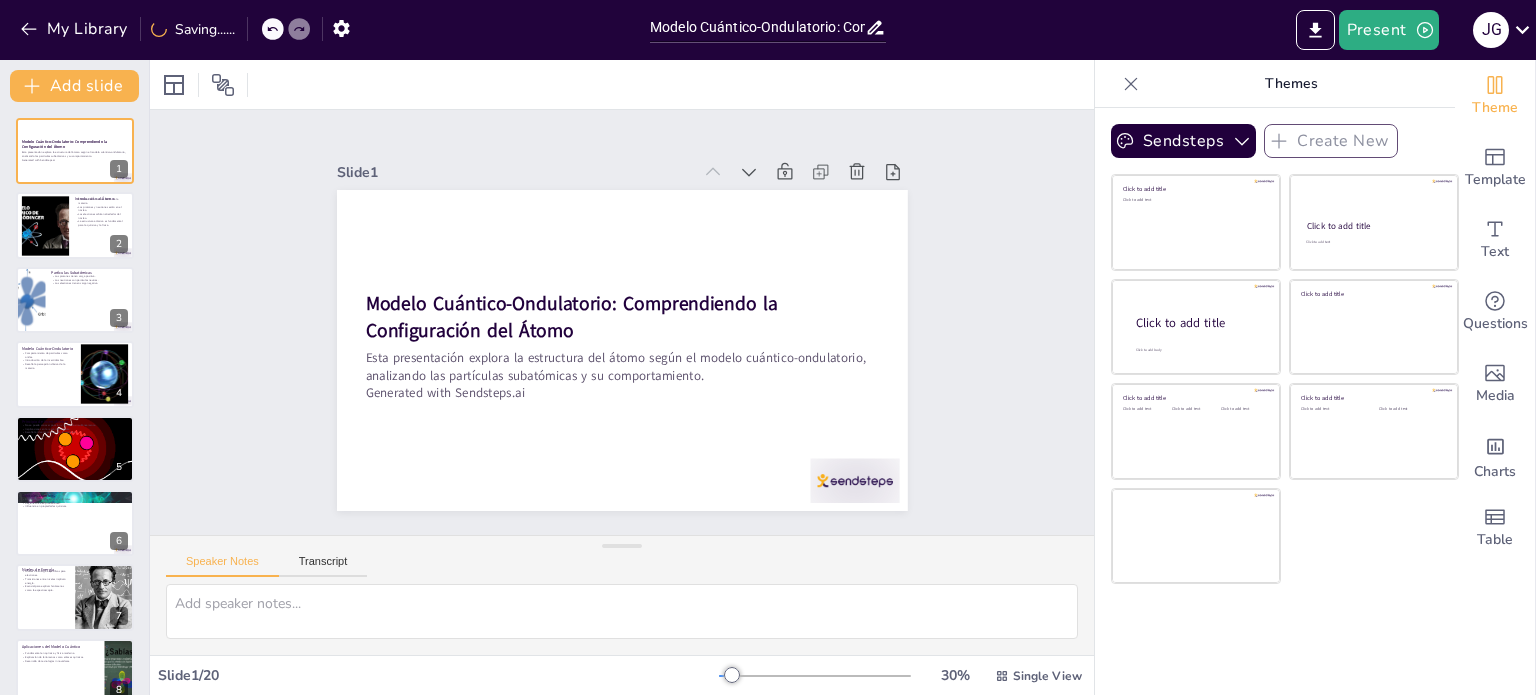 checkbox on "true" 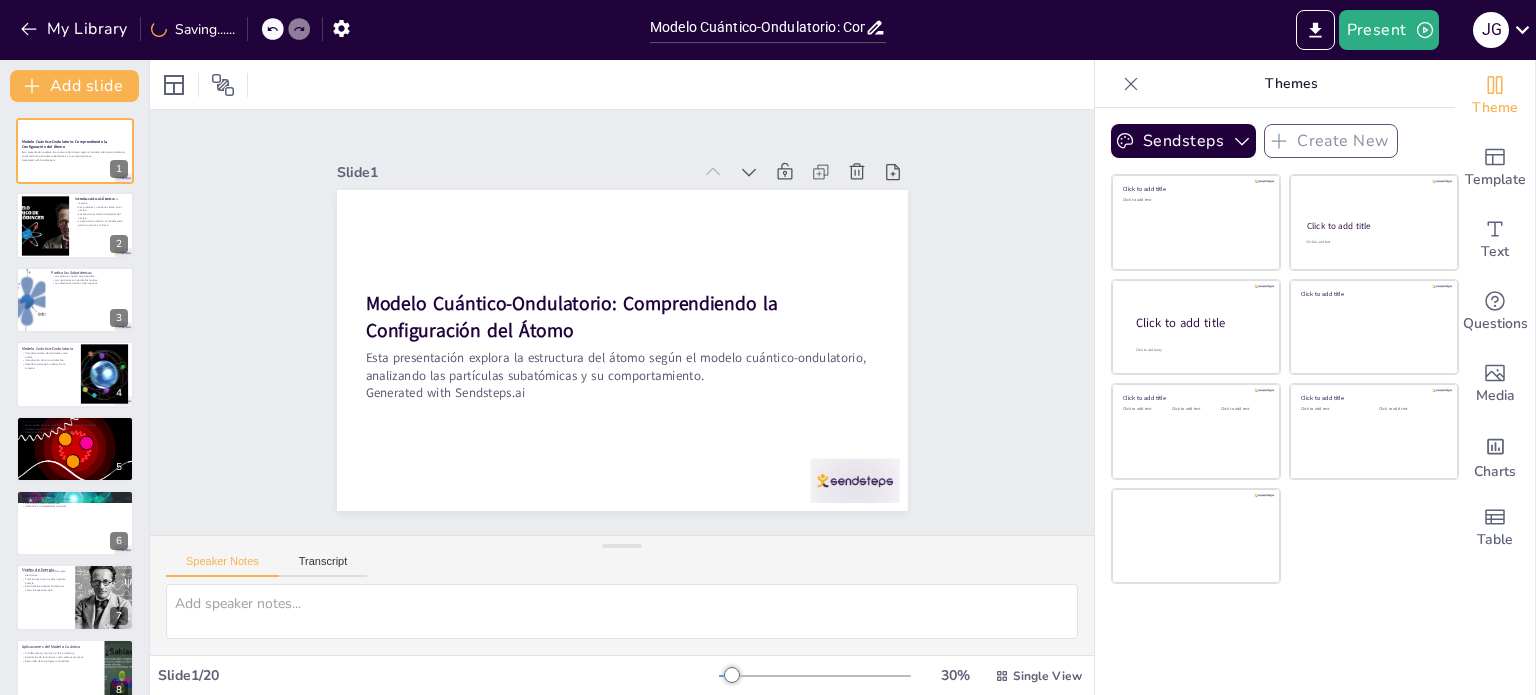 checkbox on "true" 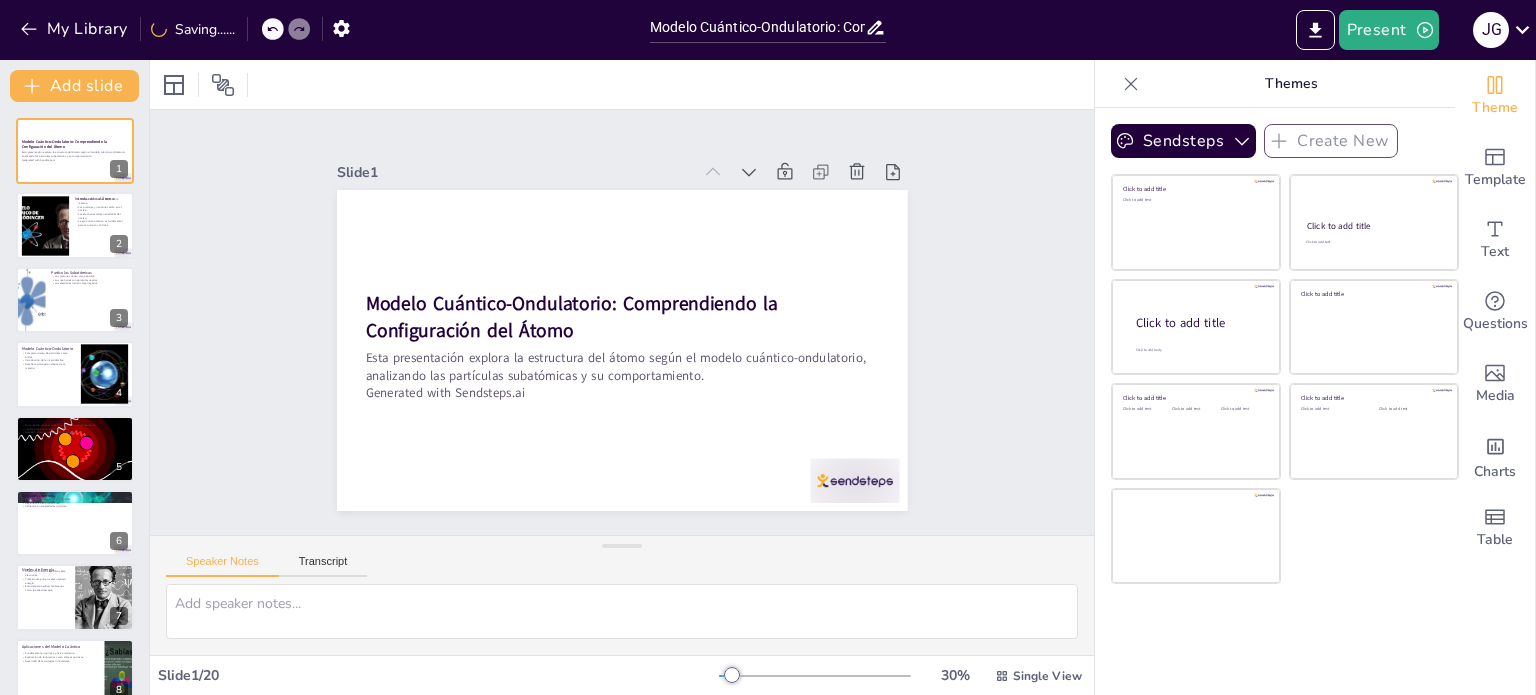 checkbox on "true" 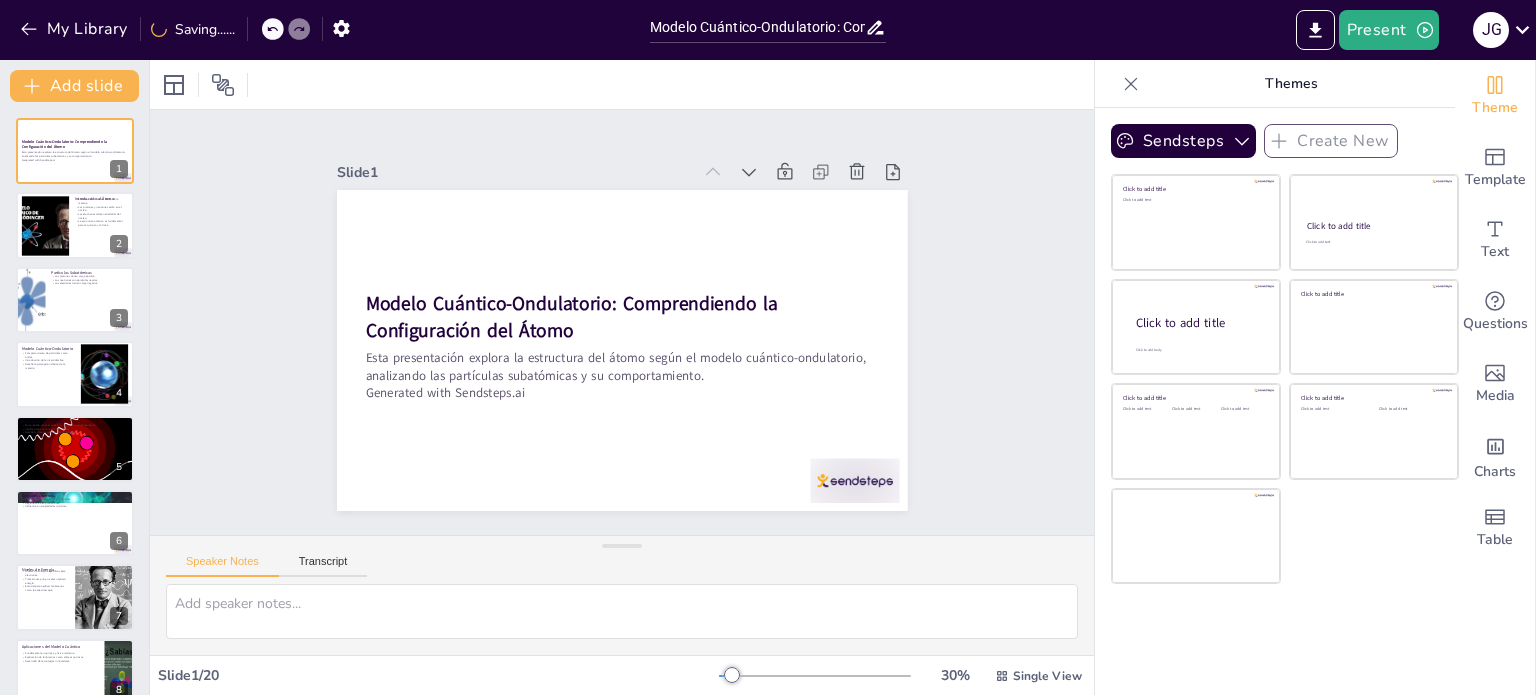 checkbox on "true" 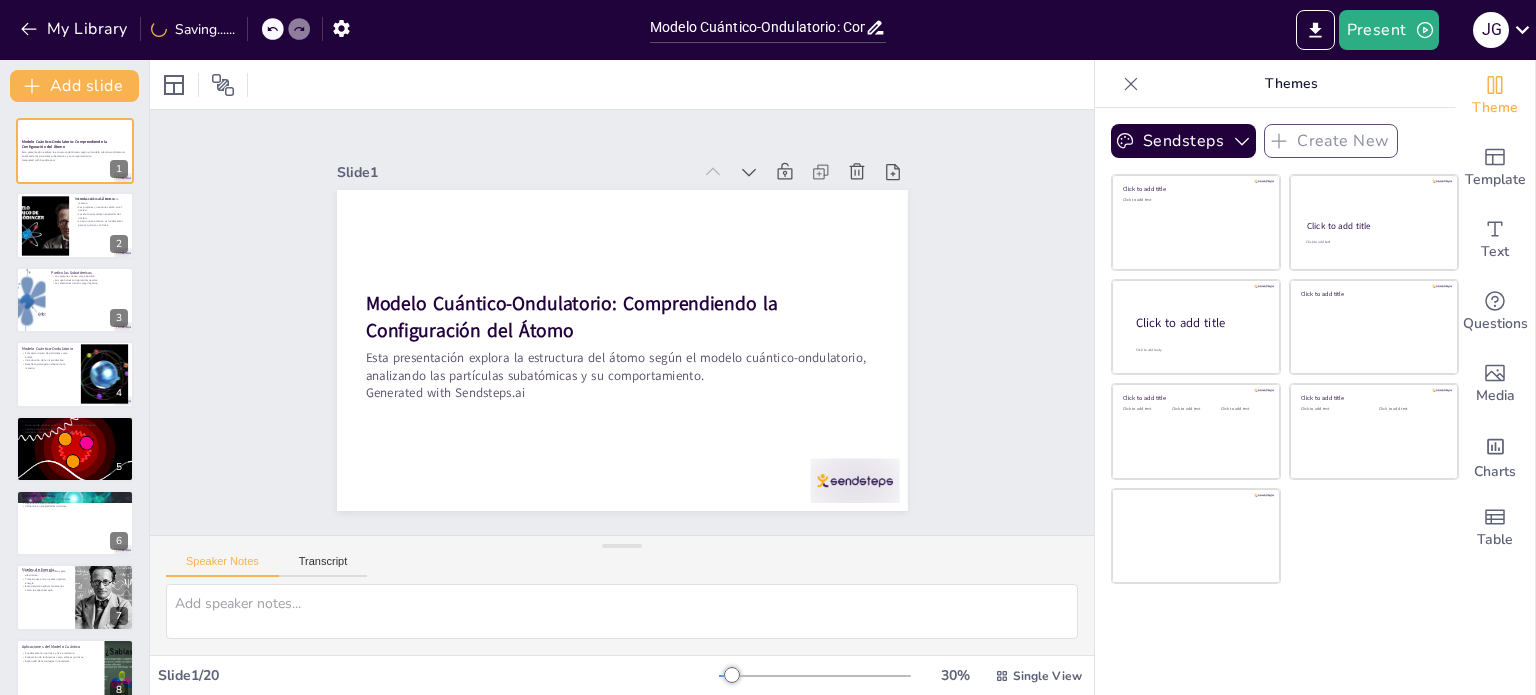 checkbox on "true" 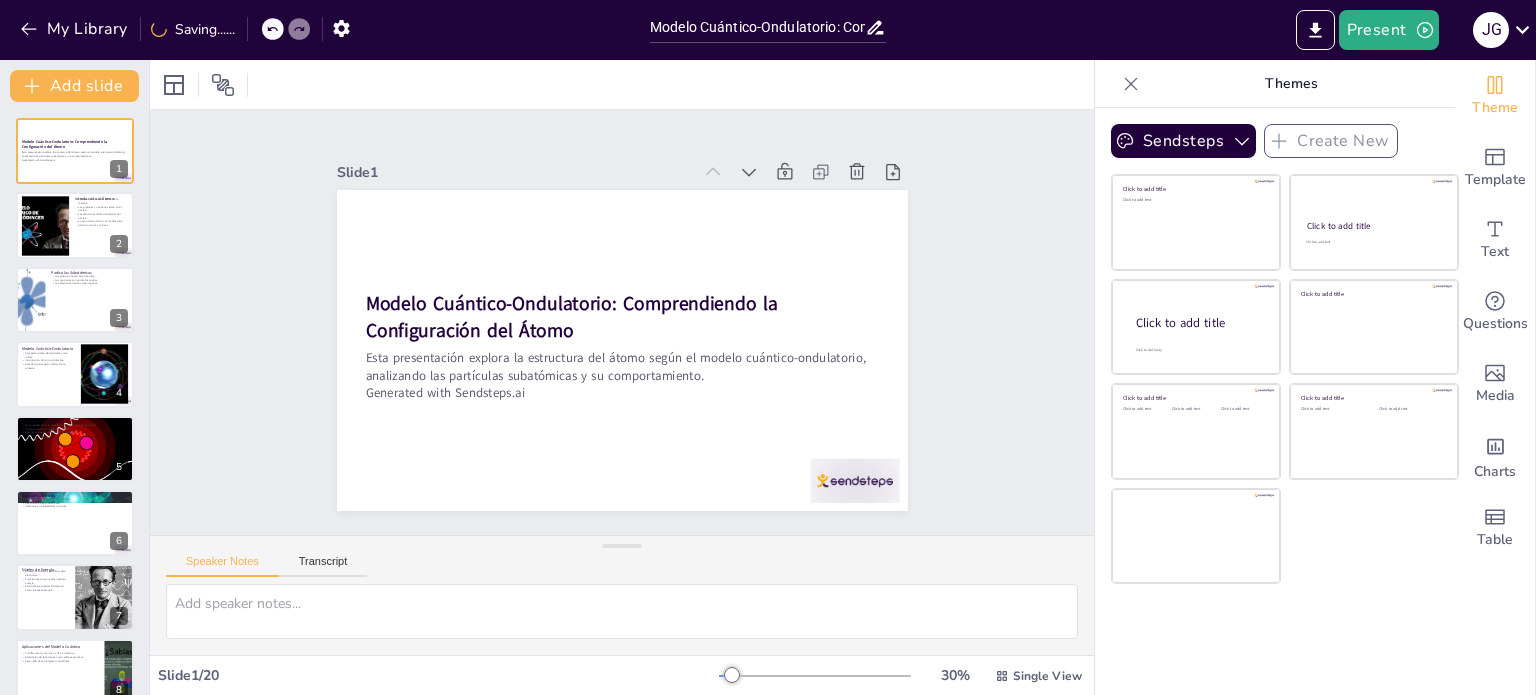 checkbox on "true" 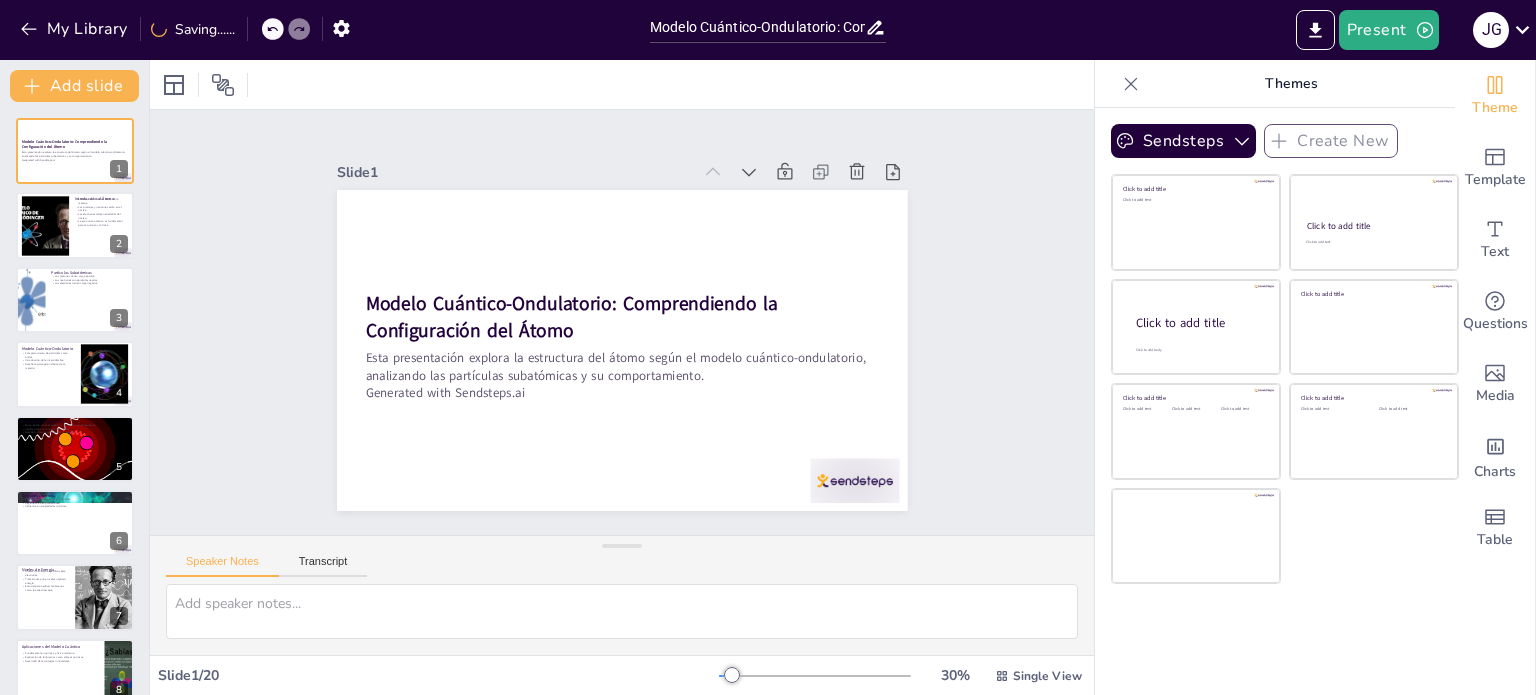 checkbox on "true" 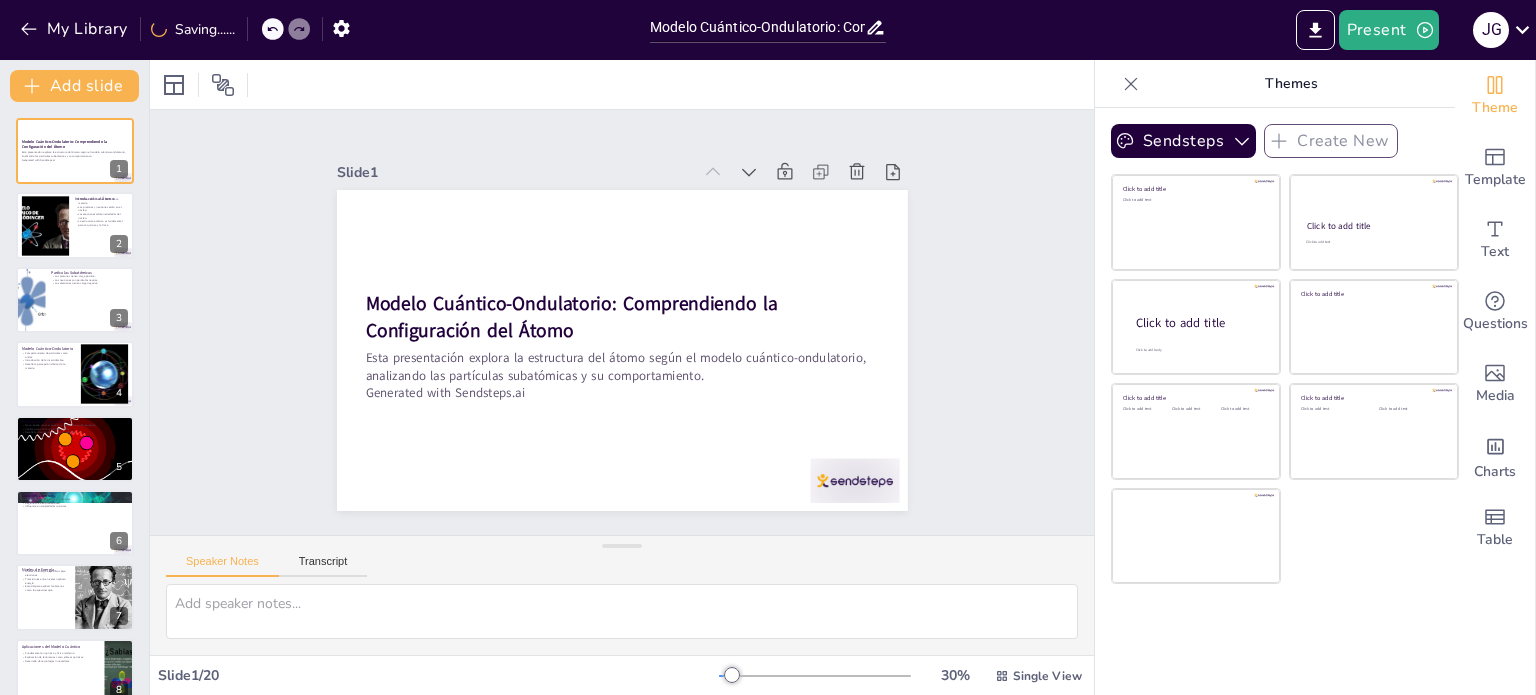 checkbox on "true" 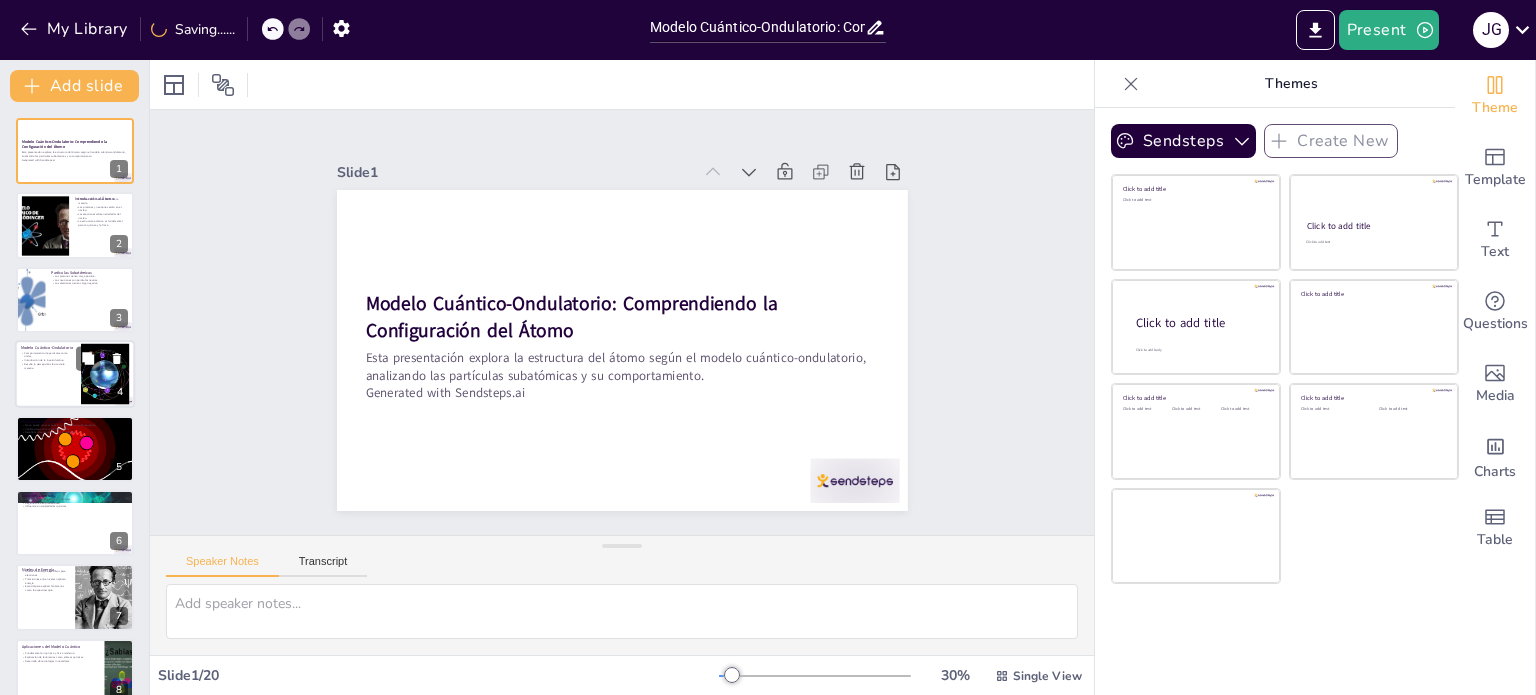 checkbox on "true" 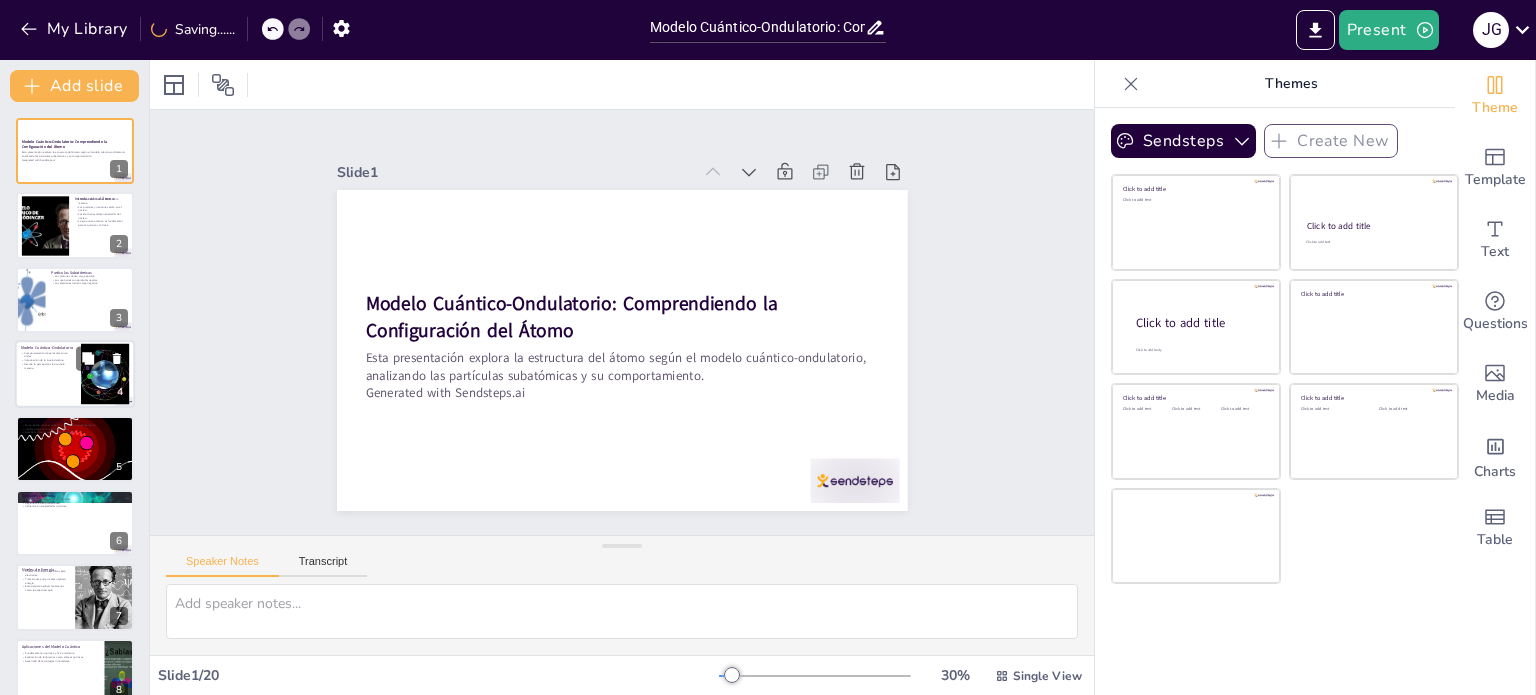 checkbox on "true" 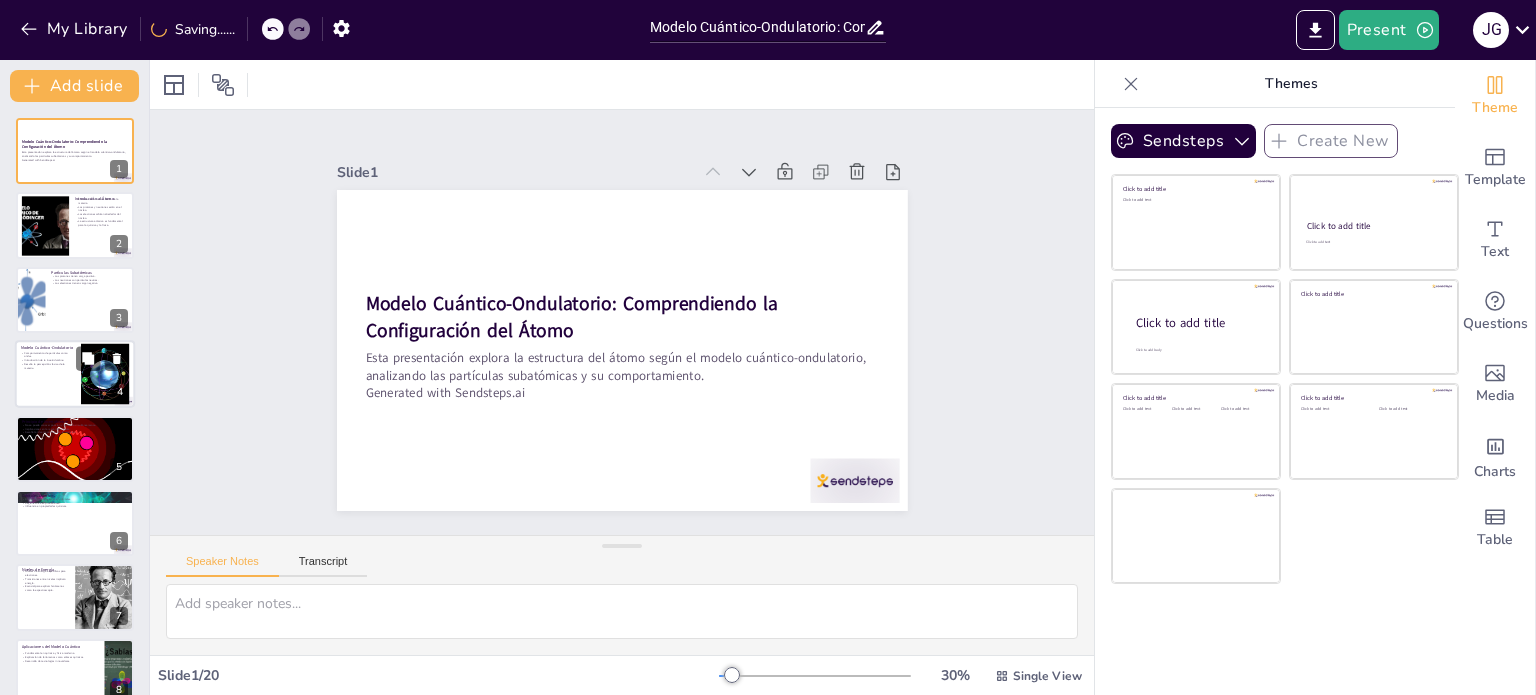 checkbox on "true" 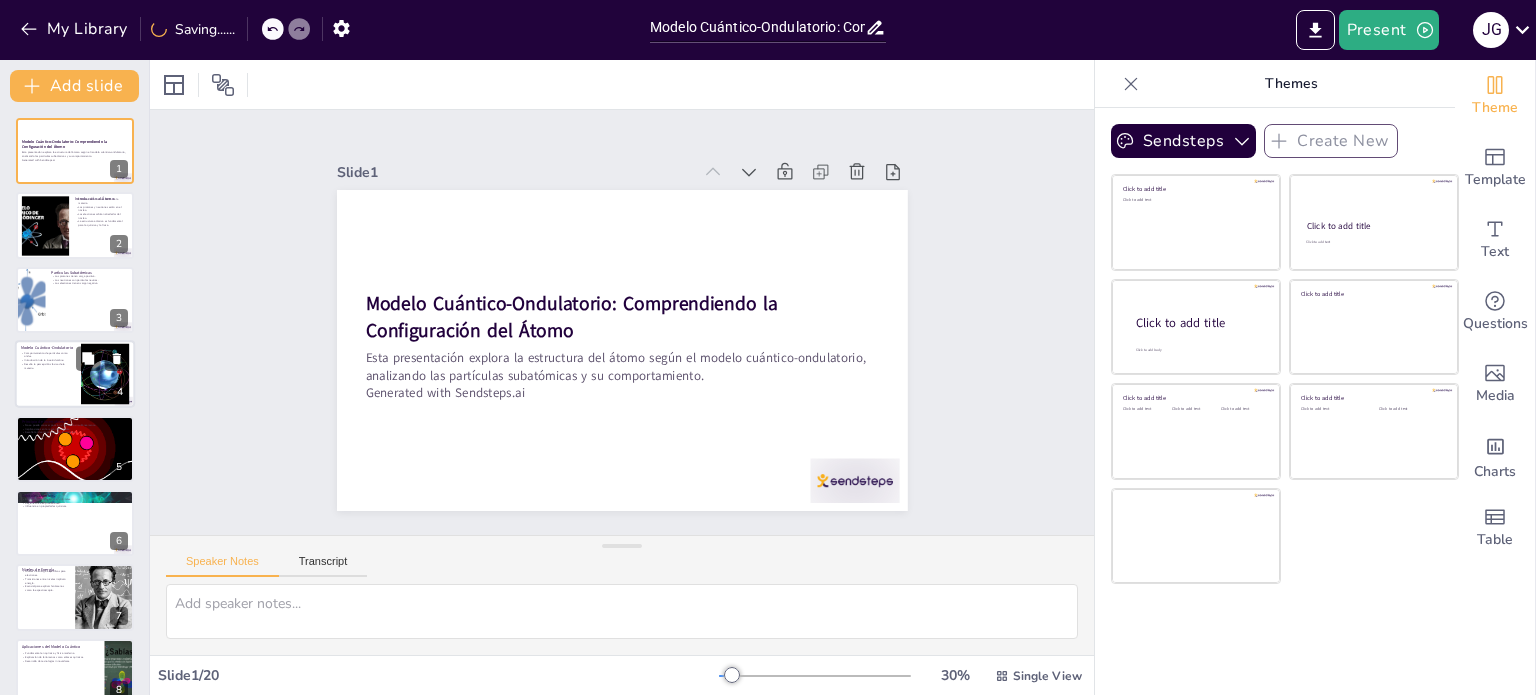 checkbox on "true" 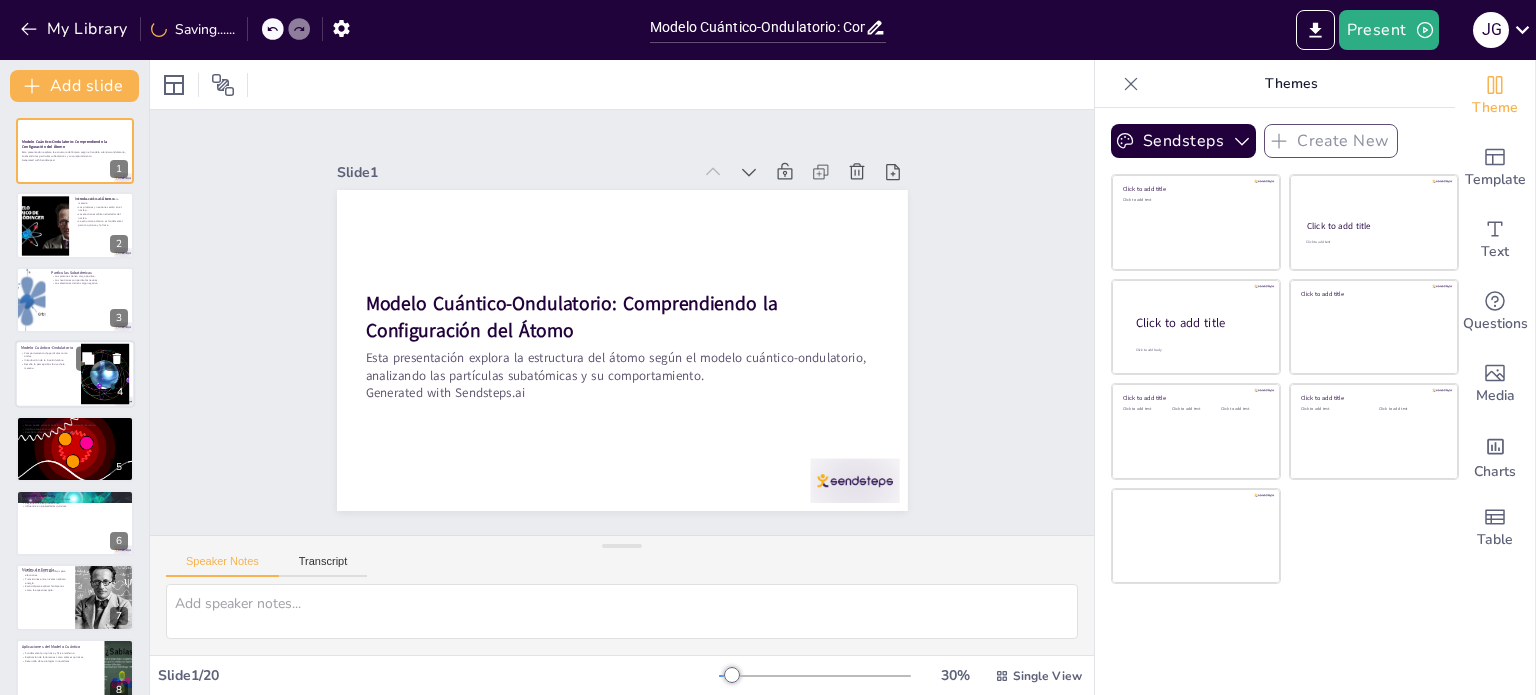 checkbox on "true" 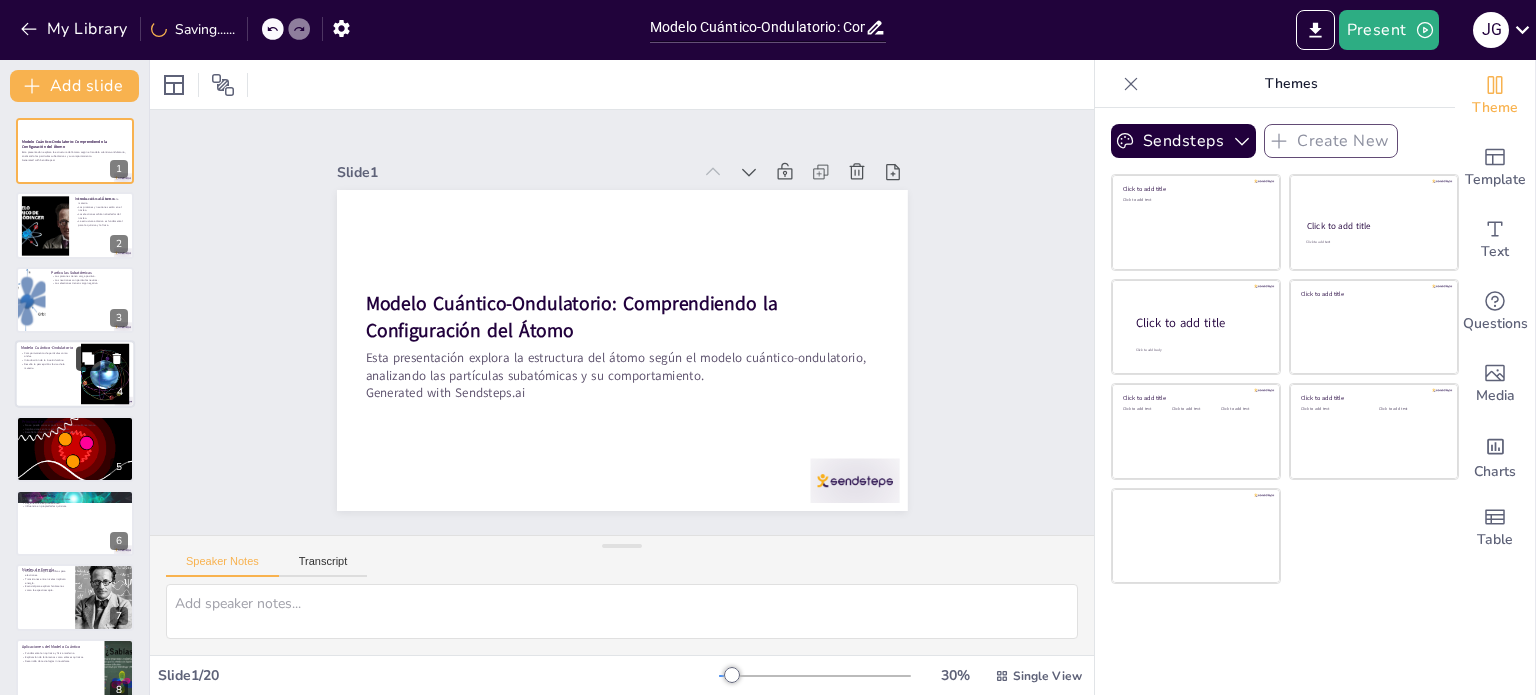 checkbox on "true" 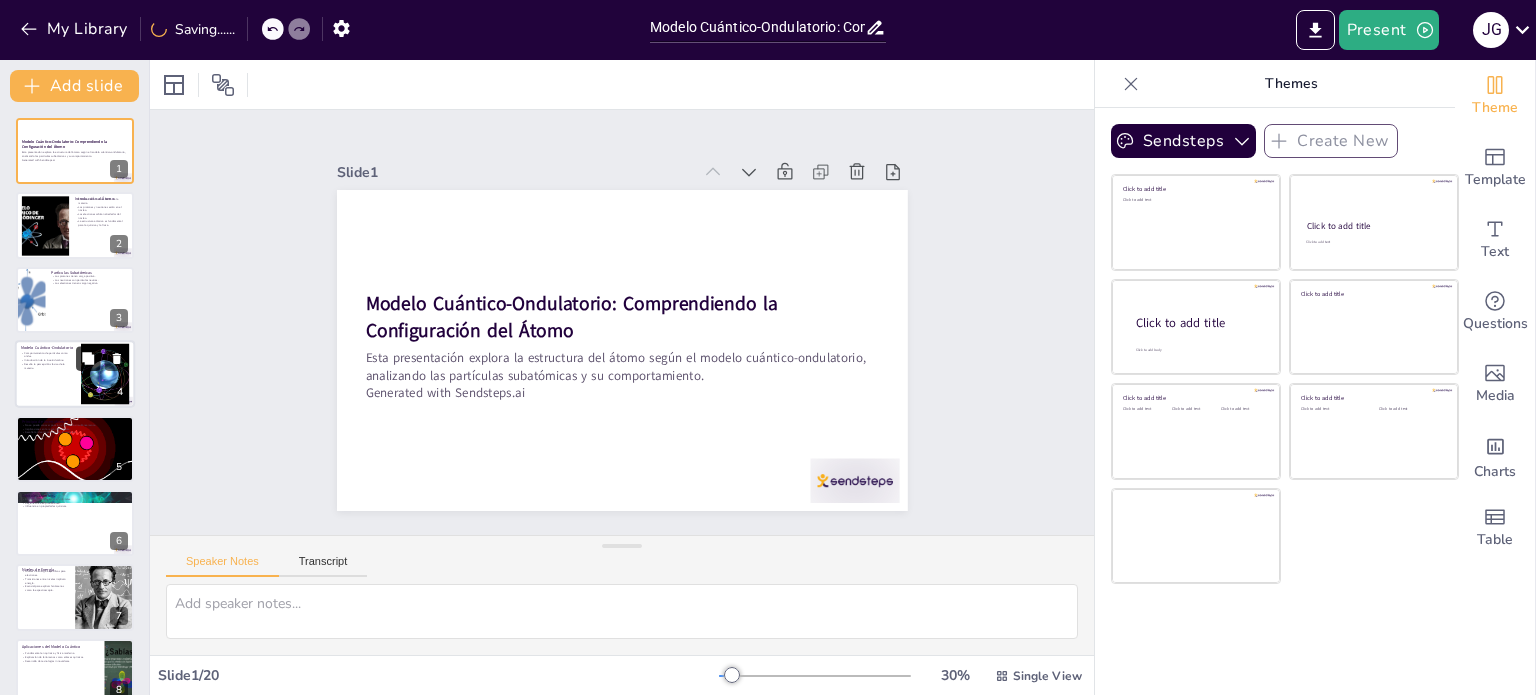 checkbox on "true" 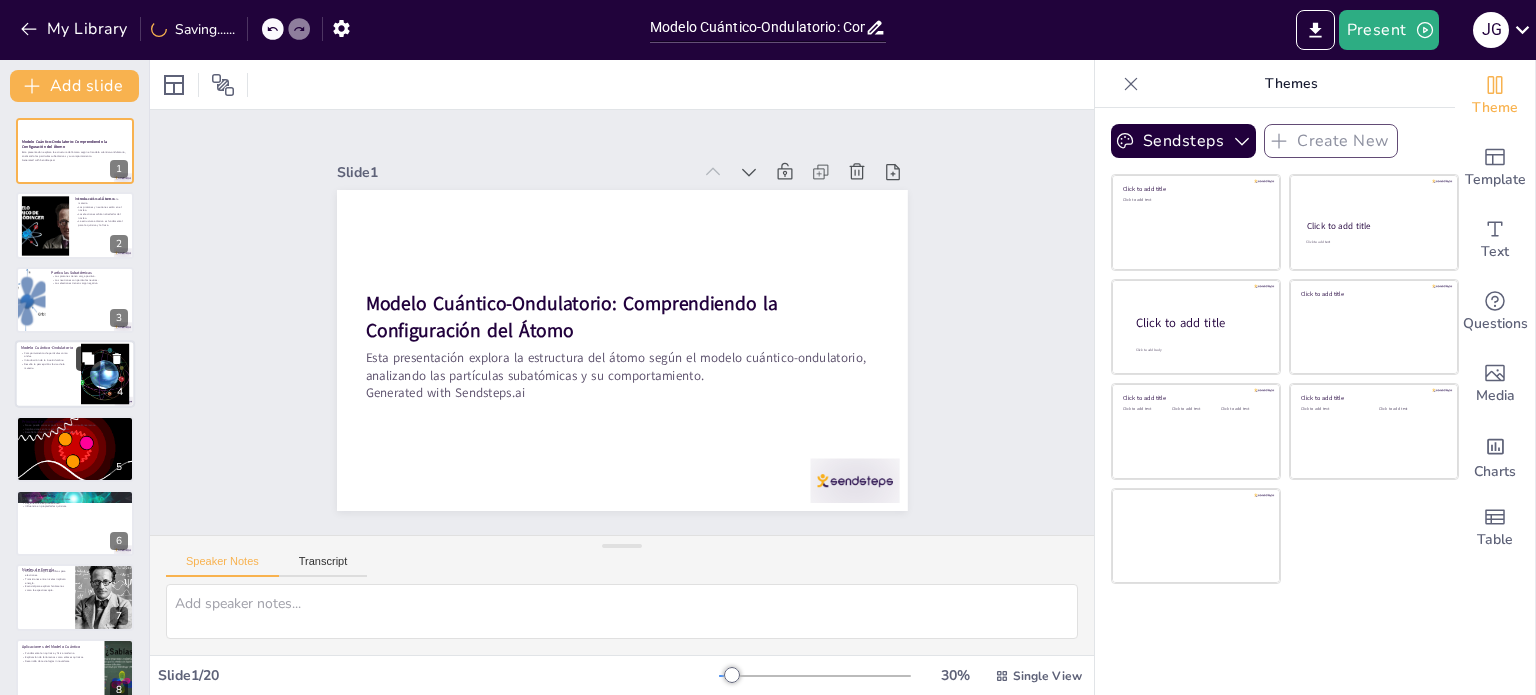 checkbox on "true" 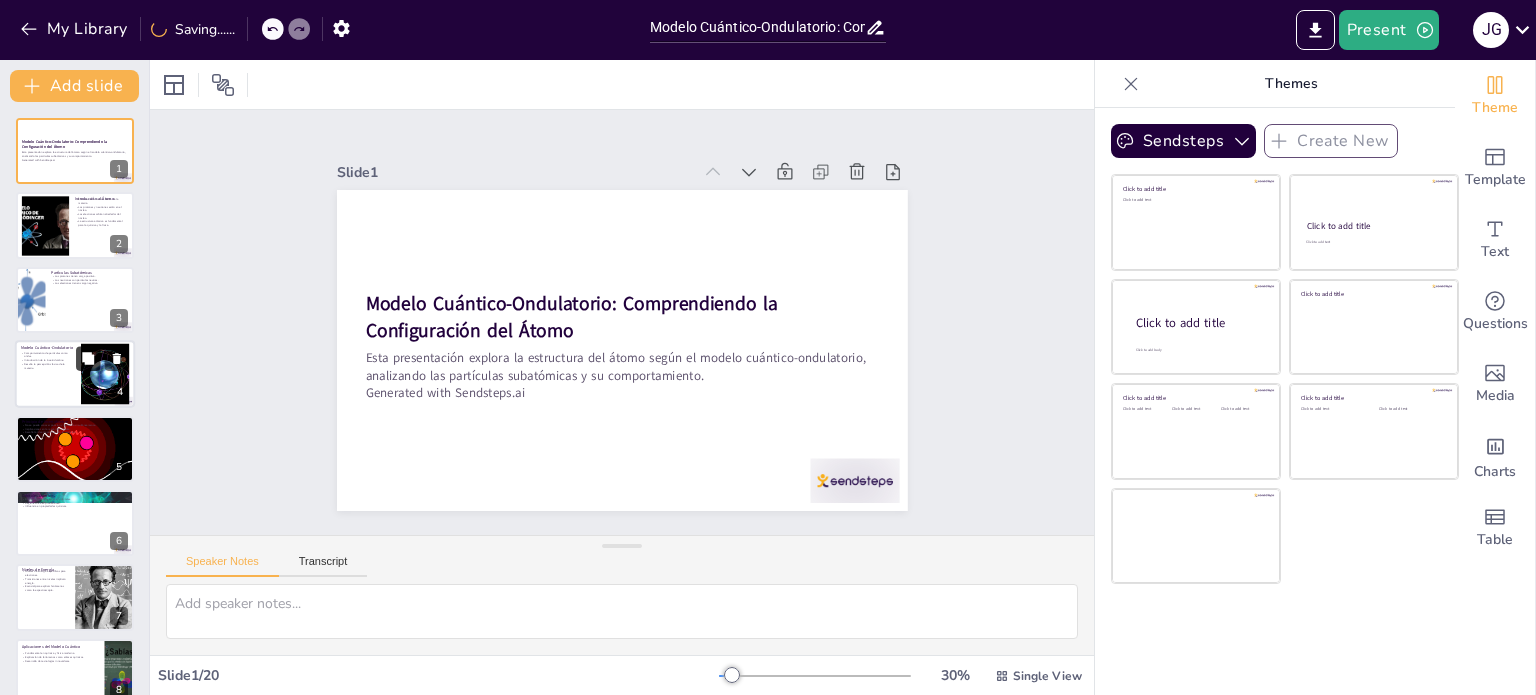 checkbox on "true" 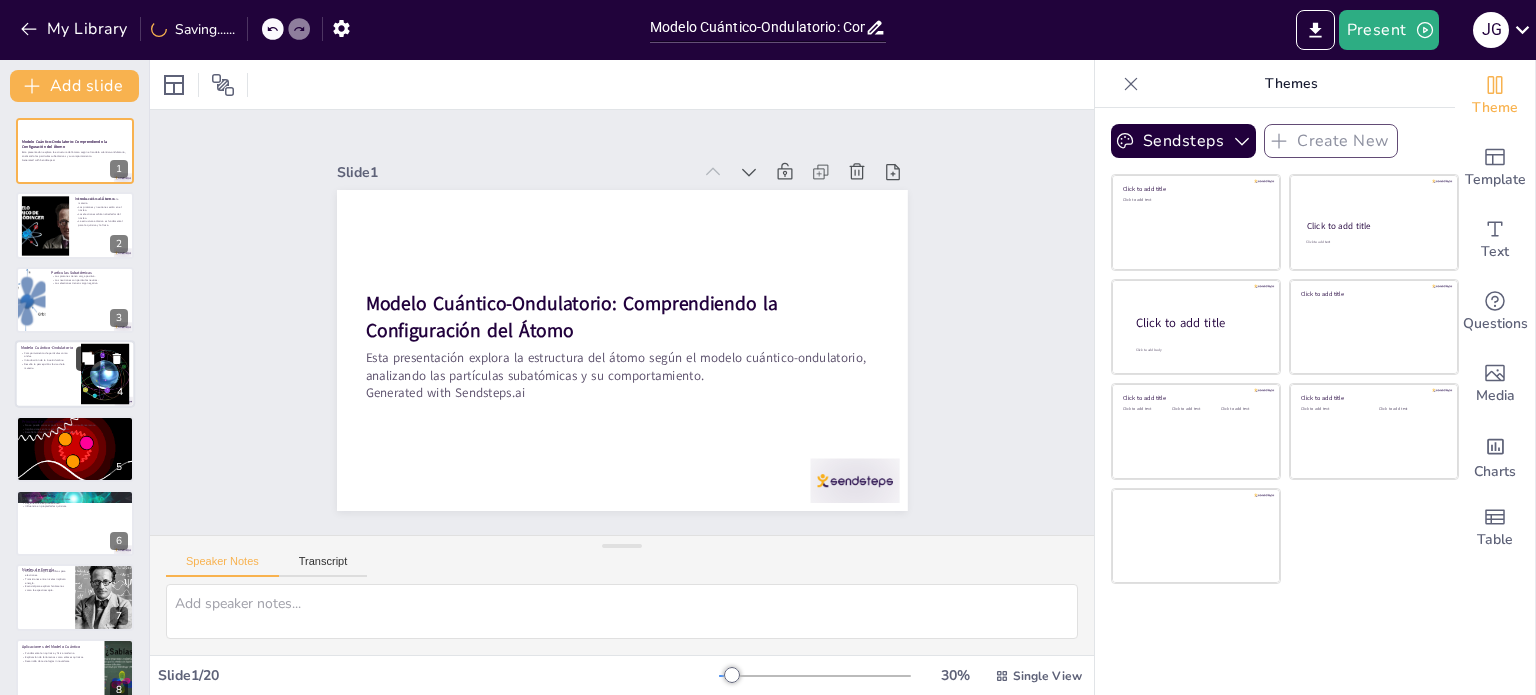 checkbox on "true" 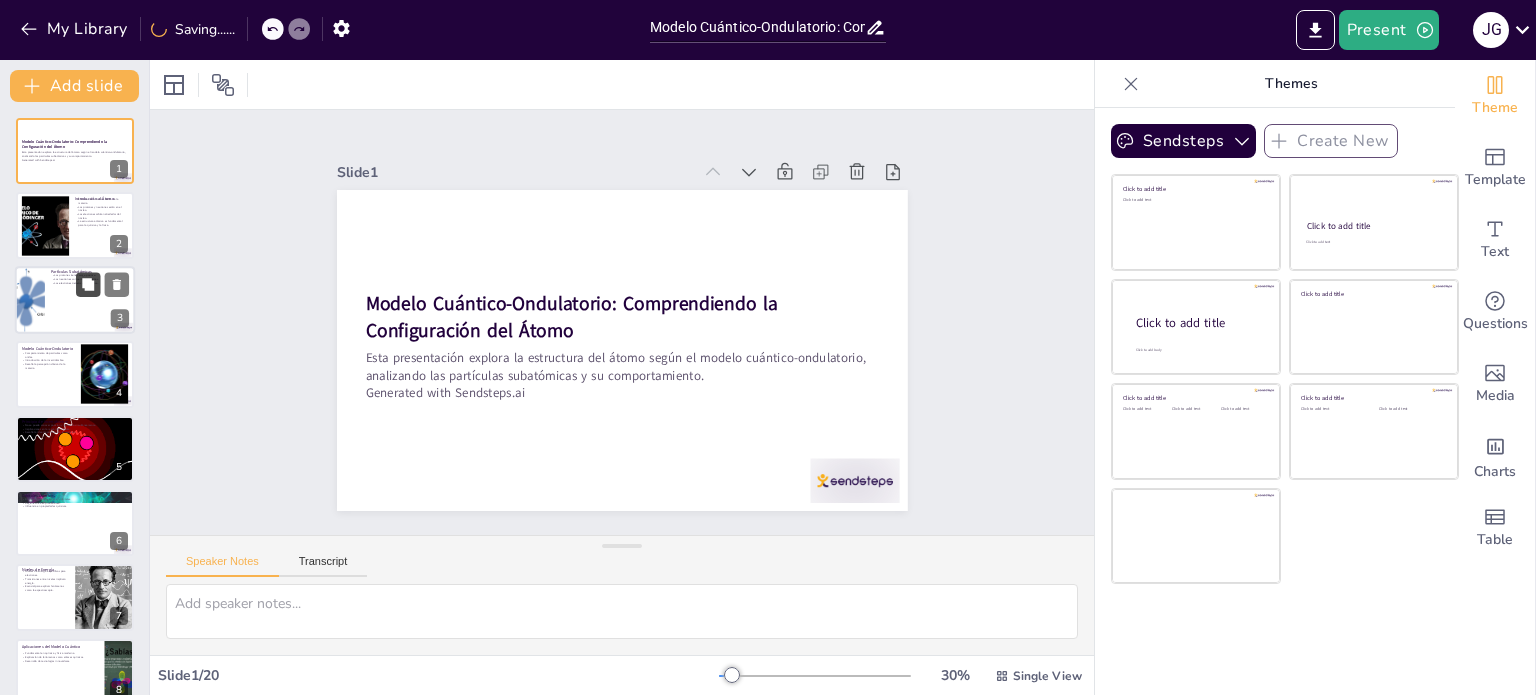checkbox on "true" 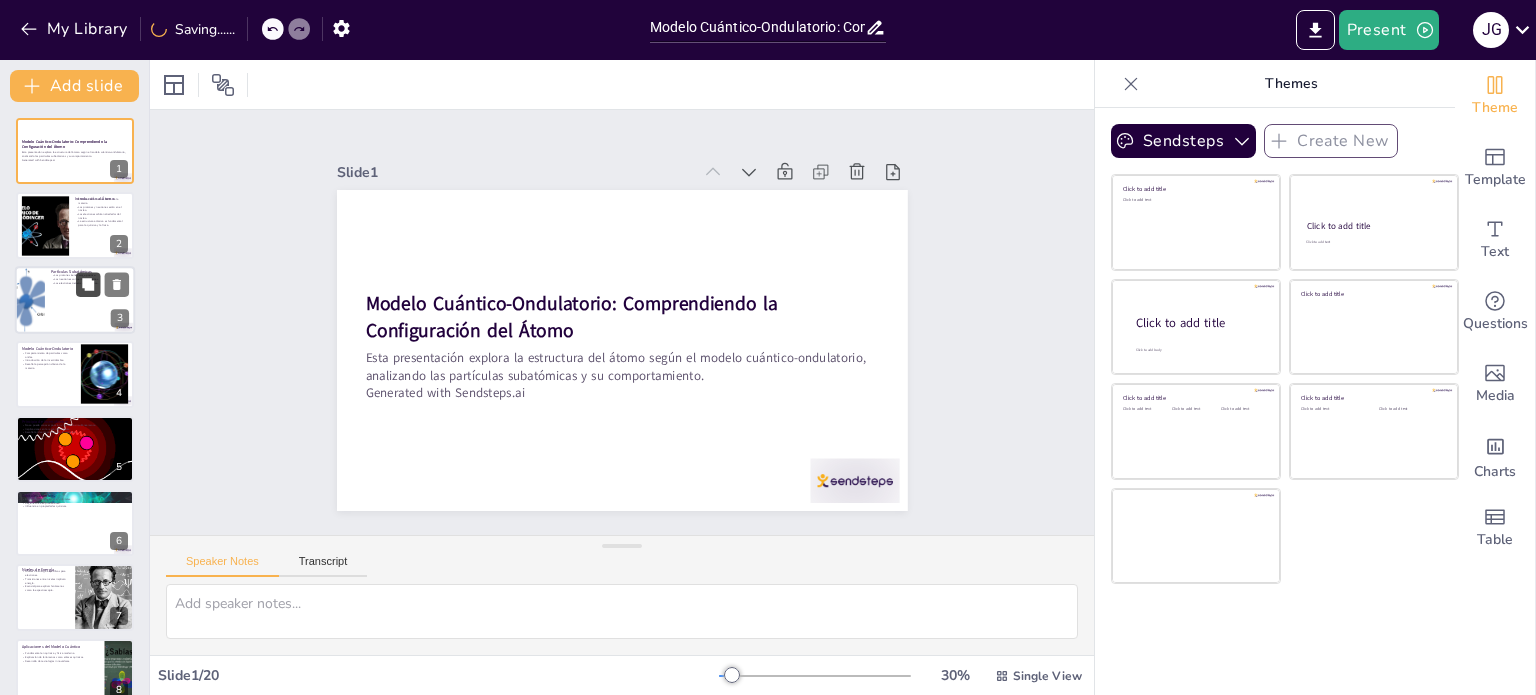checkbox on "true" 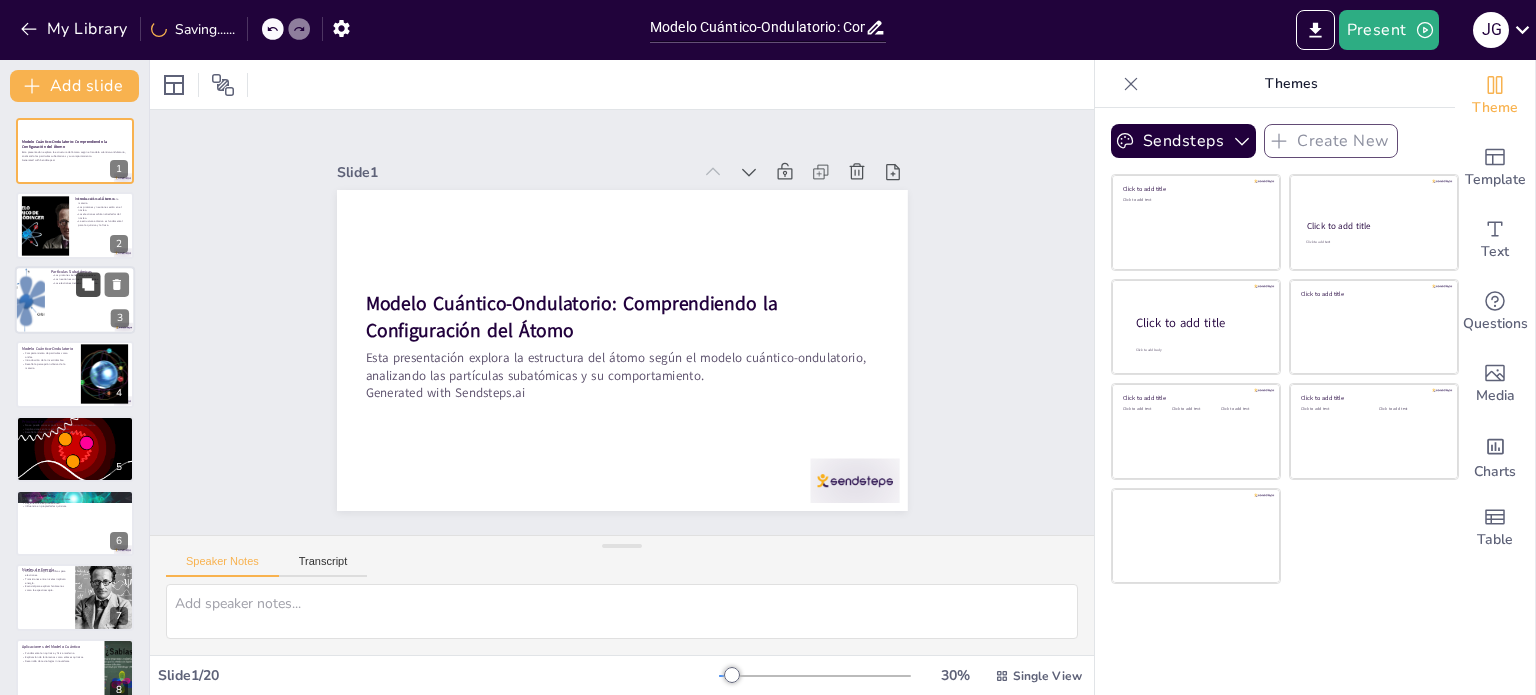 checkbox on "true" 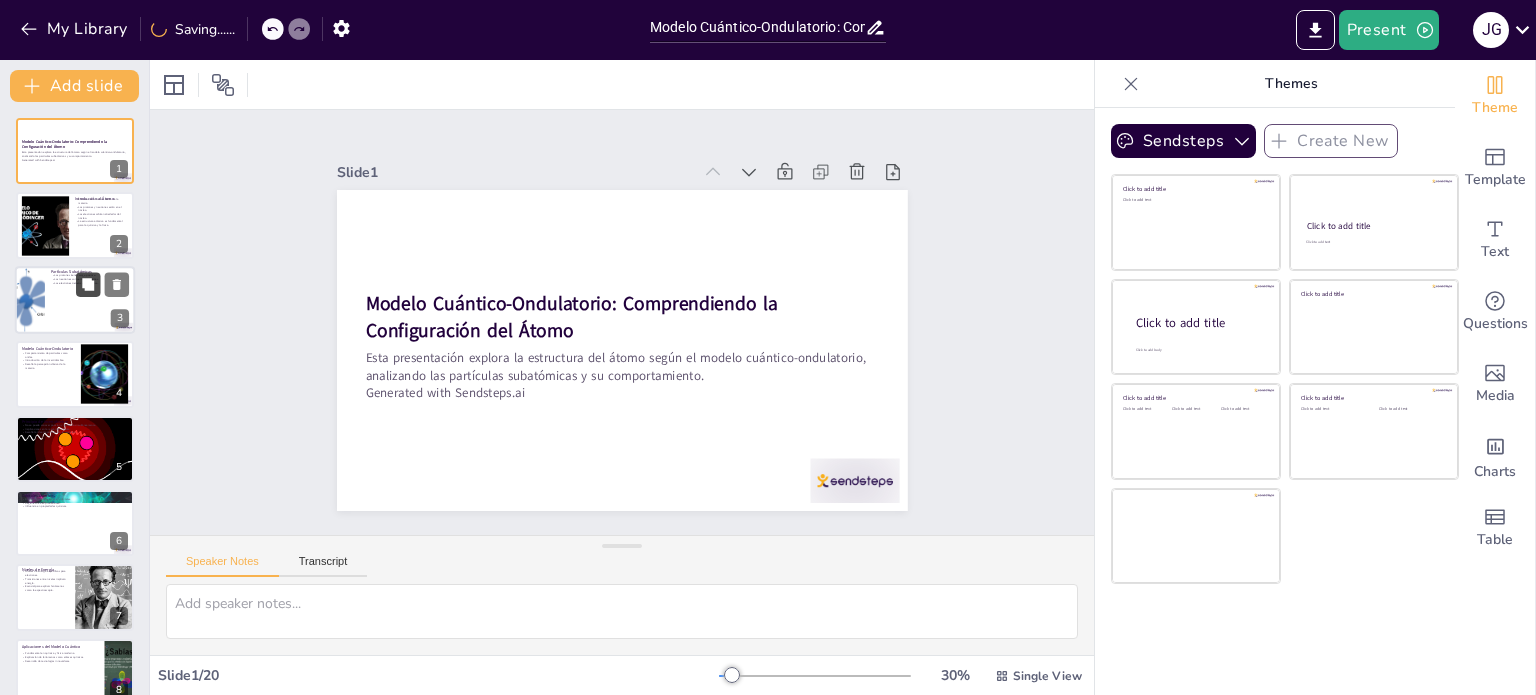 checkbox on "true" 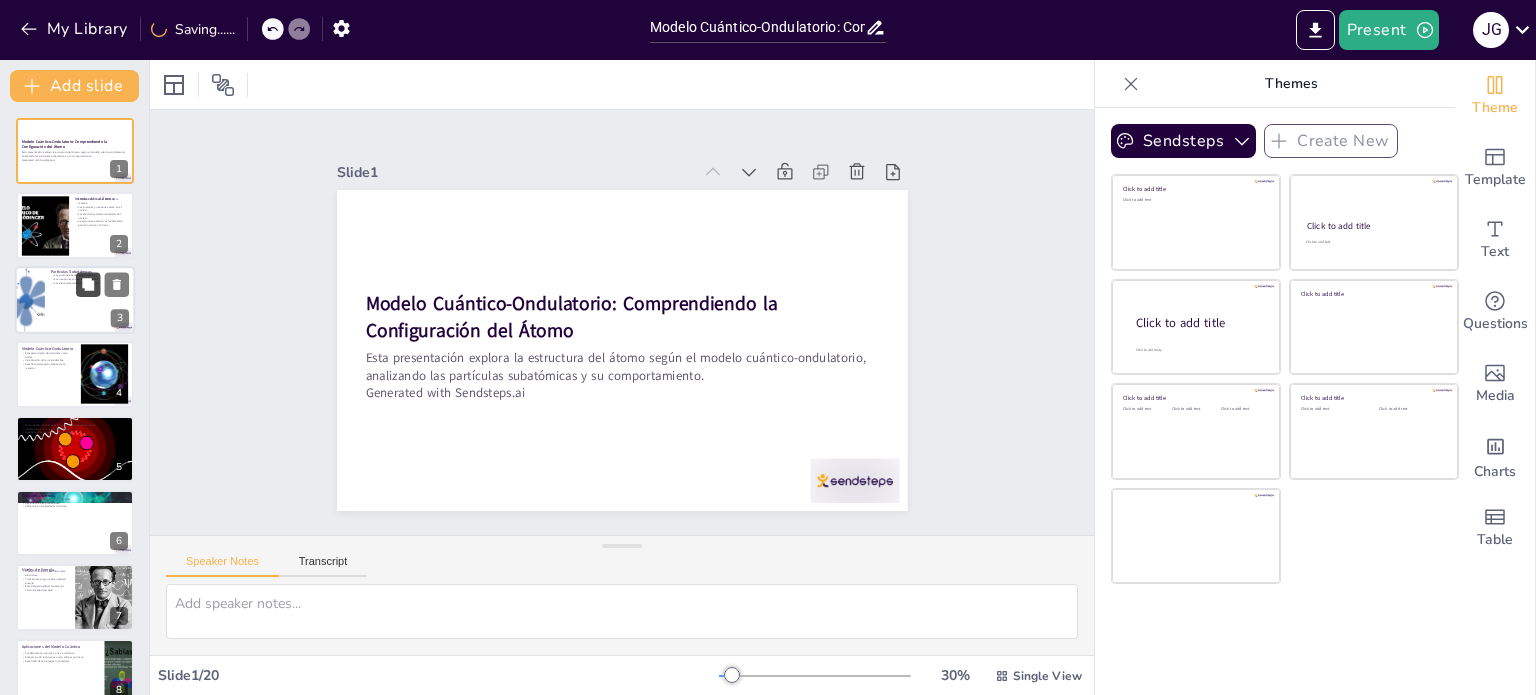 checkbox on "true" 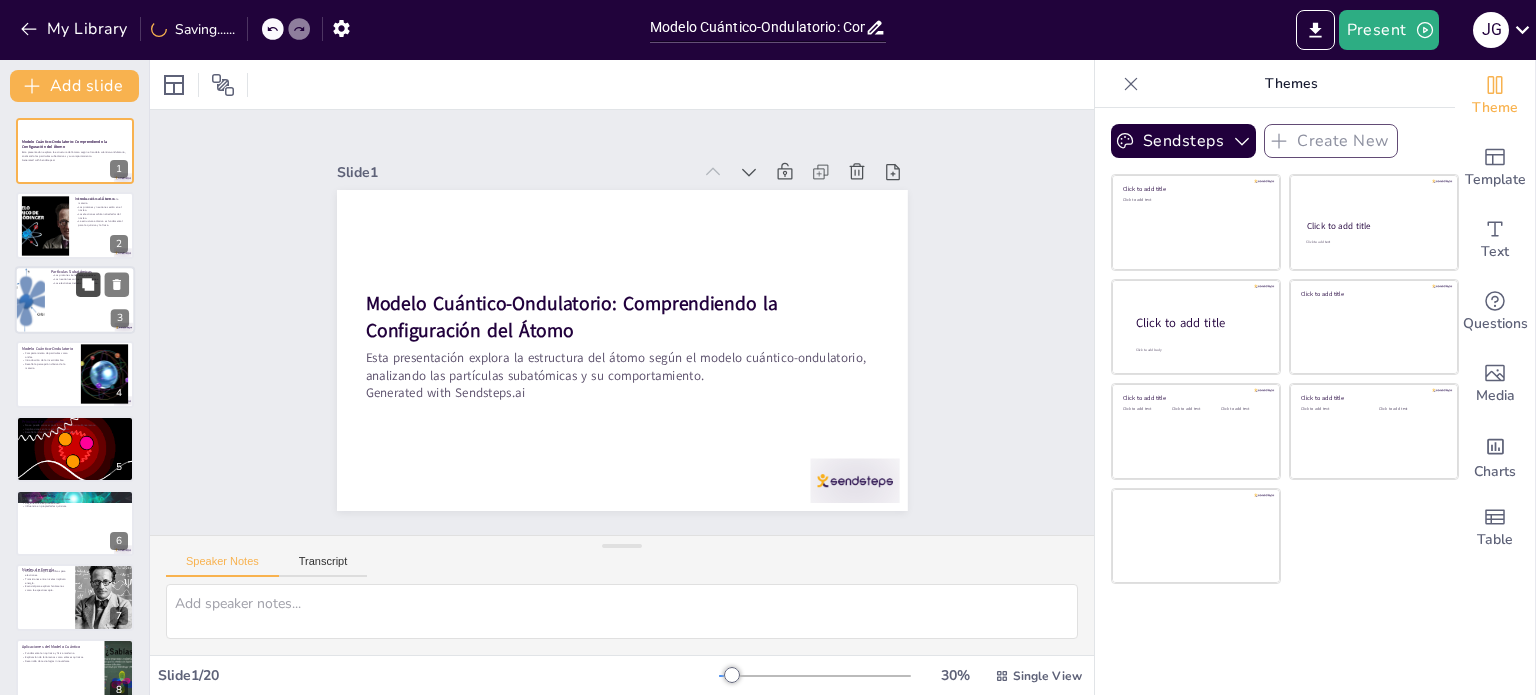 checkbox on "true" 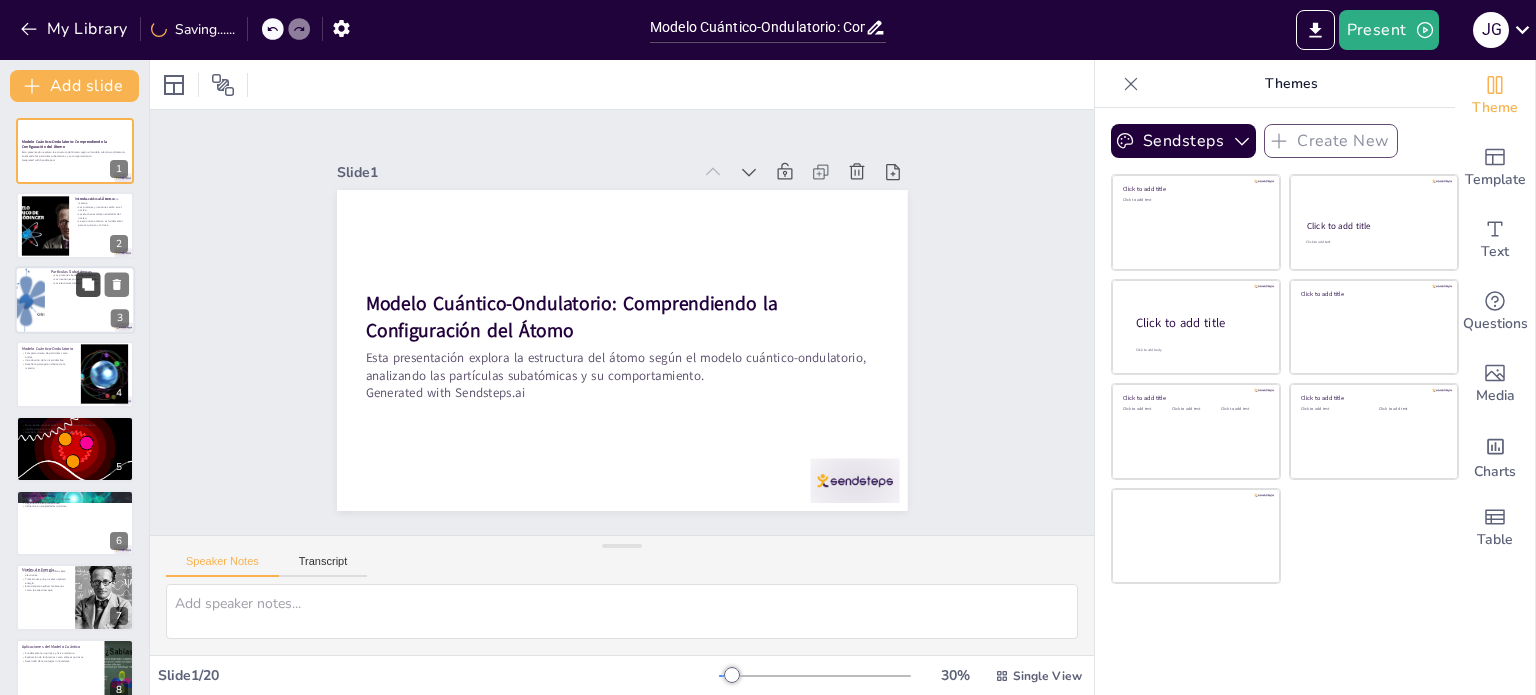 checkbox on "true" 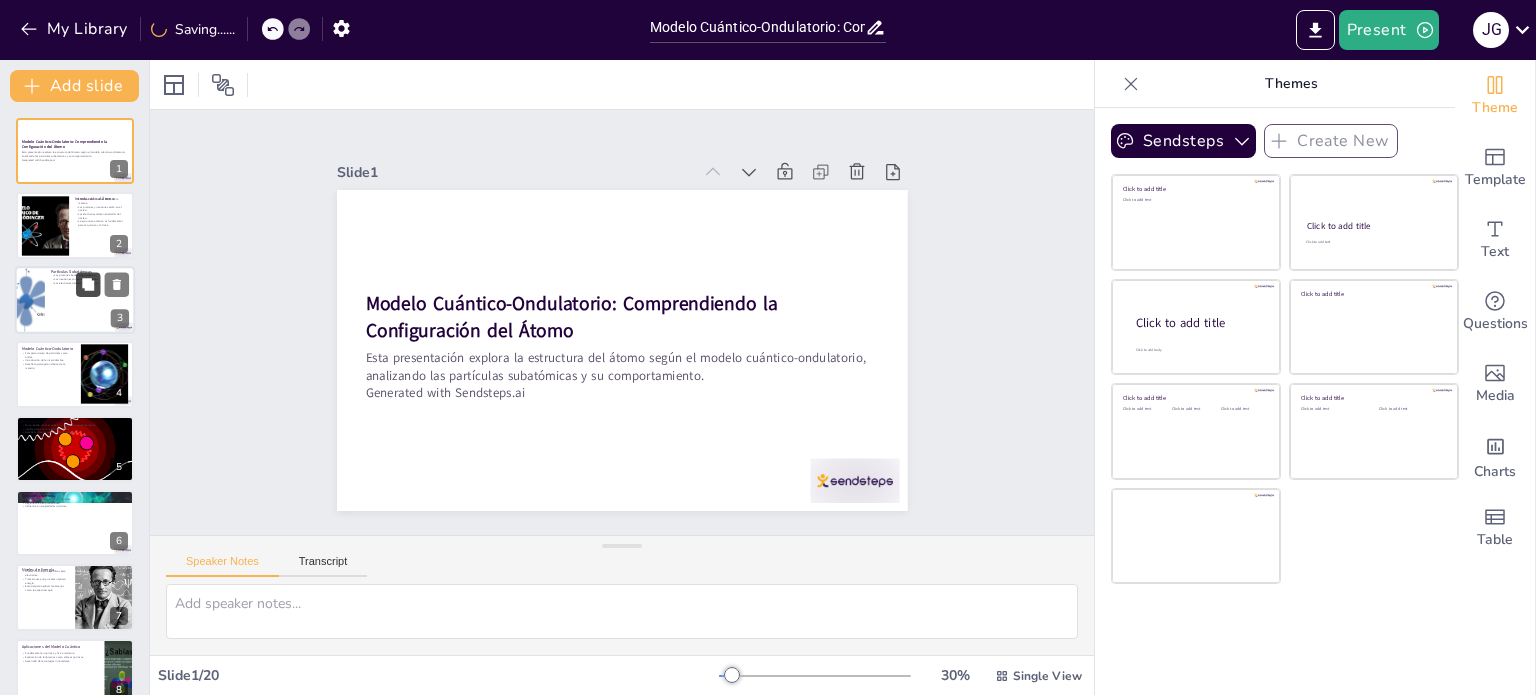 checkbox on "true" 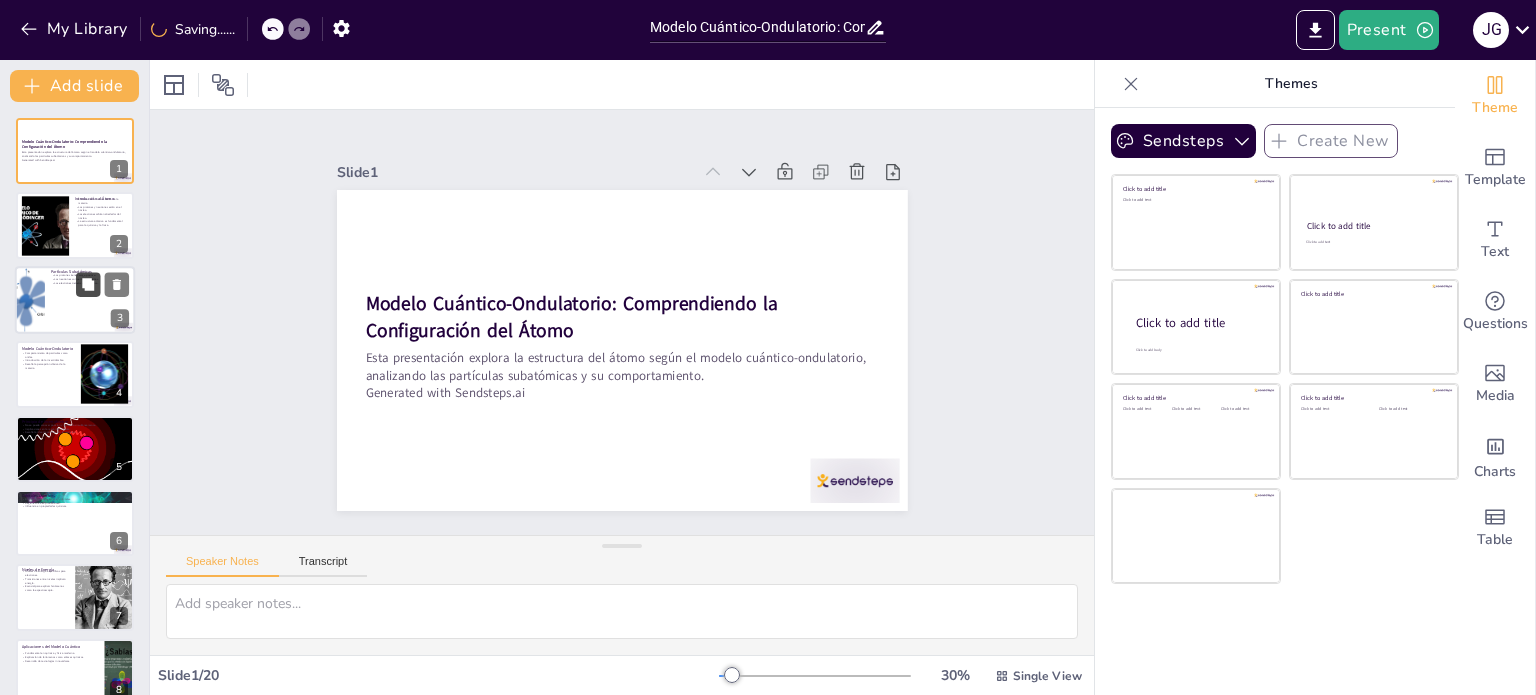 checkbox on "true" 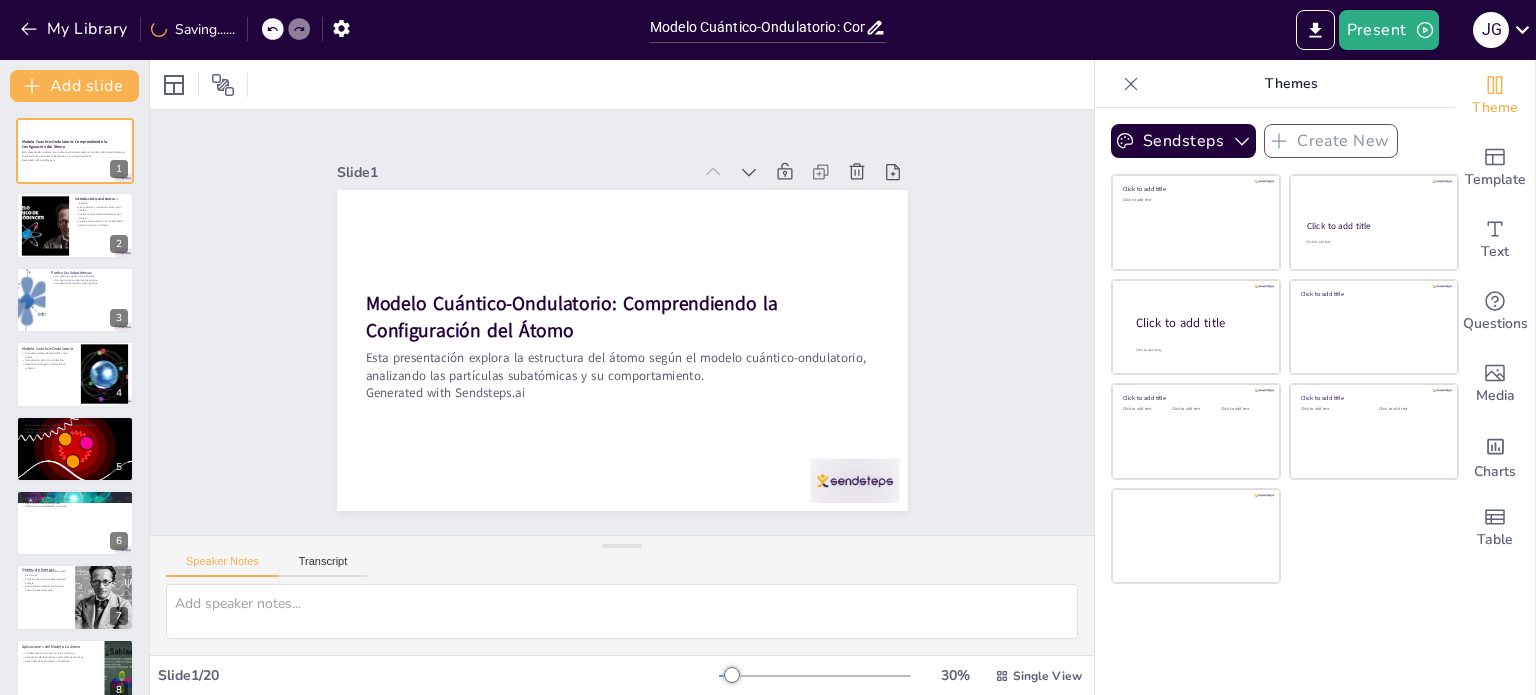 checkbox on "true" 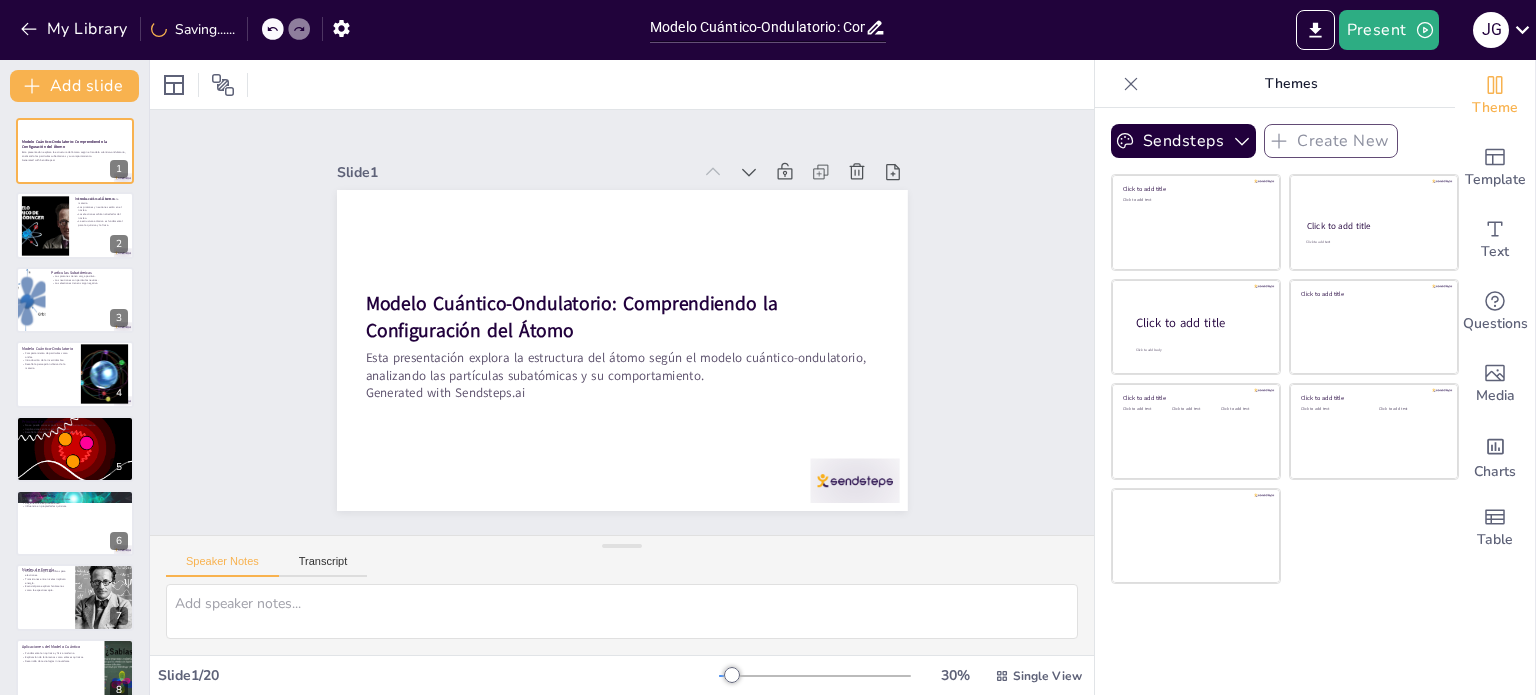 checkbox on "true" 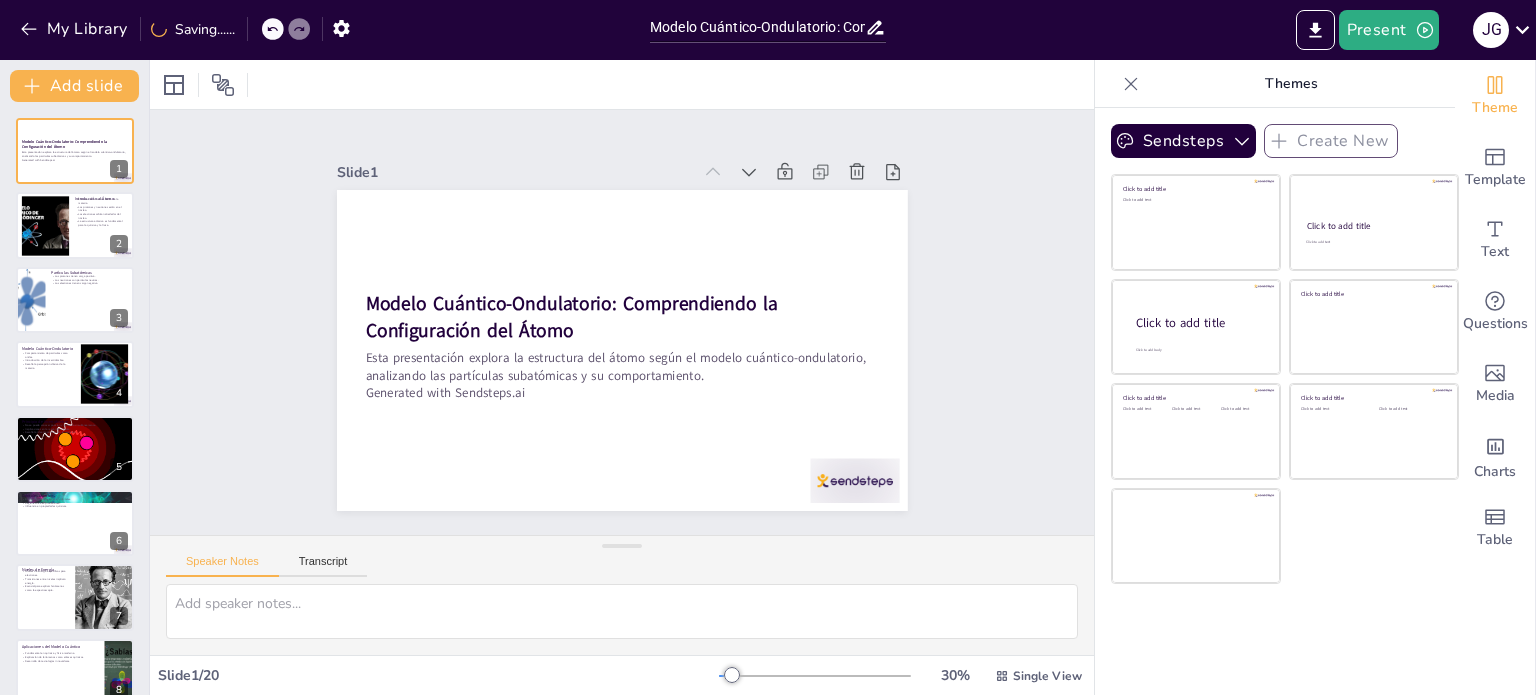 checkbox on "true" 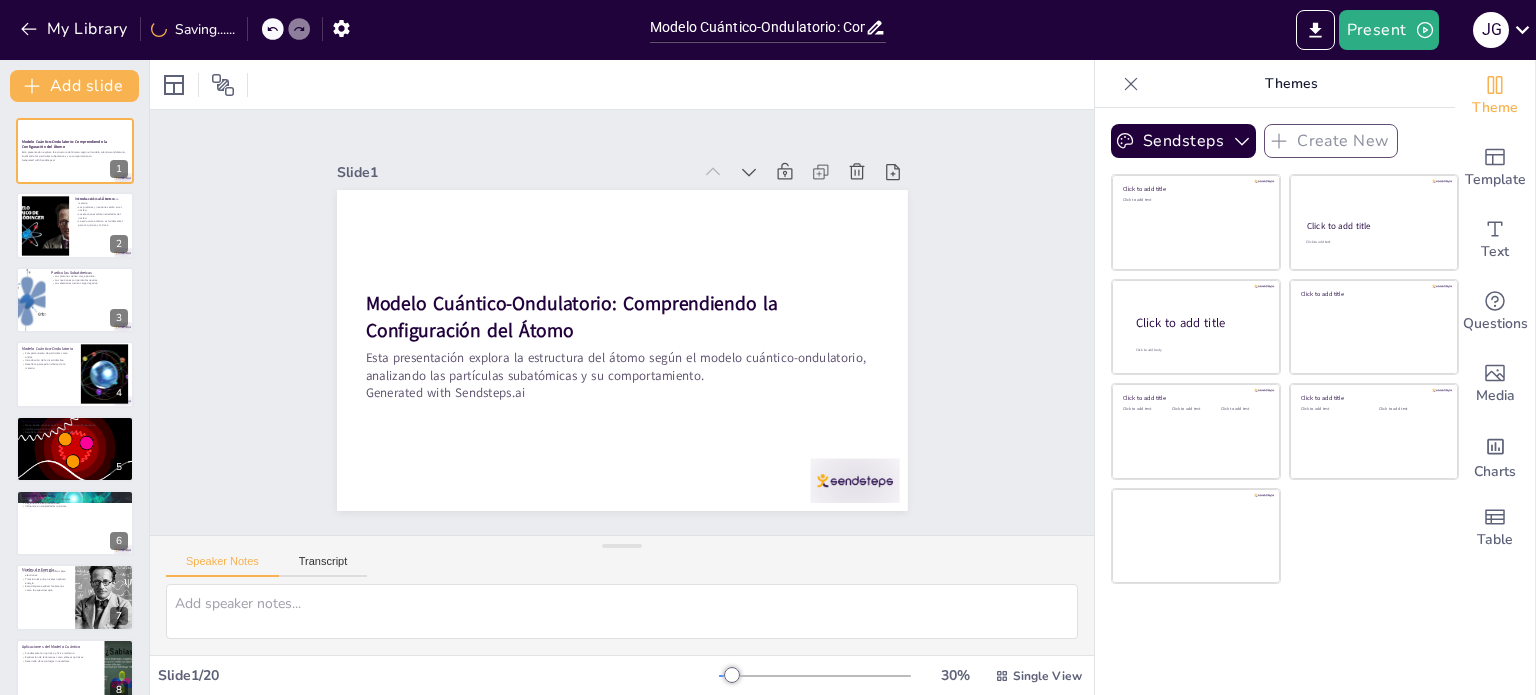 checkbox on "true" 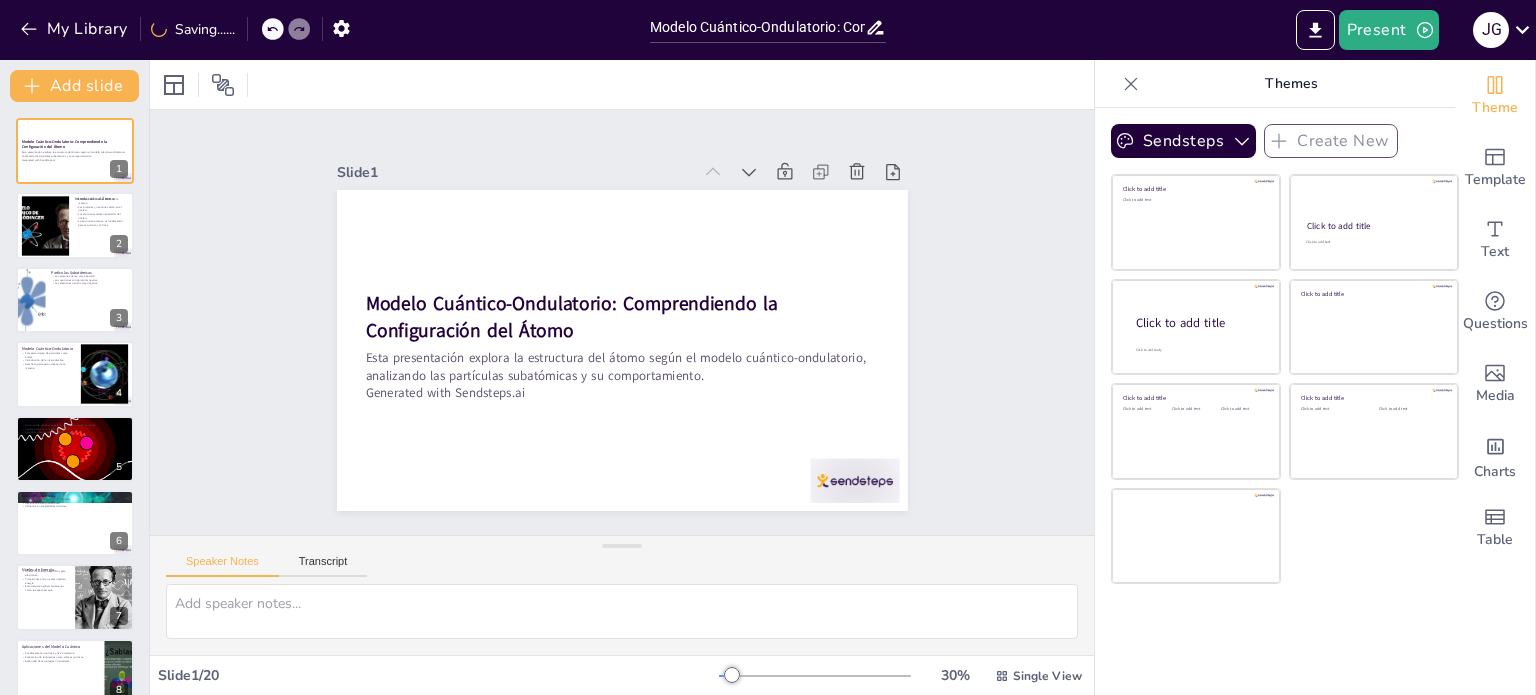 checkbox on "true" 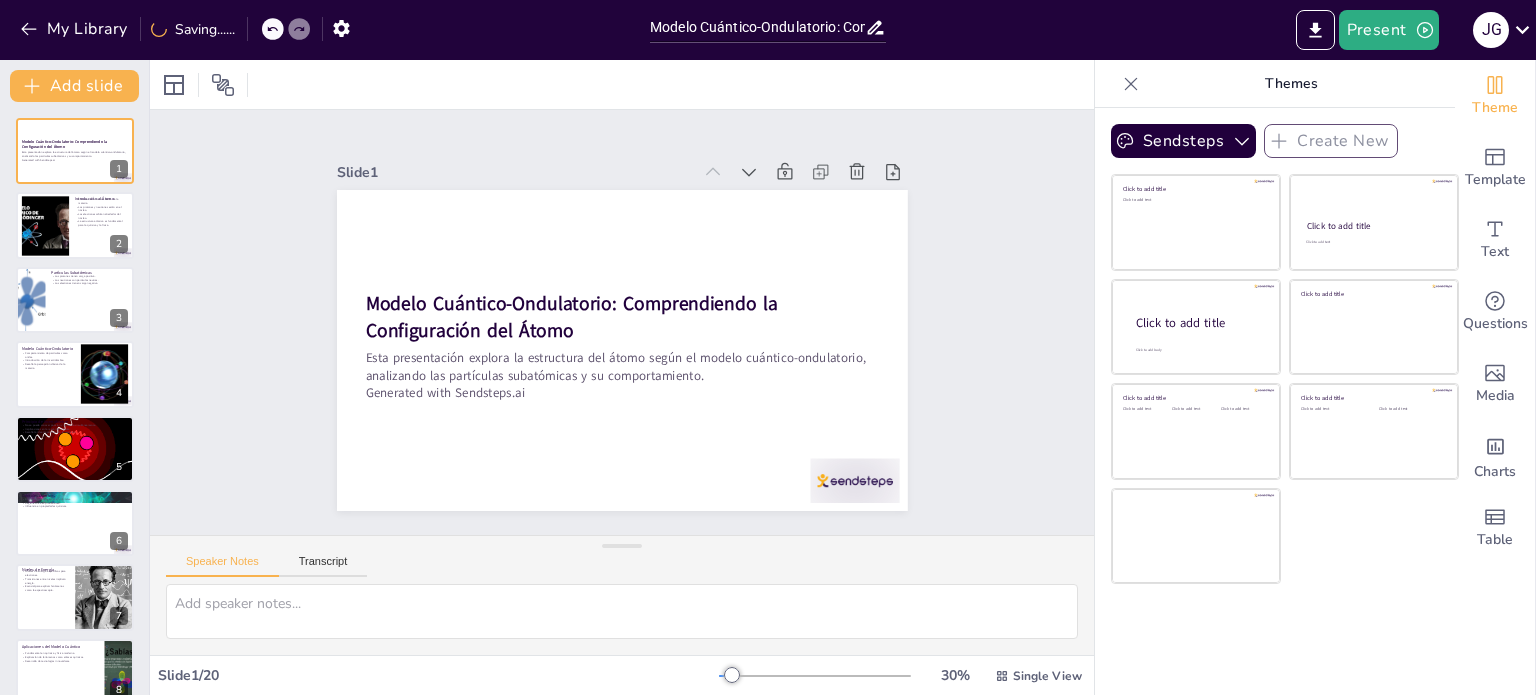 checkbox on "true" 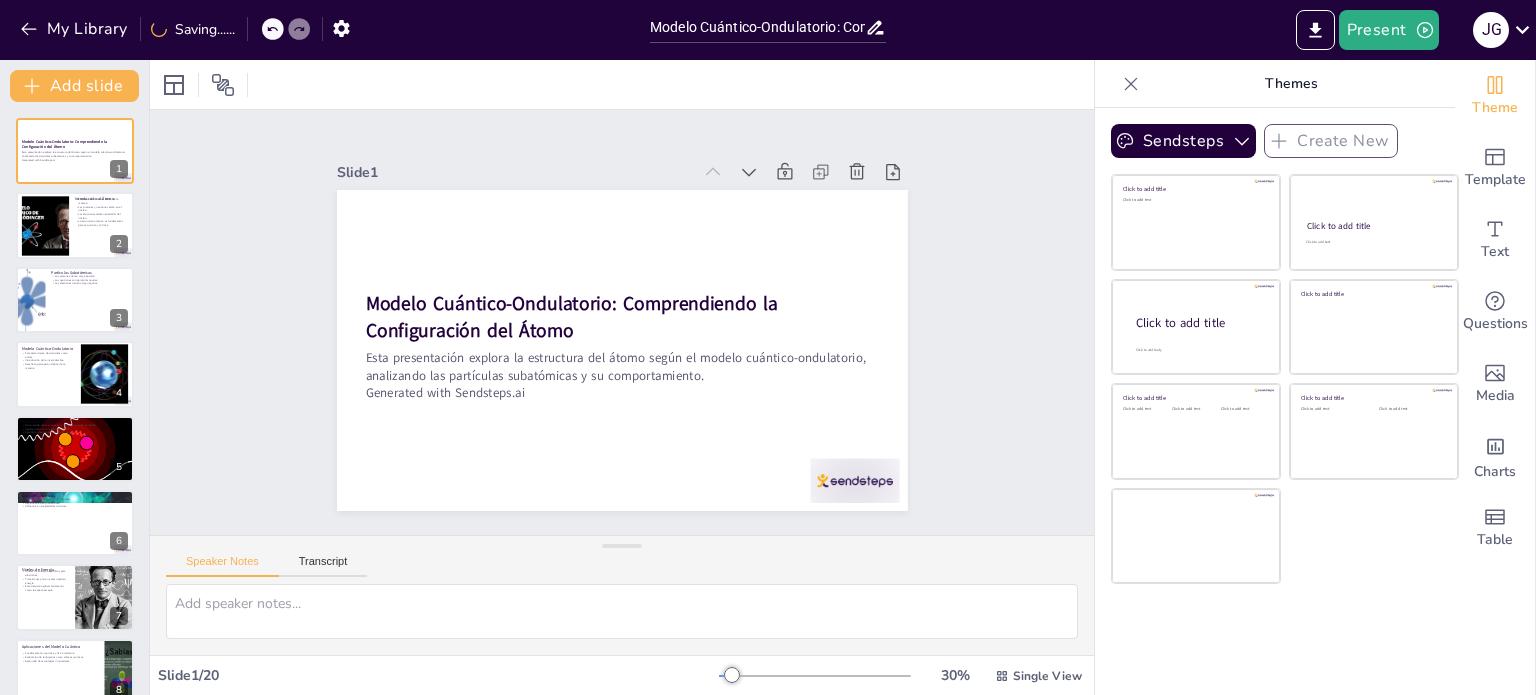 checkbox on "true" 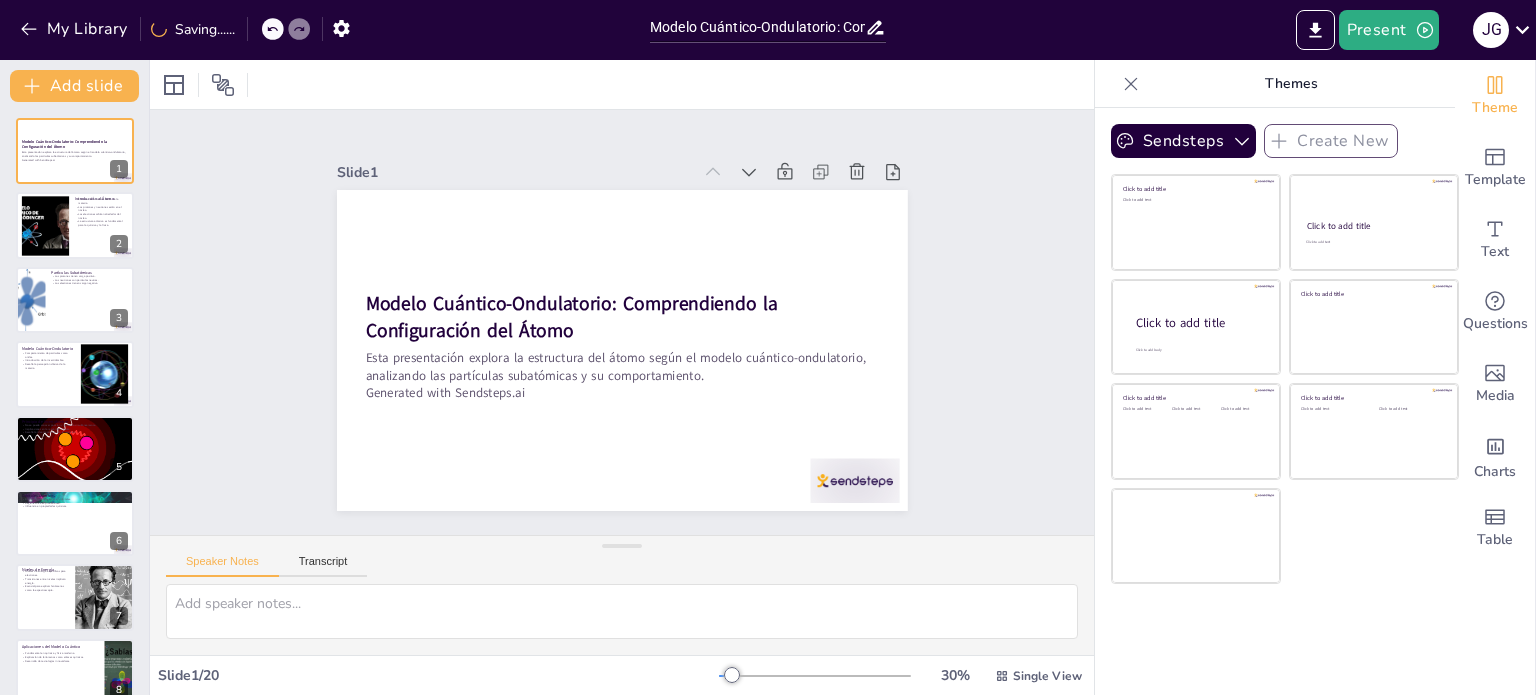 checkbox on "true" 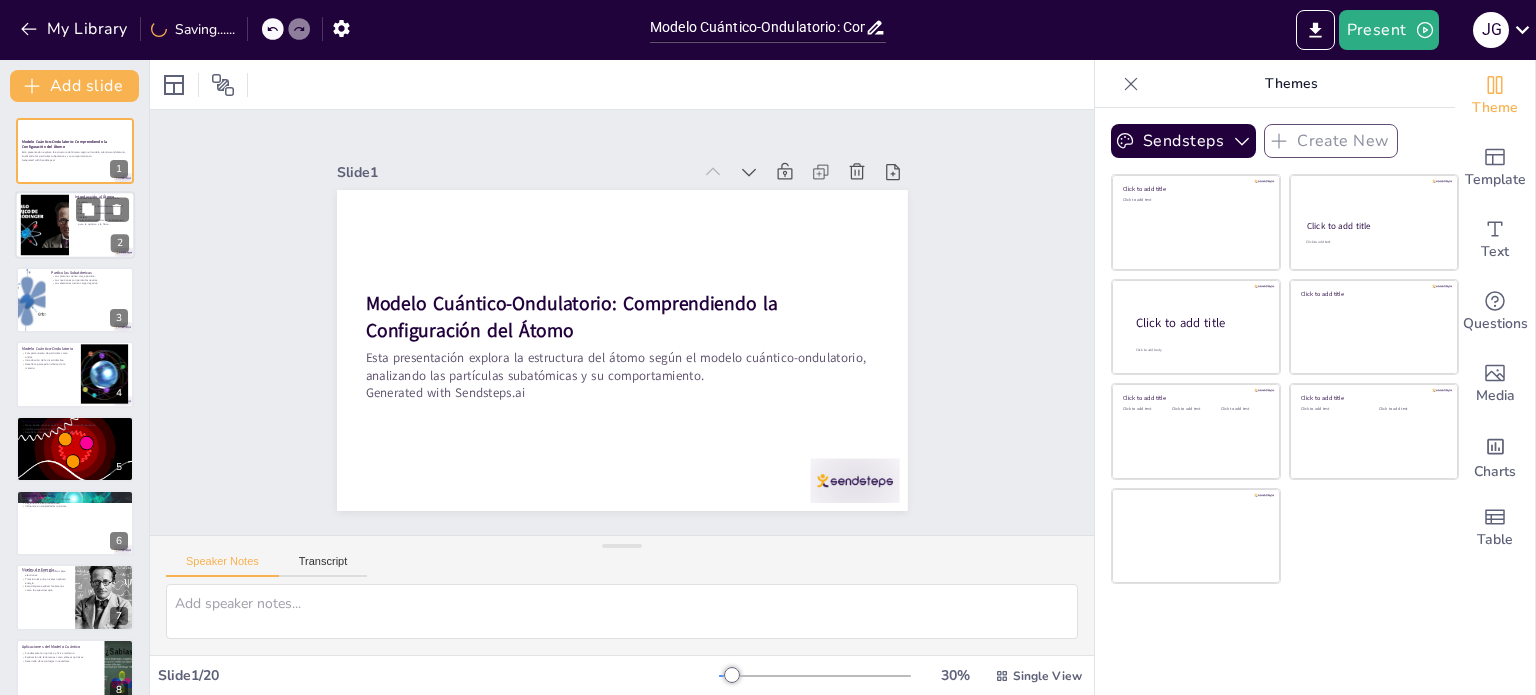 checkbox on "true" 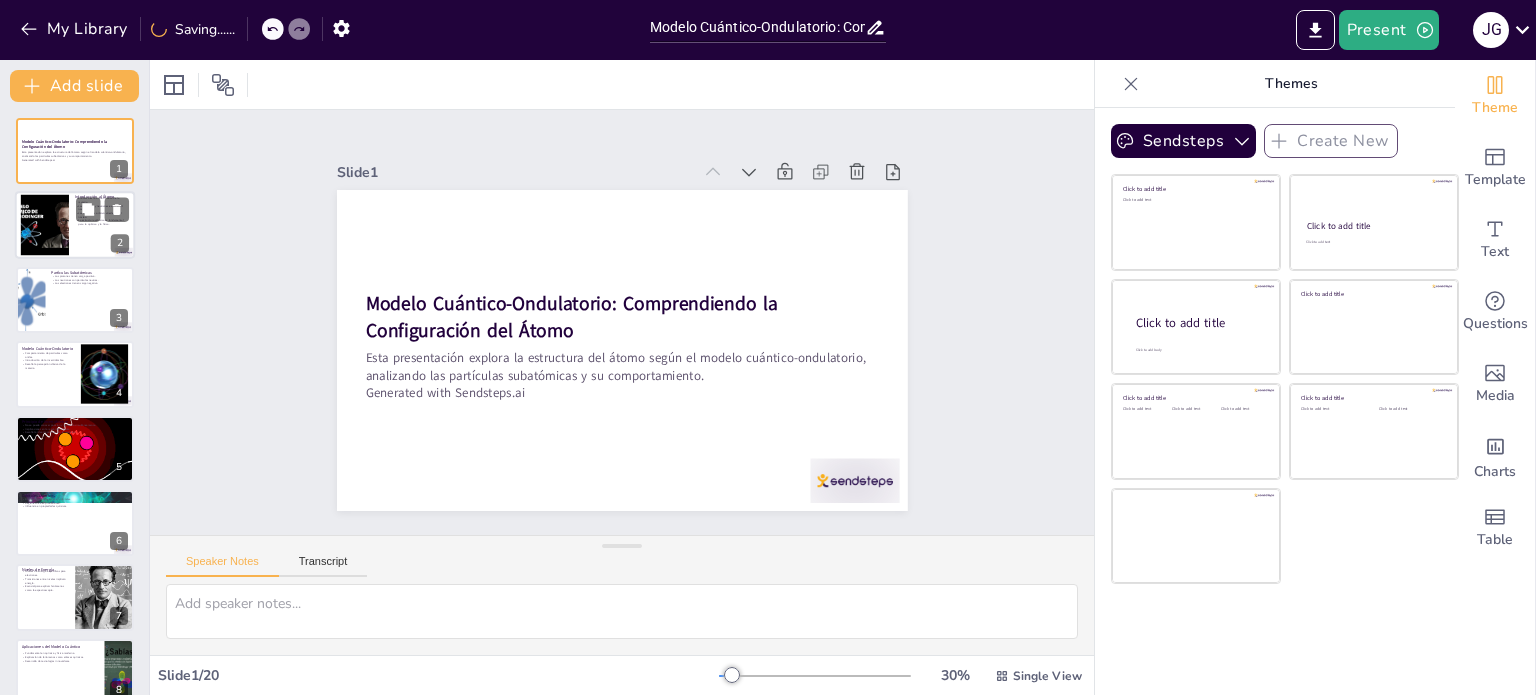 checkbox on "true" 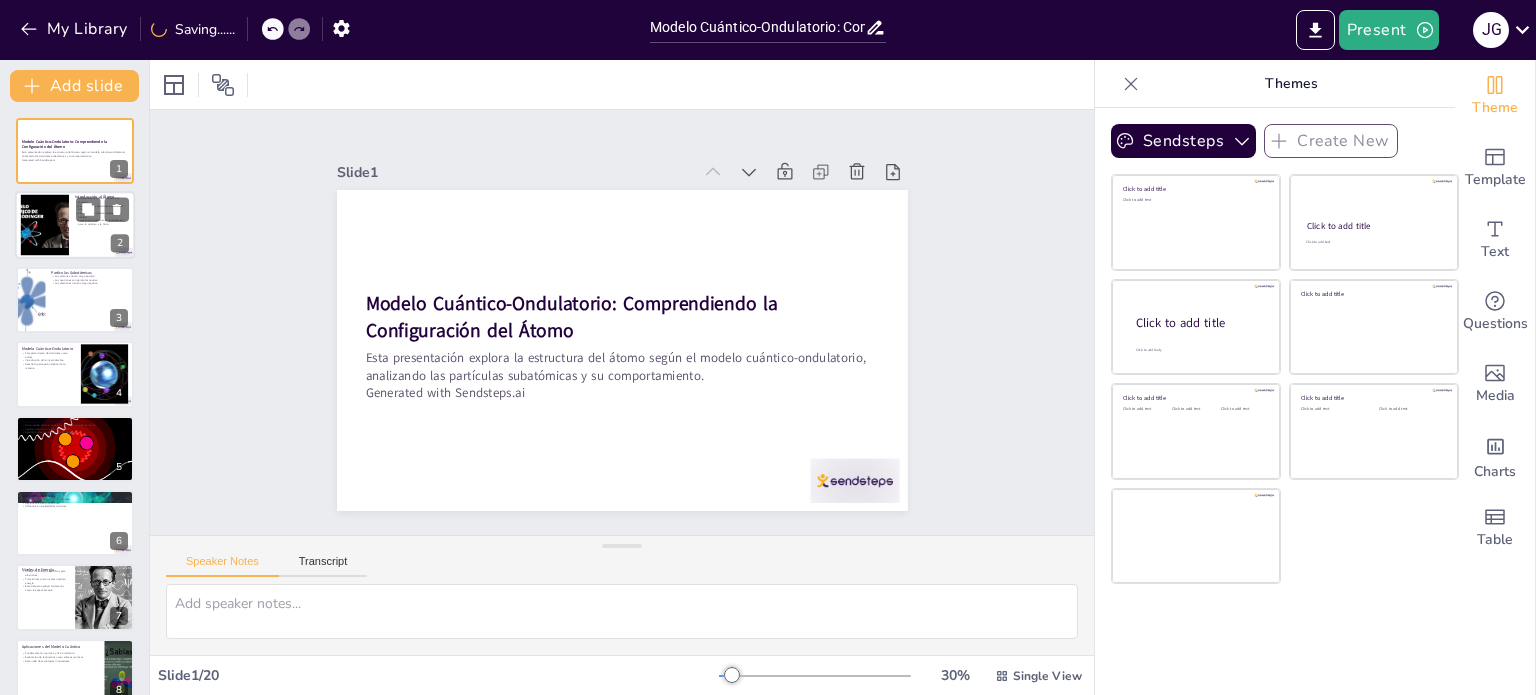 checkbox on "true" 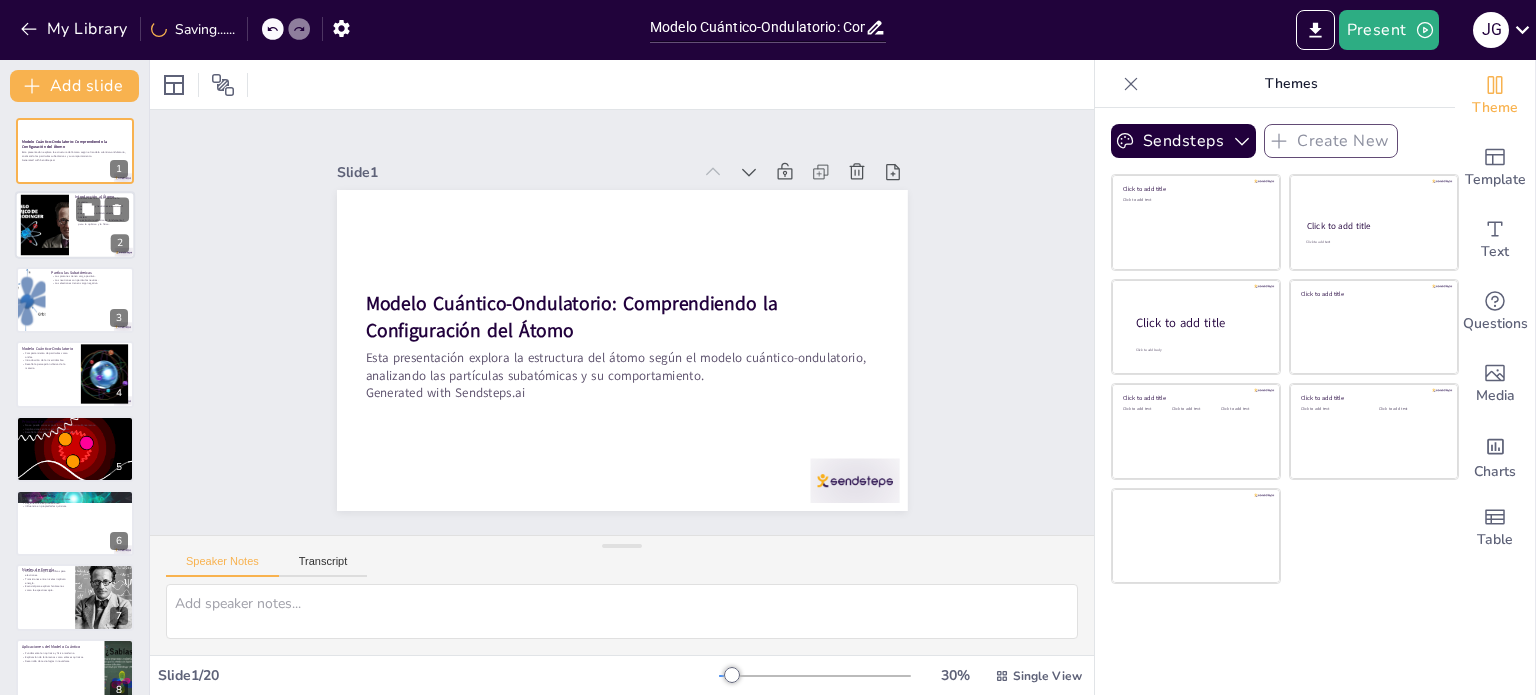 checkbox on "true" 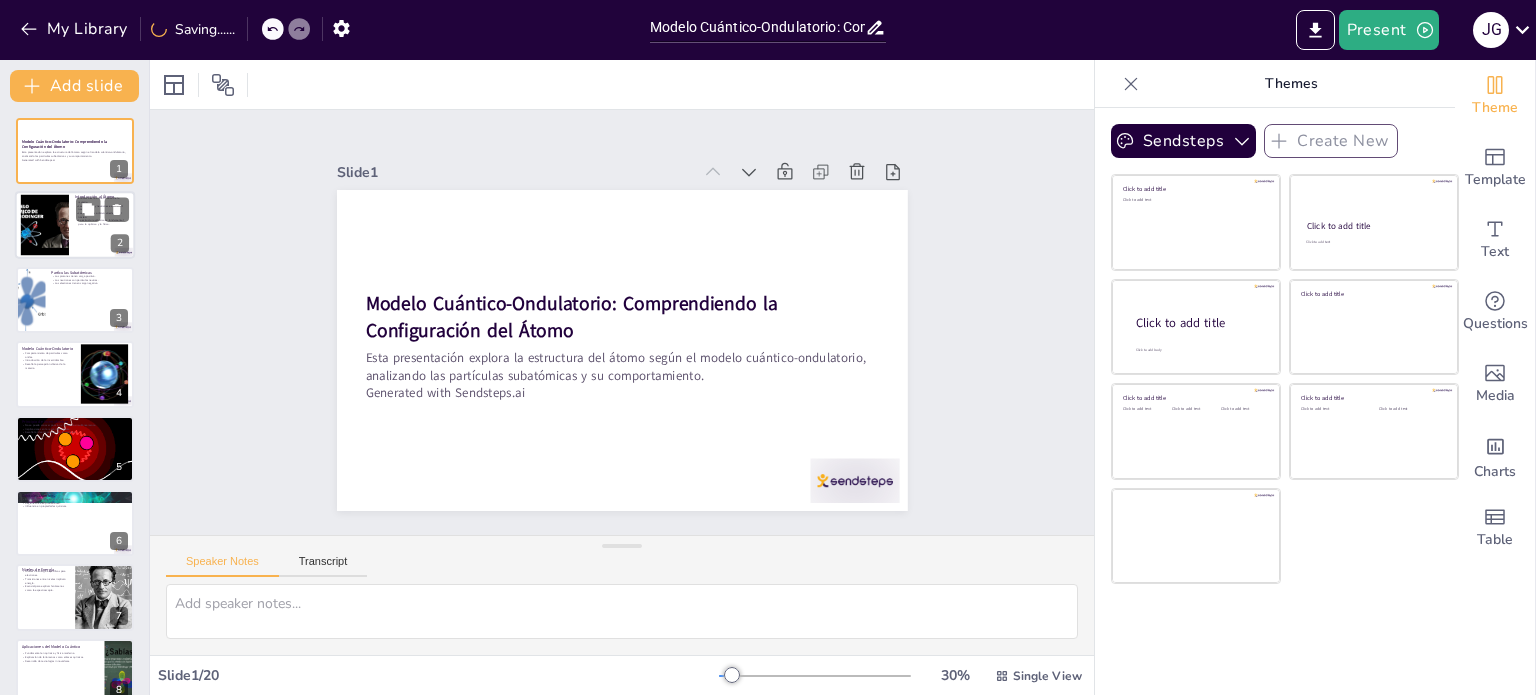 checkbox on "true" 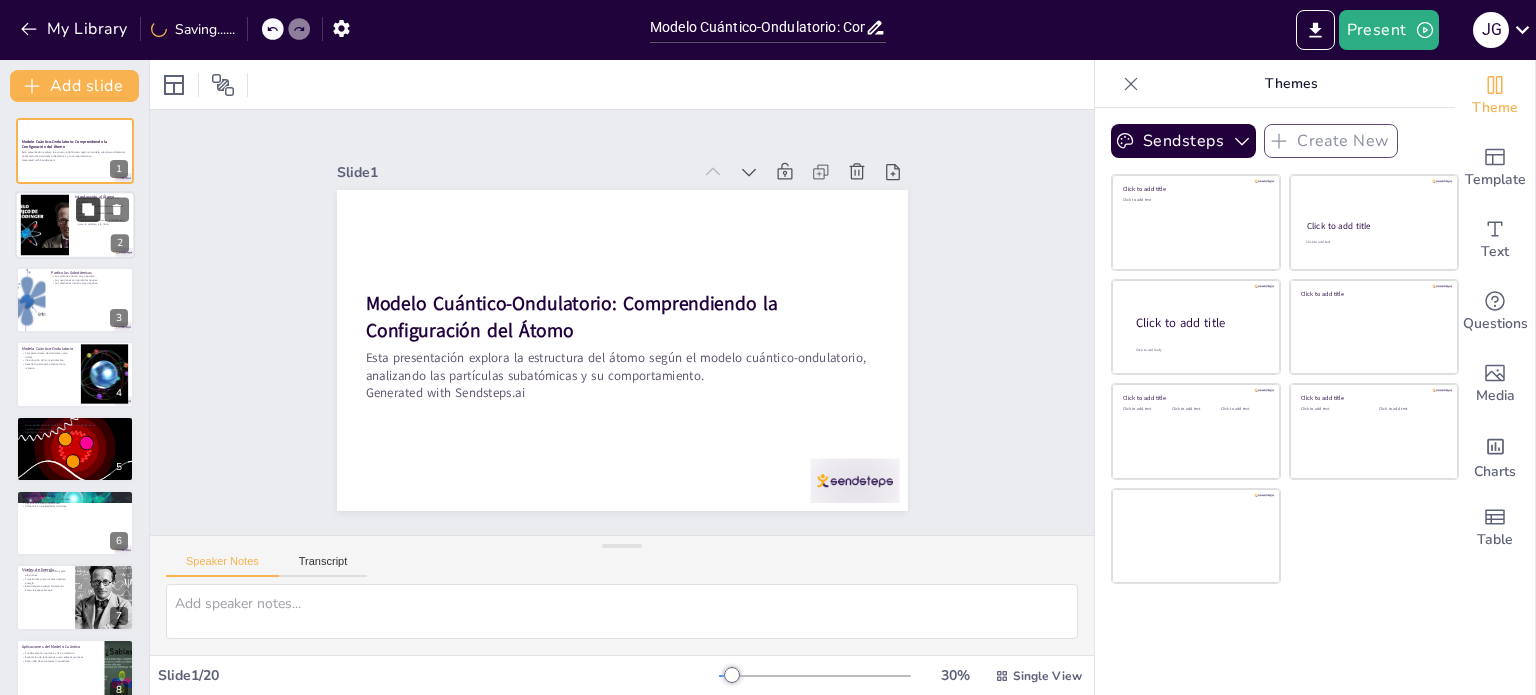 checkbox on "true" 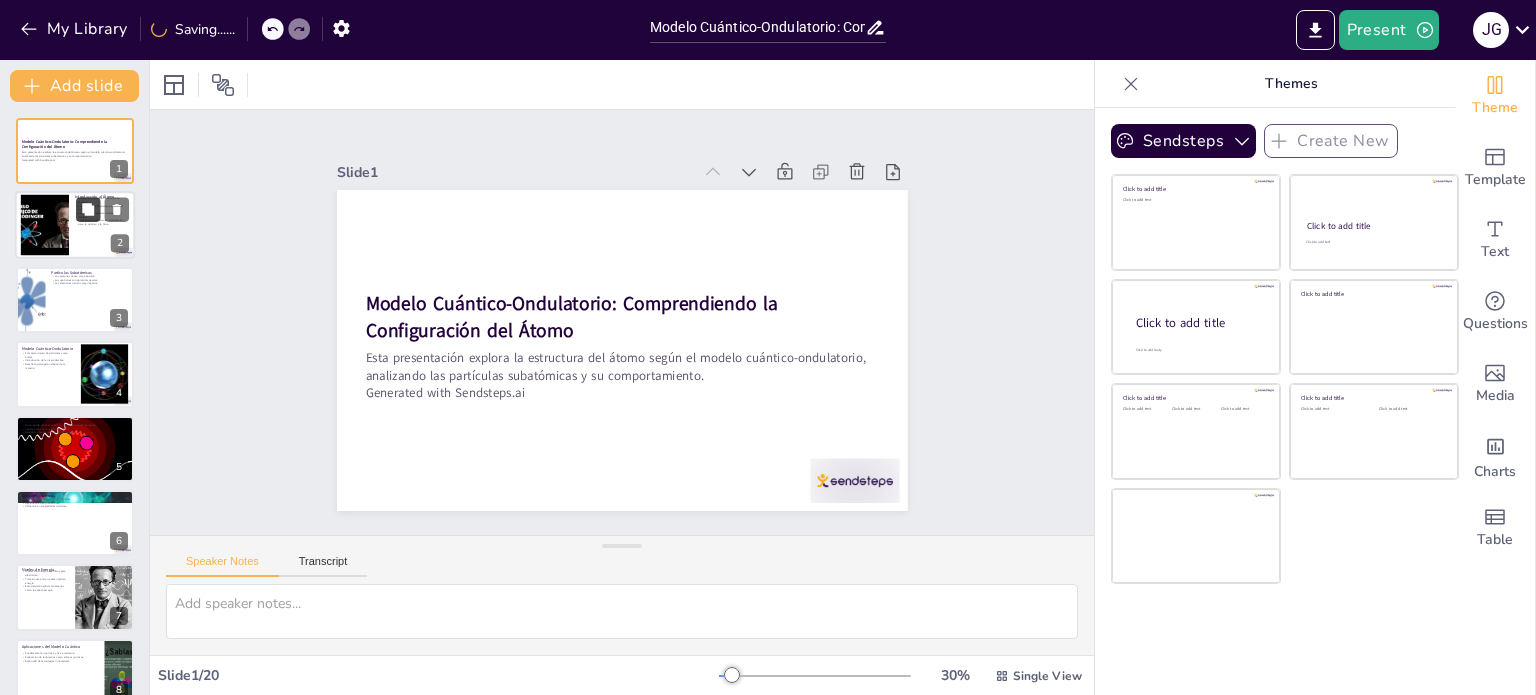 checkbox on "true" 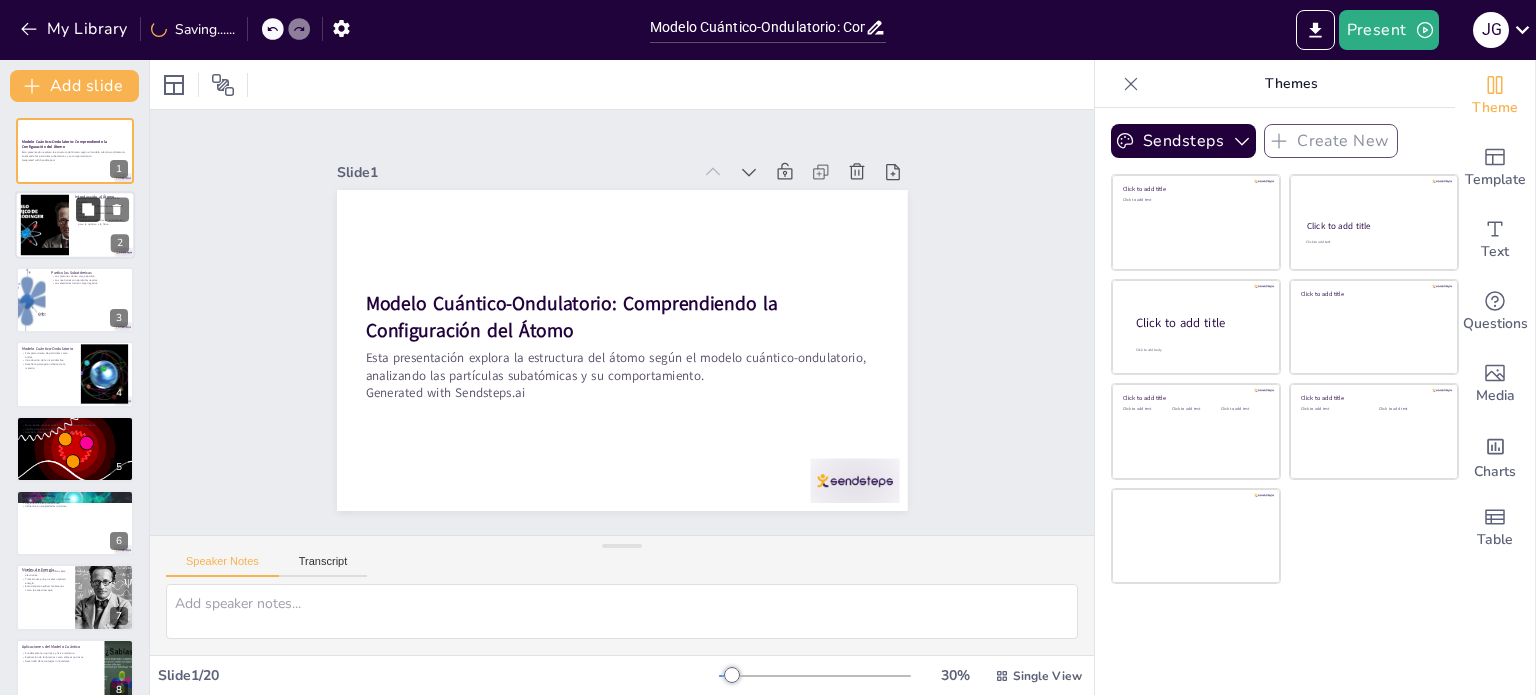 checkbox on "true" 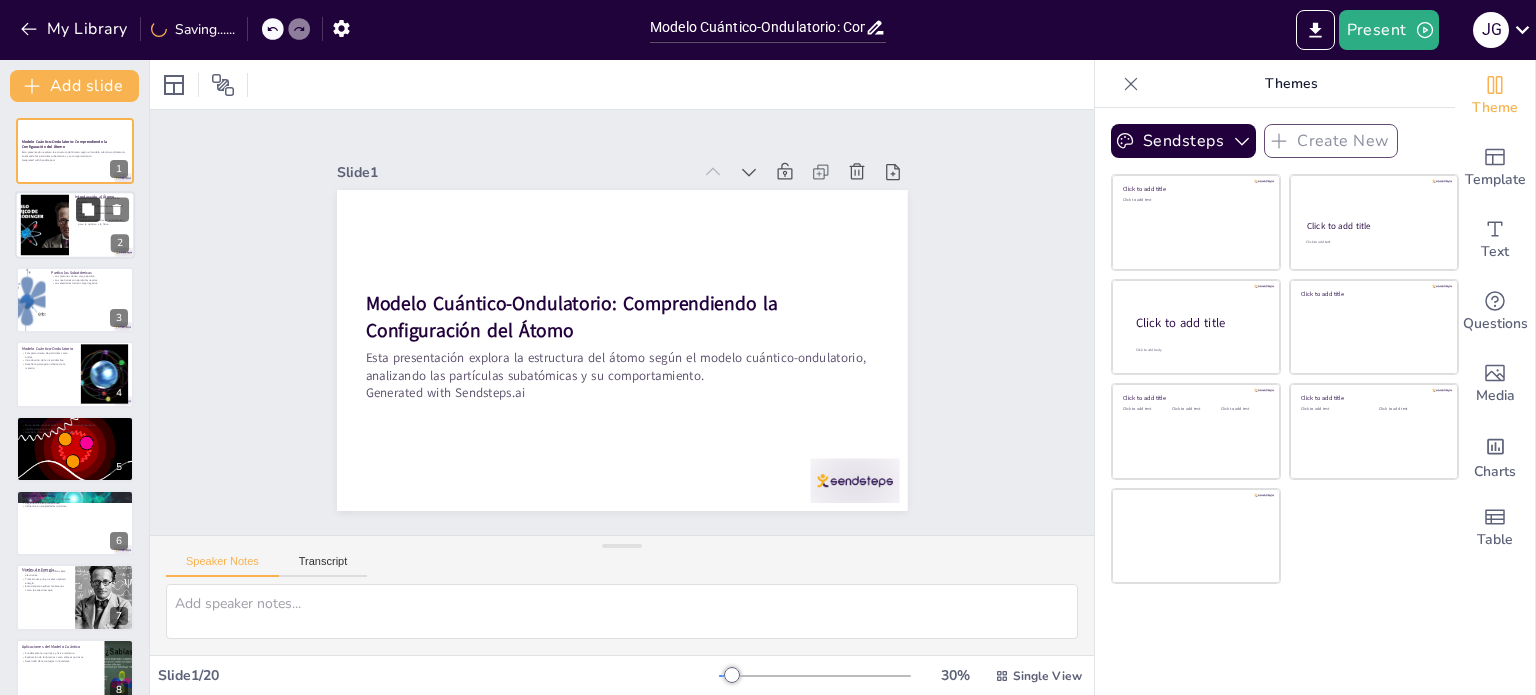 checkbox on "true" 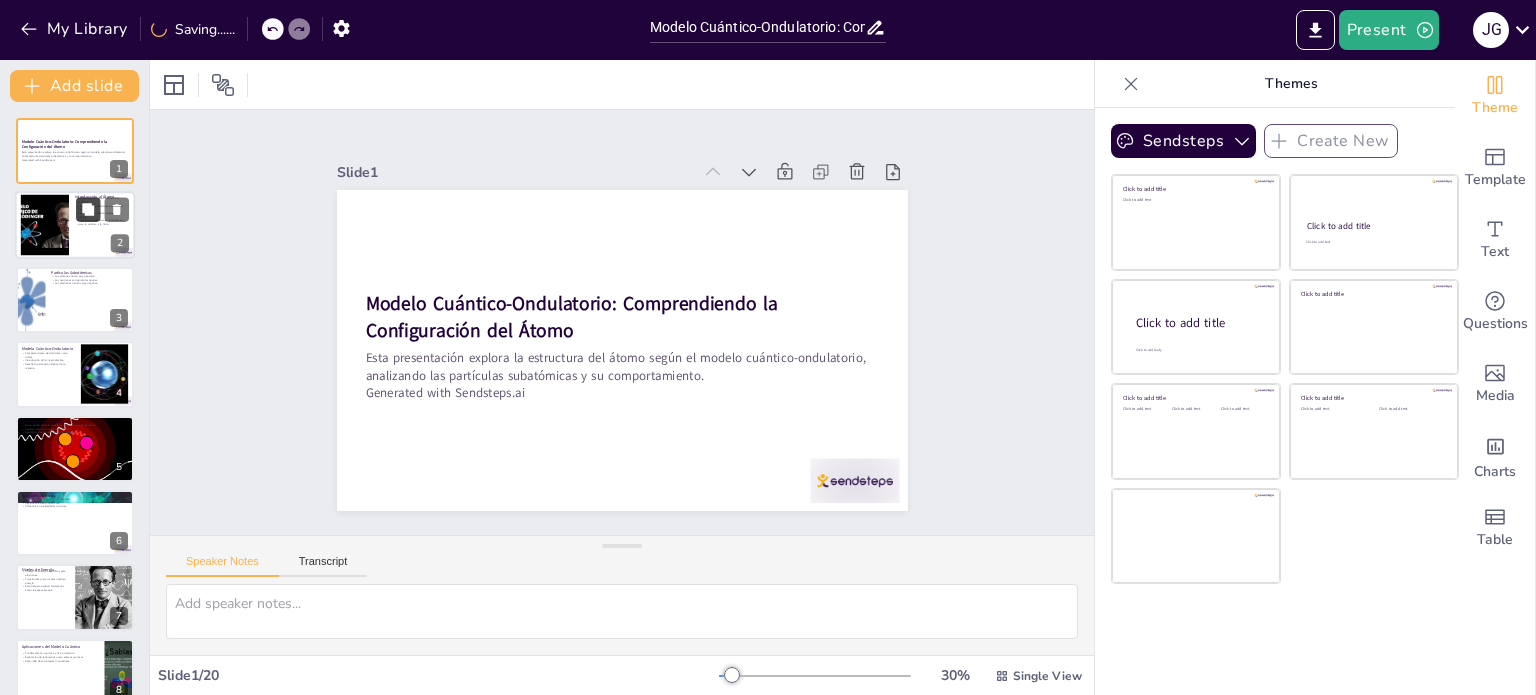 checkbox on "true" 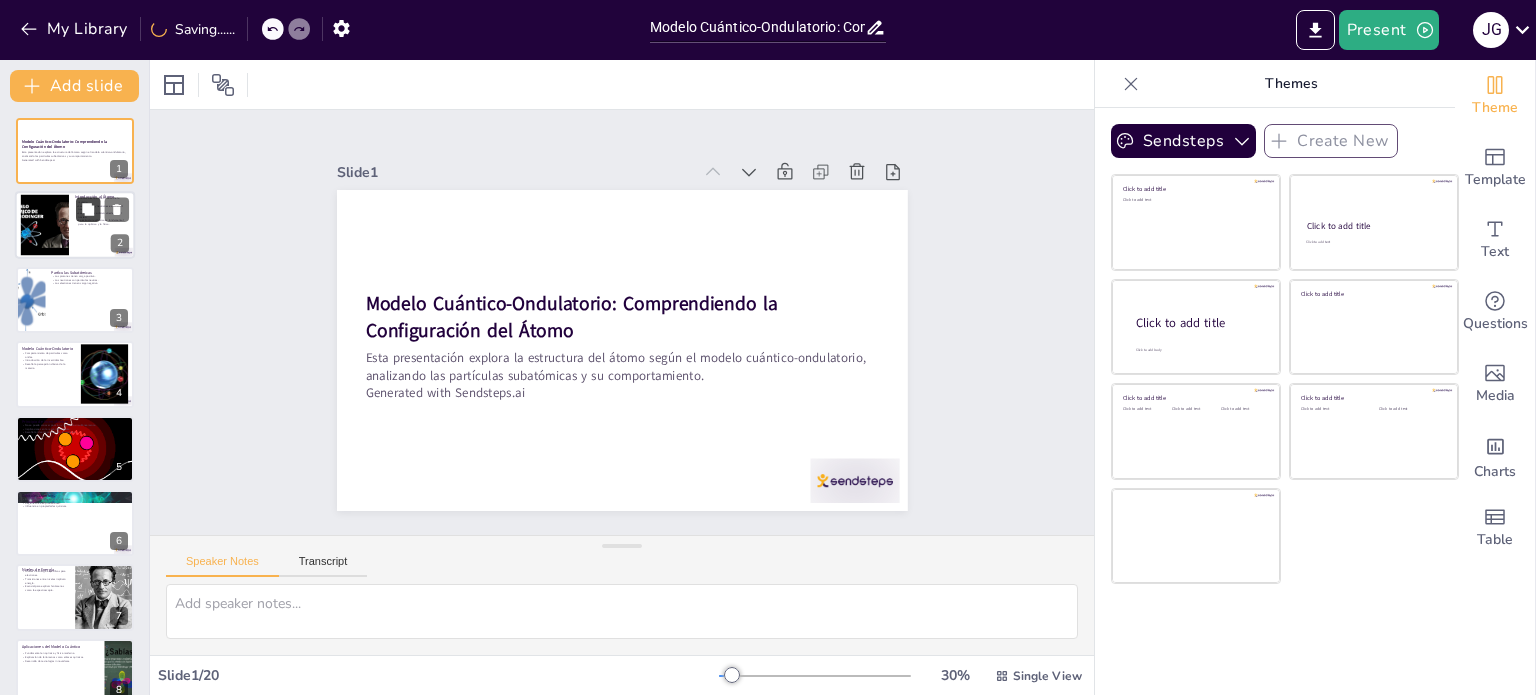 checkbox on "true" 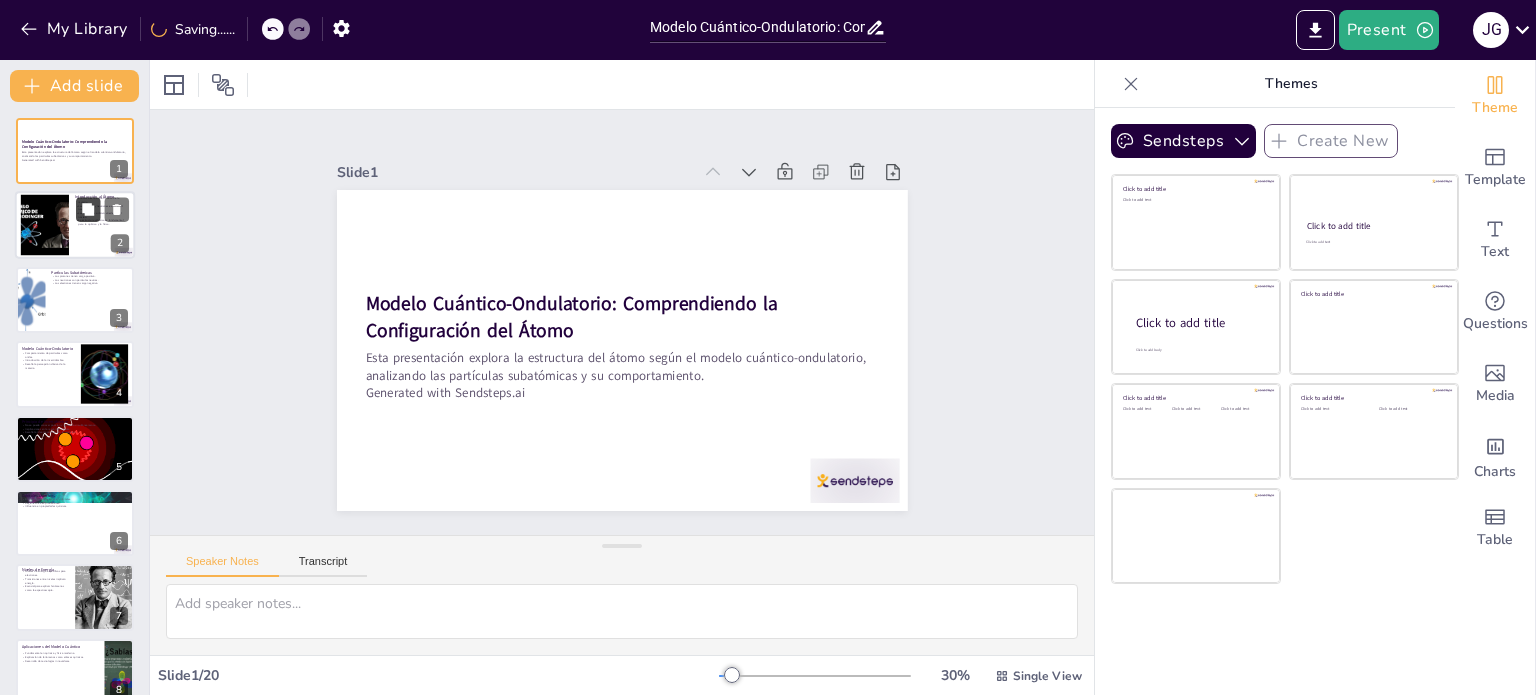 checkbox on "true" 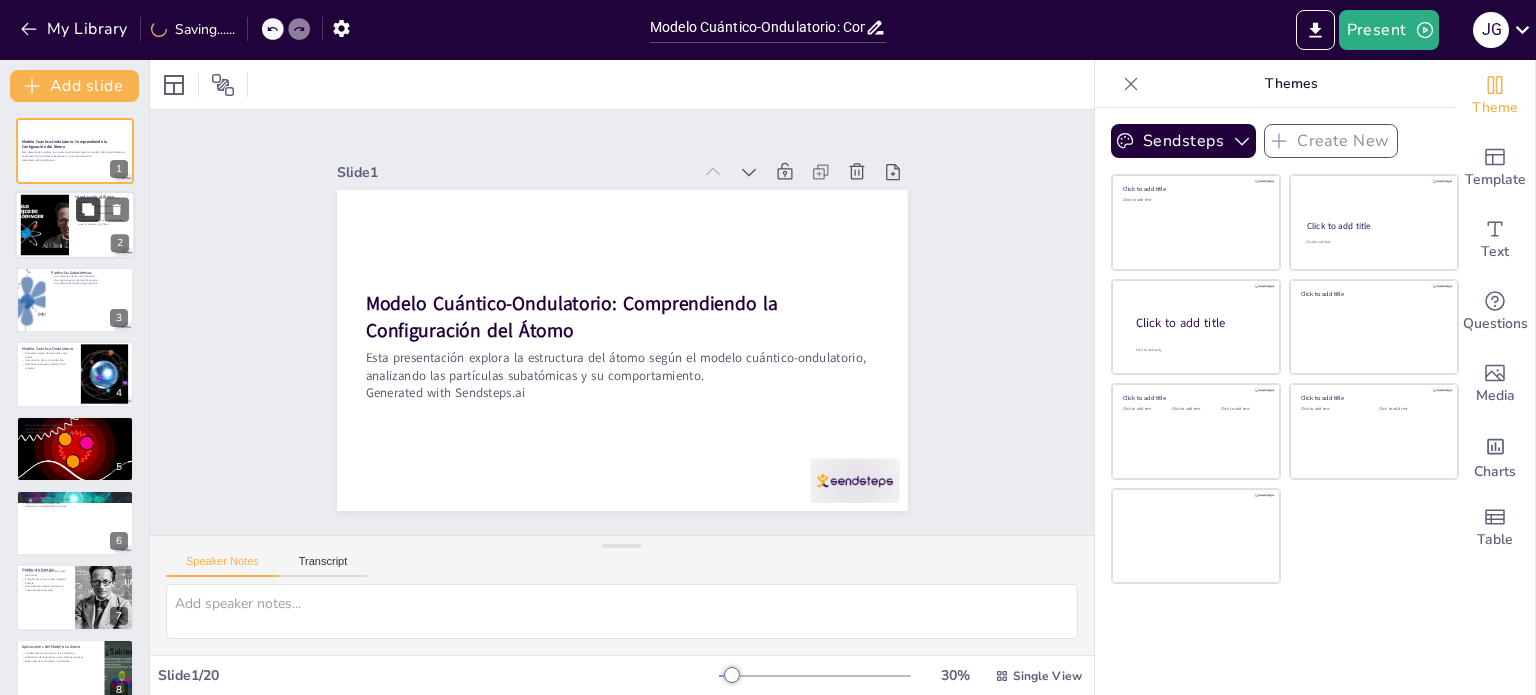 checkbox on "true" 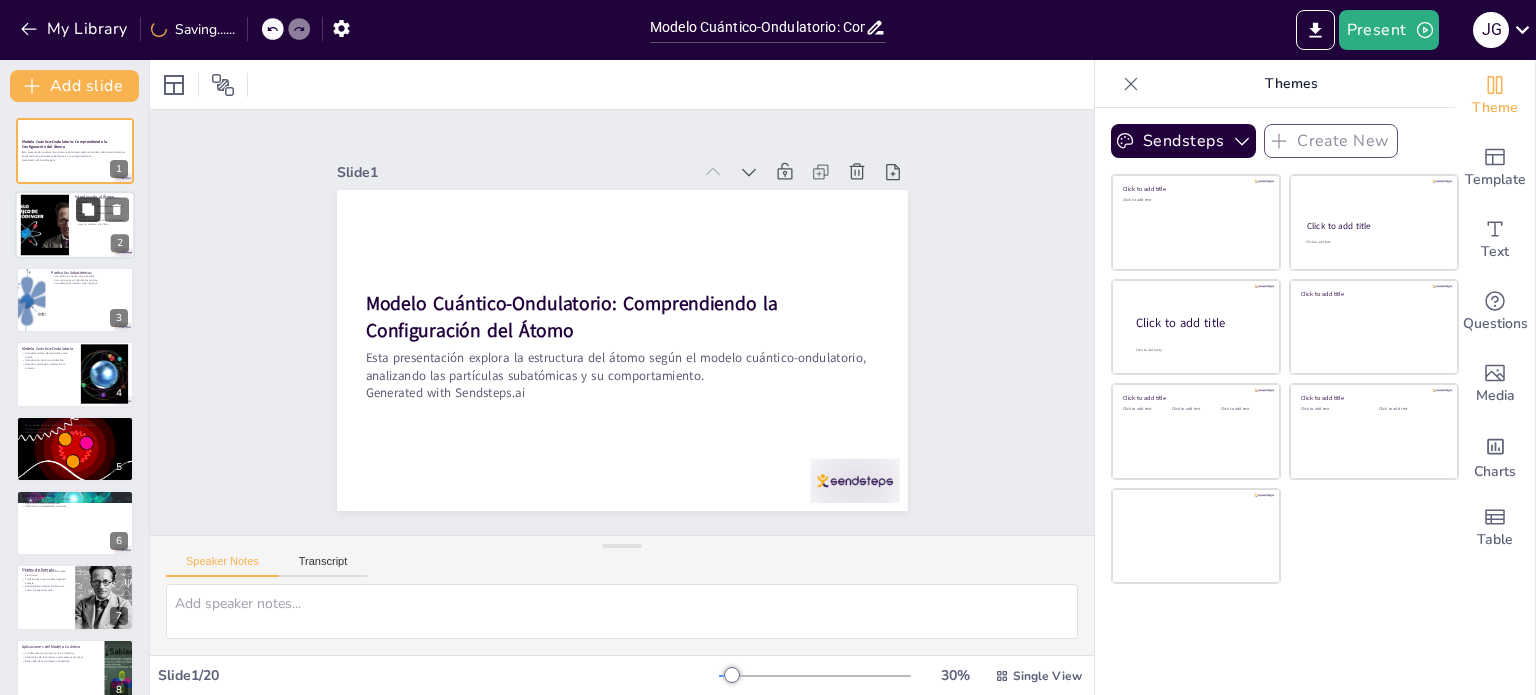 checkbox on "true" 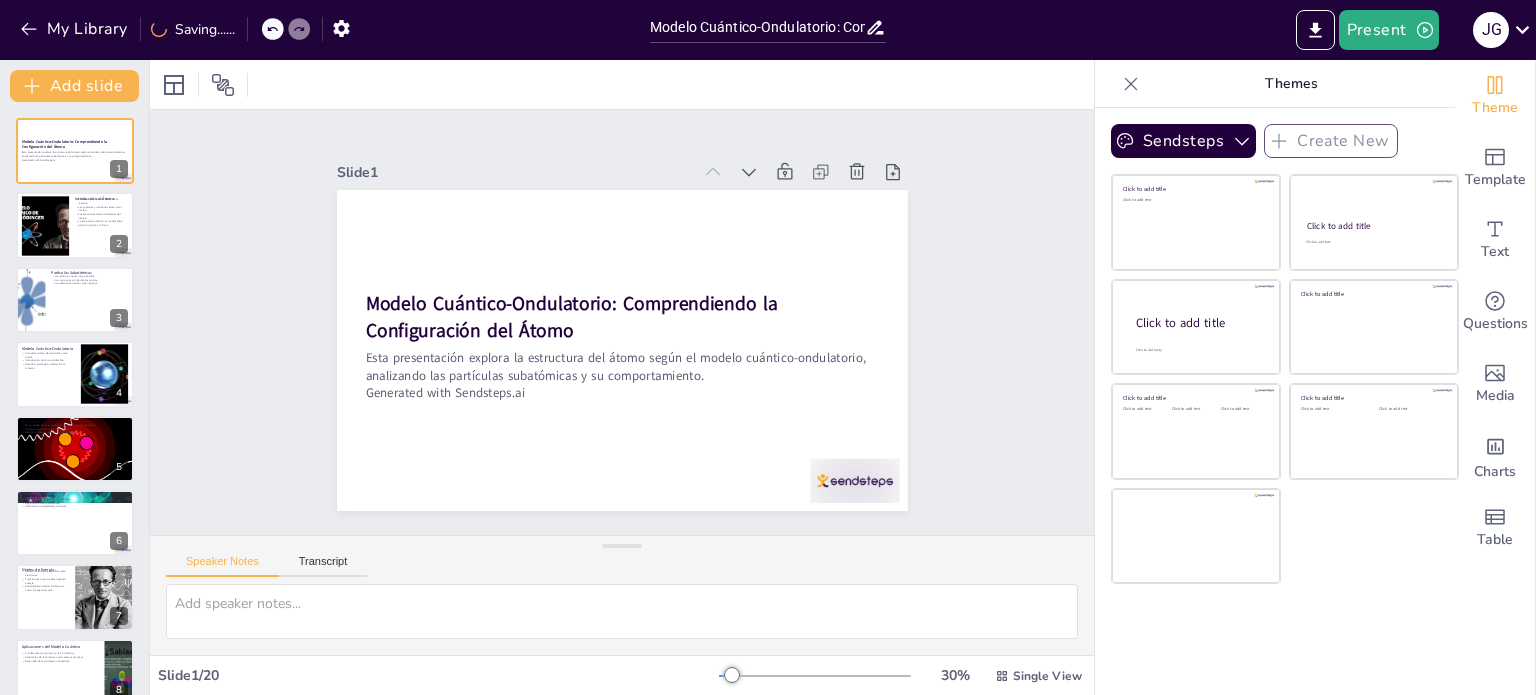 checkbox on "true" 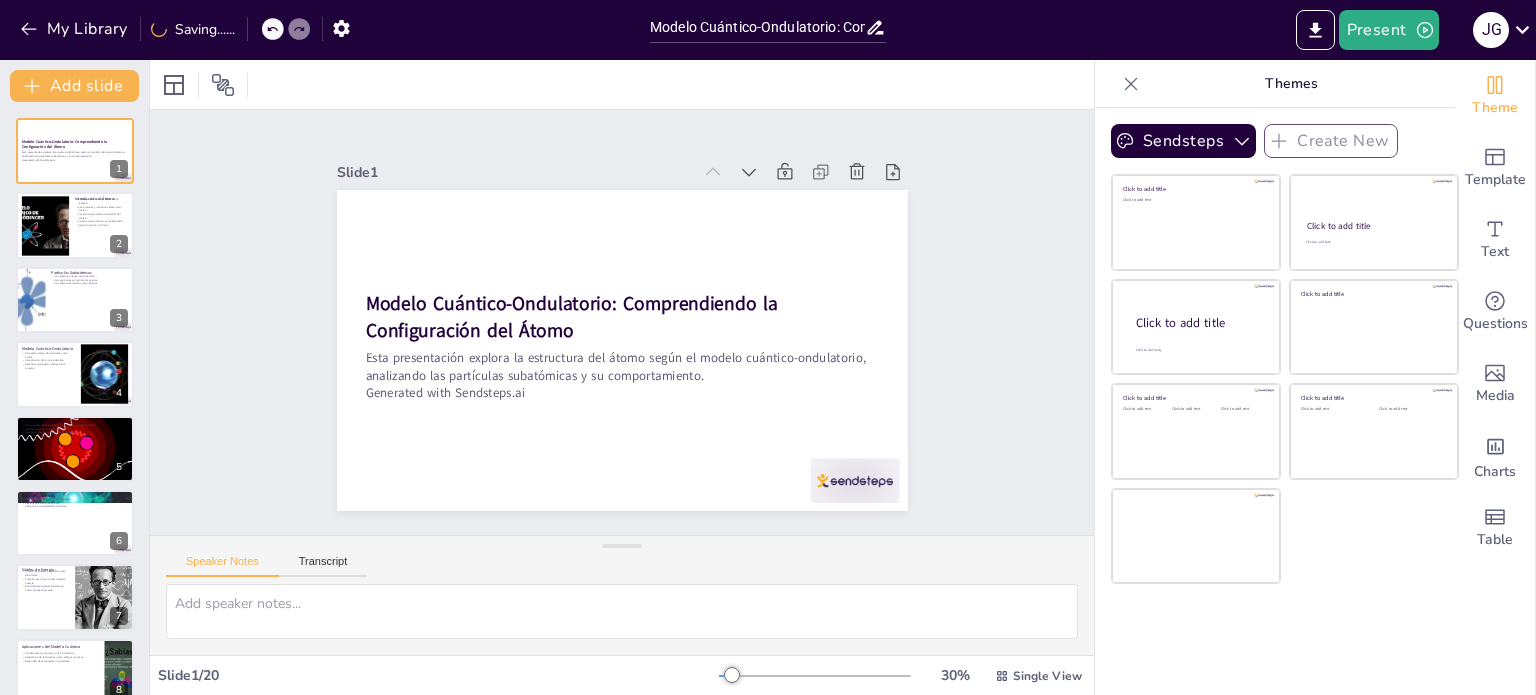 checkbox on "true" 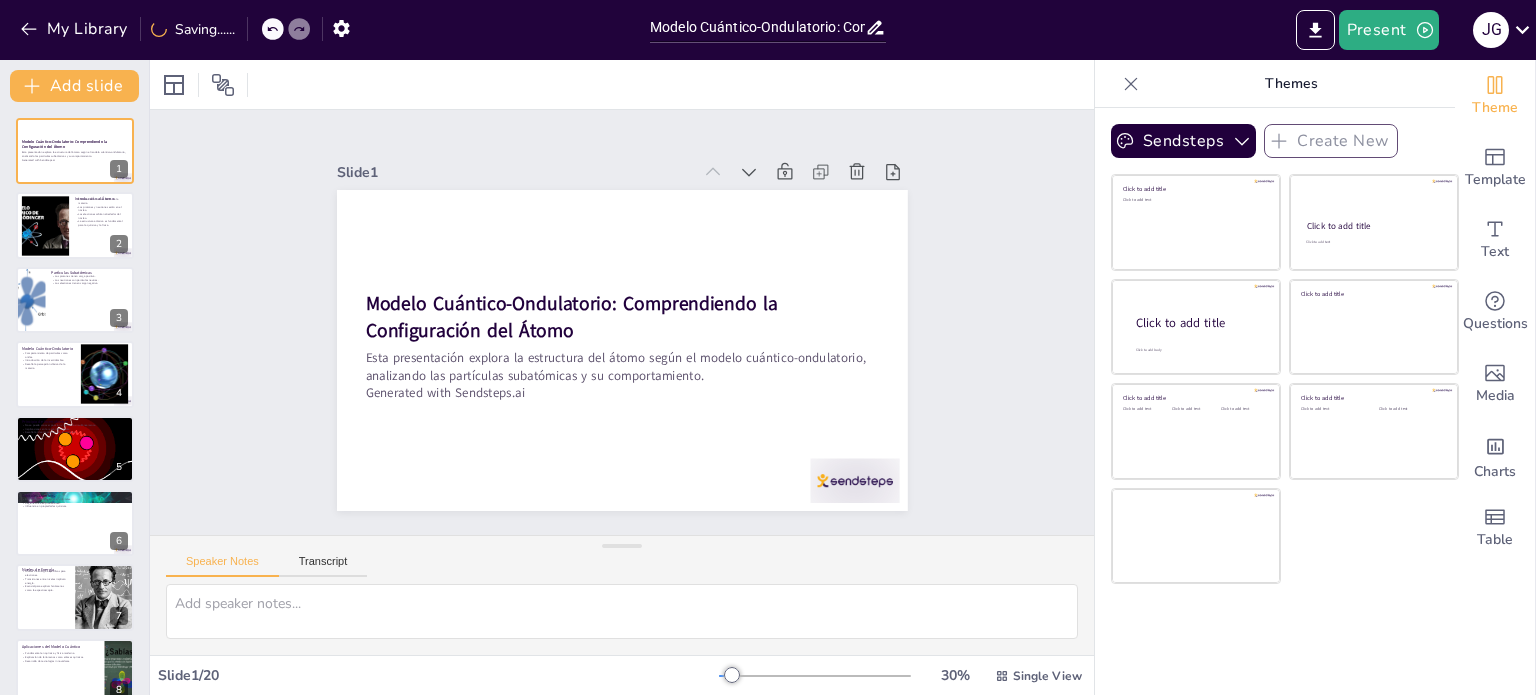 checkbox on "true" 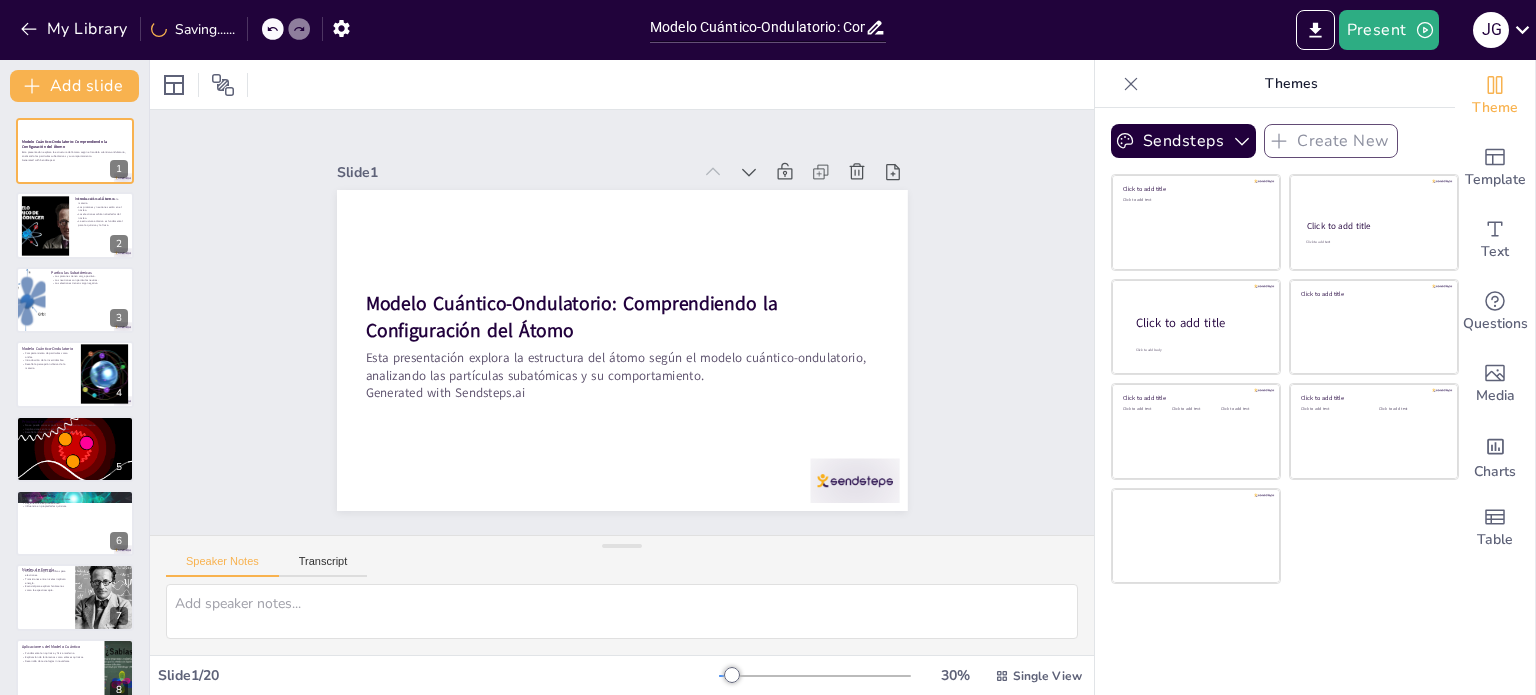checkbox on "true" 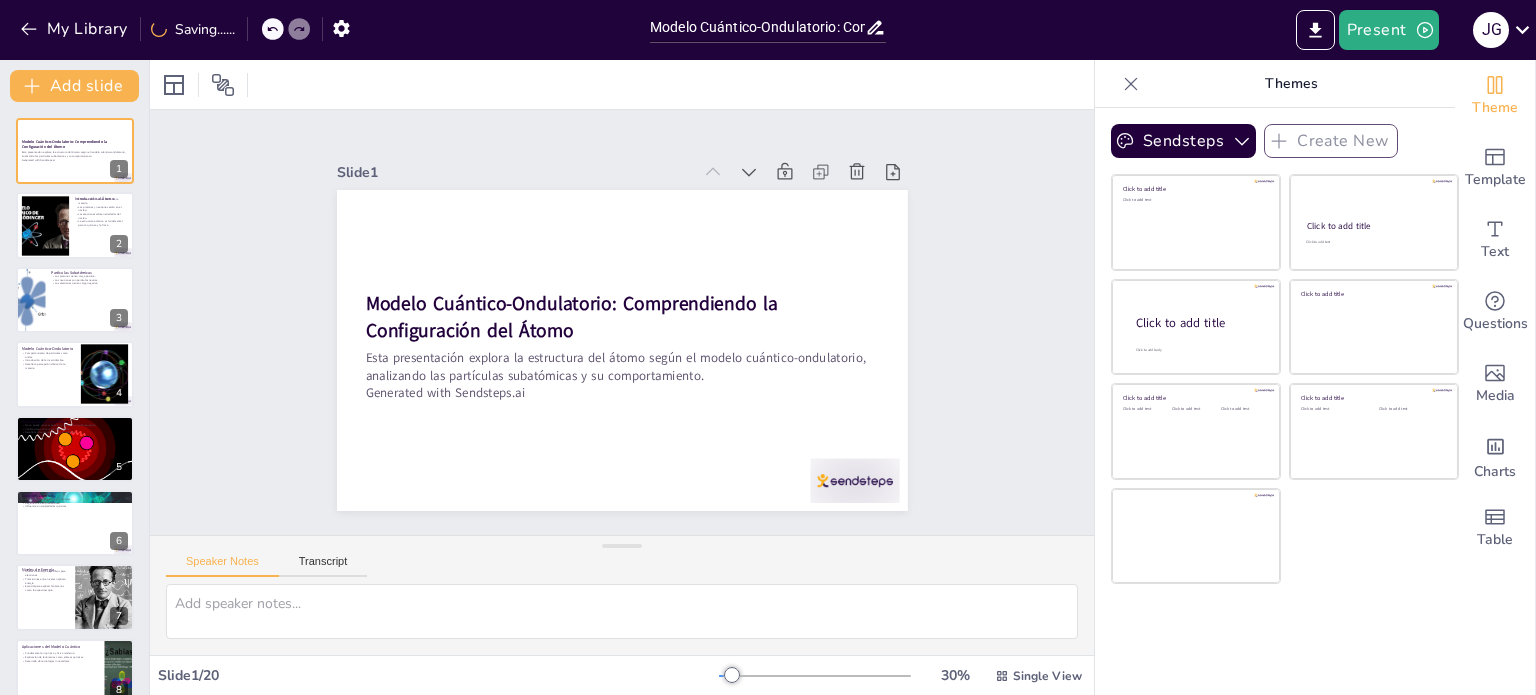 checkbox on "true" 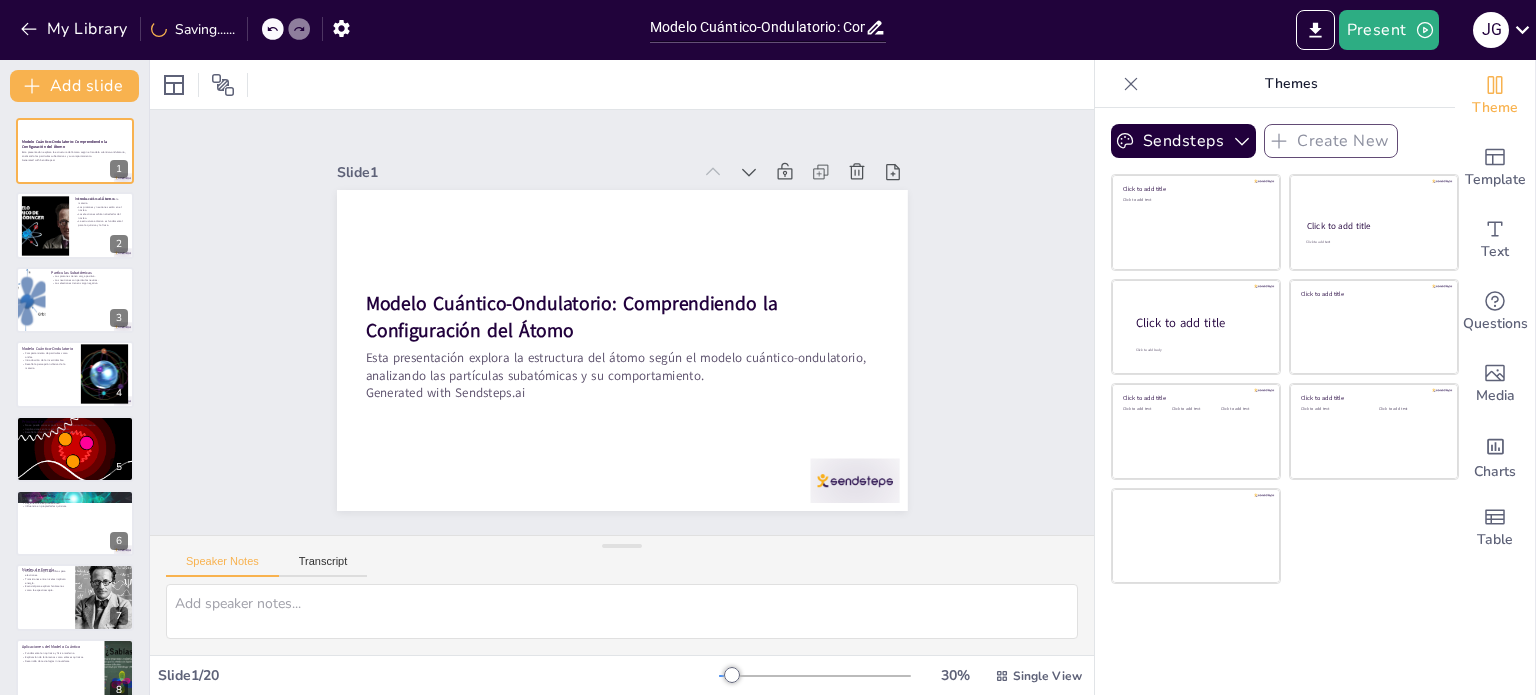 checkbox on "true" 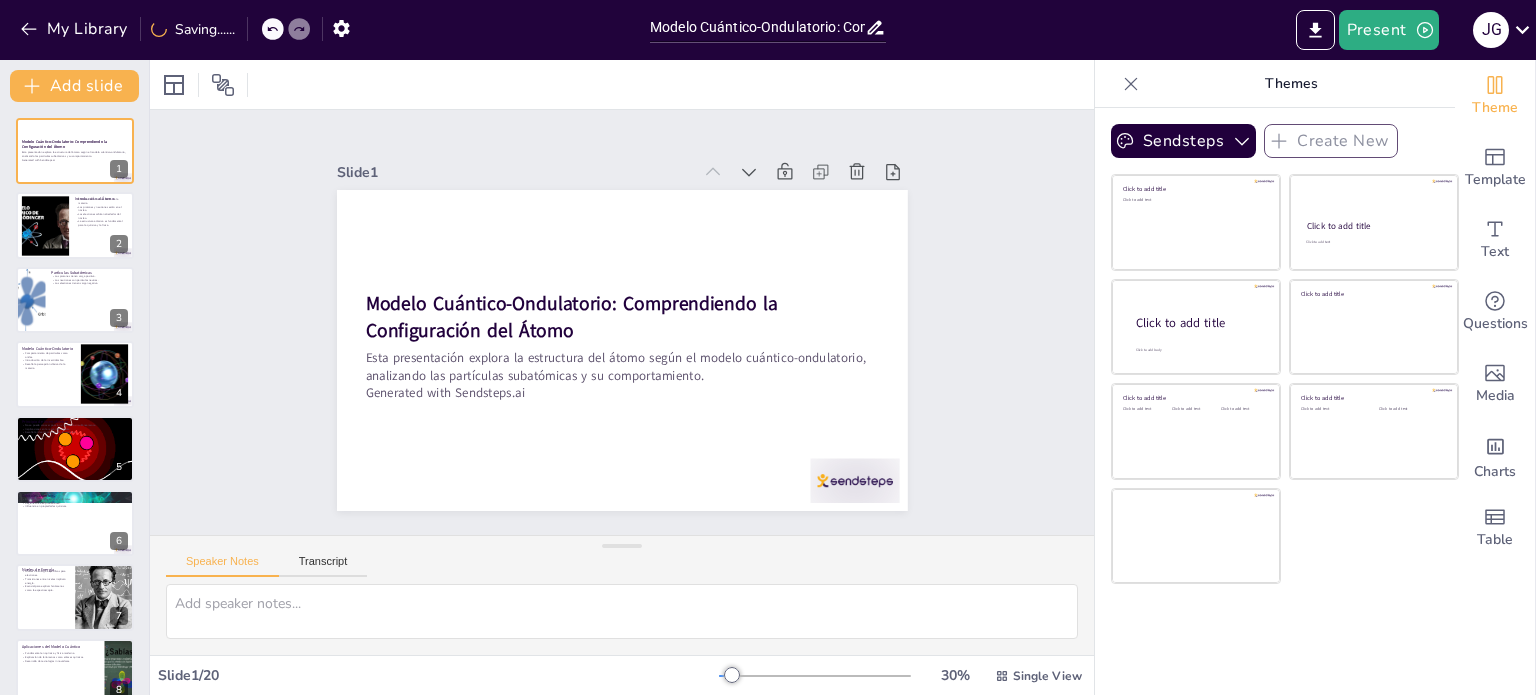 checkbox on "true" 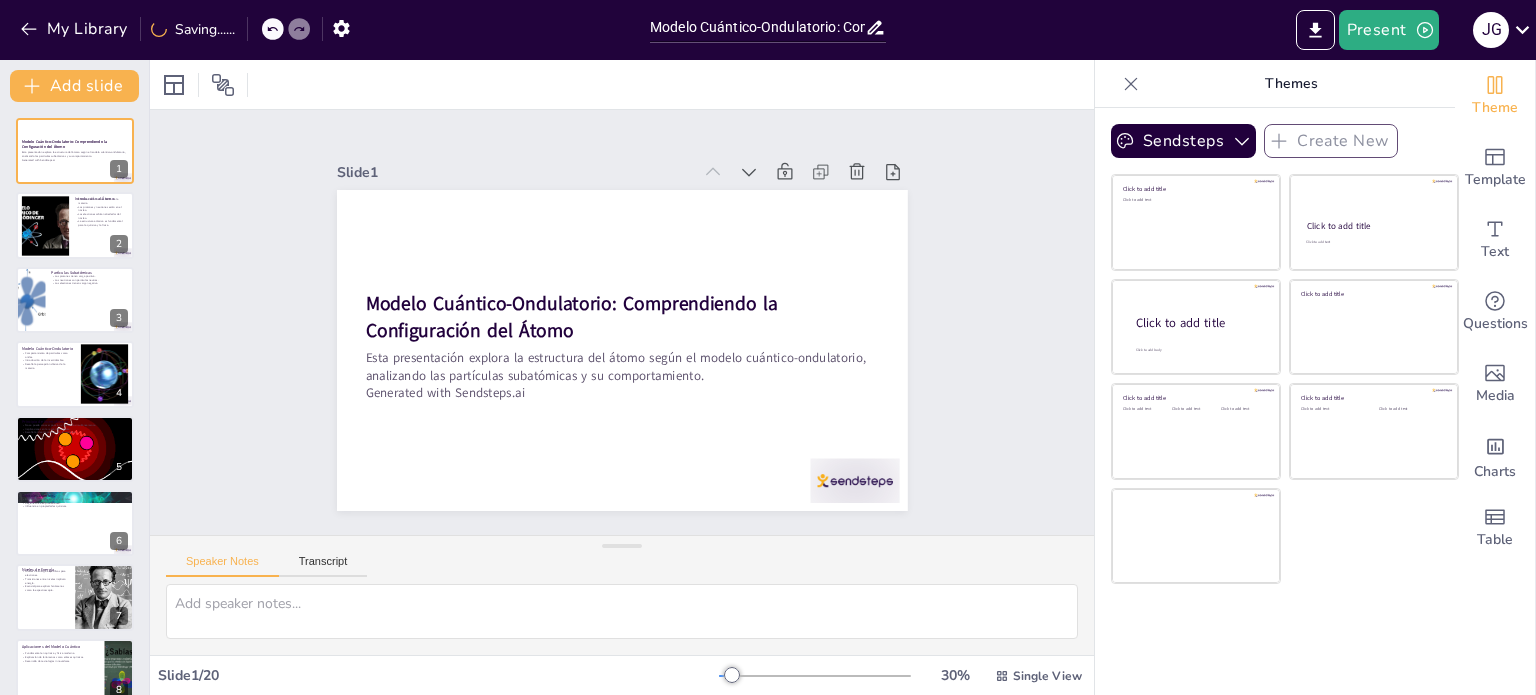 checkbox on "true" 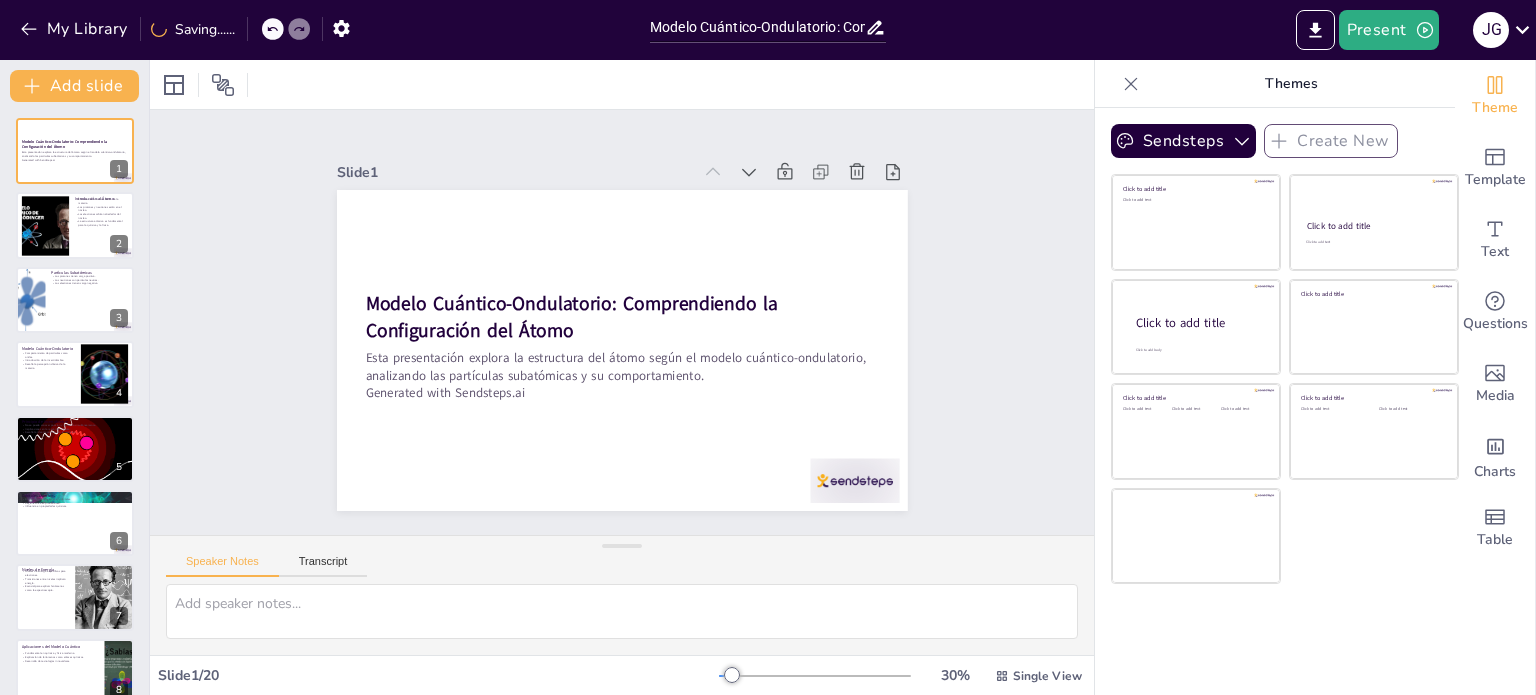 checkbox on "true" 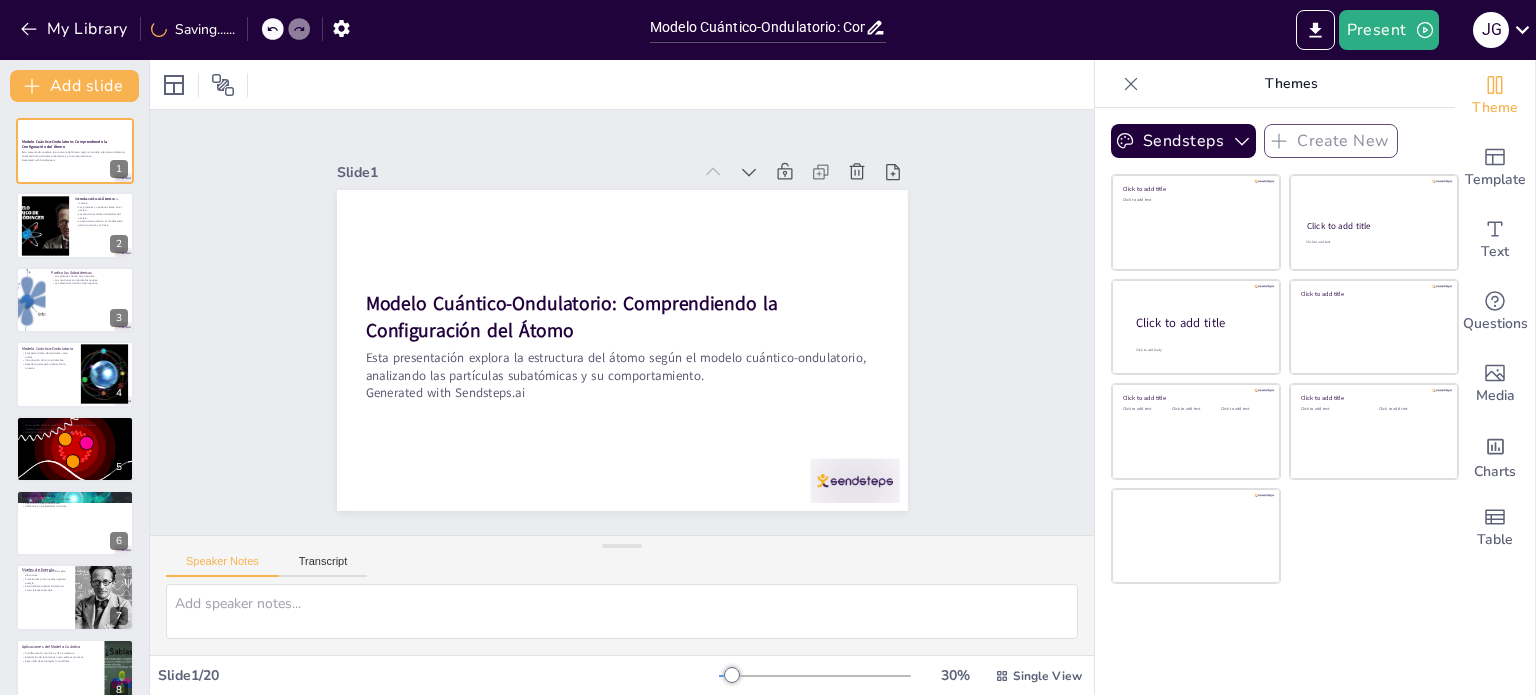 checkbox on "true" 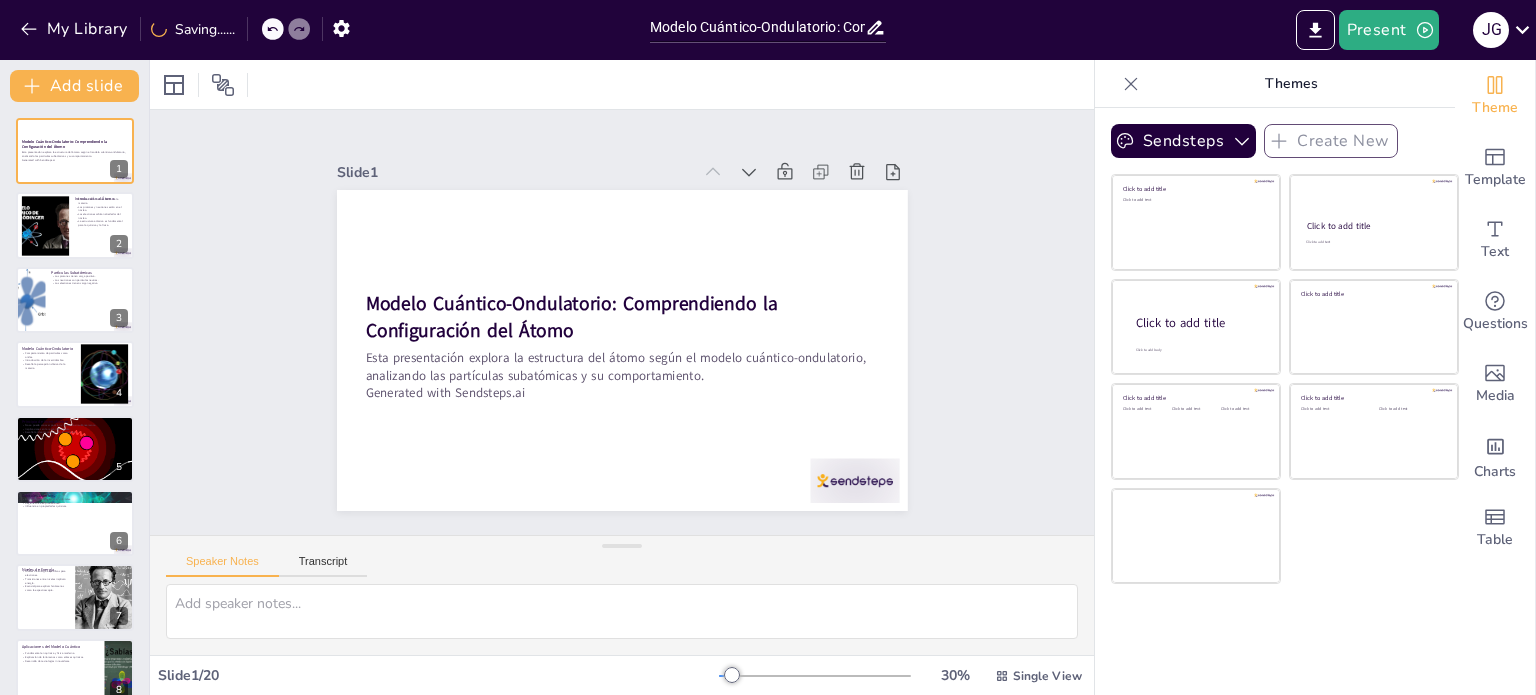 checkbox on "true" 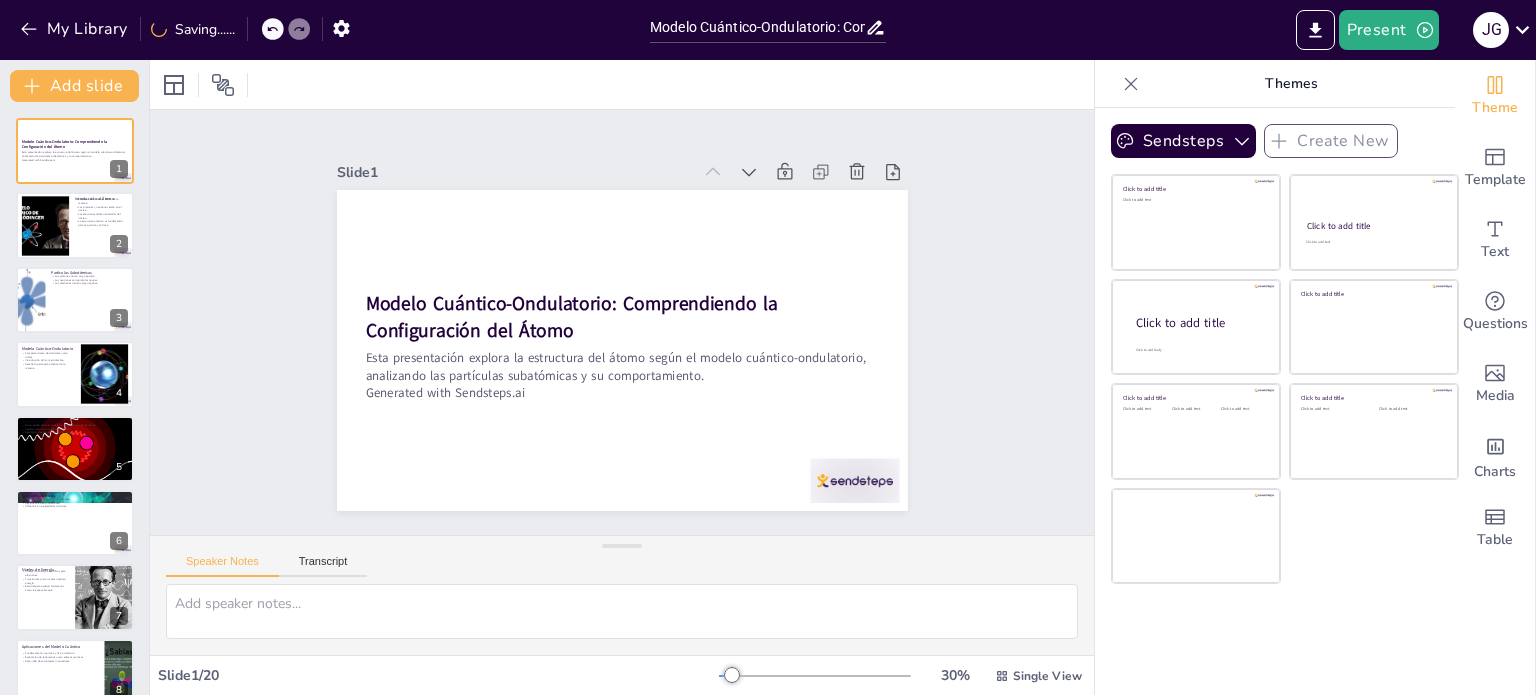 checkbox on "true" 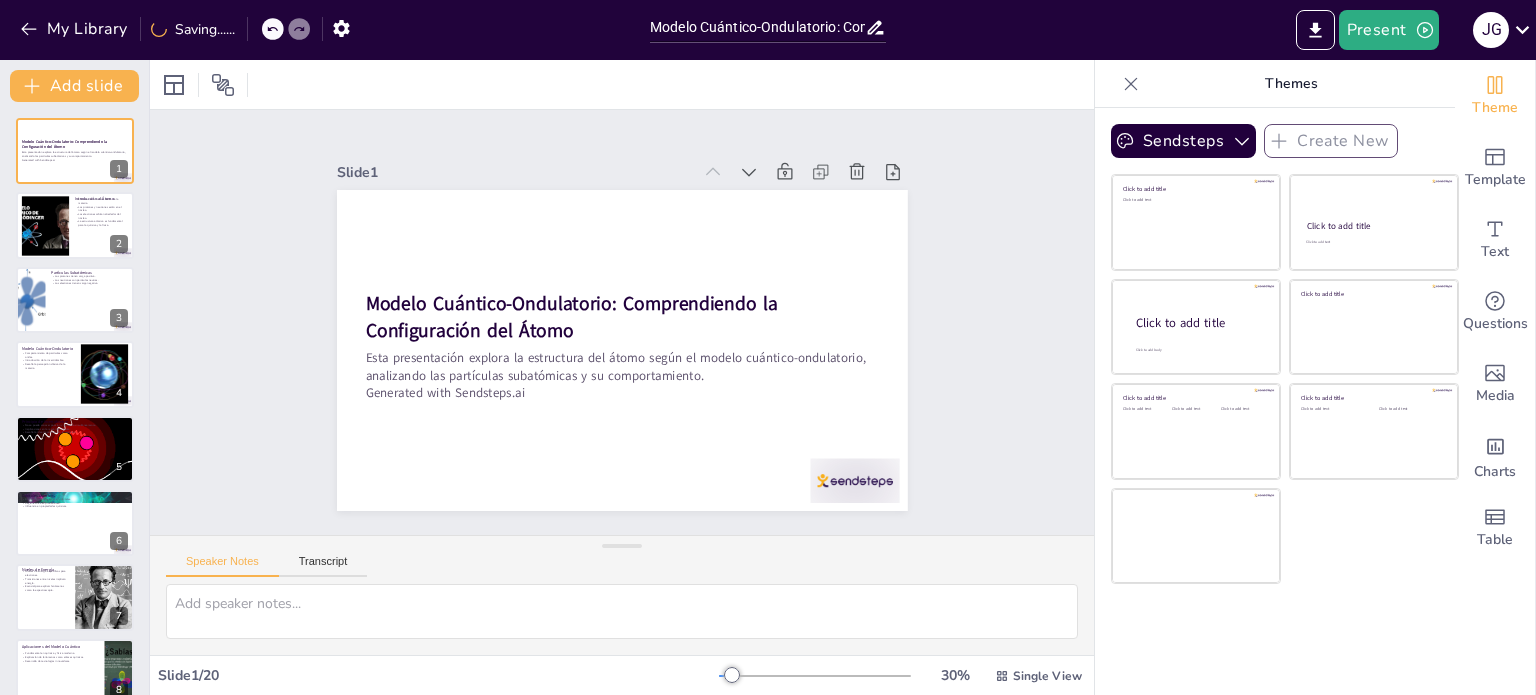 checkbox on "true" 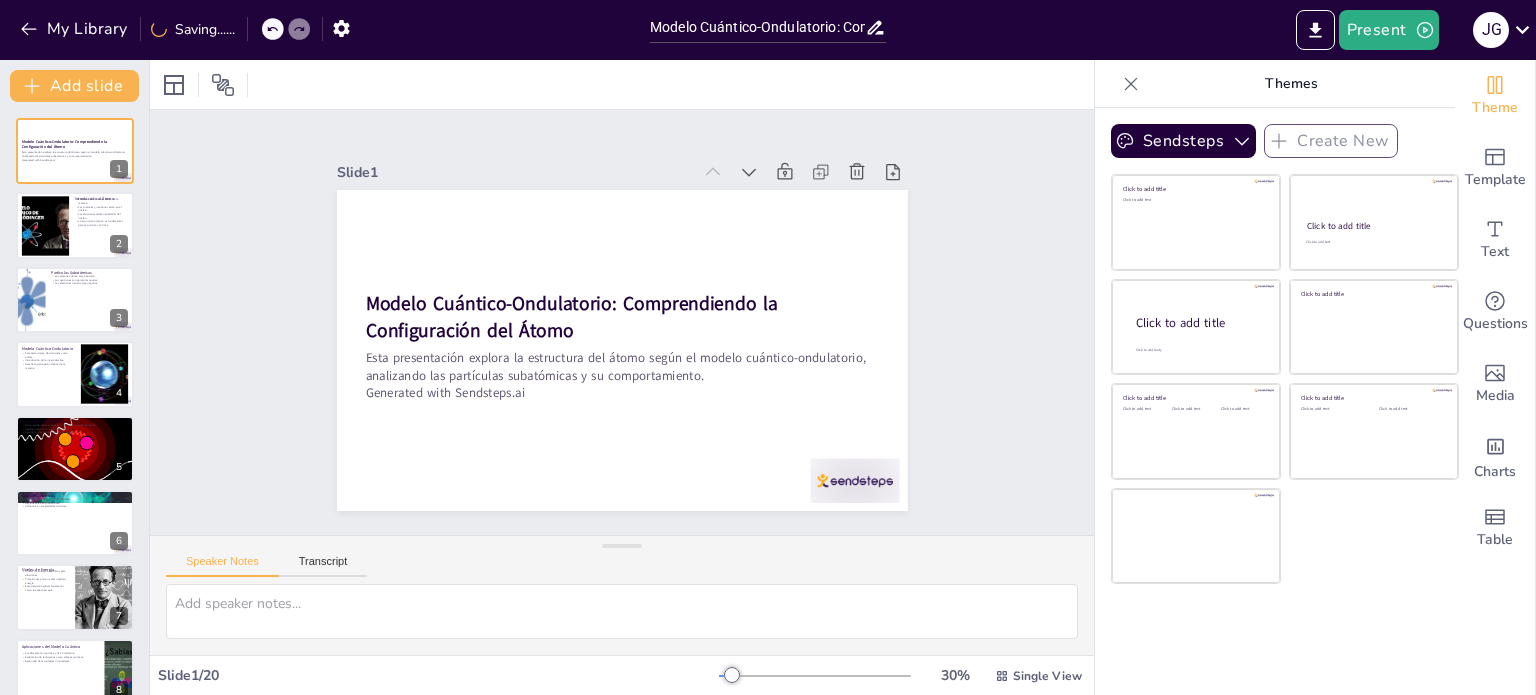 checkbox on "true" 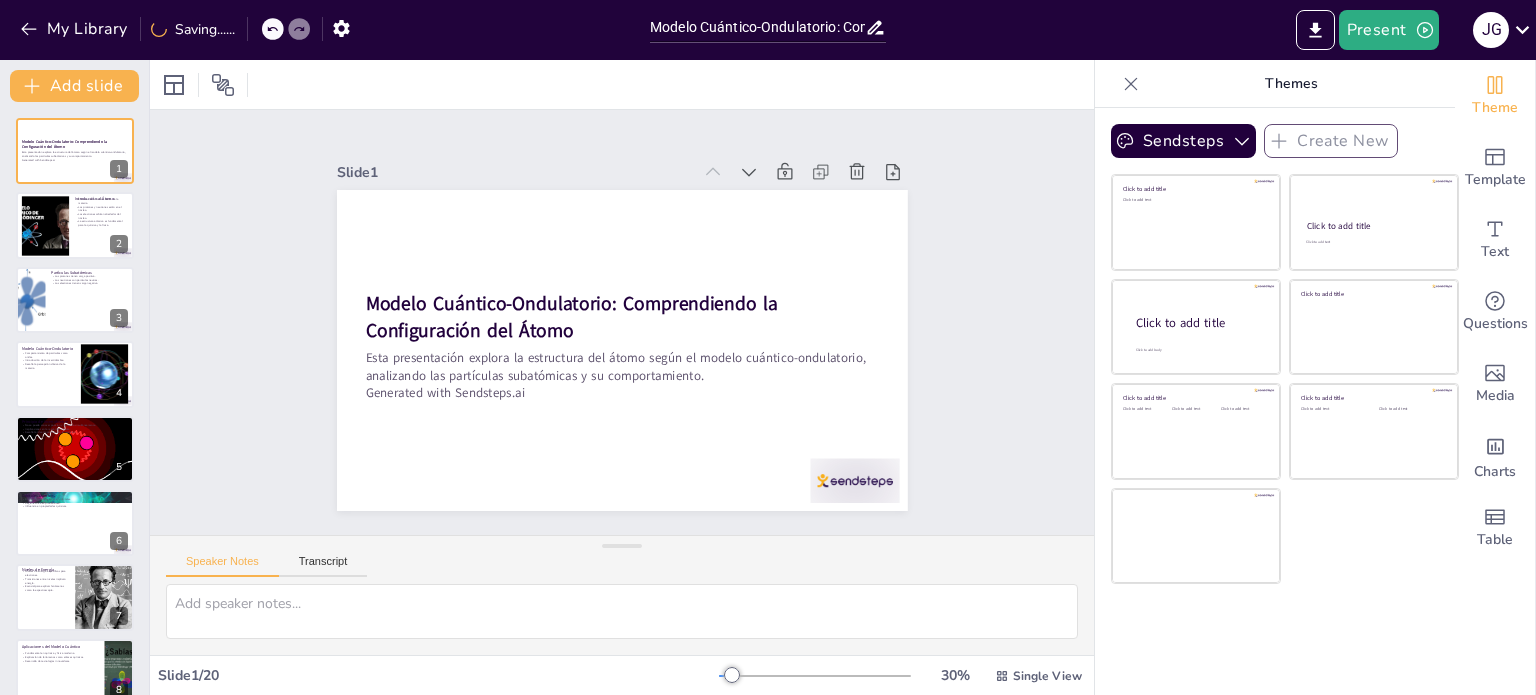 checkbox on "true" 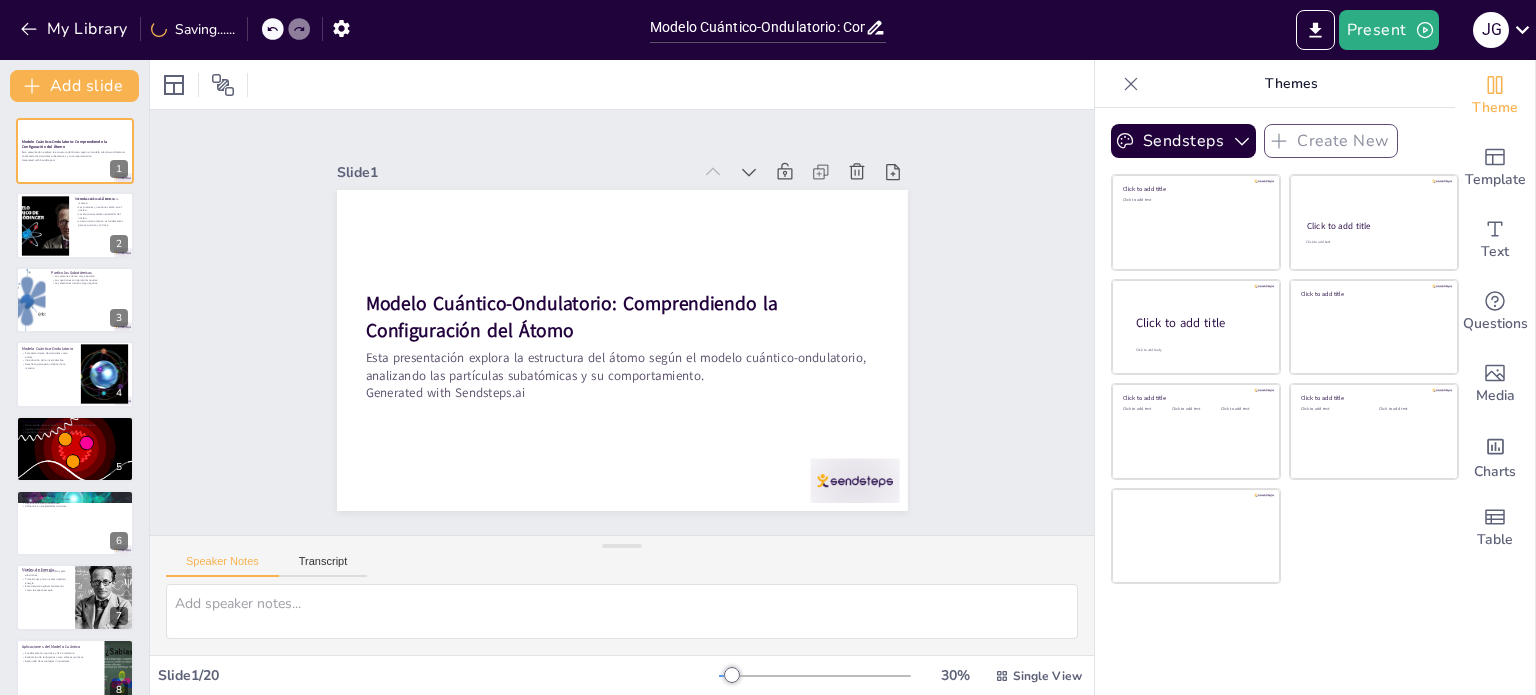 checkbox on "true" 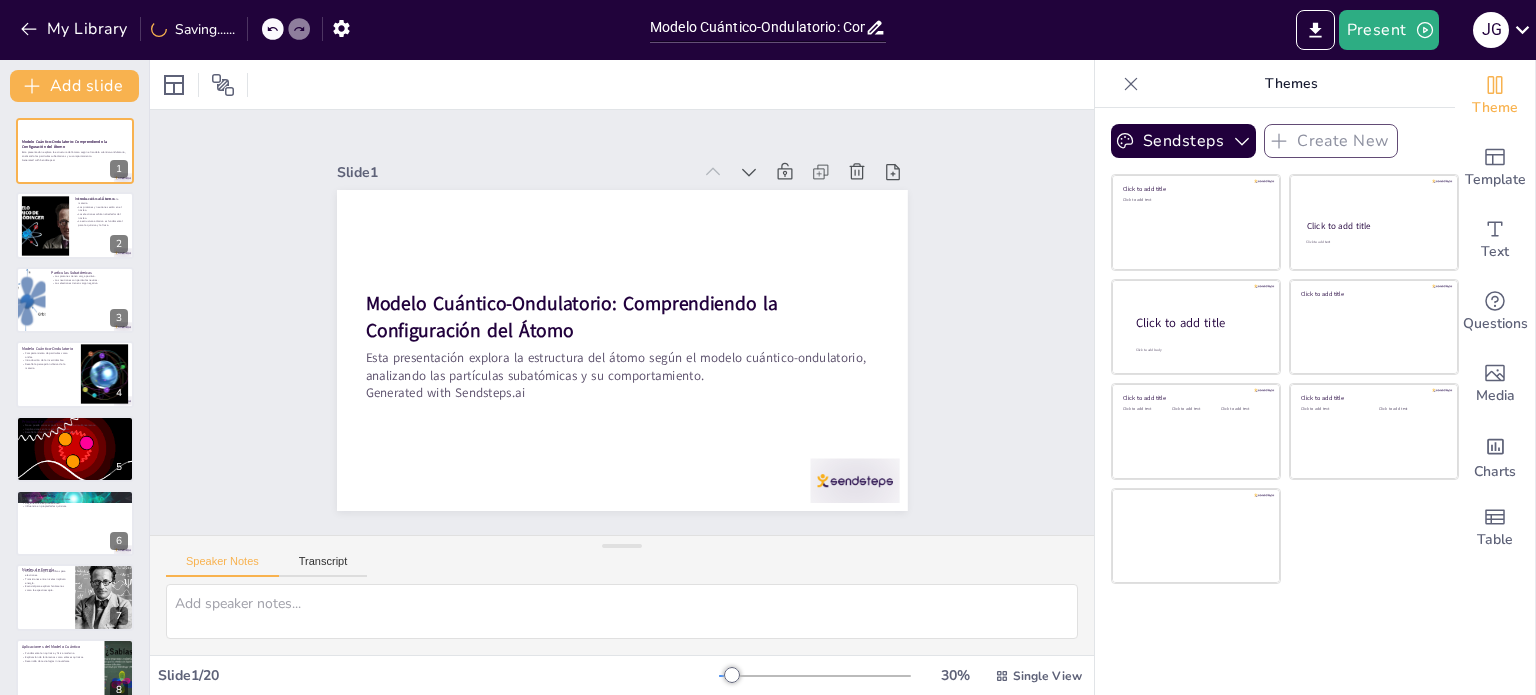 checkbox on "true" 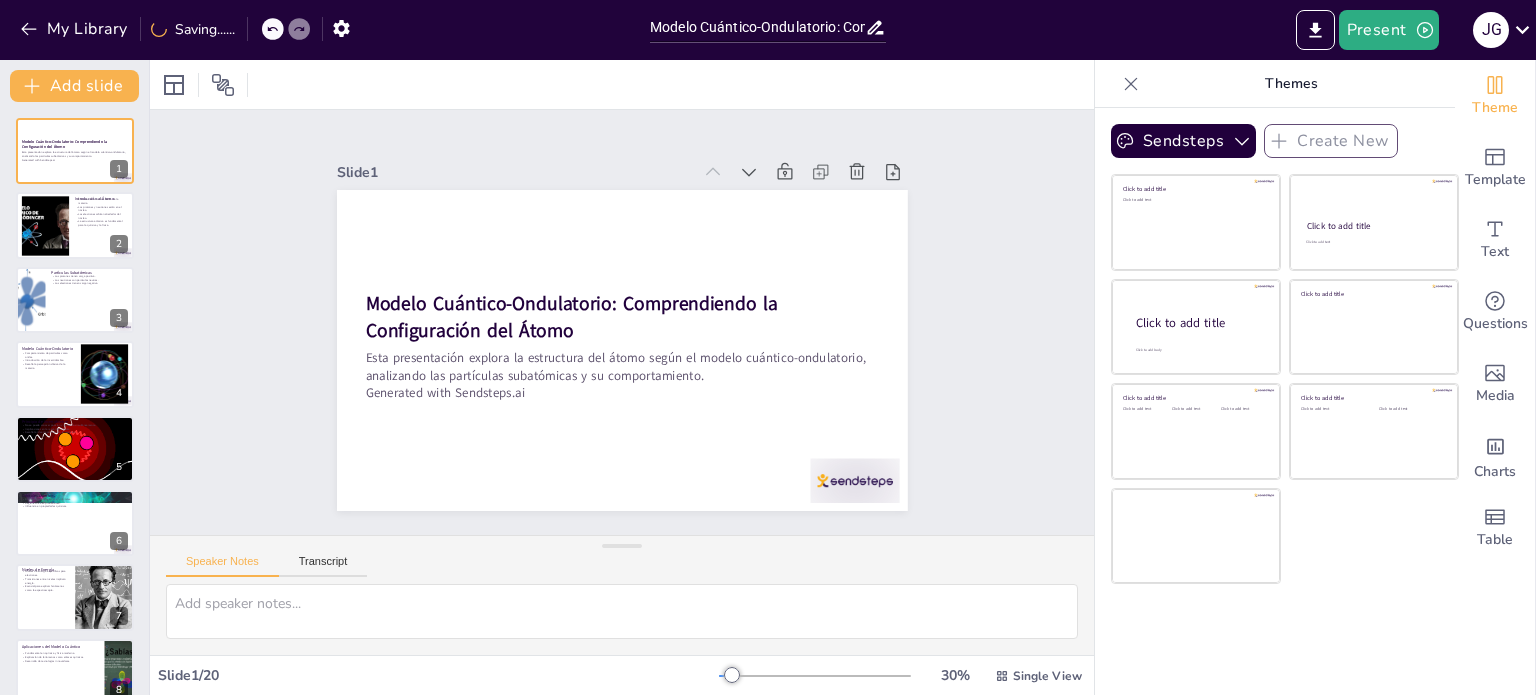 checkbox on "true" 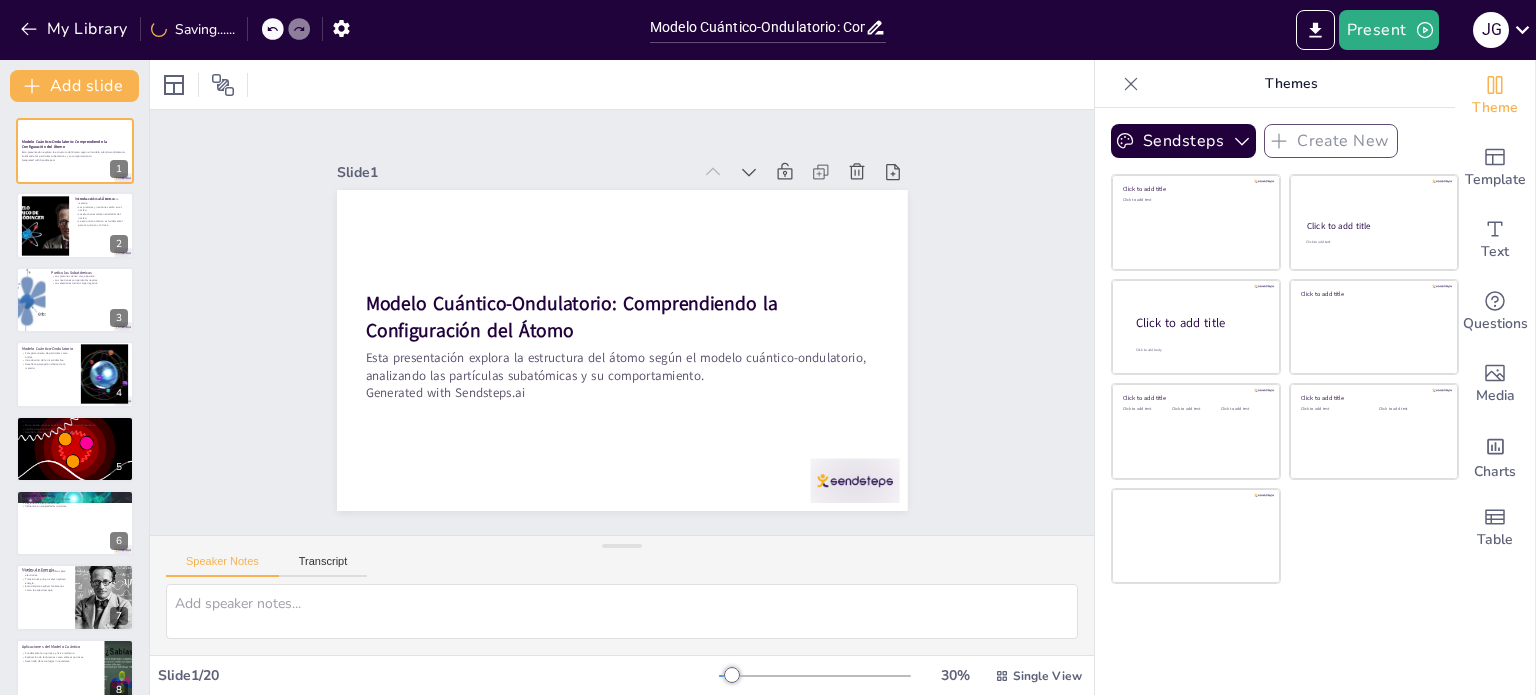 checkbox on "true" 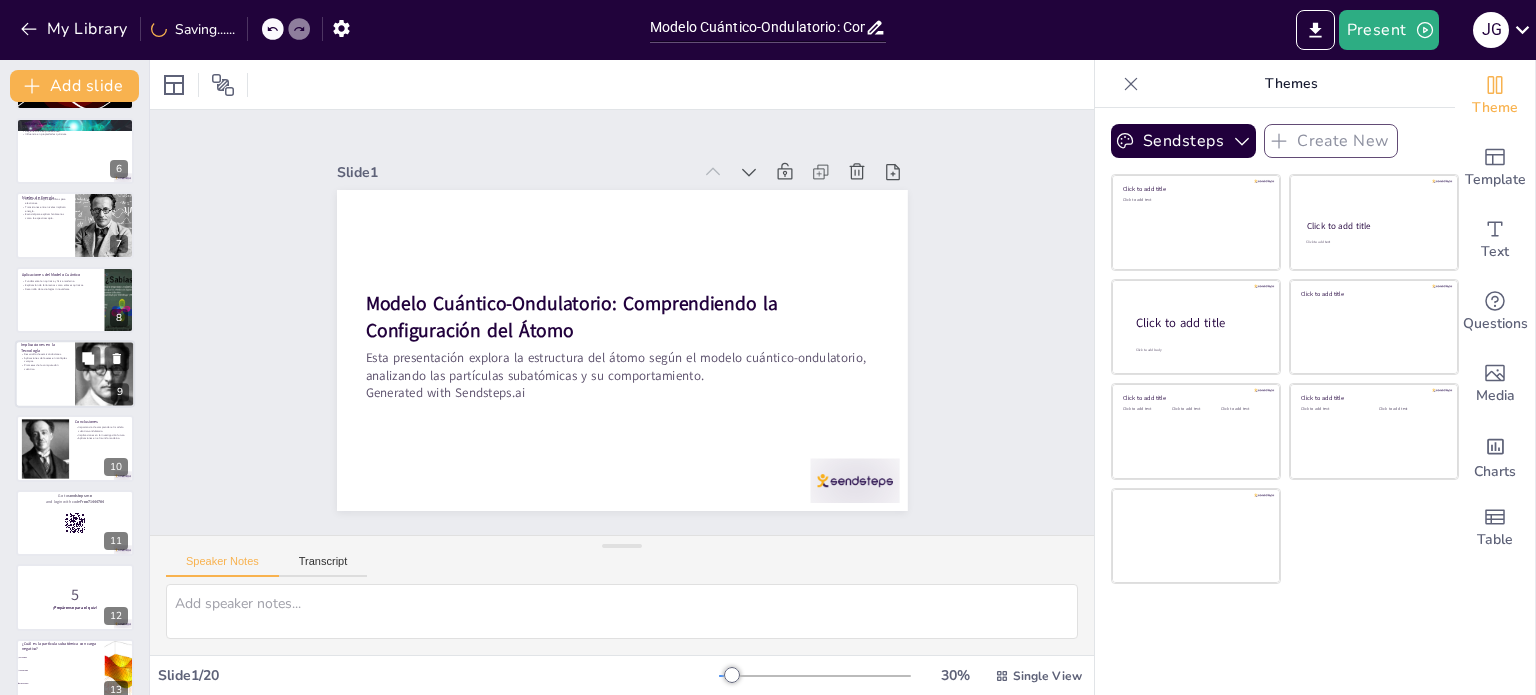 checkbox on "true" 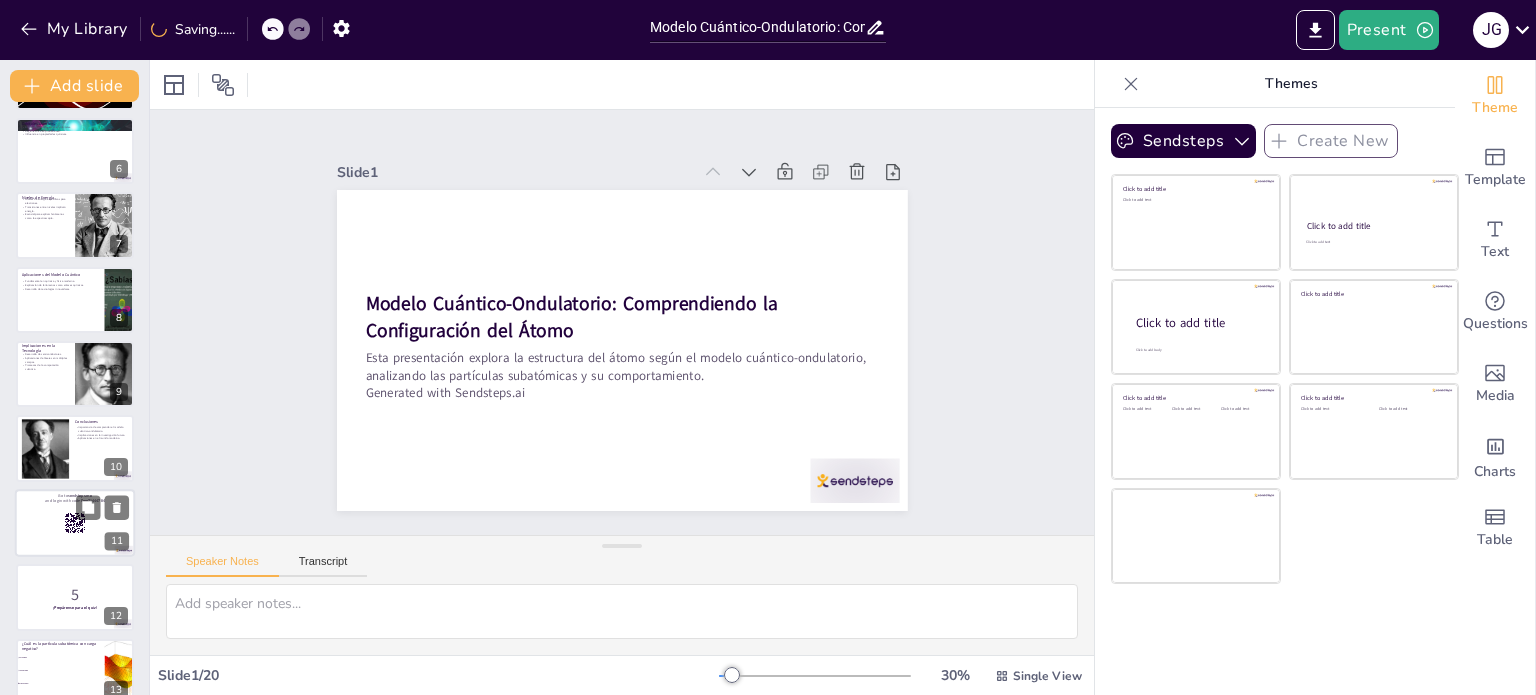 checkbox on "true" 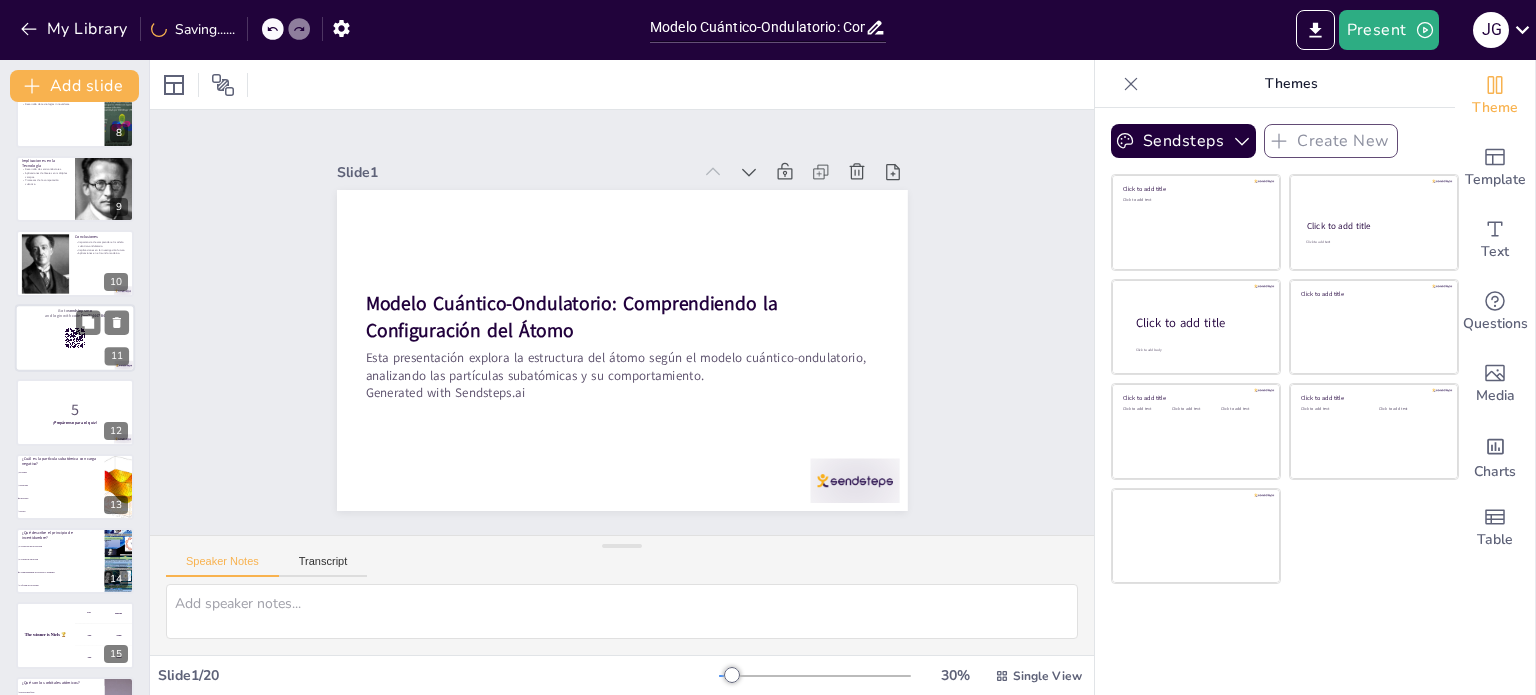 checkbox on "true" 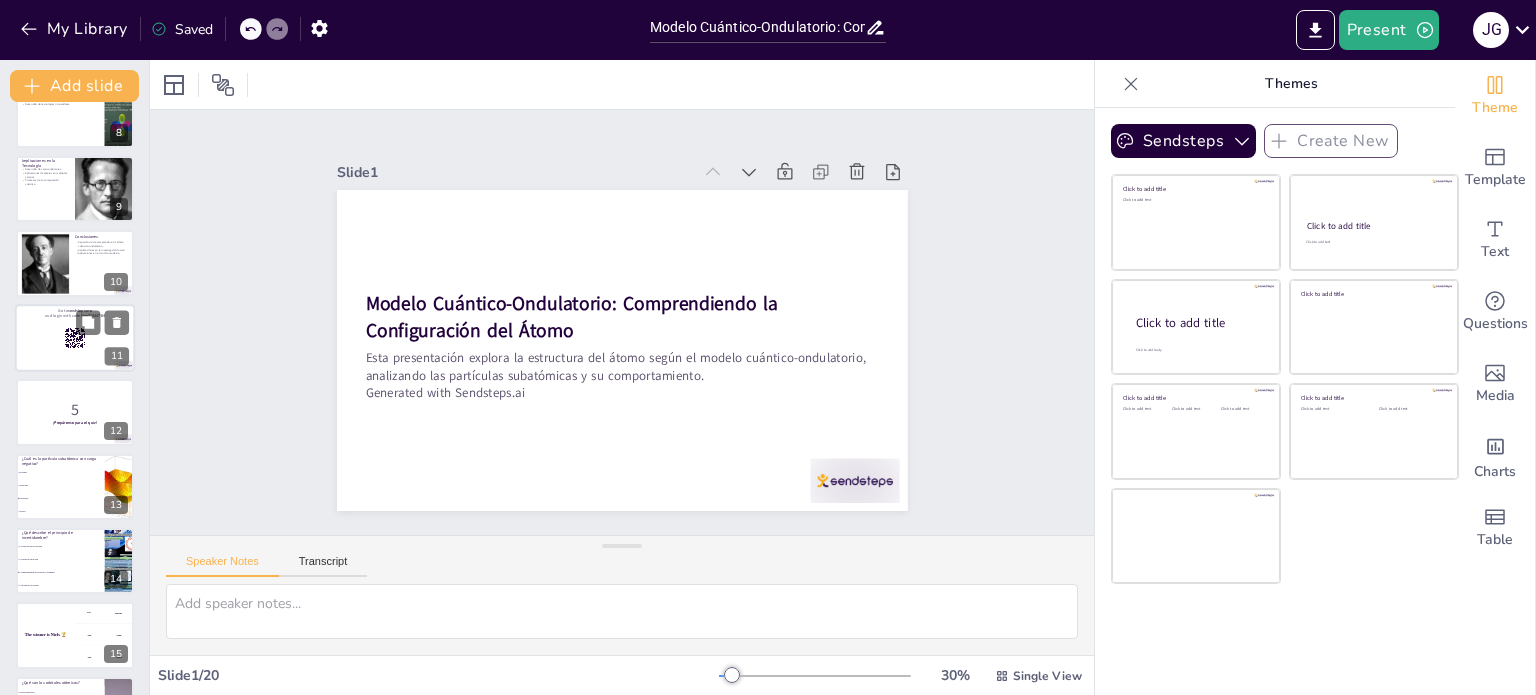 checkbox on "true" 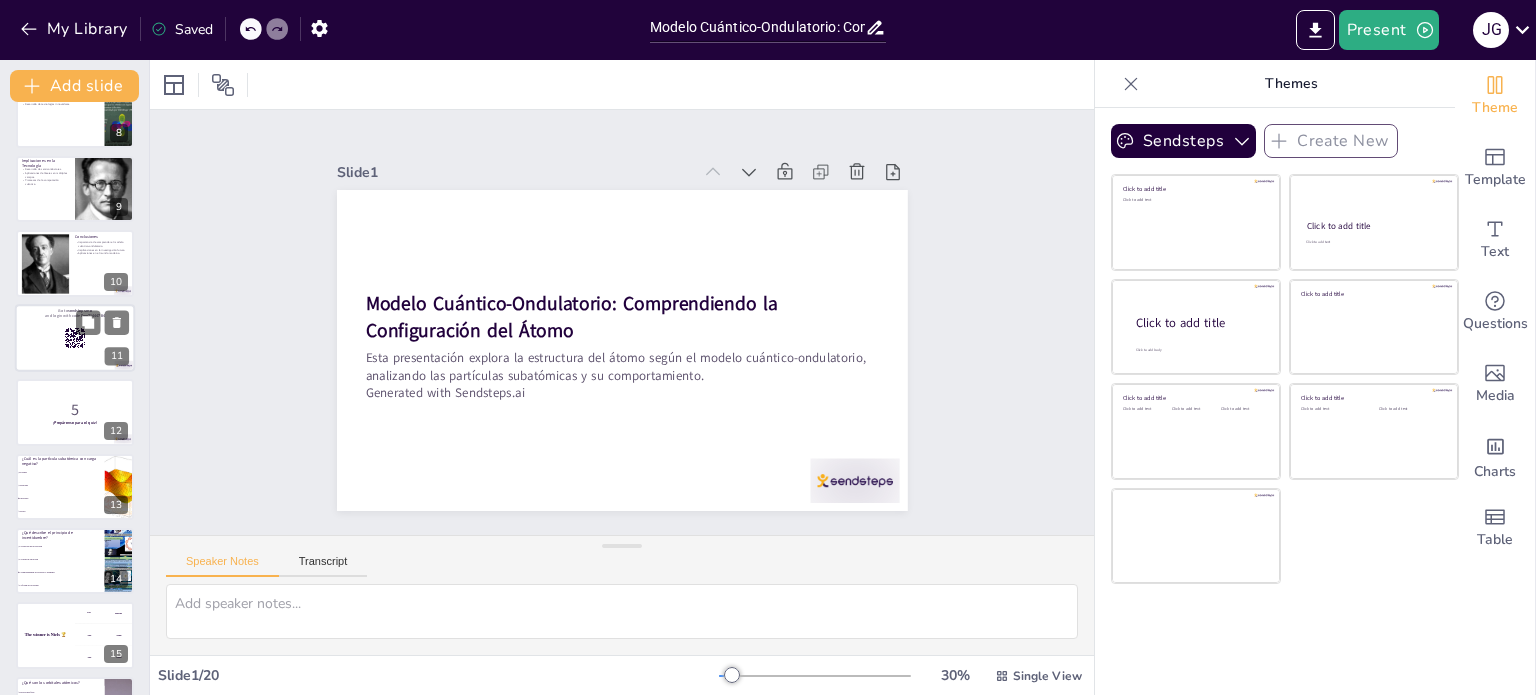 checkbox on "true" 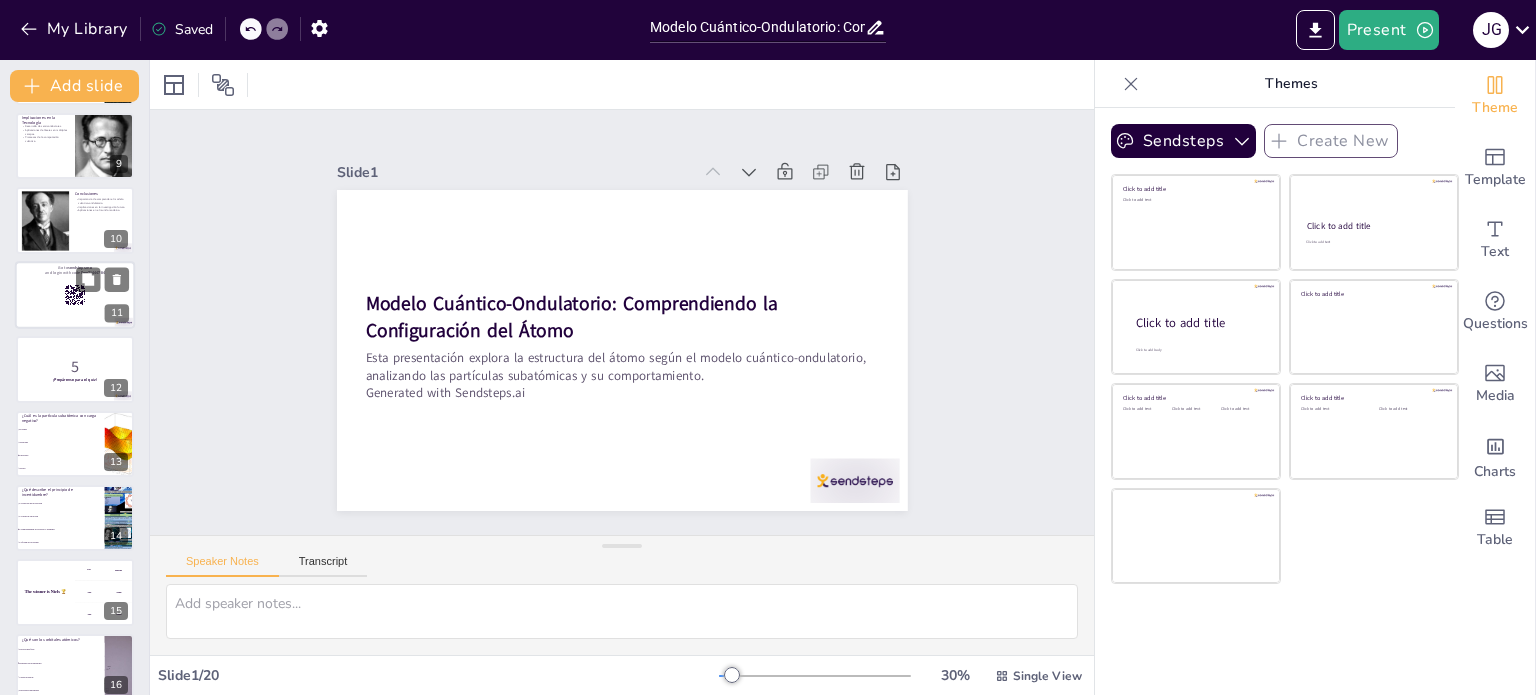 checkbox on "true" 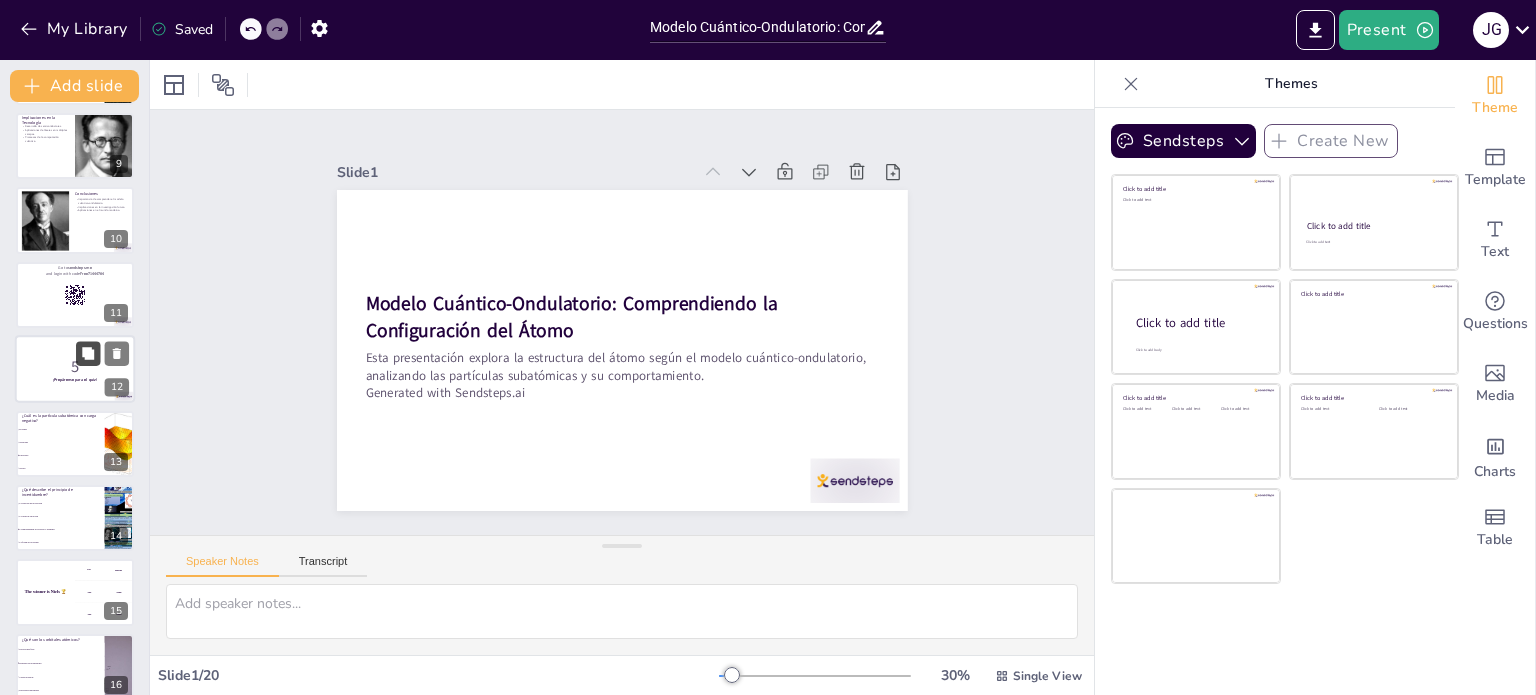 checkbox on "true" 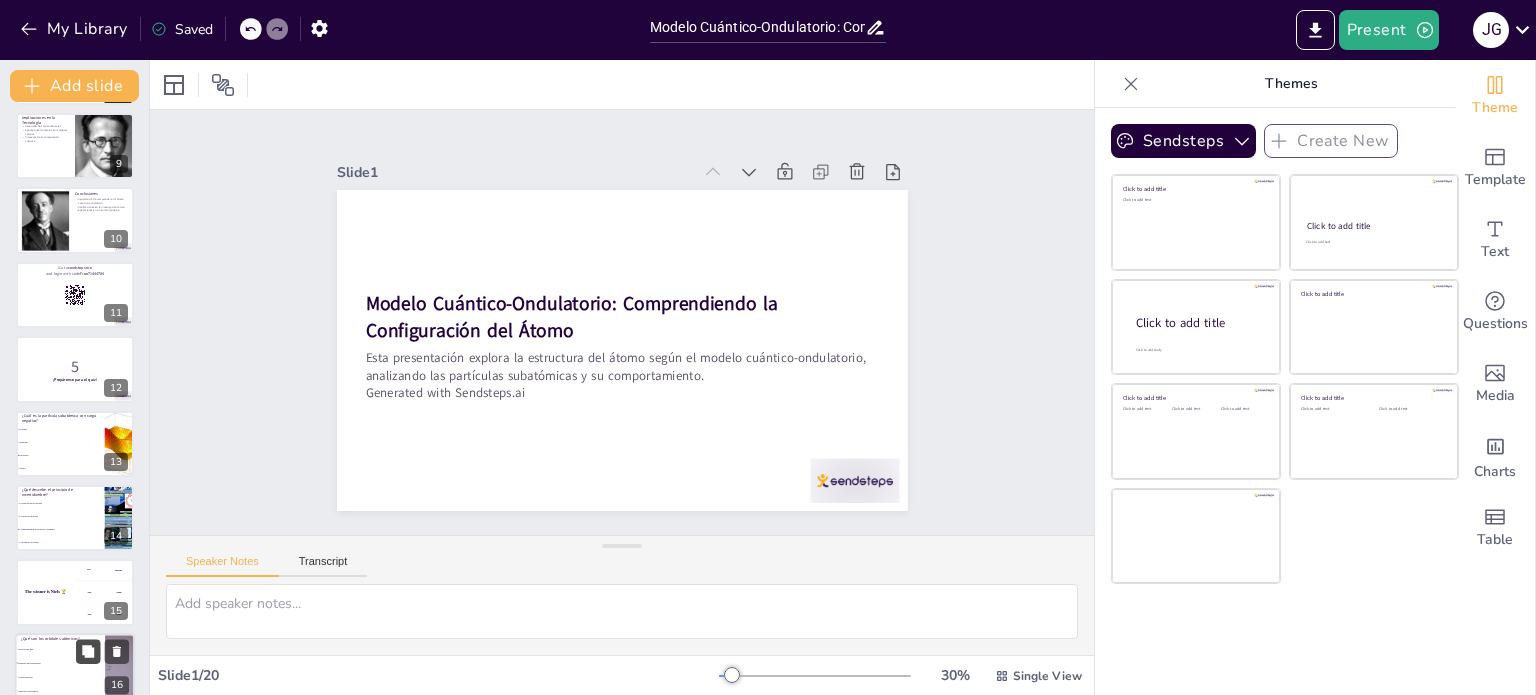 scroll, scrollTop: 918, scrollLeft: 0, axis: vertical 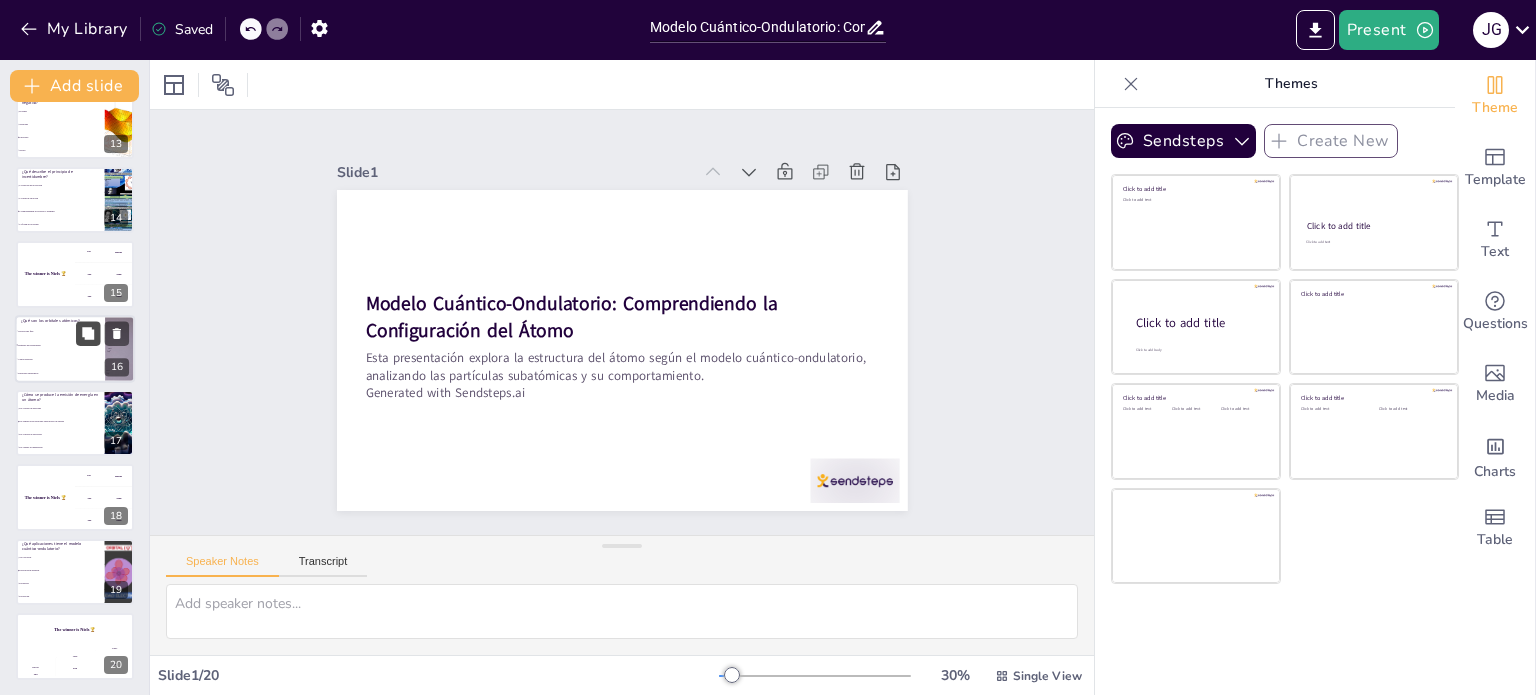checkbox on "true" 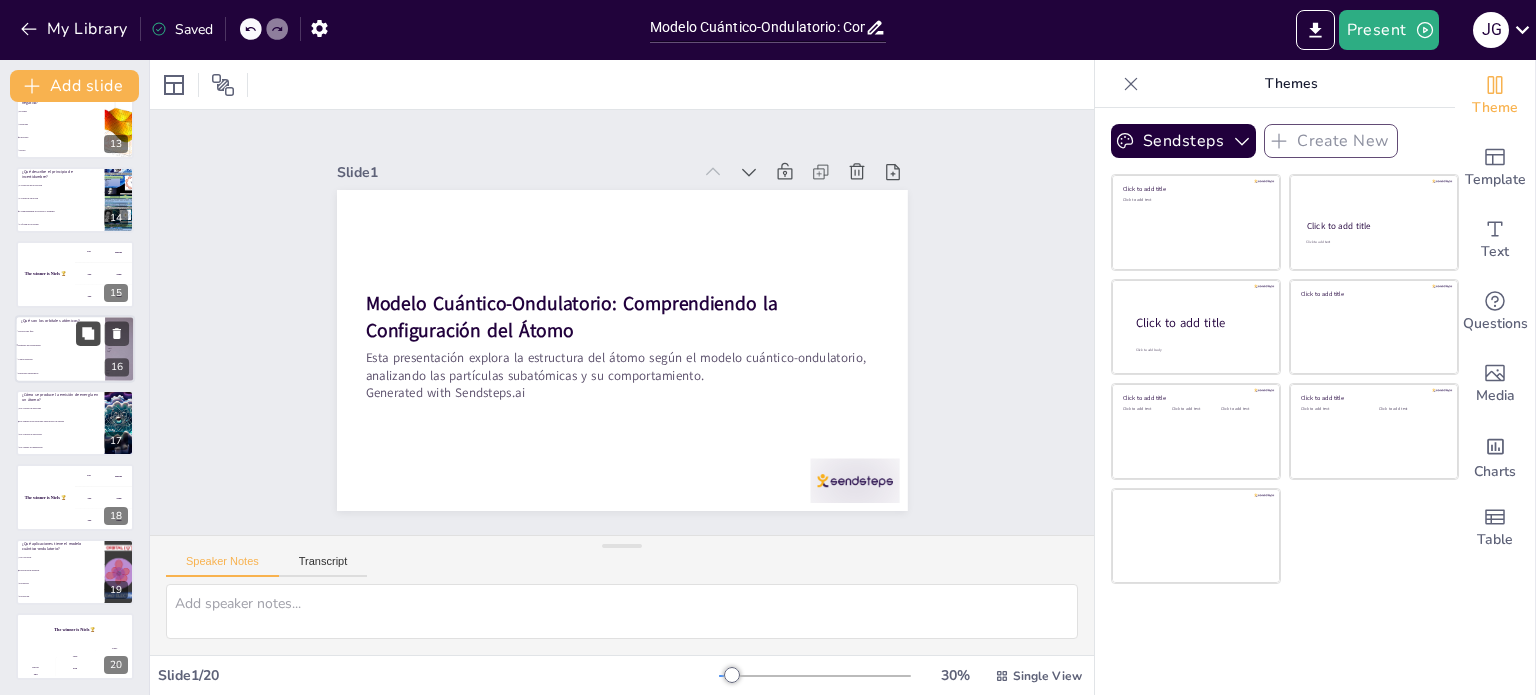 checkbox on "true" 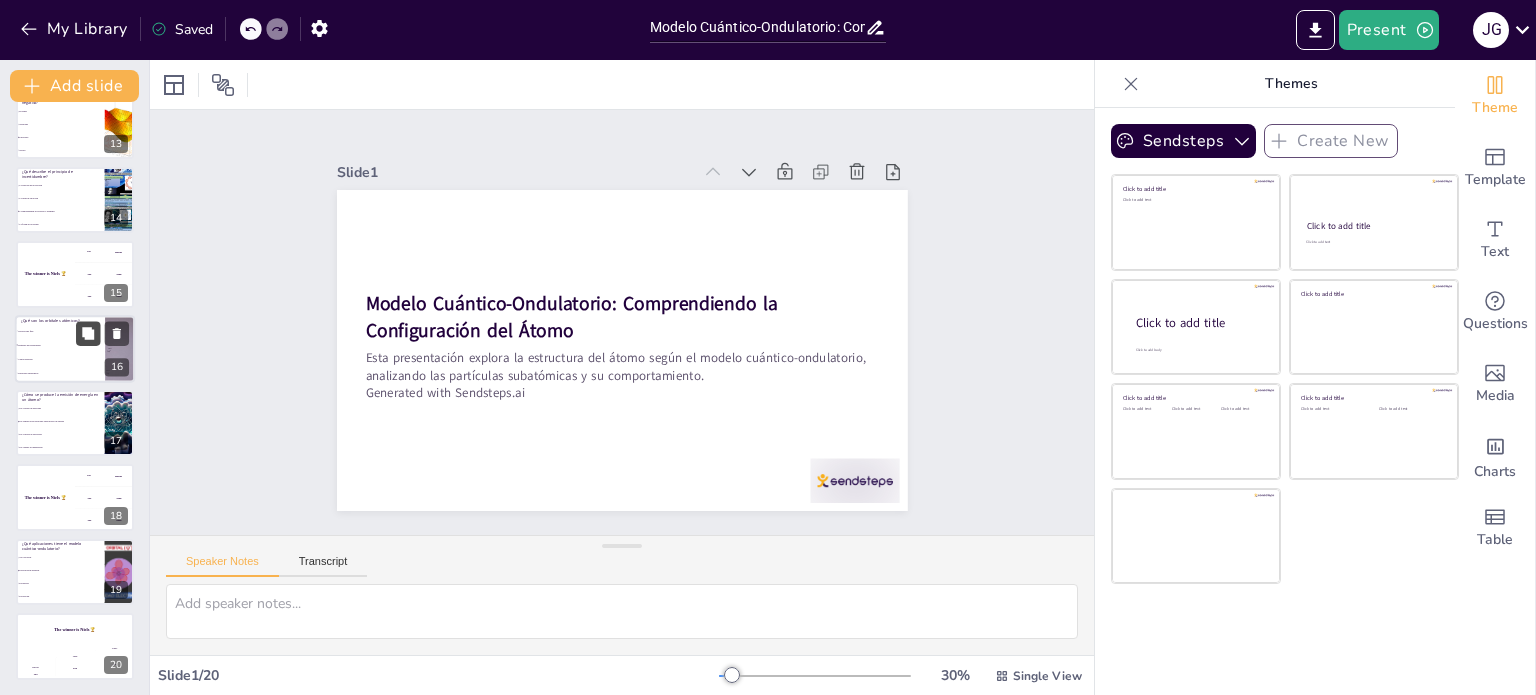 checkbox on "true" 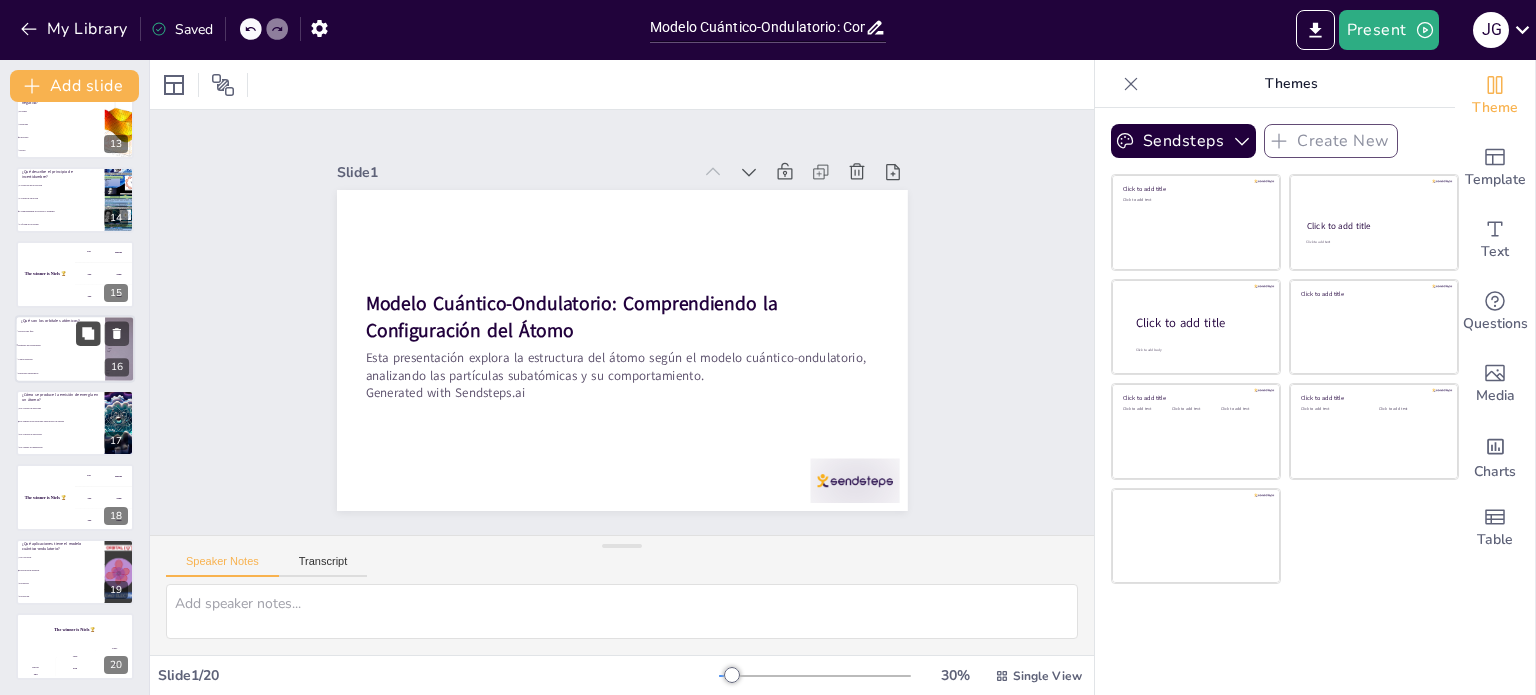 checkbox on "true" 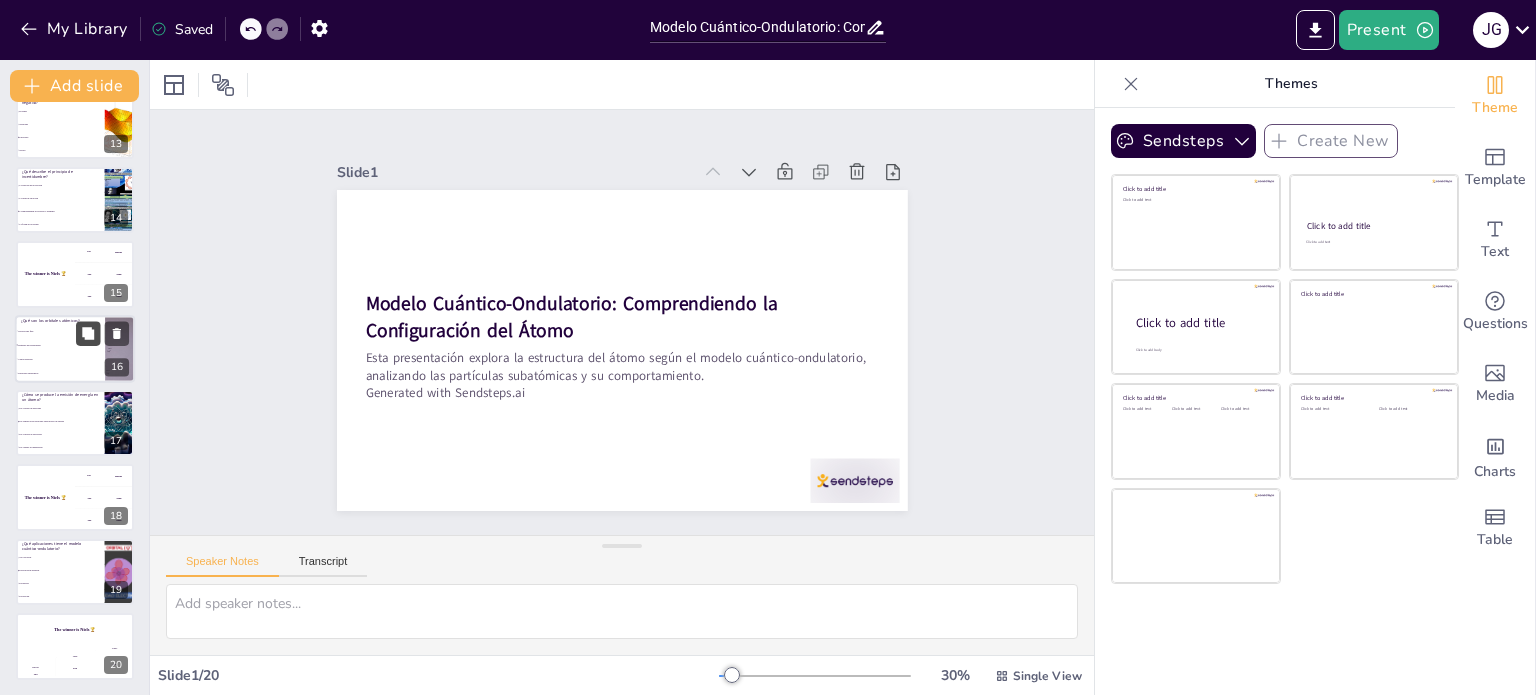 checkbox on "true" 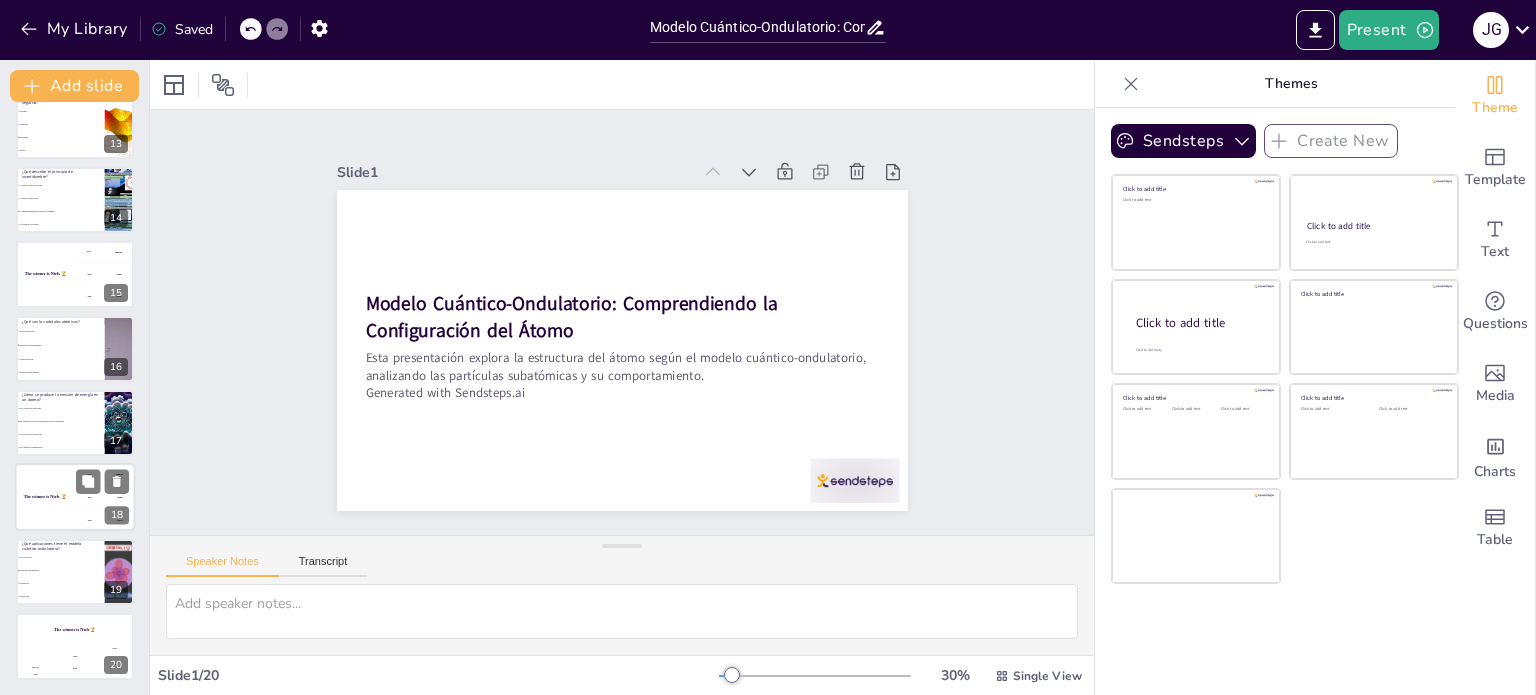 checkbox on "true" 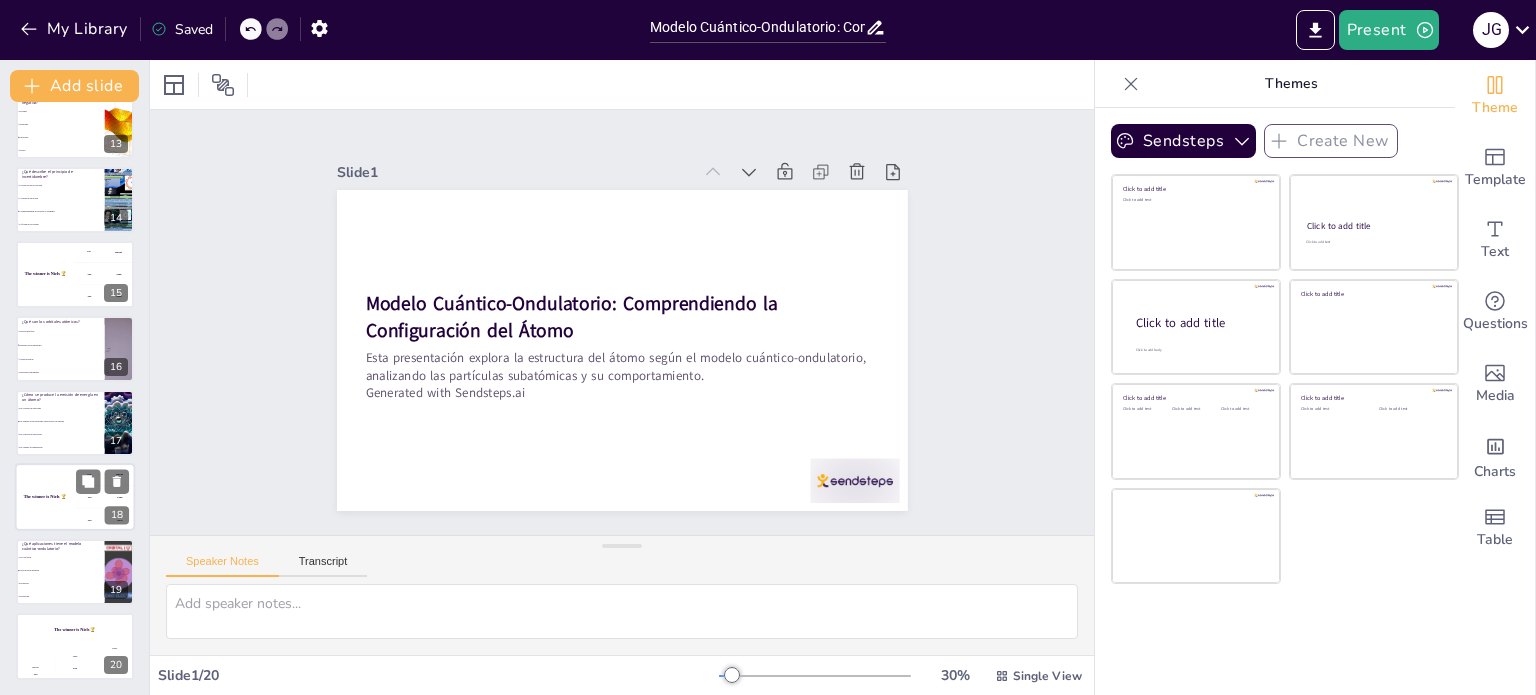 checkbox on "true" 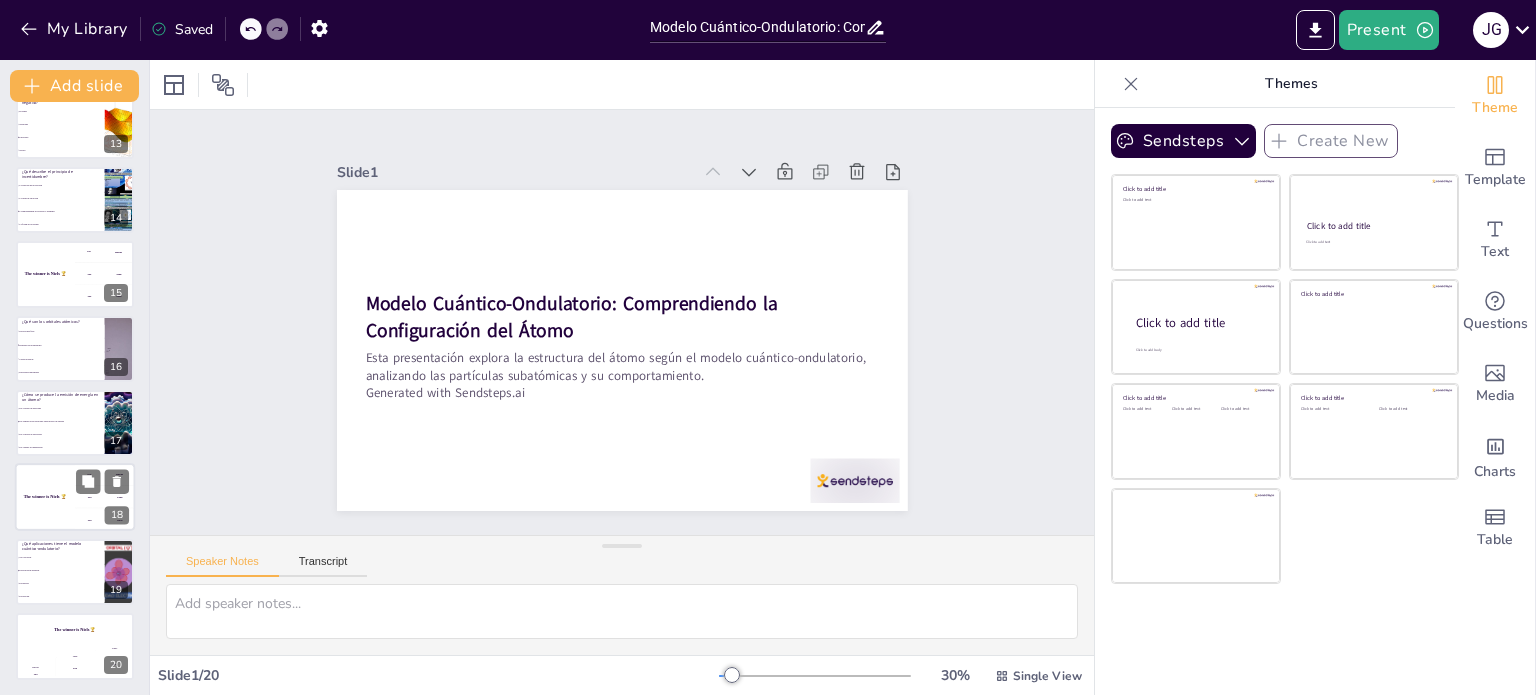 checkbox on "true" 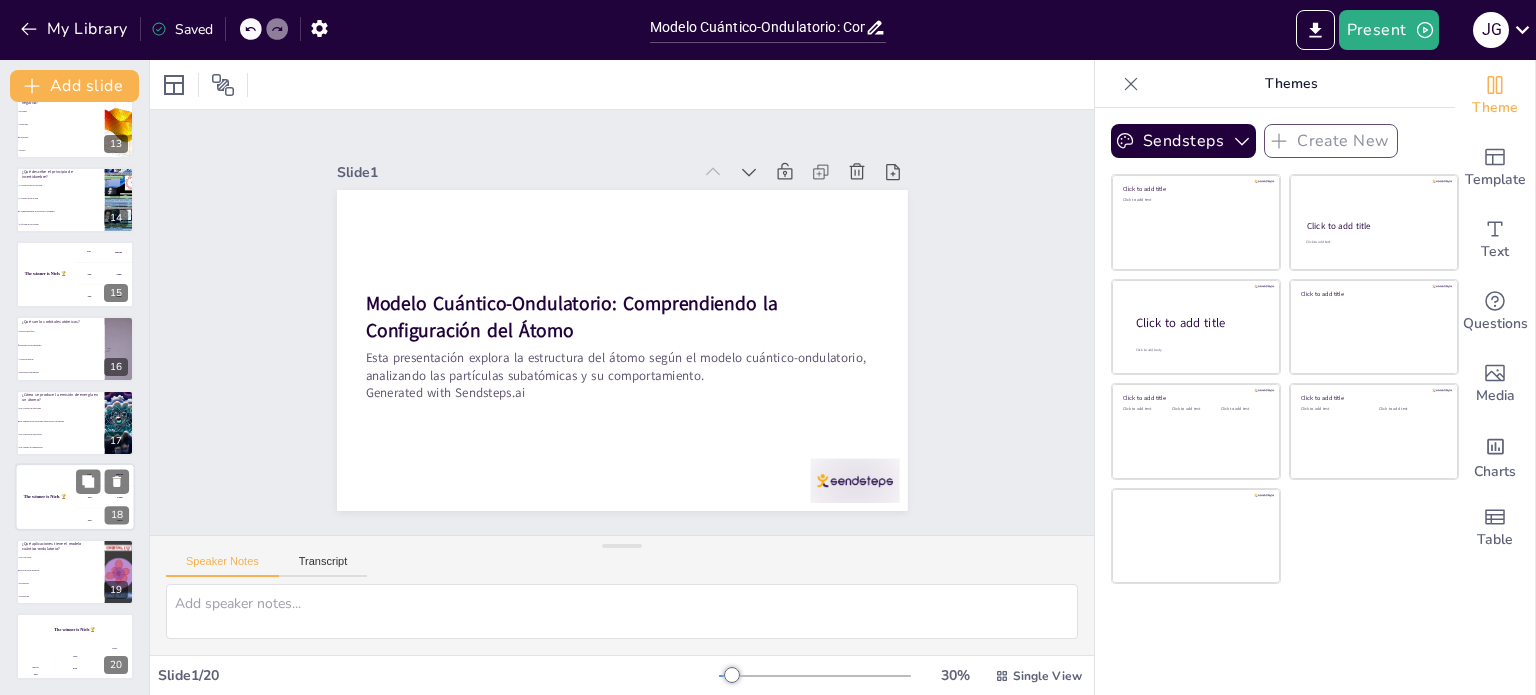 checkbox on "true" 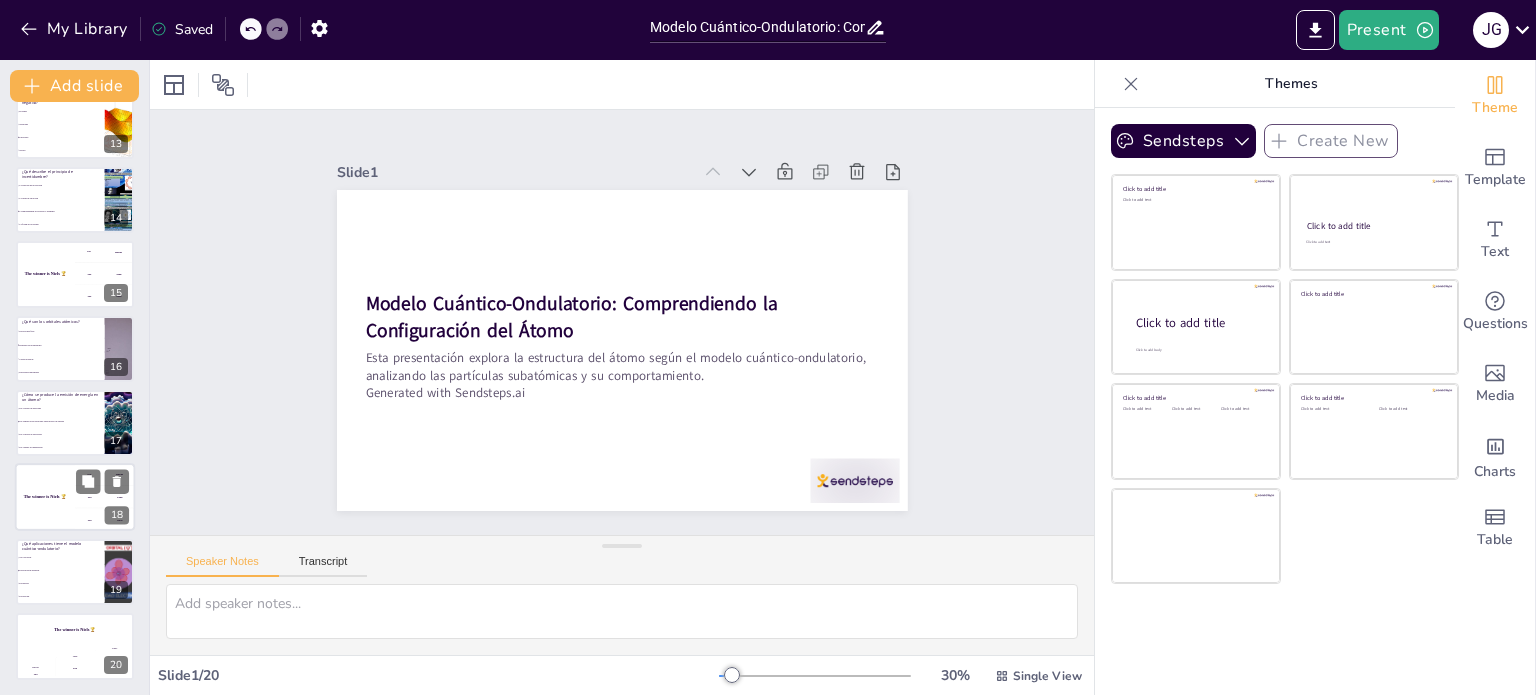 checkbox on "true" 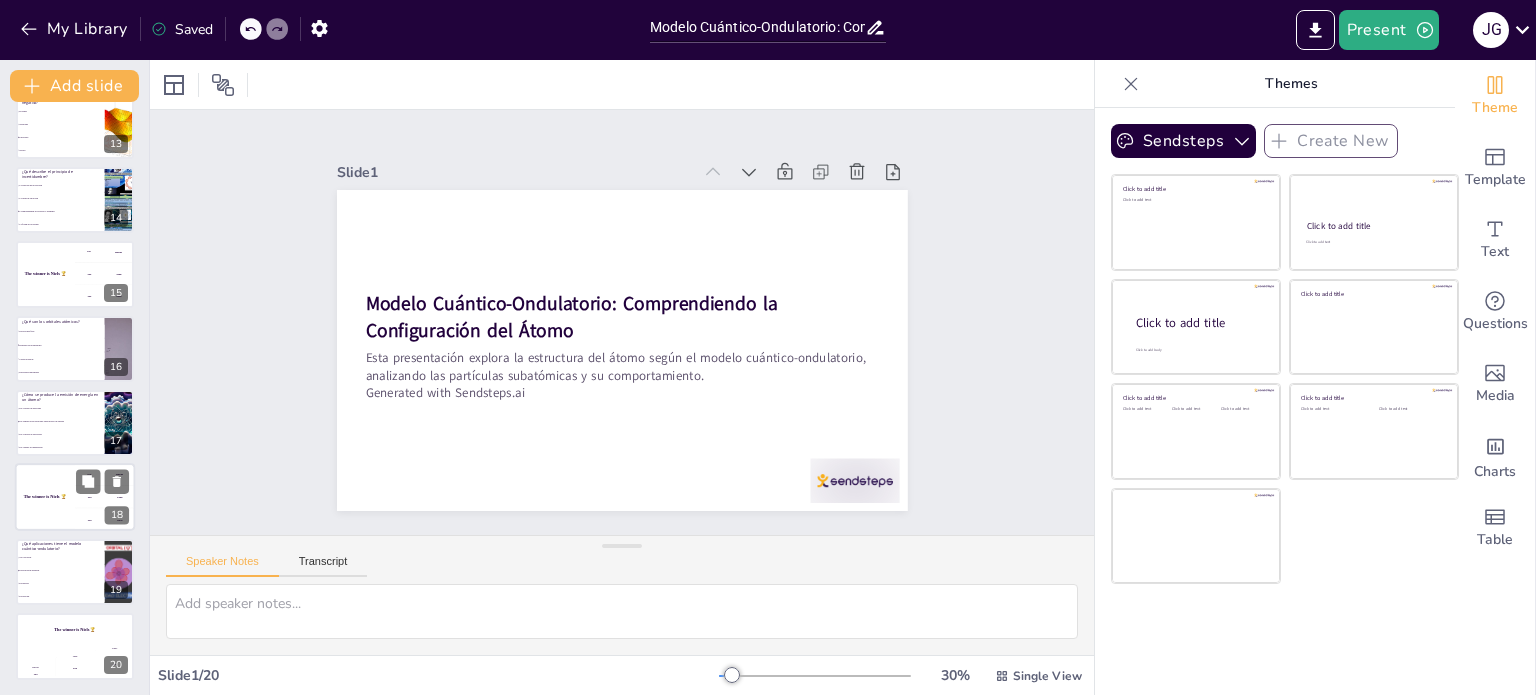 checkbox on "true" 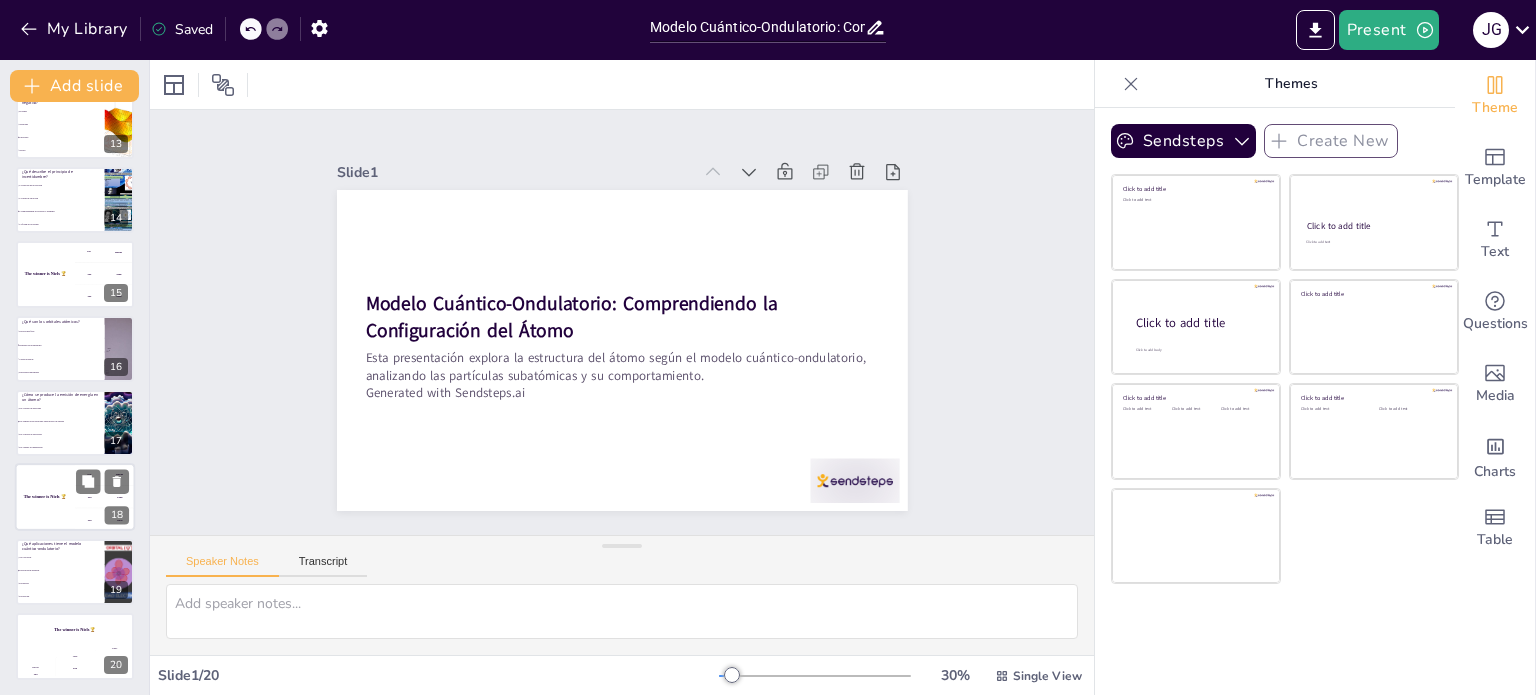 checkbox on "true" 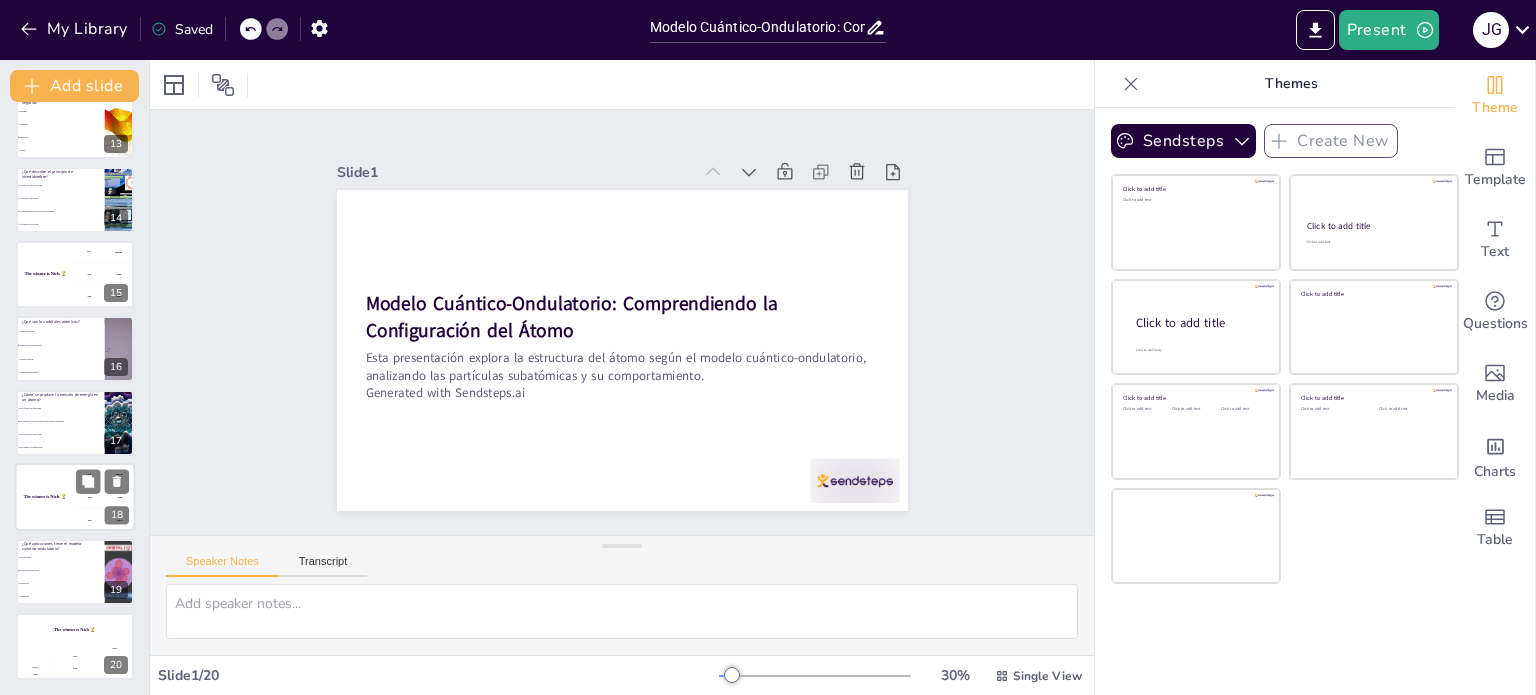 checkbox on "true" 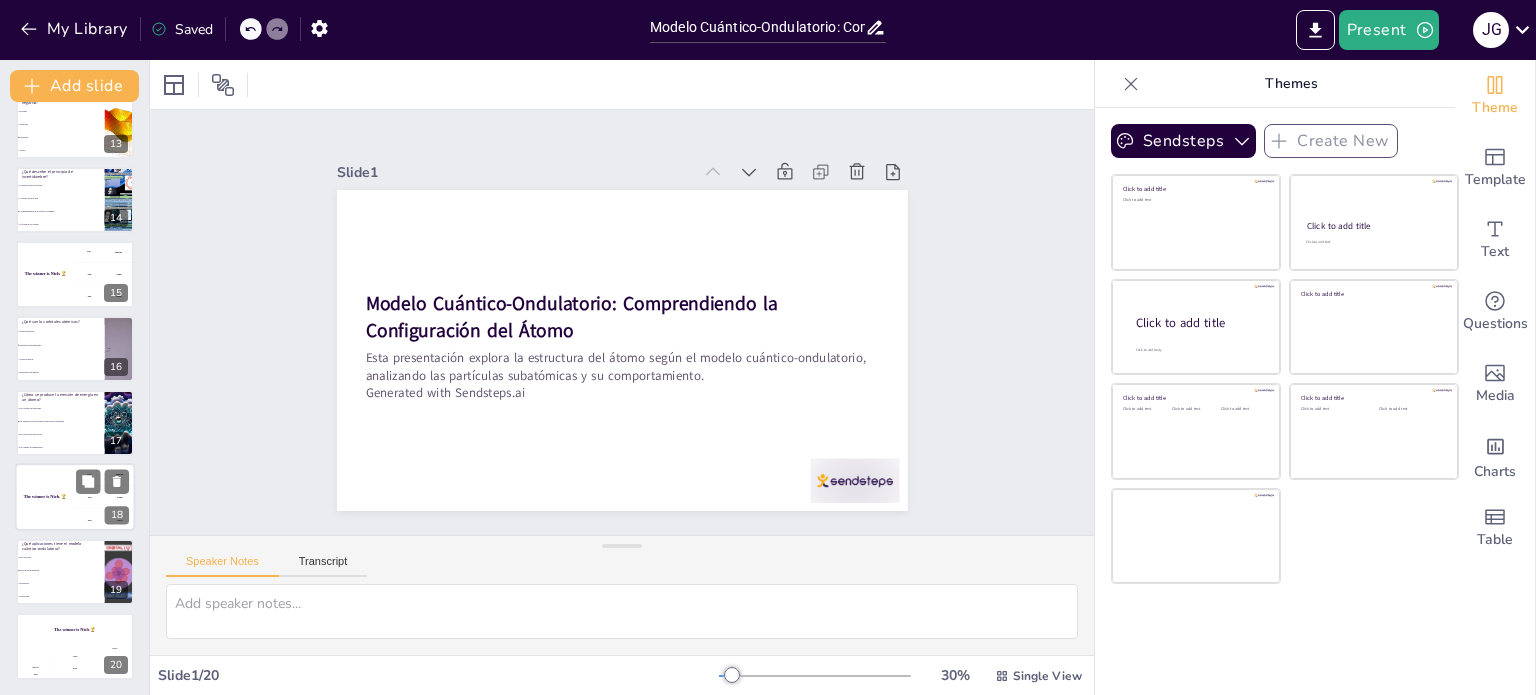checkbox on "true" 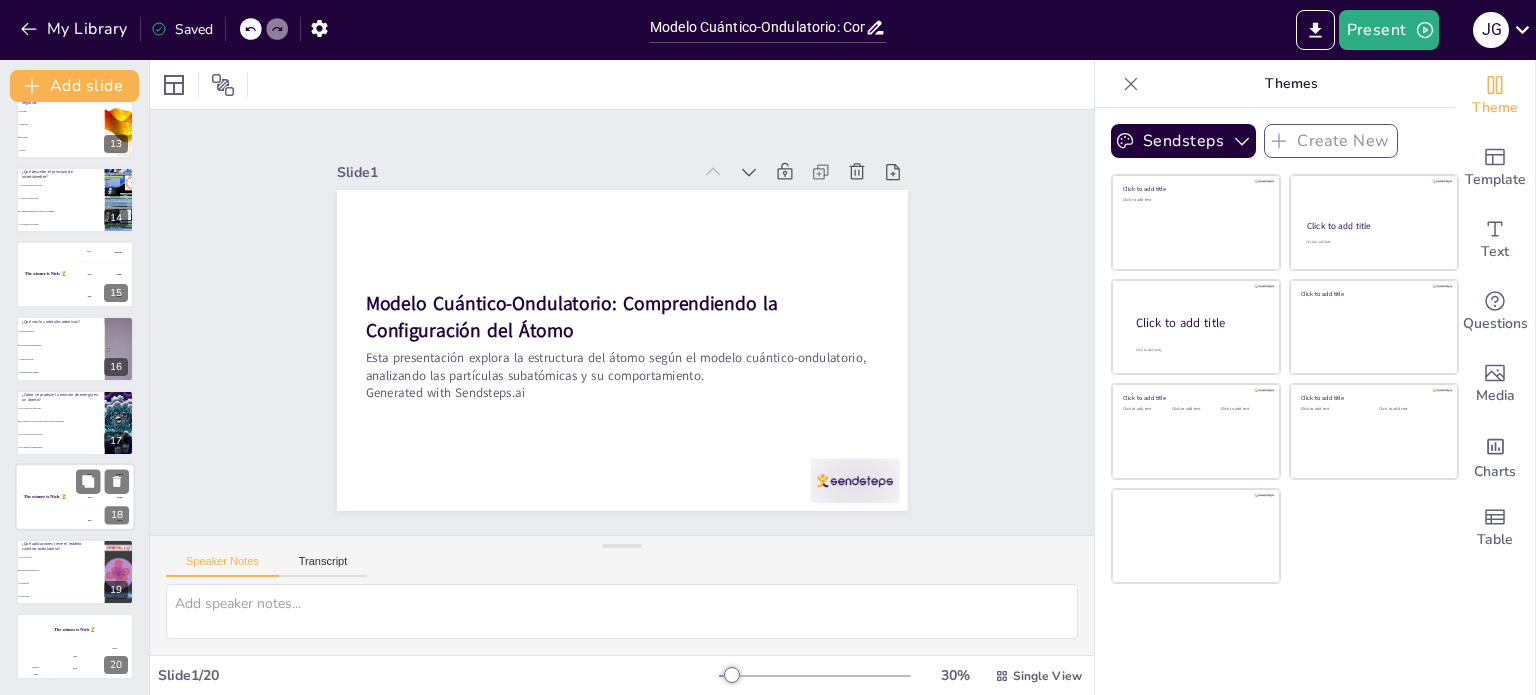 type 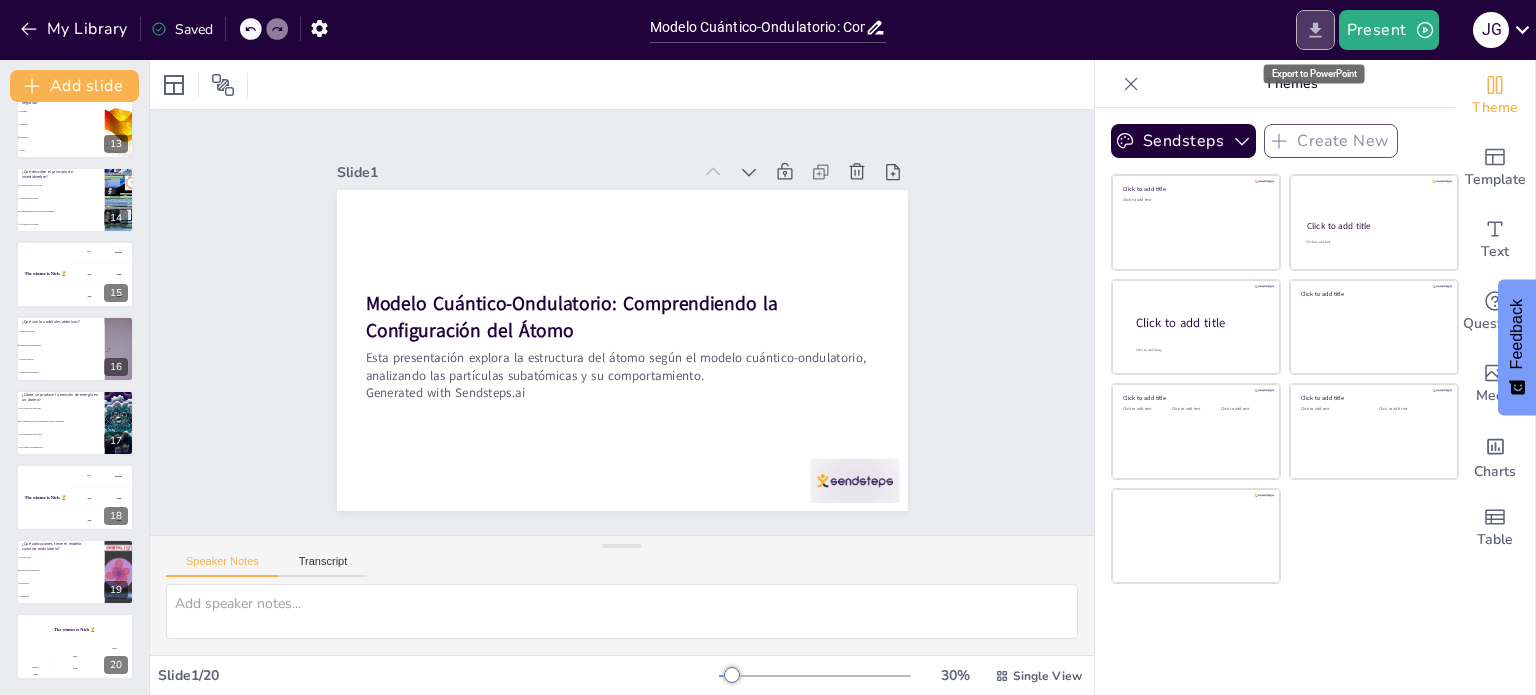 click 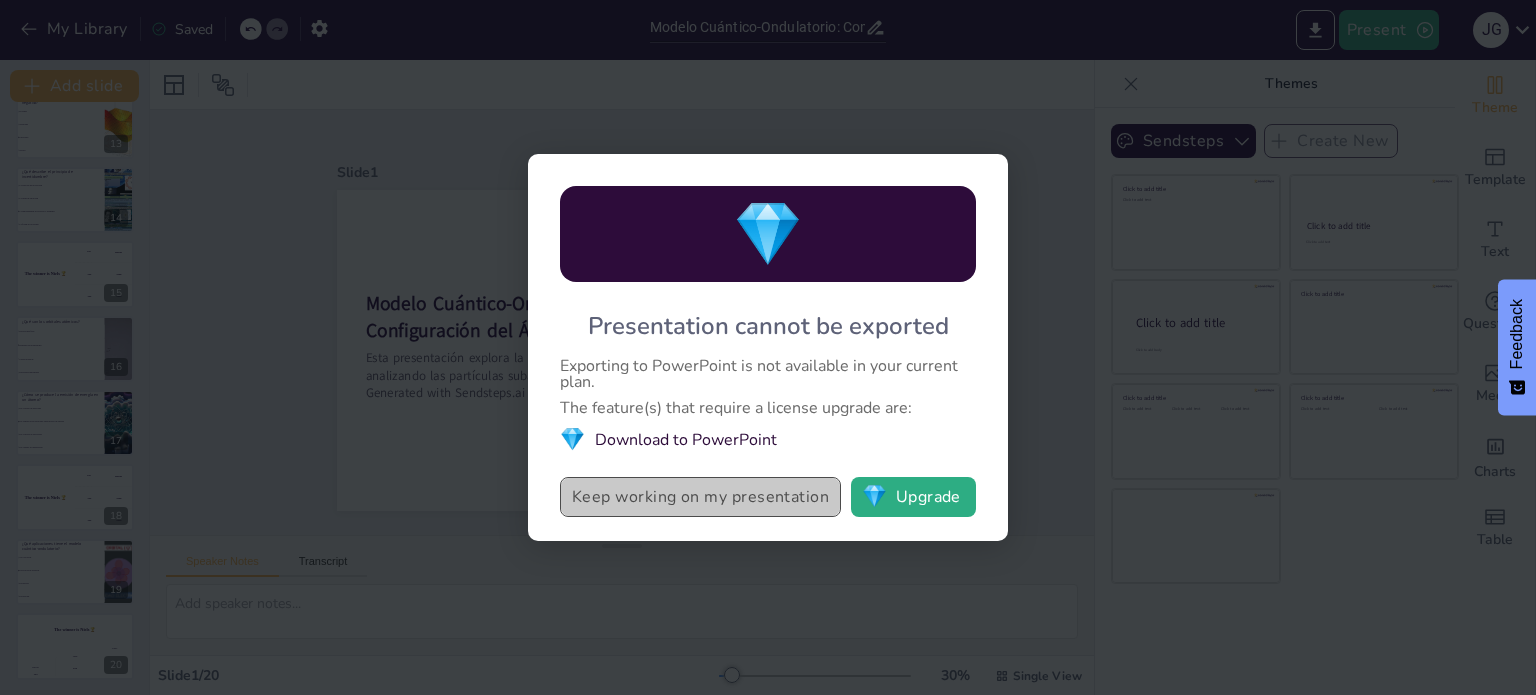 click on "Keep working on my presentation" at bounding box center (700, 497) 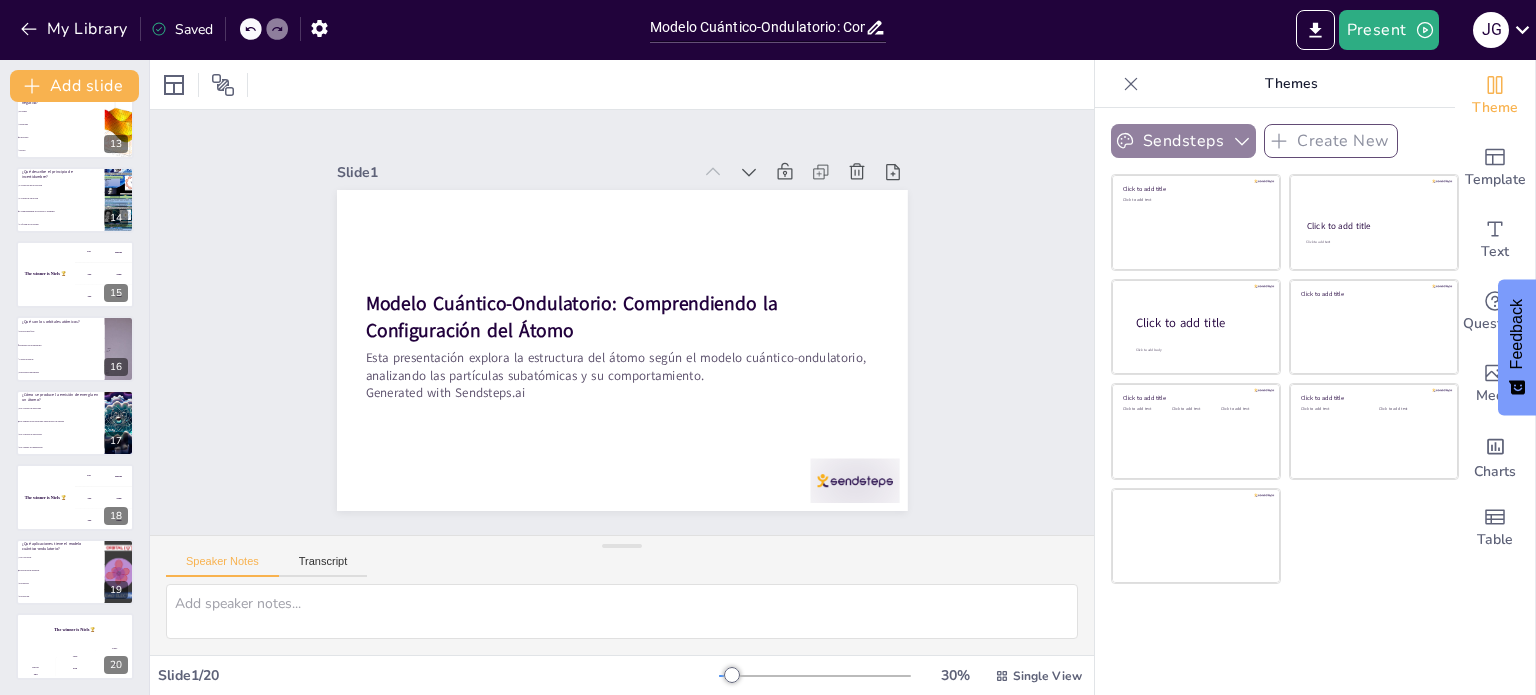 click on "Sendsteps" at bounding box center (1183, 141) 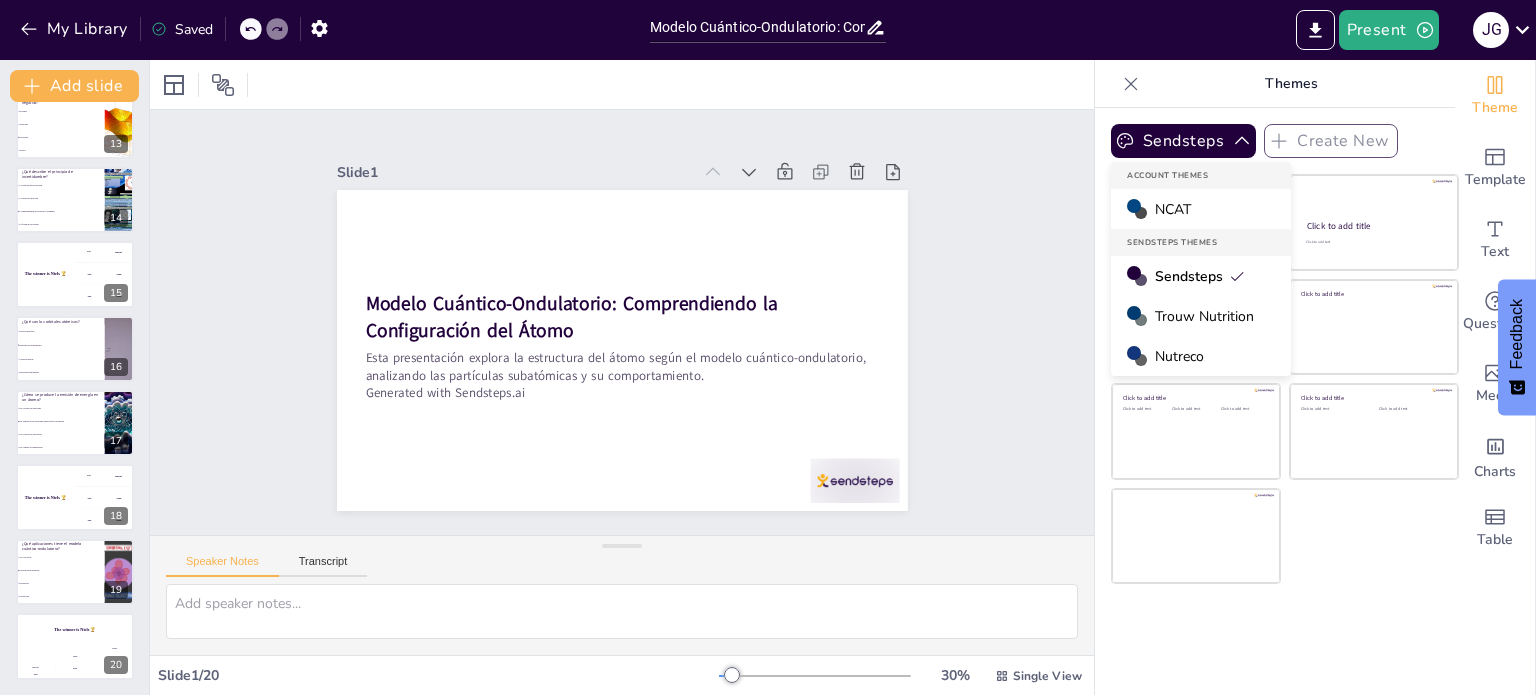 click on "Trouw Nutrition" at bounding box center [1204, 316] 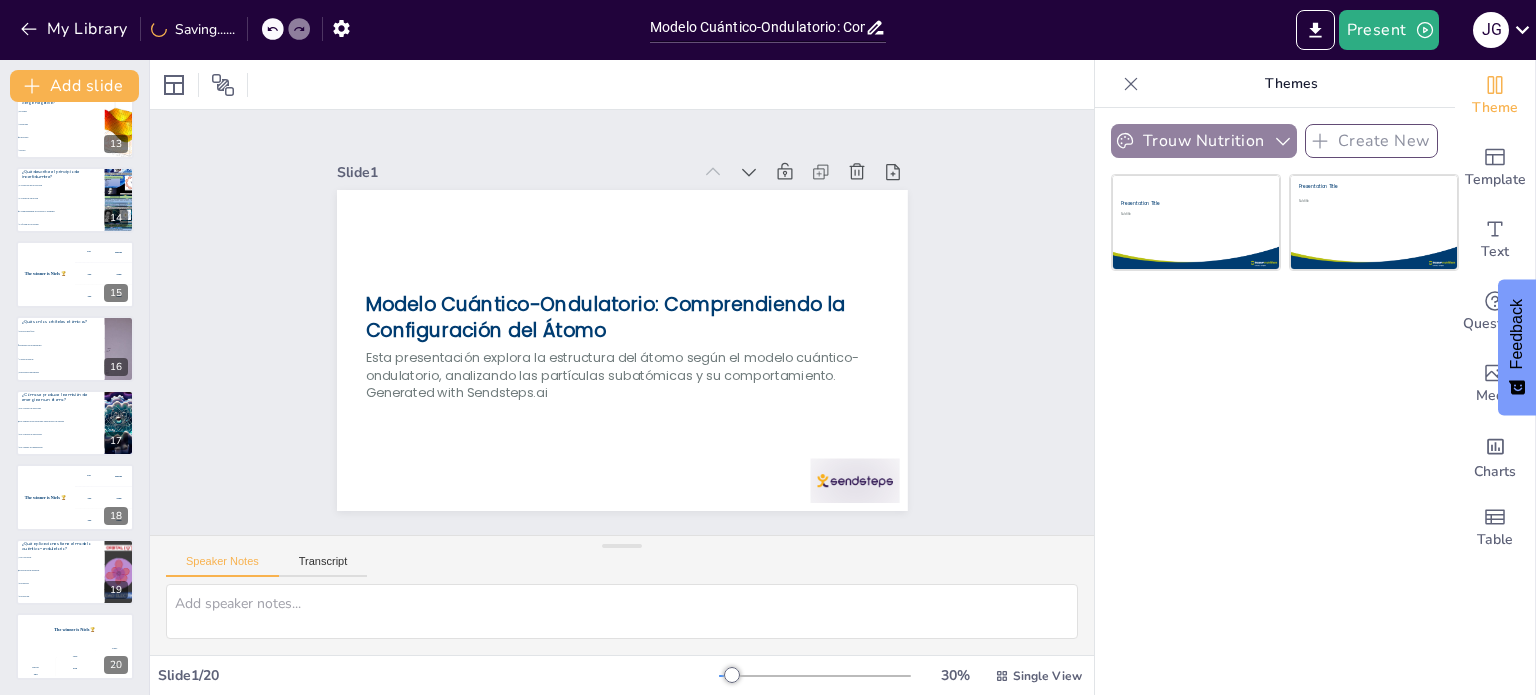 click on "Trouw Nutrition" at bounding box center (1204, 141) 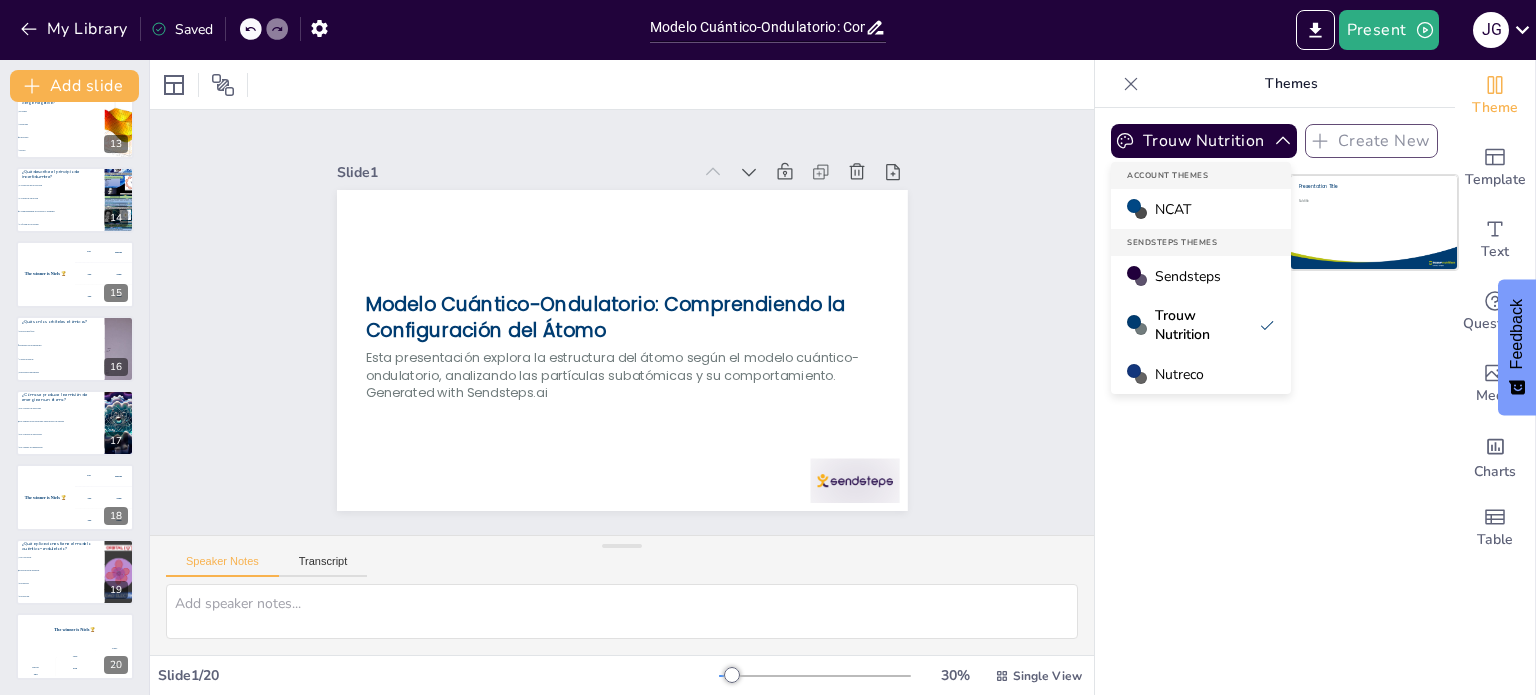 click on "Nutreco" at bounding box center (1179, 374) 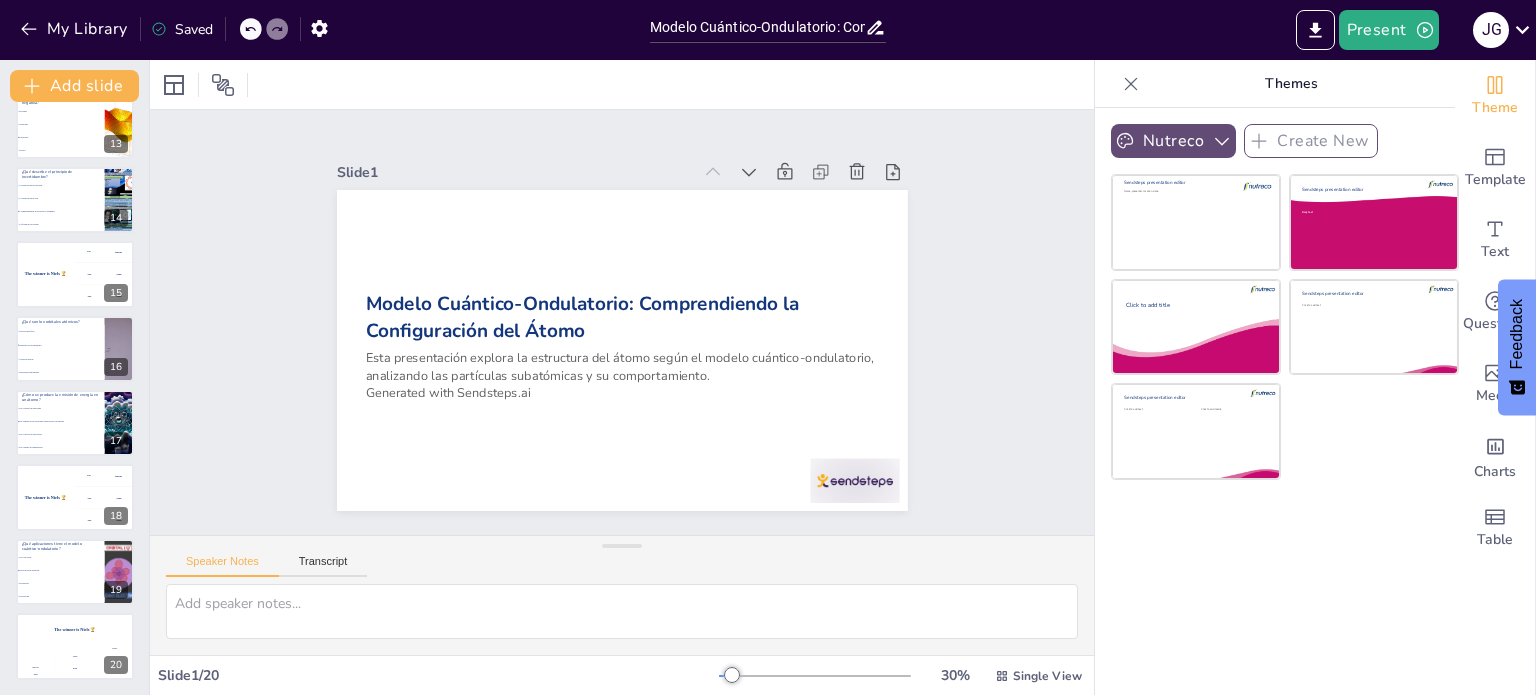 click on "Nutreco" at bounding box center [1173, 141] 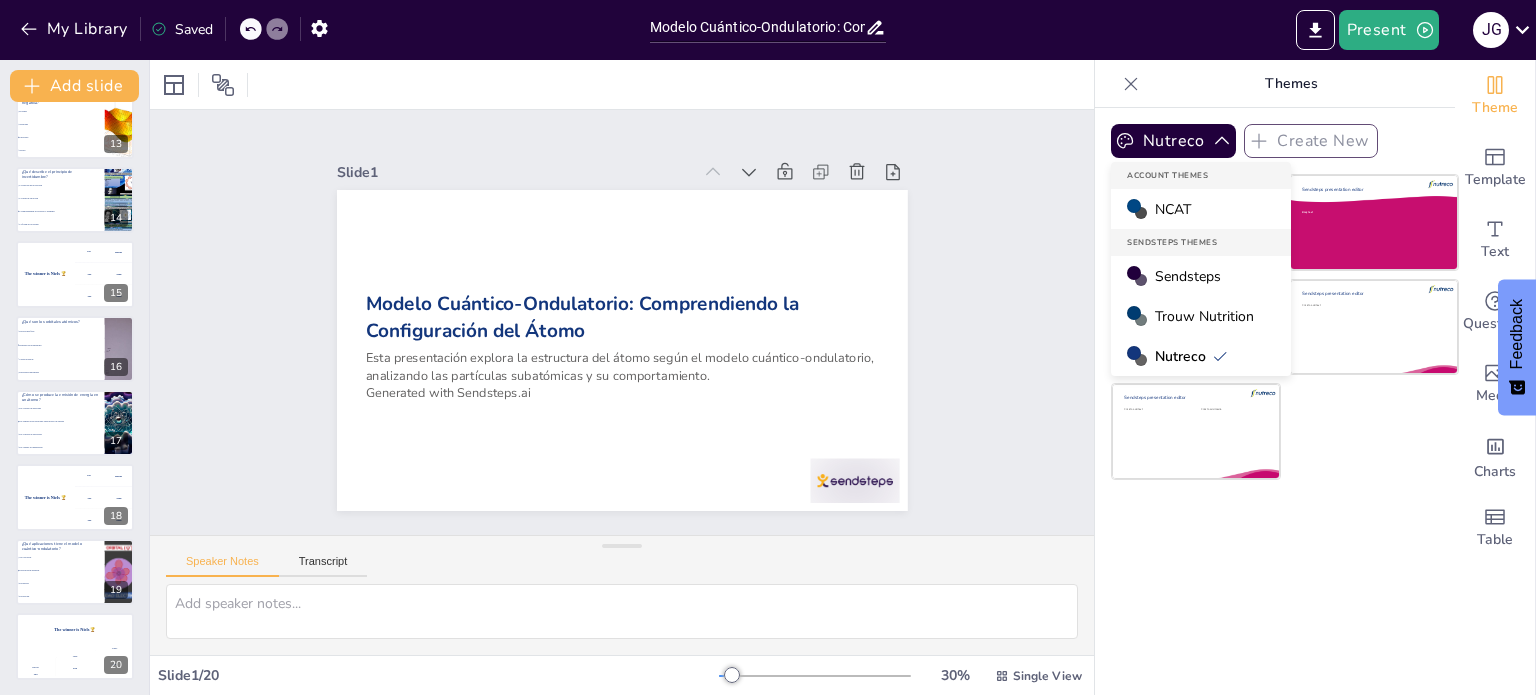 click on "NCAT" at bounding box center [1173, 209] 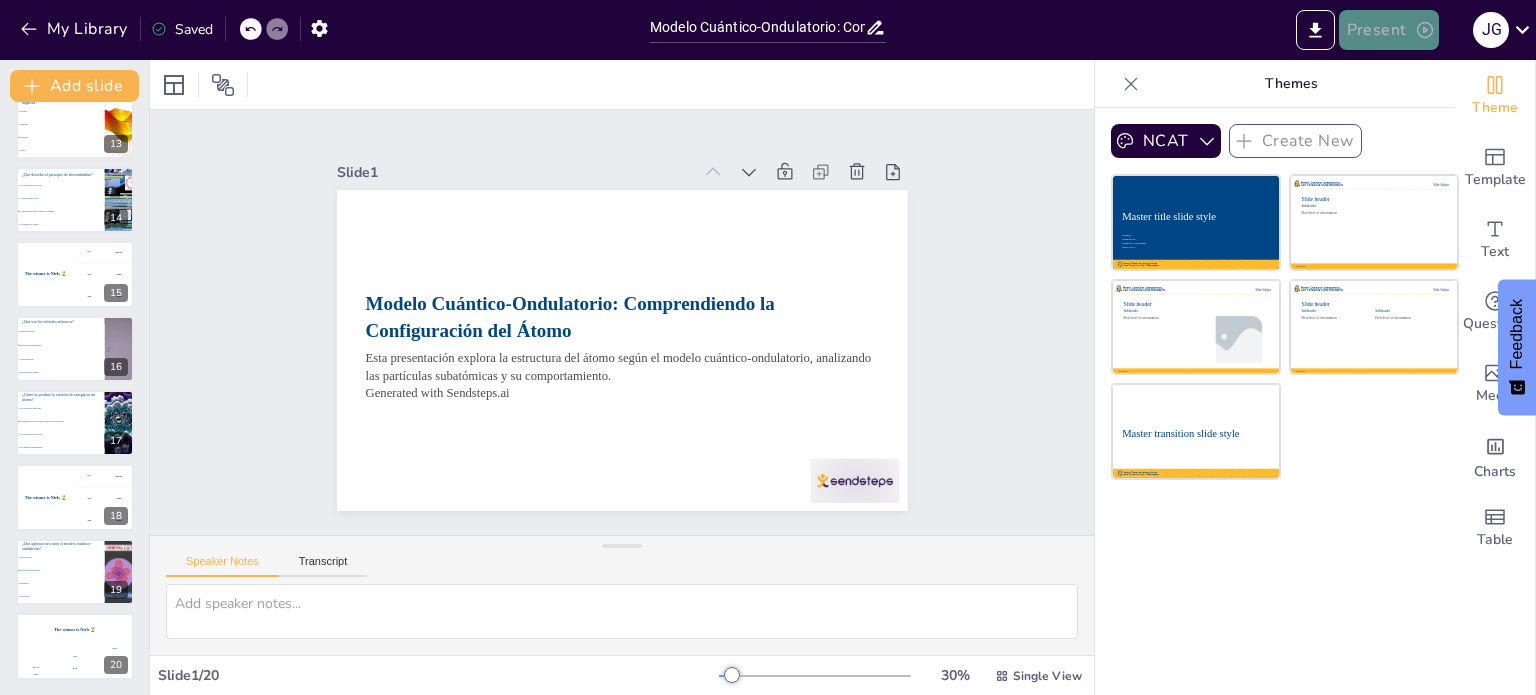 click on "Present" at bounding box center [1389, 30] 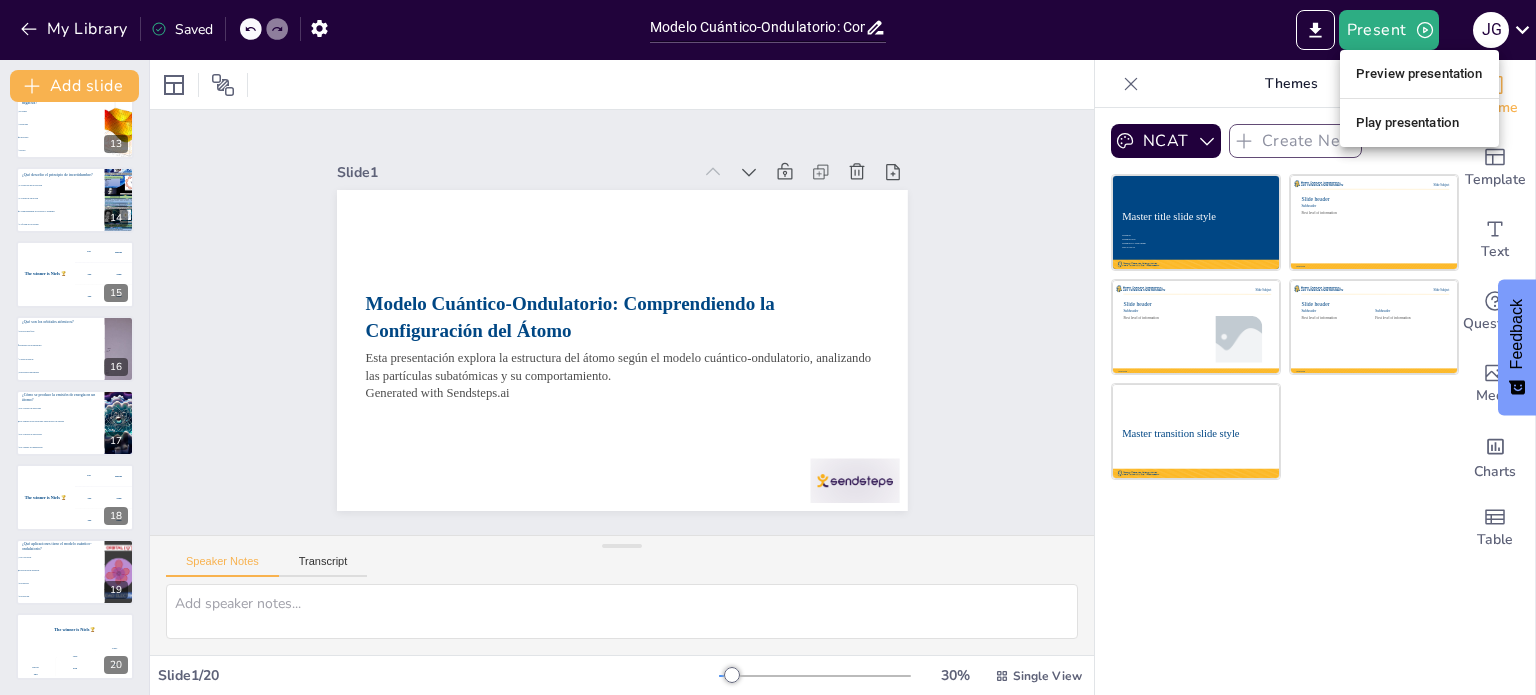 click on "Preview presentation" at bounding box center (1419, 74) 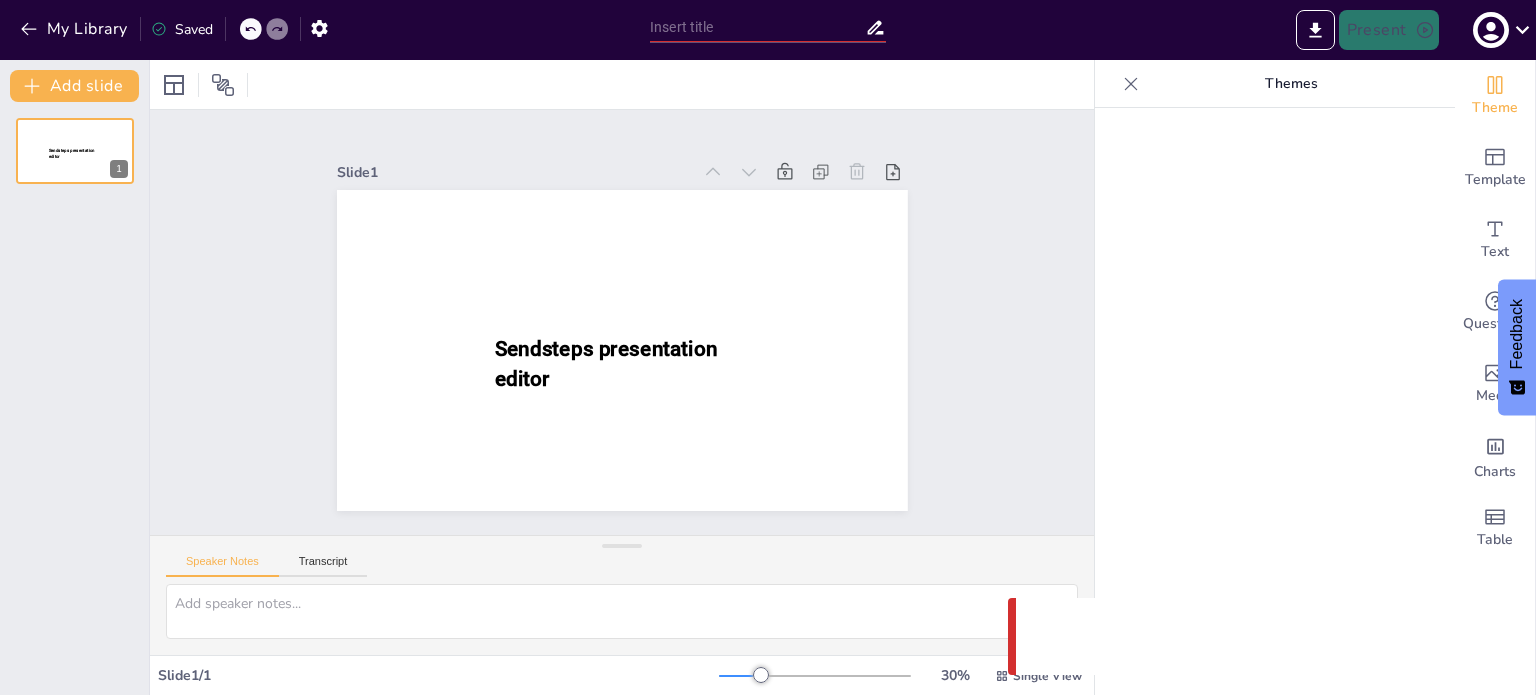 type on "Modelo Cuántico-Ondulatorio: Comprendiendo la Configuración del Átomo" 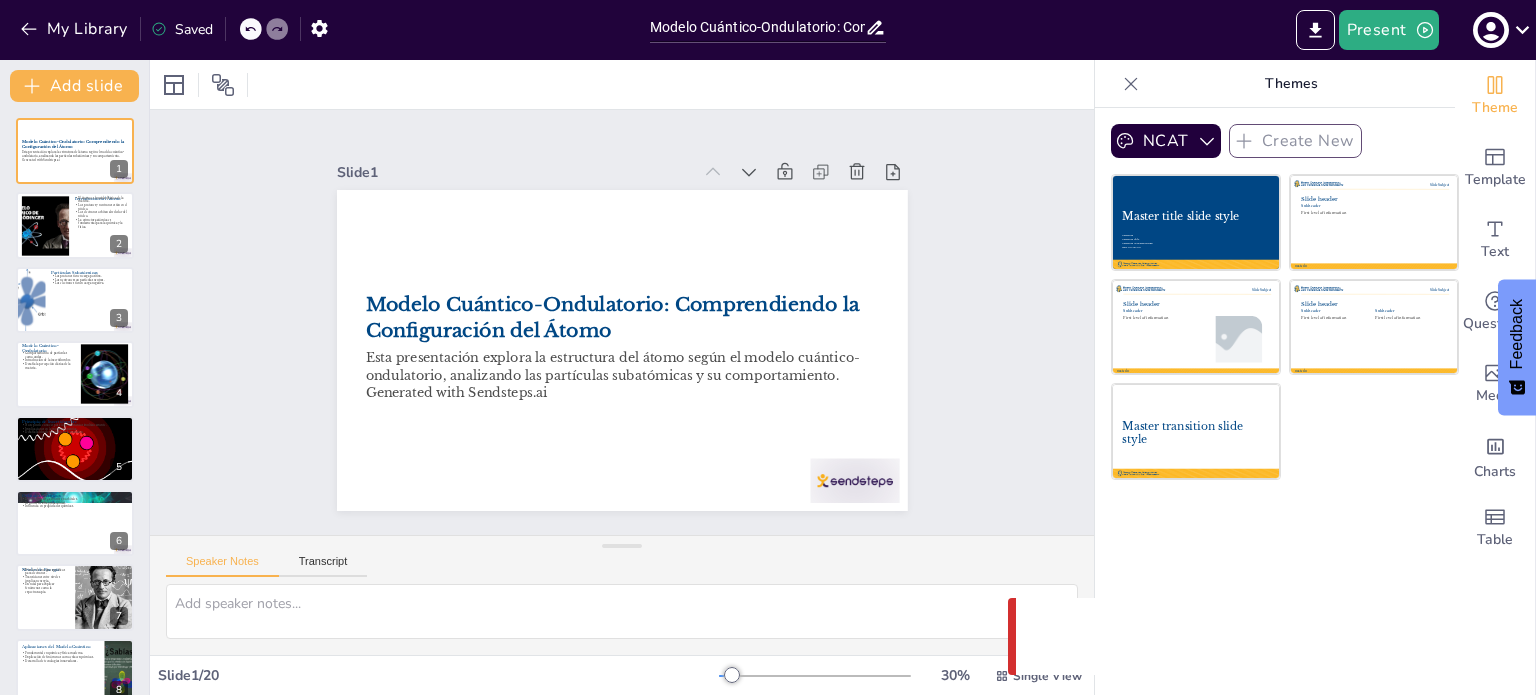 checkbox on "true" 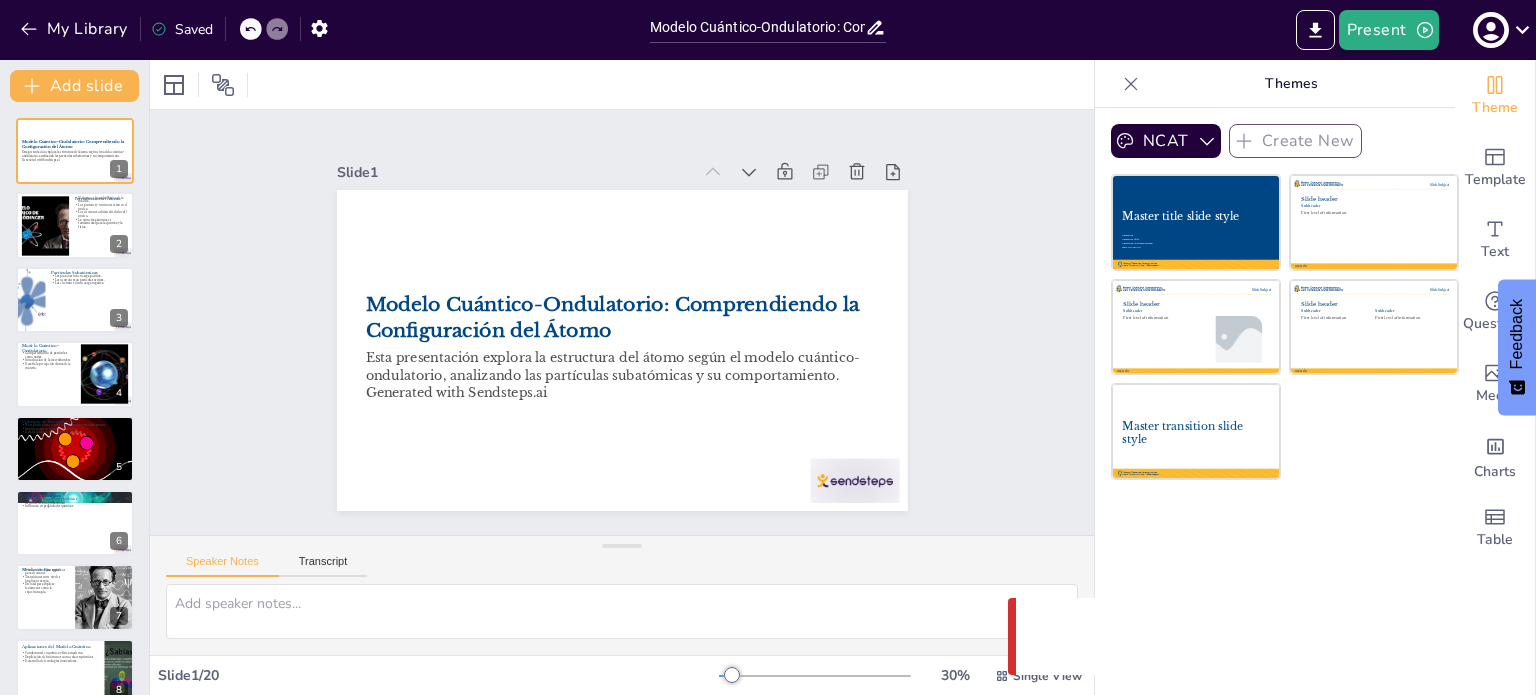 checkbox on "true" 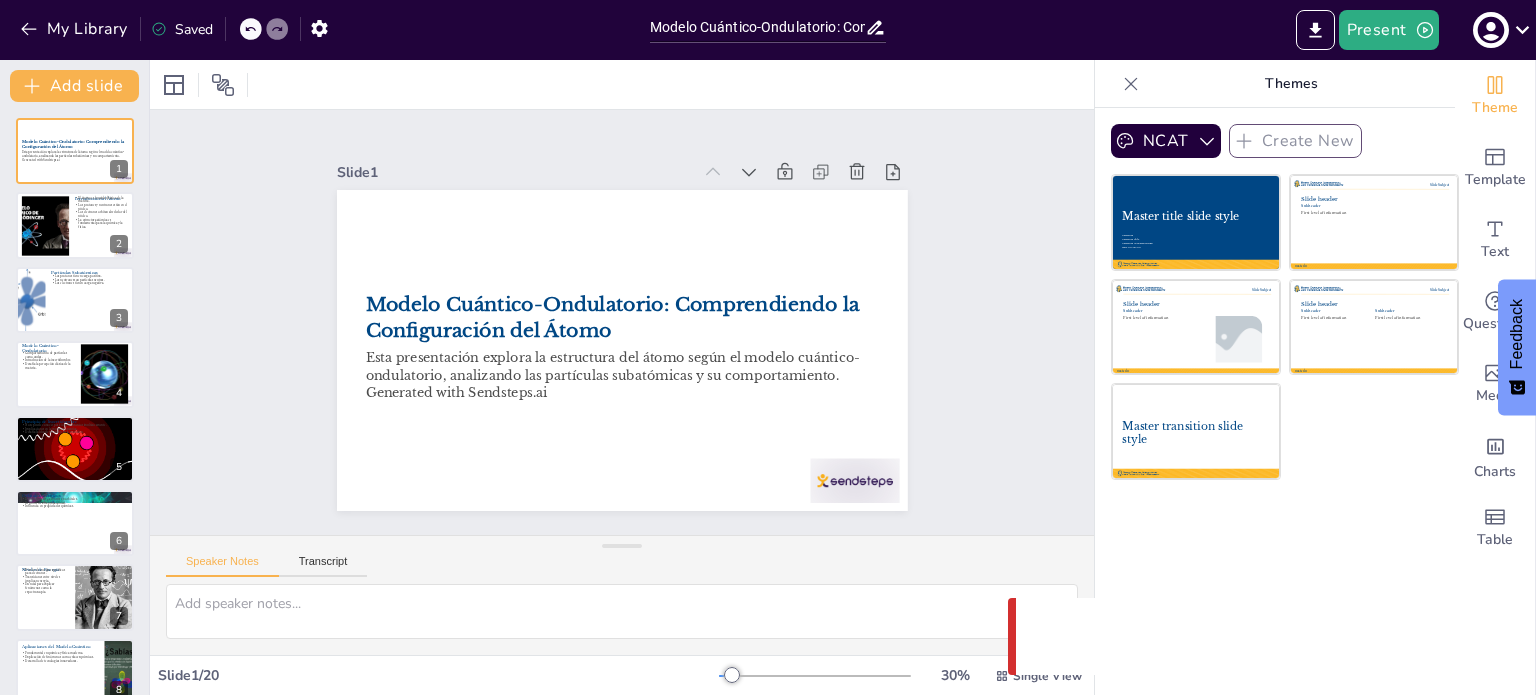 checkbox on "true" 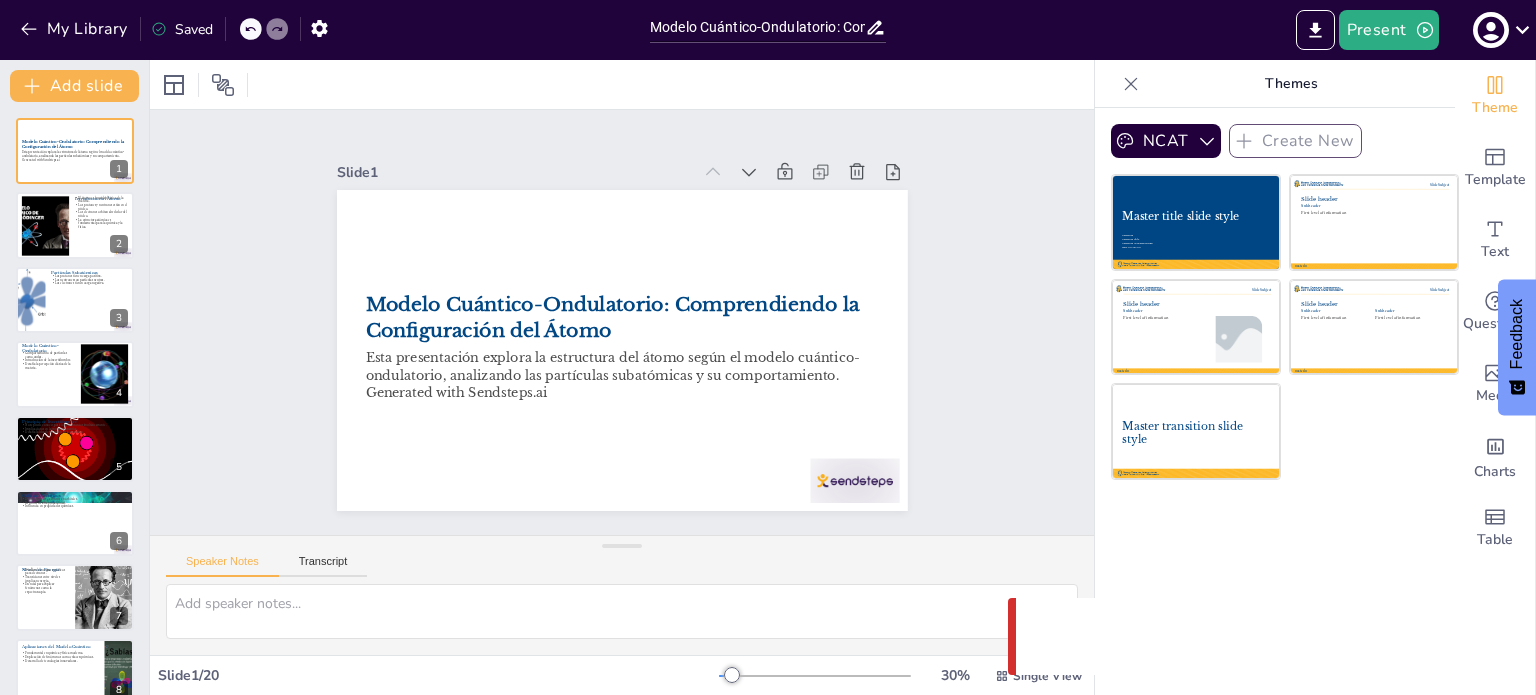 checkbox on "true" 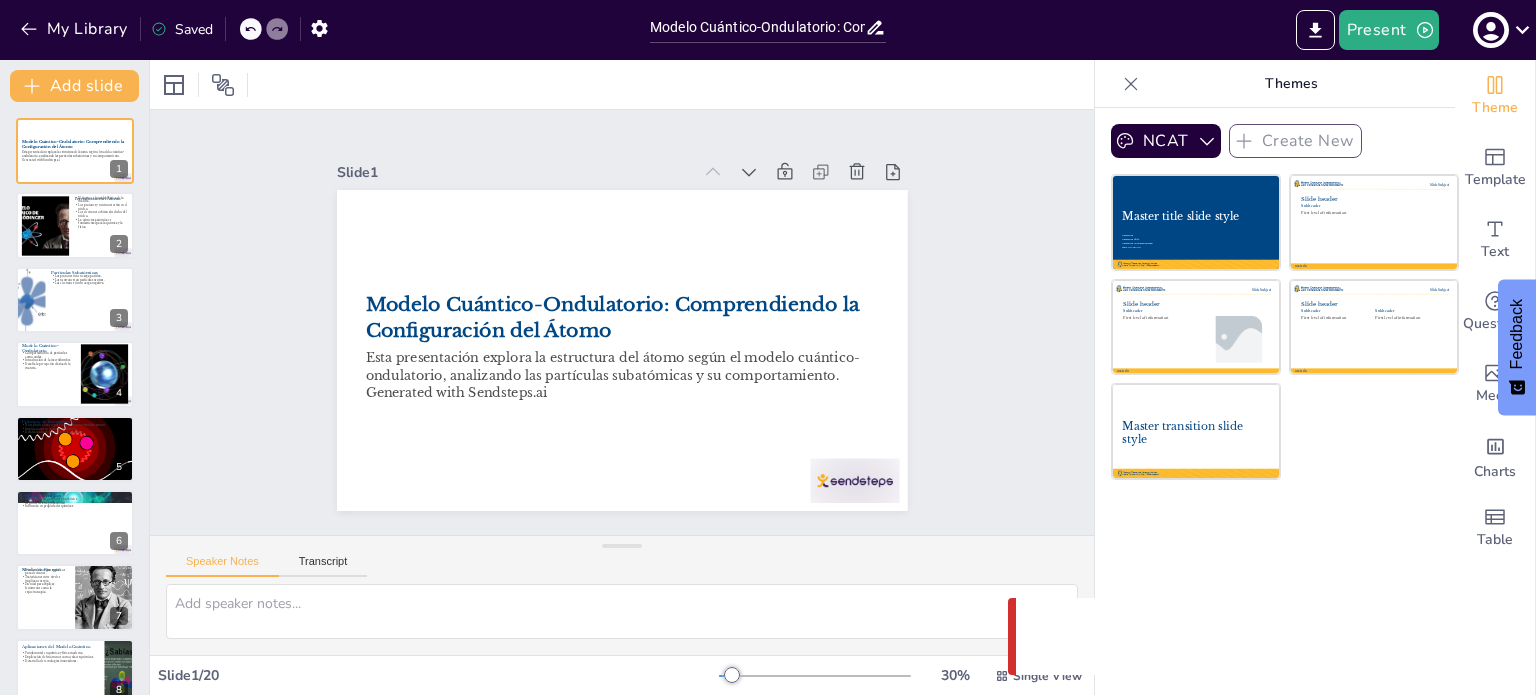 checkbox on "true" 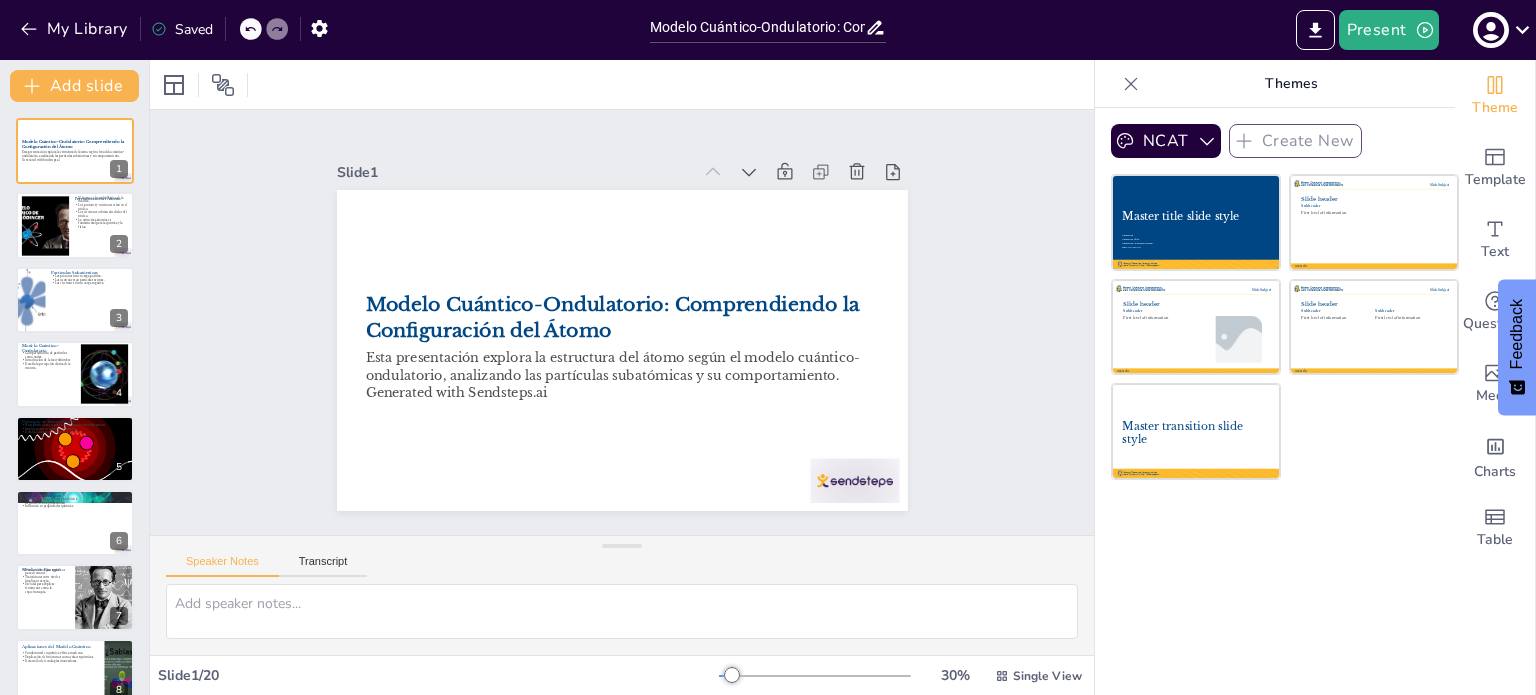 scroll, scrollTop: 0, scrollLeft: 0, axis: both 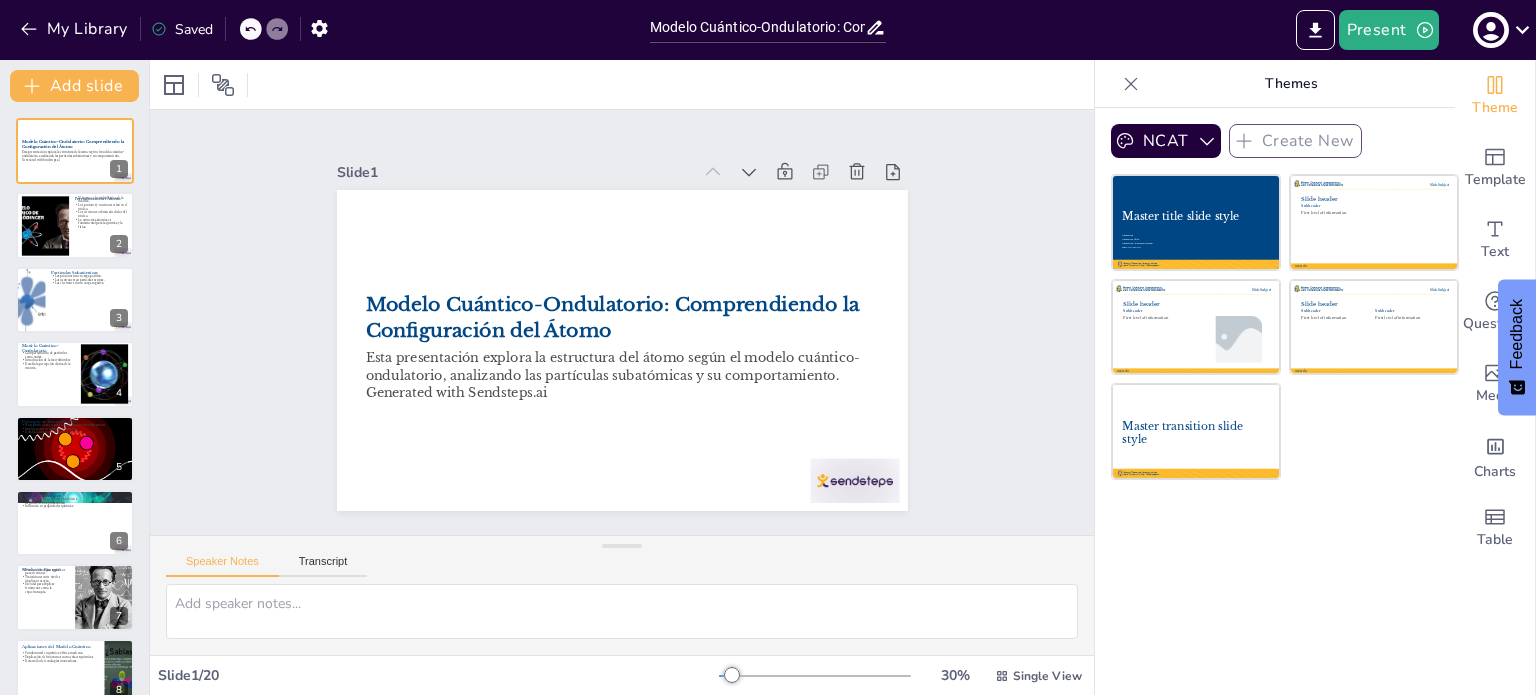 click on "Present" at bounding box center [1216, 30] 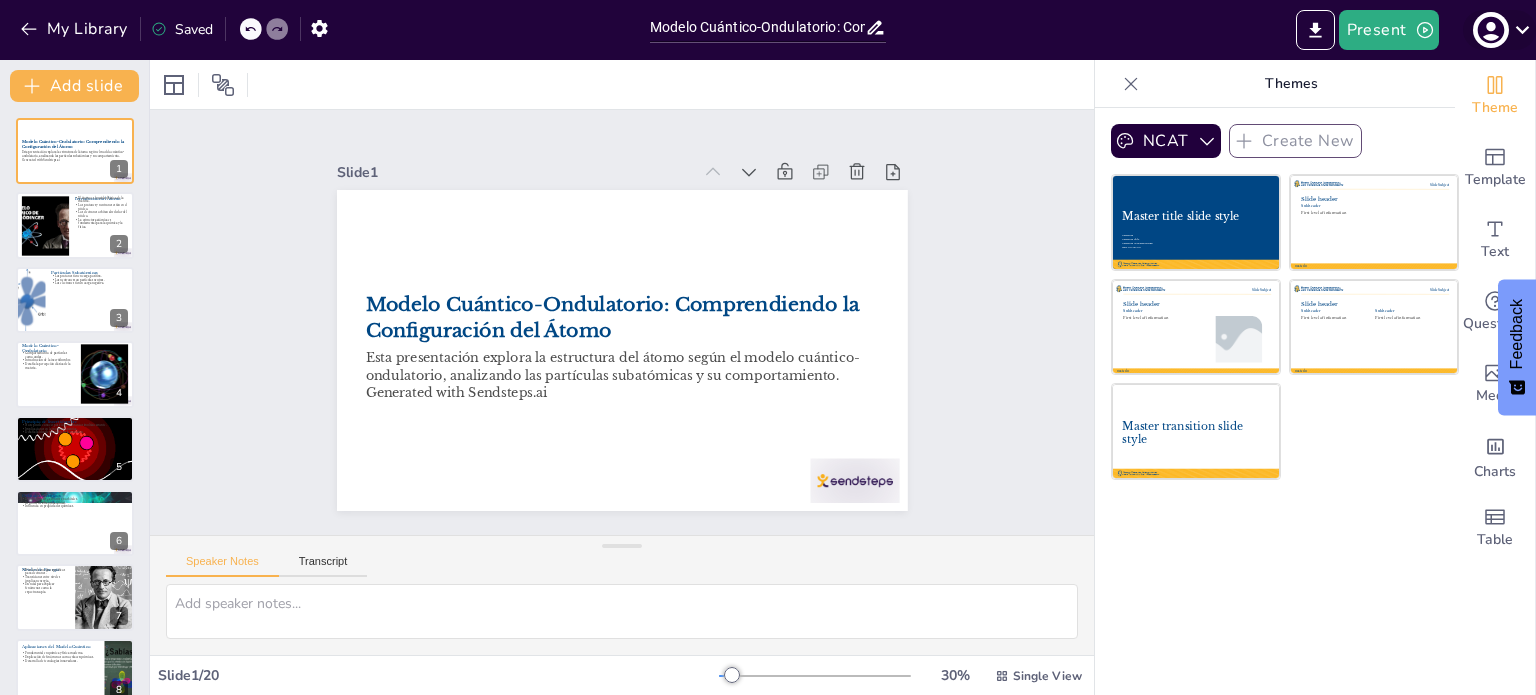 click 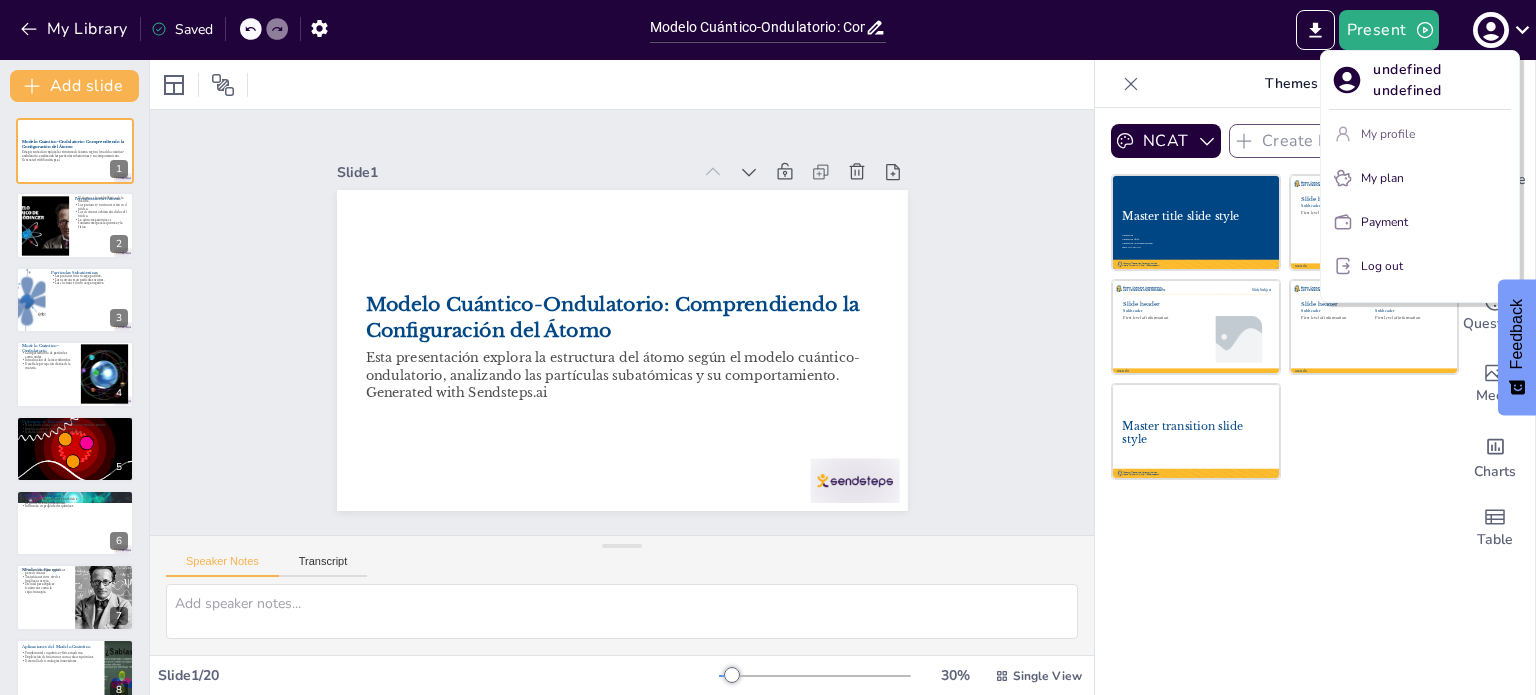 click on "My profile" at bounding box center (1388, 134) 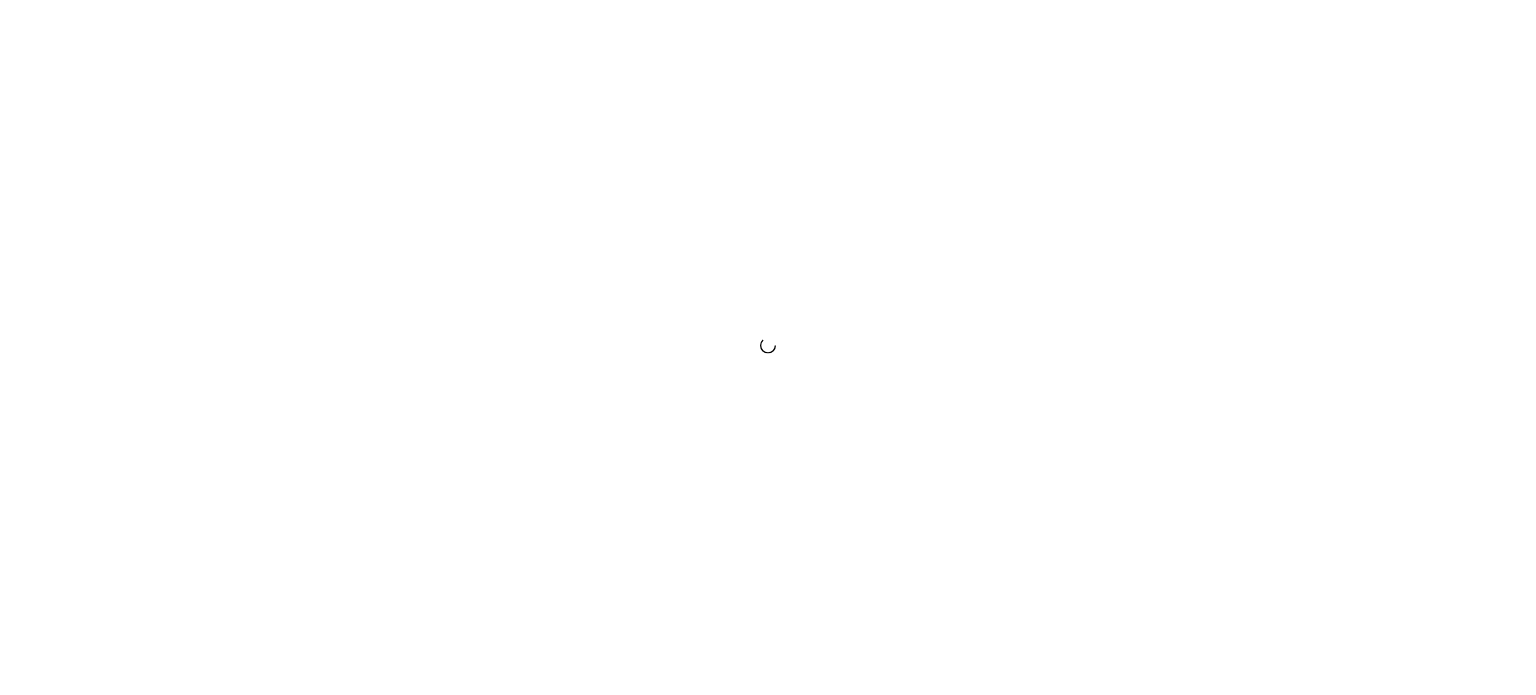 scroll, scrollTop: 0, scrollLeft: 0, axis: both 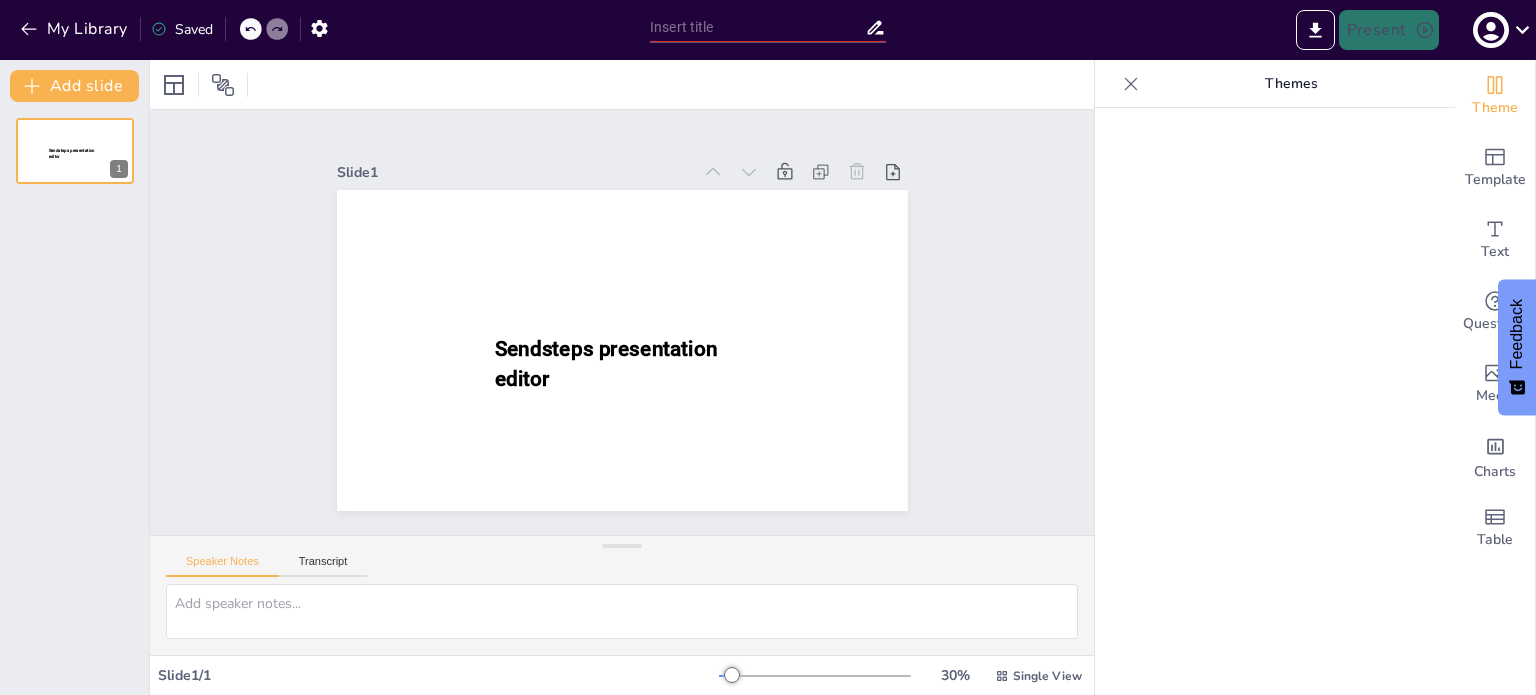 click on "Saved" at bounding box center (182, 29) 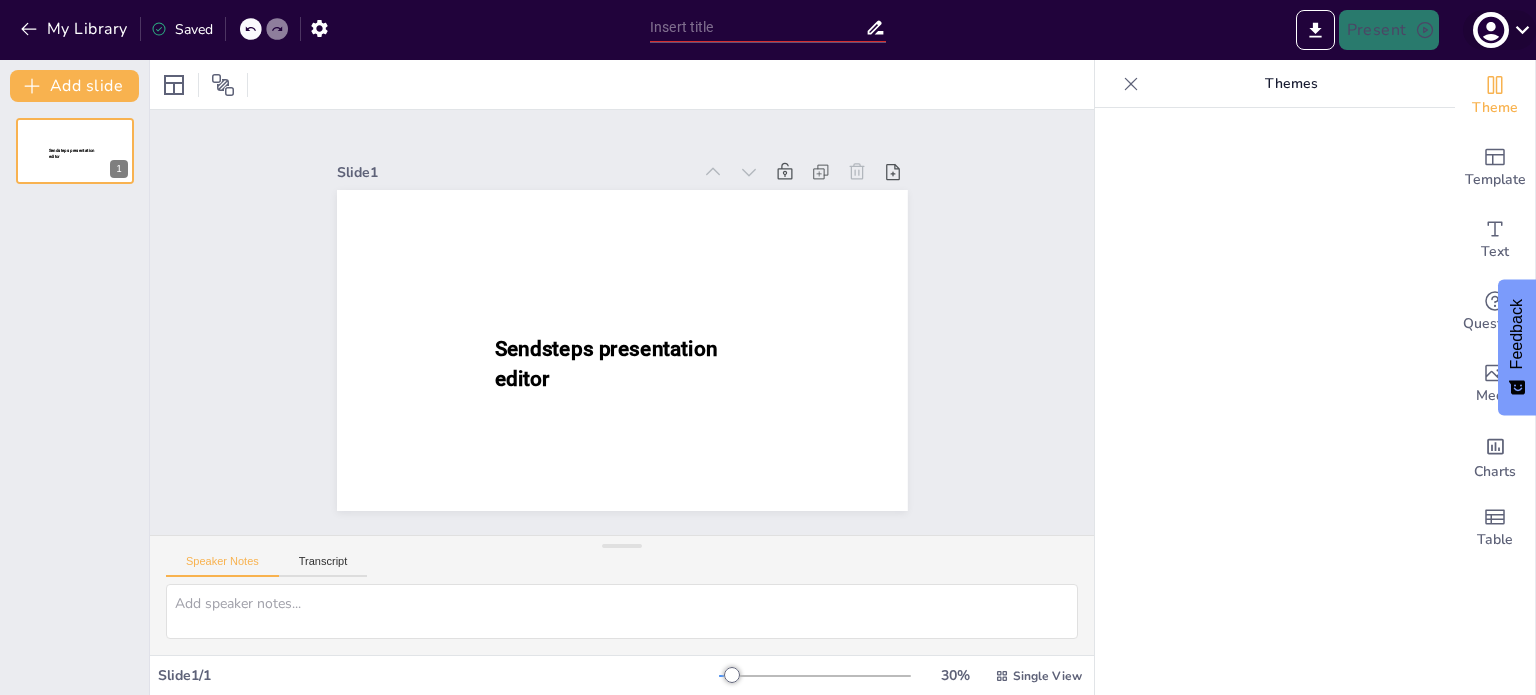 click 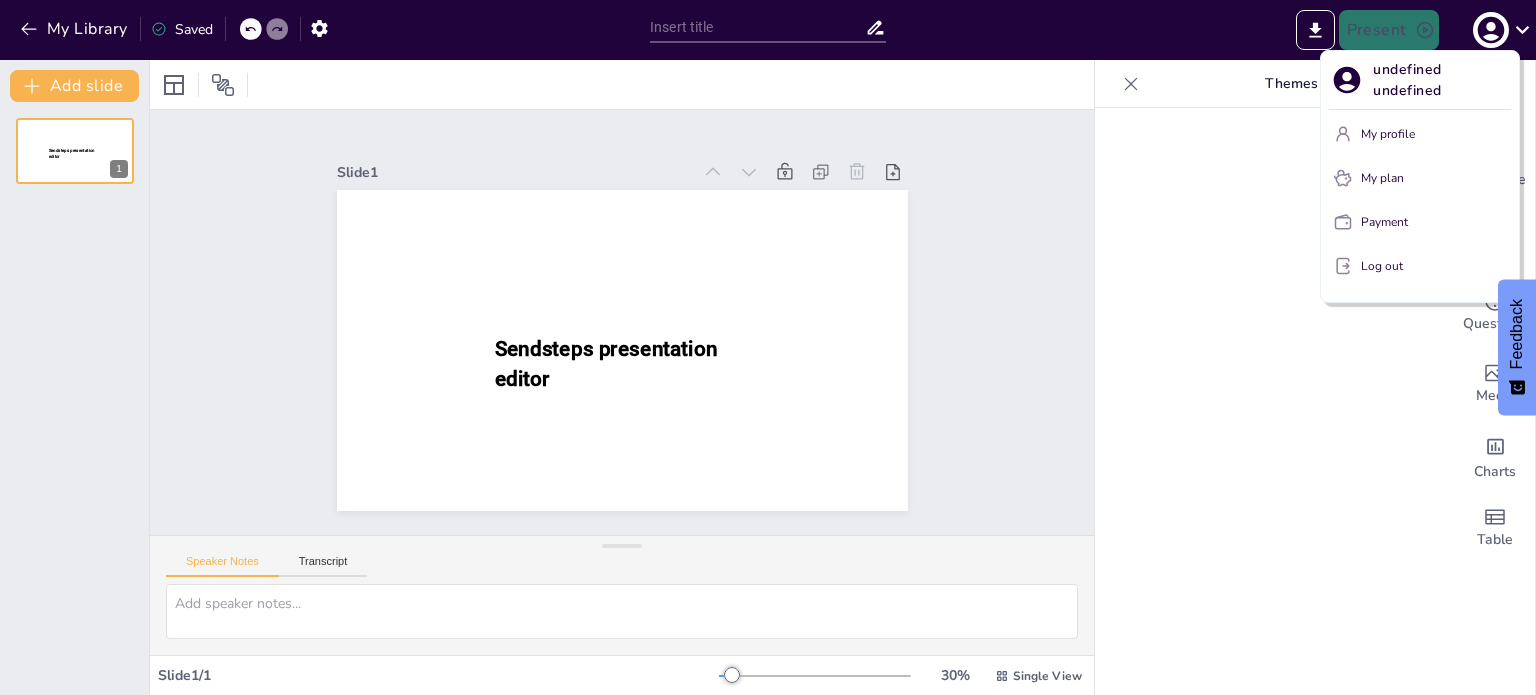 click at bounding box center (768, 347) 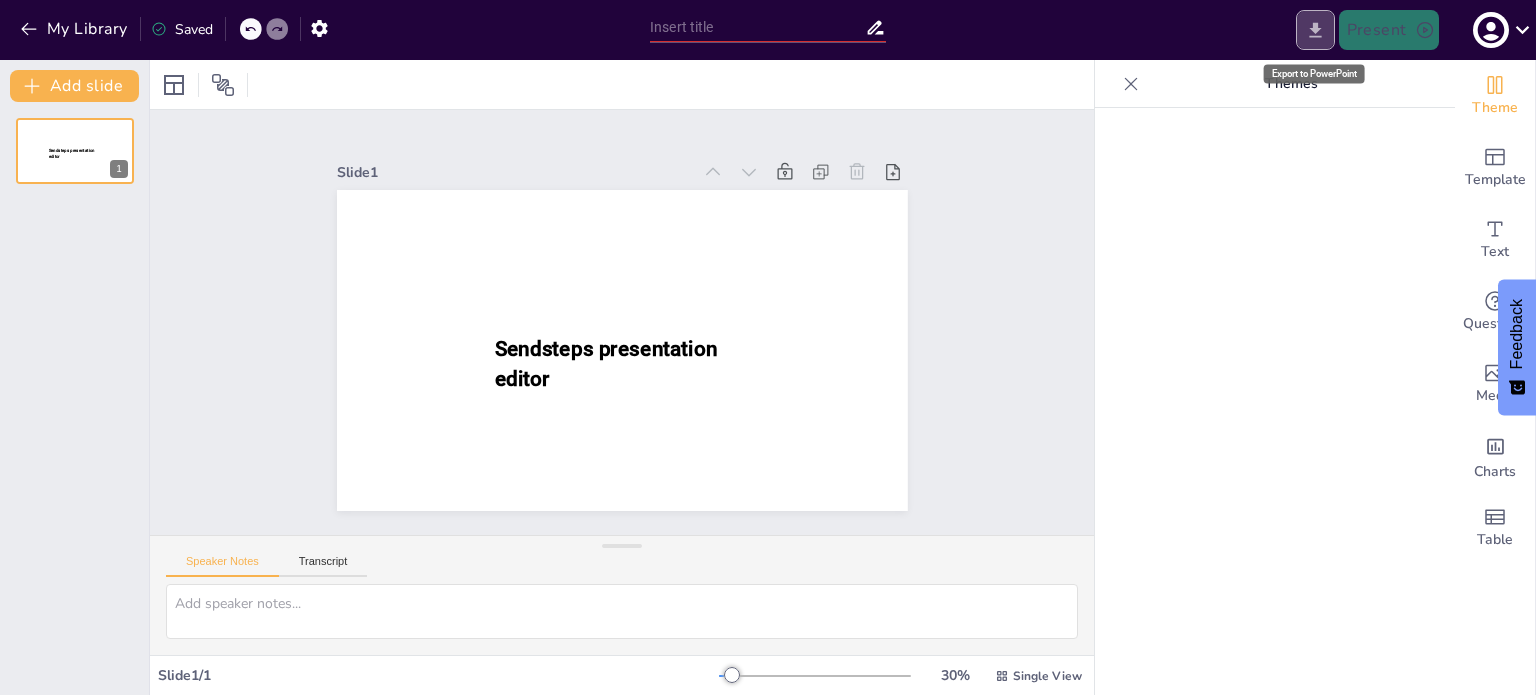 click 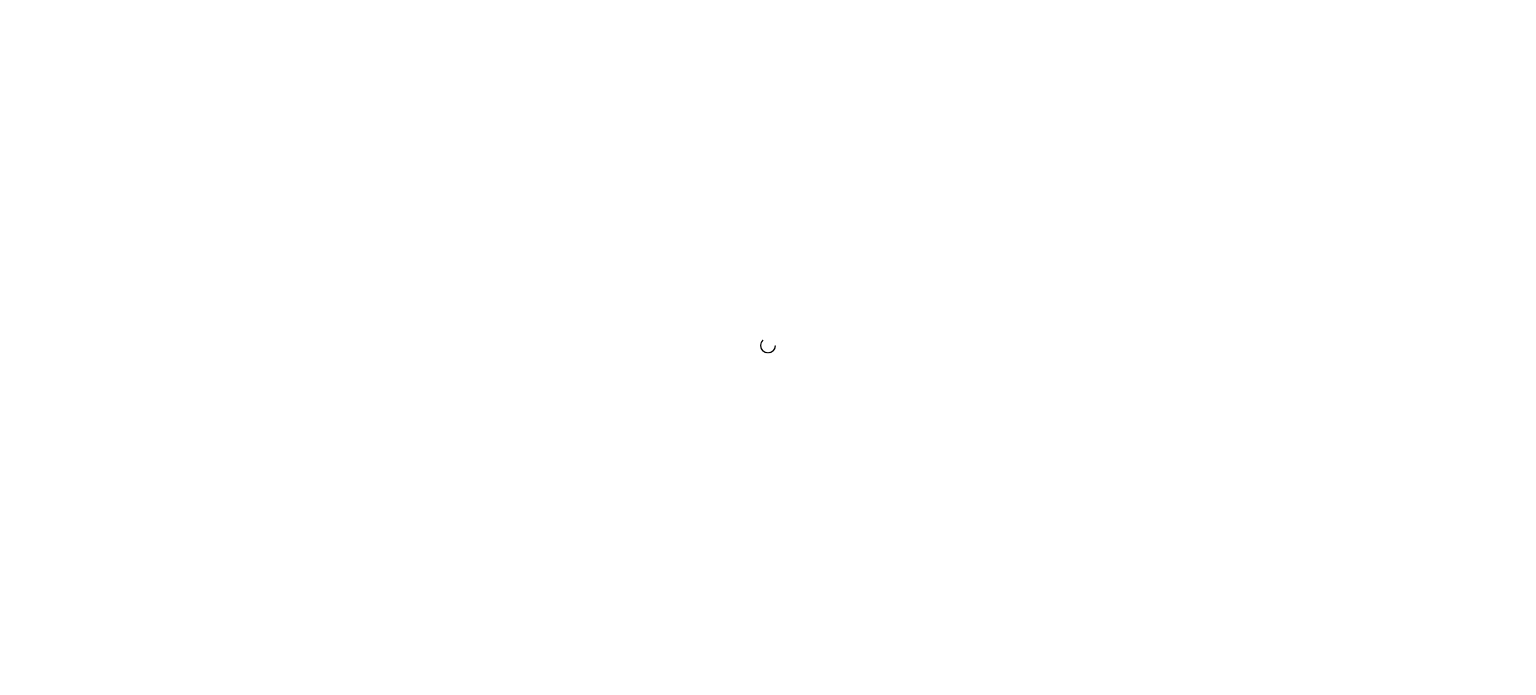 scroll, scrollTop: 0, scrollLeft: 0, axis: both 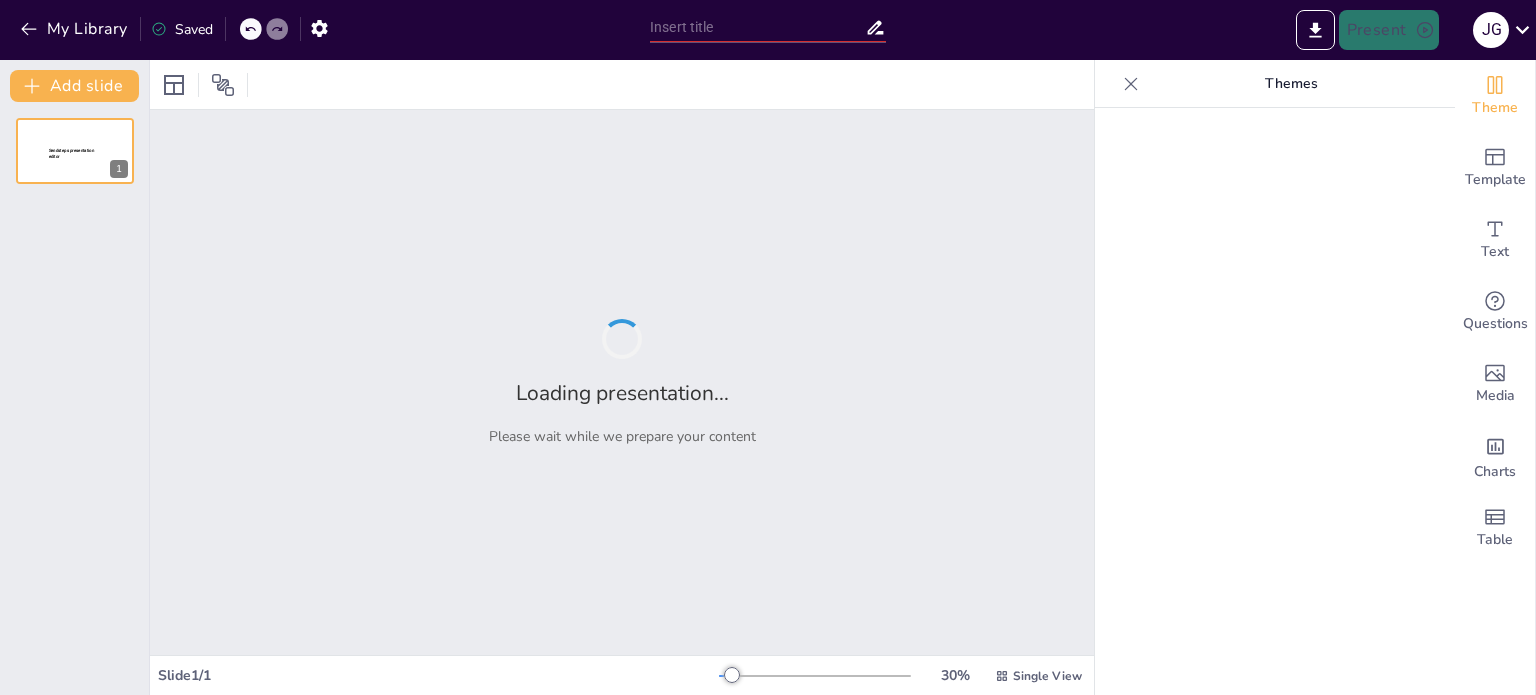 type on "Modelo Cuántico-Ondulatorio: Comprendiendo la Configuración del Átomo" 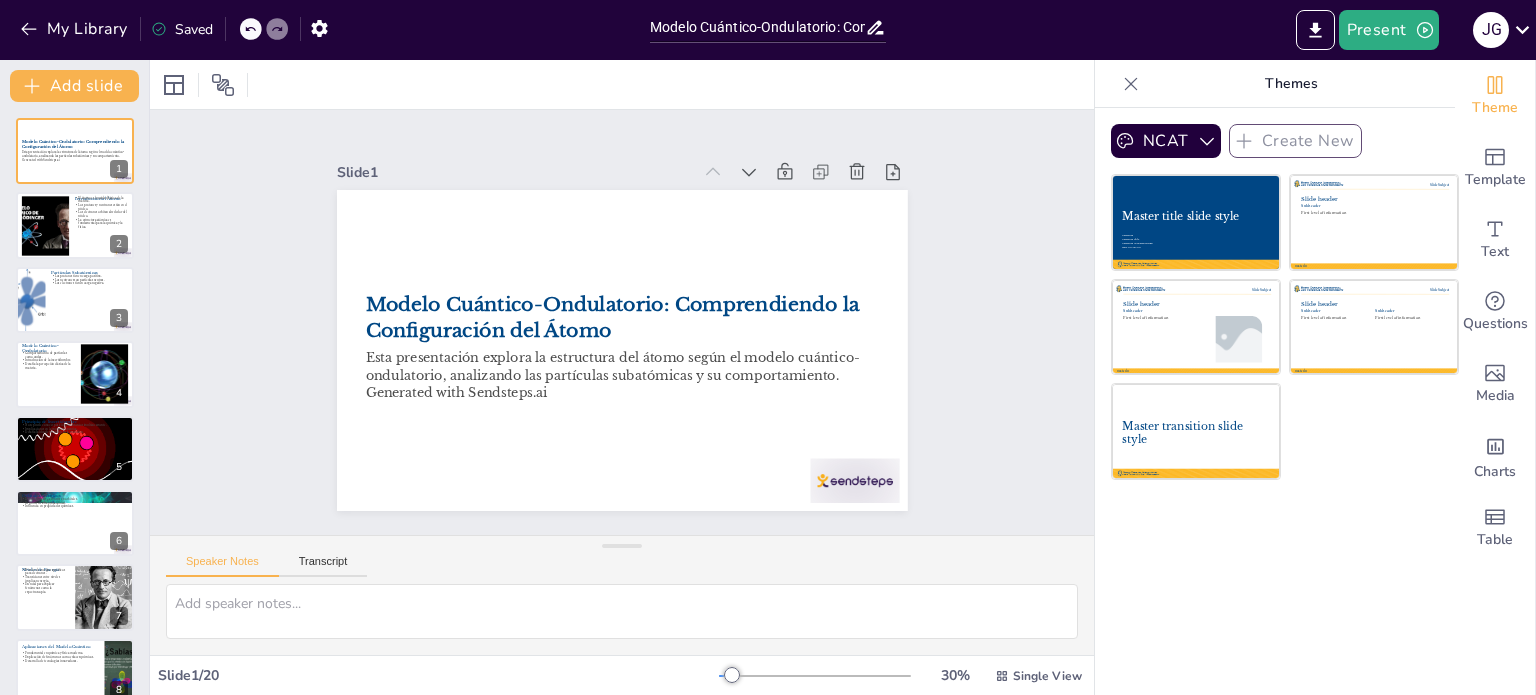 click on "Present J G" at bounding box center [1216, 30] 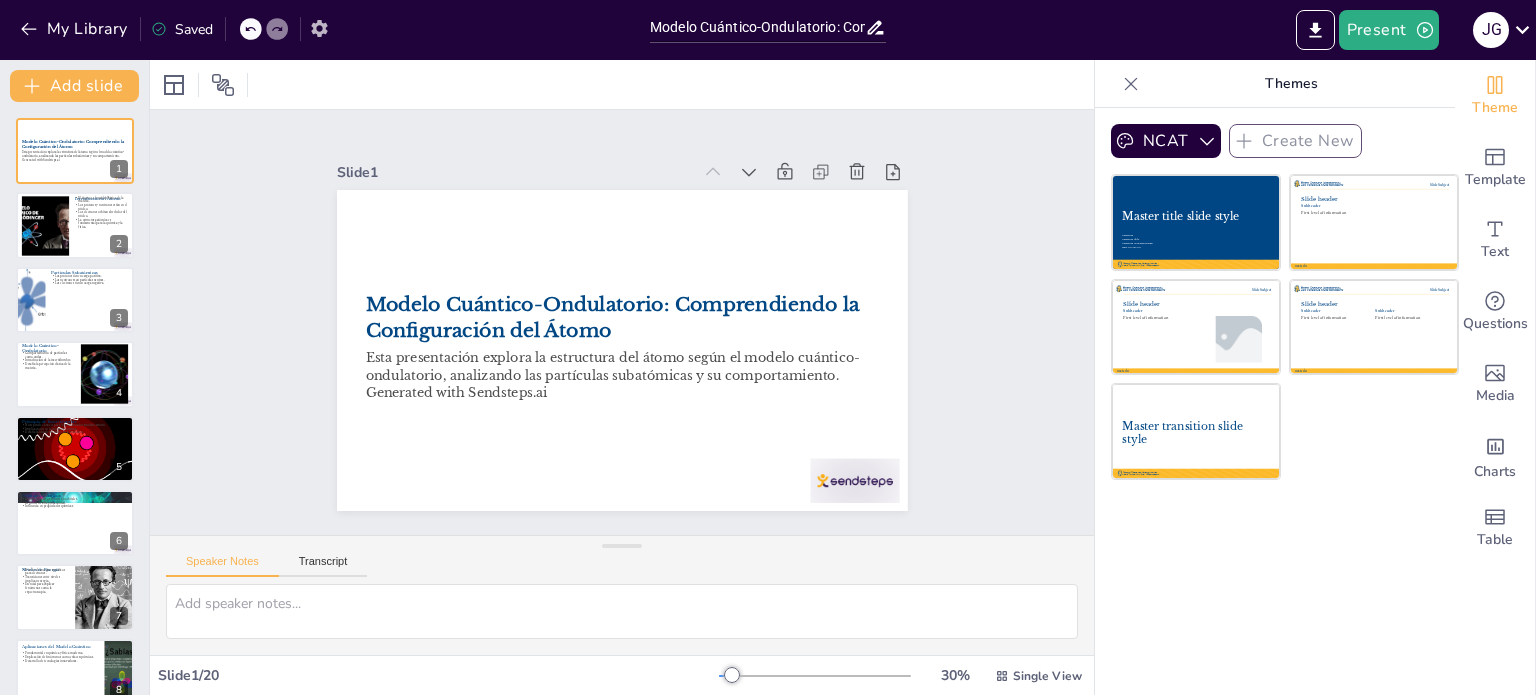 click 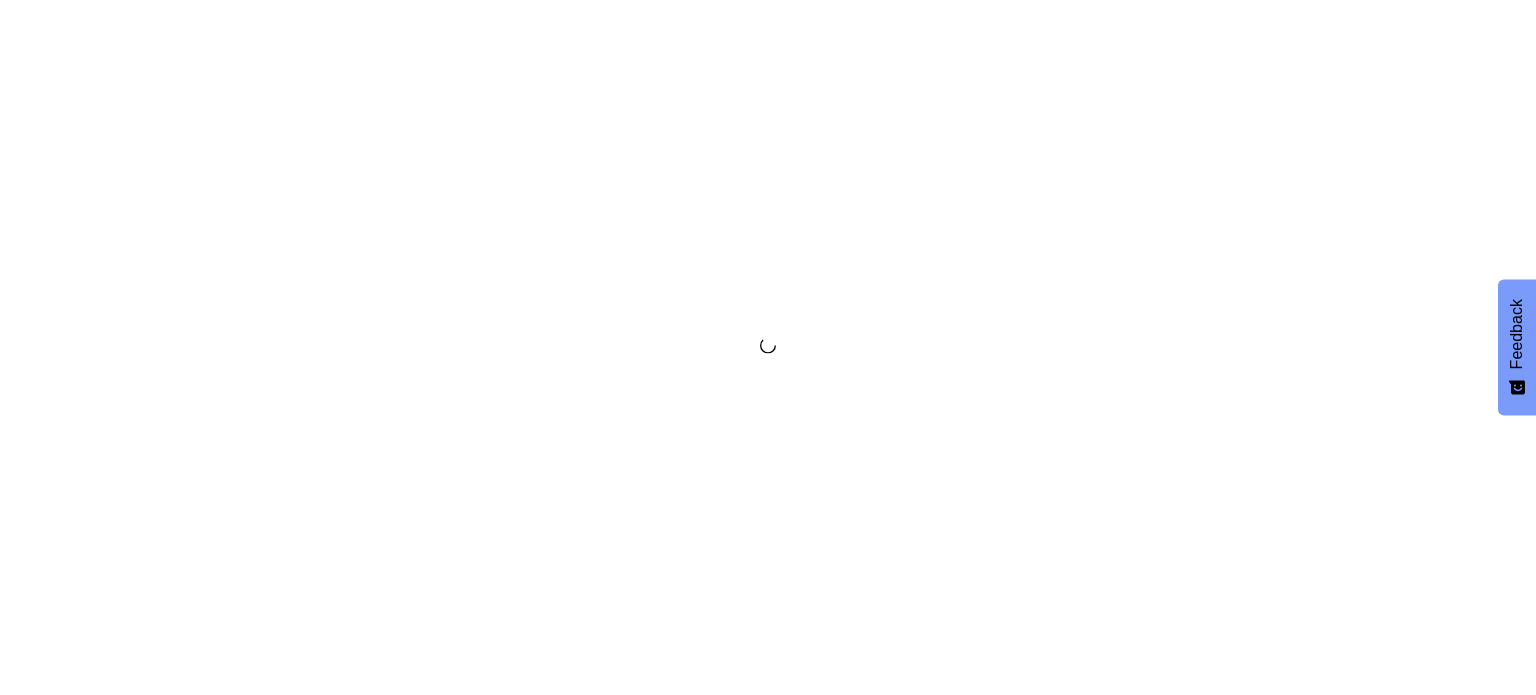 scroll, scrollTop: 0, scrollLeft: 0, axis: both 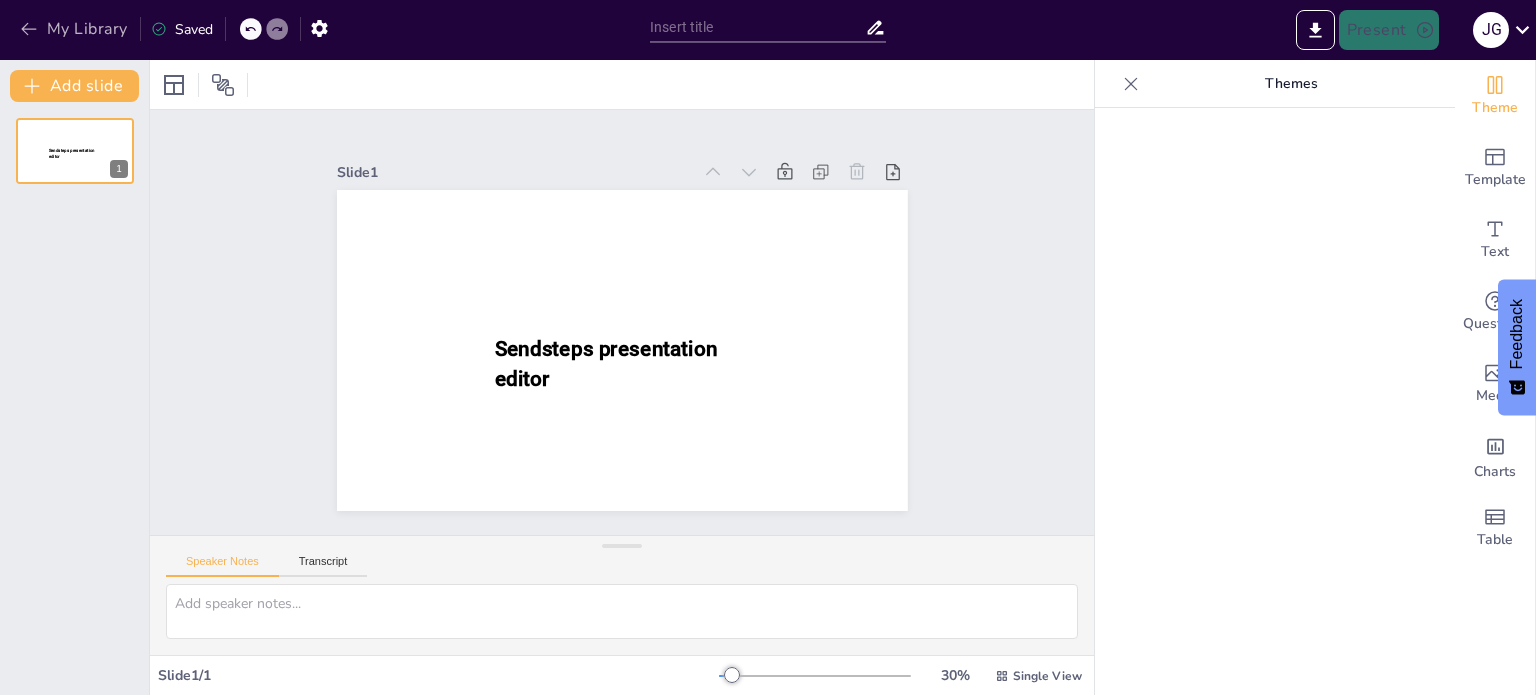 click on "My Library" at bounding box center (75, 29) 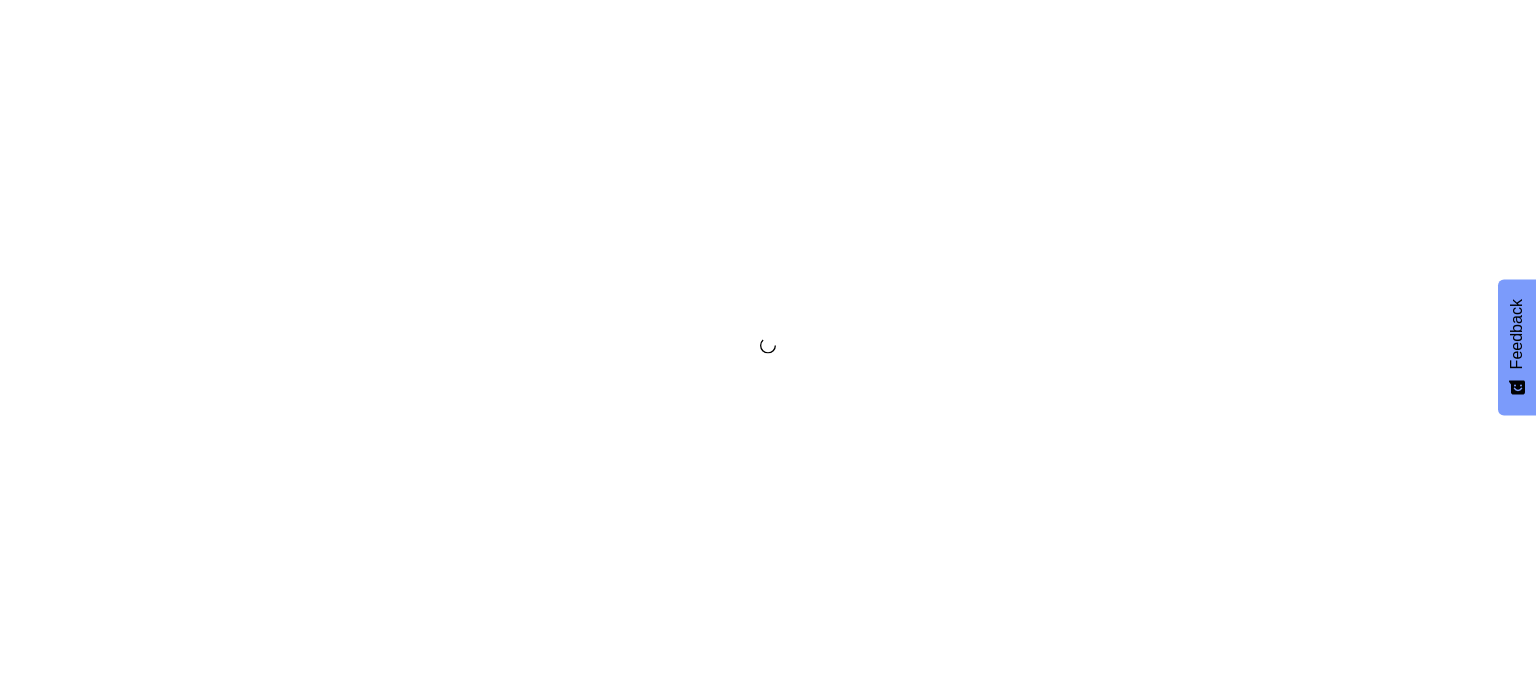 scroll, scrollTop: 0, scrollLeft: 0, axis: both 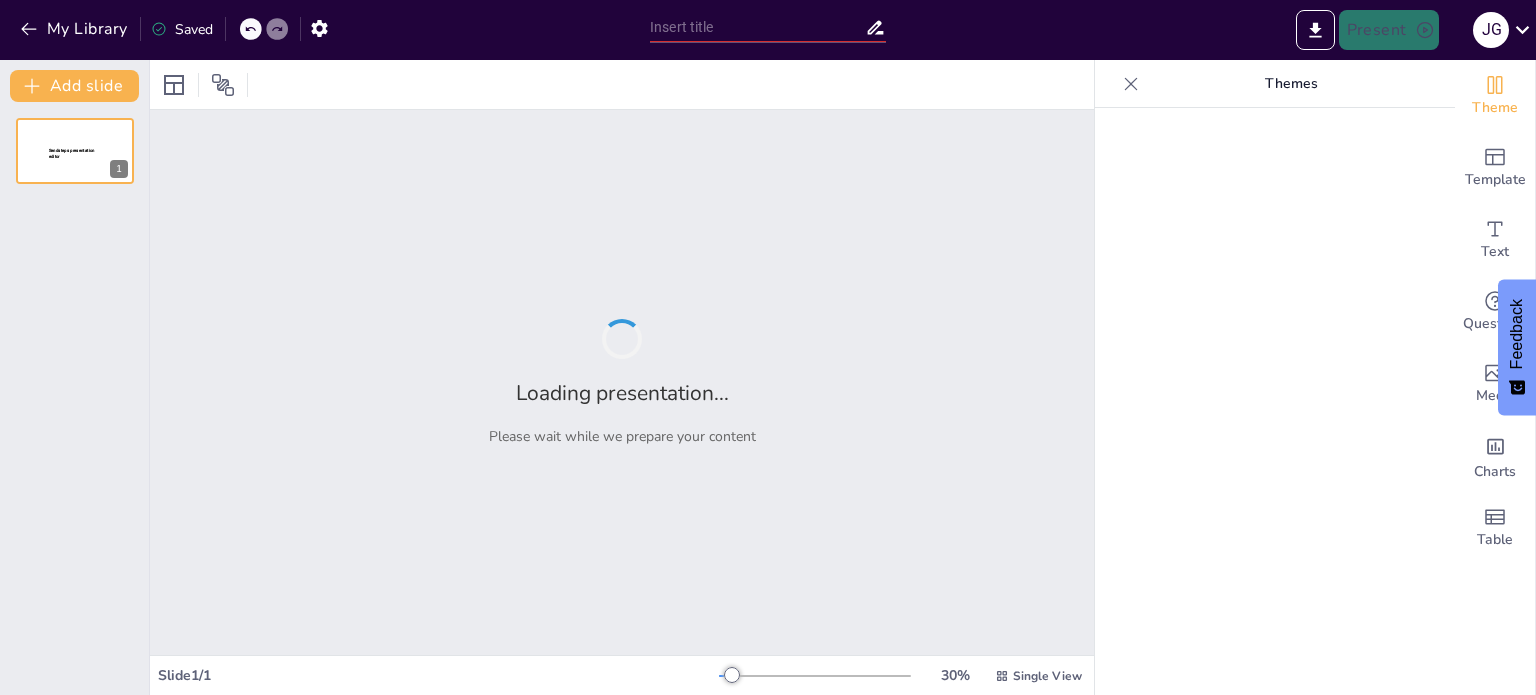 type on "Modelo Cuántico-Ondulatorio: Comprendiendo la Configuración del Átomo" 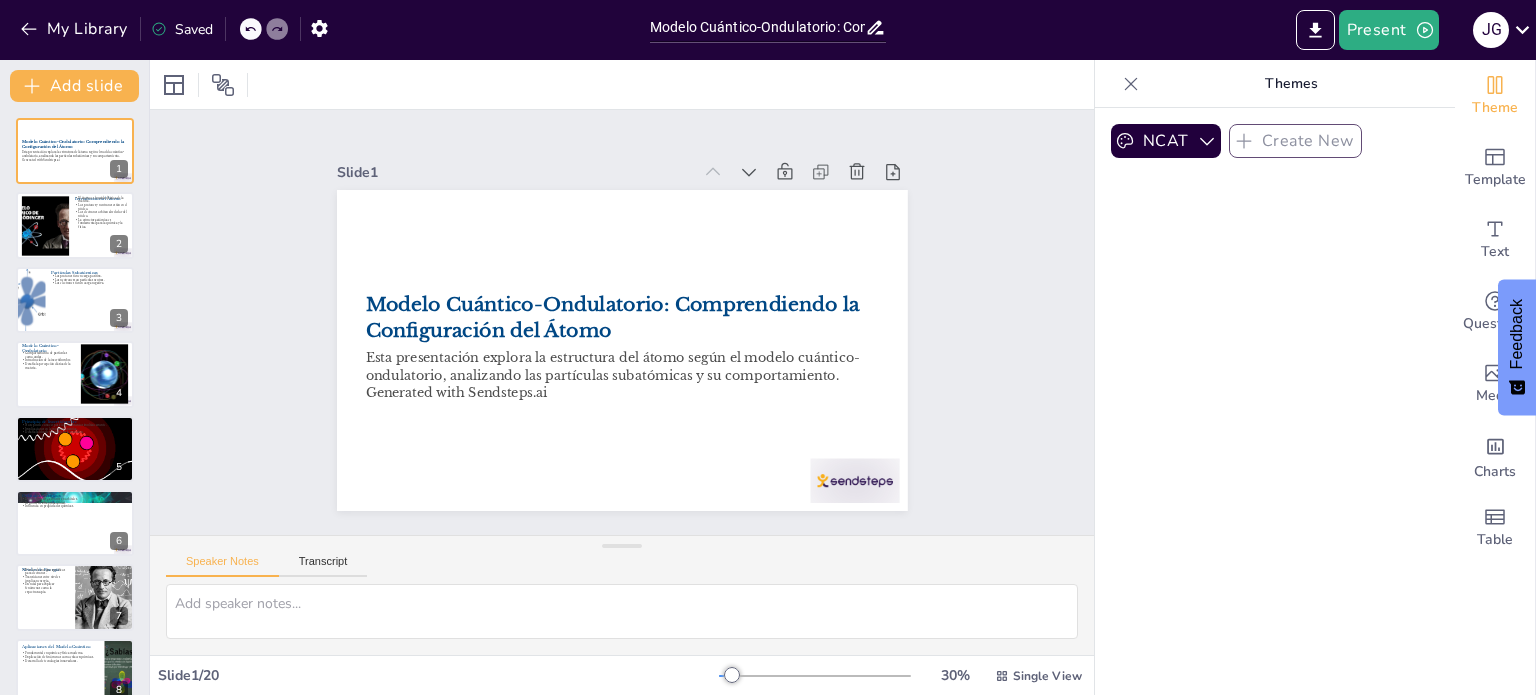 checkbox on "true" 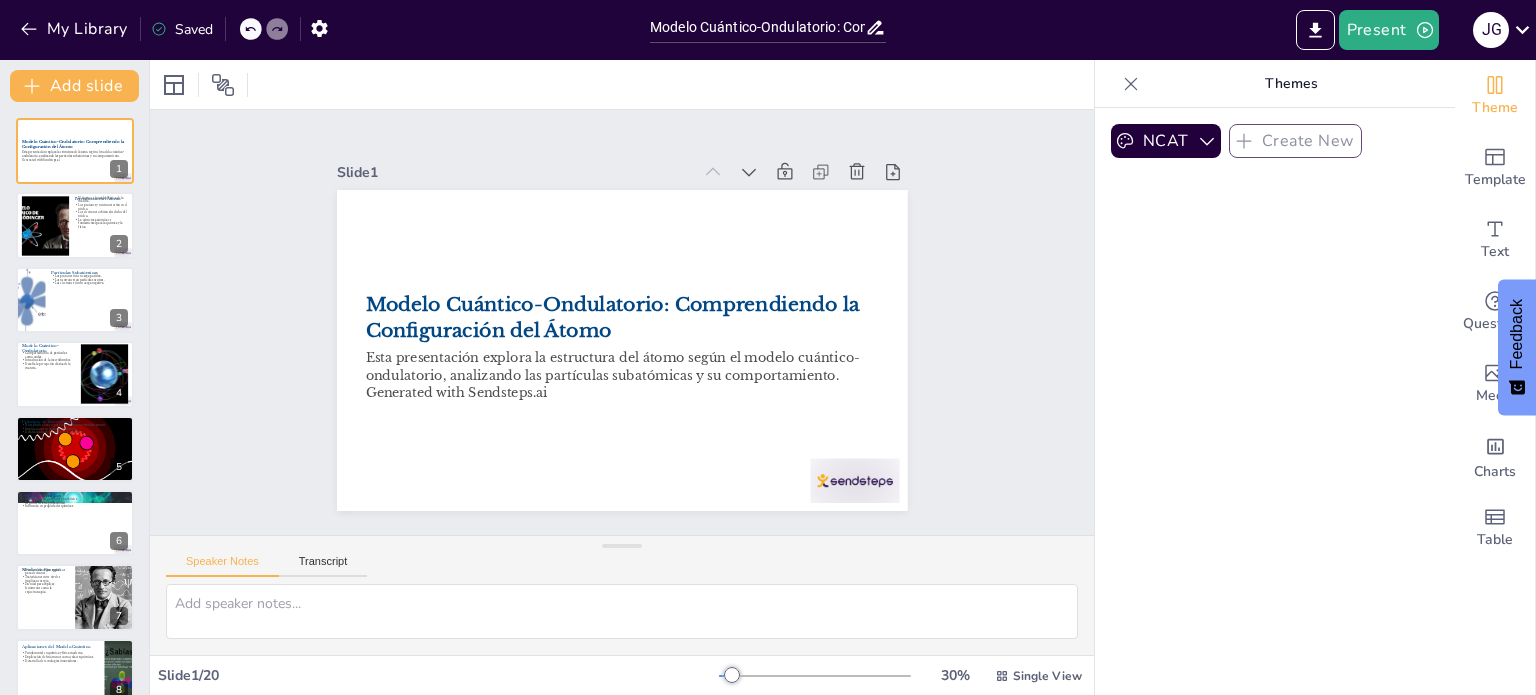 checkbox on "true" 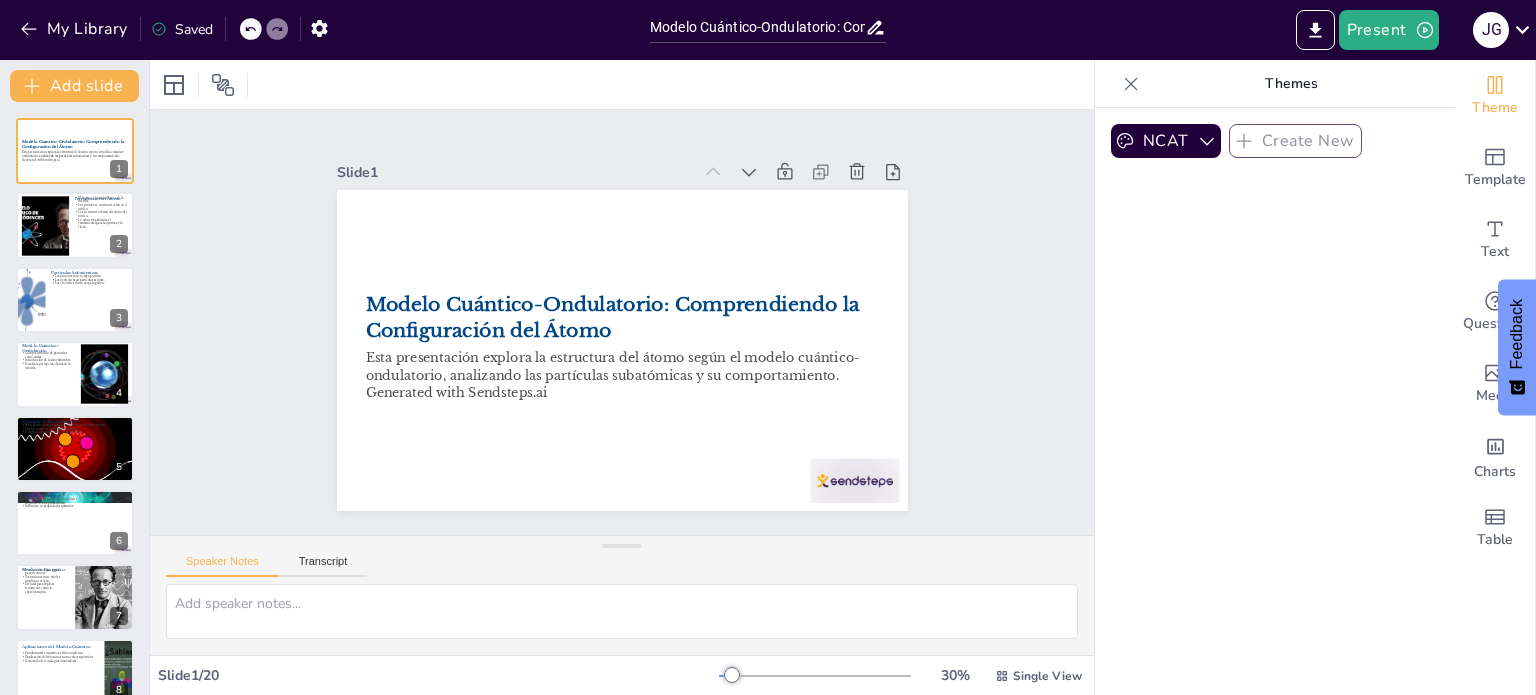 checkbox on "true" 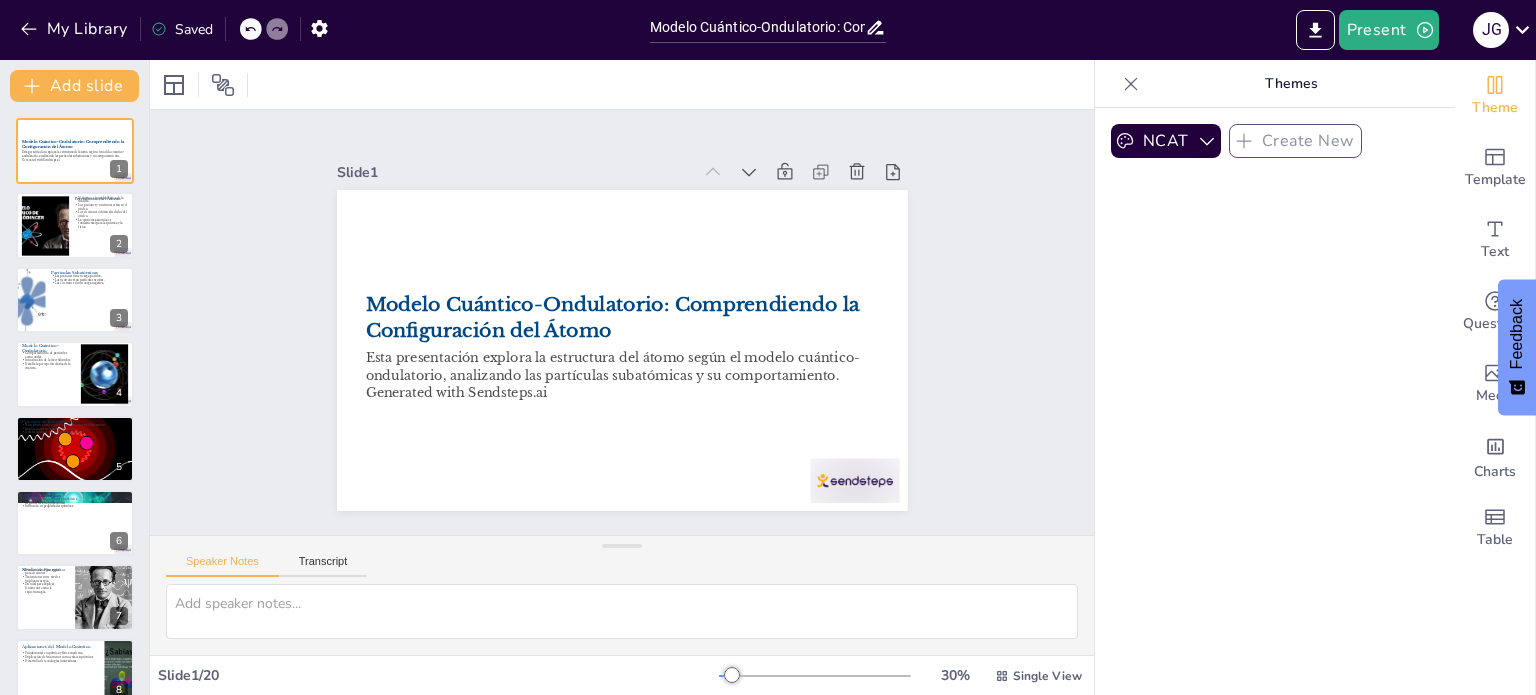 checkbox on "true" 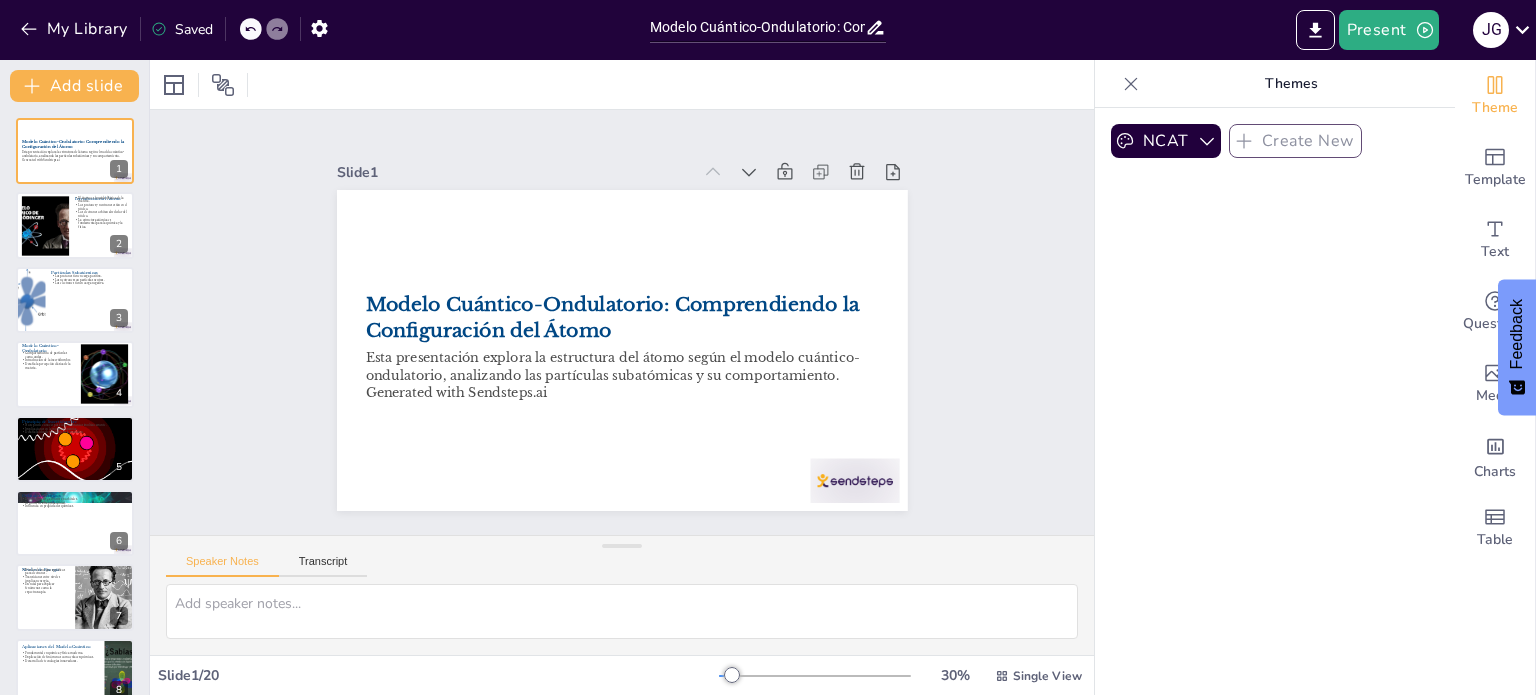 checkbox on "true" 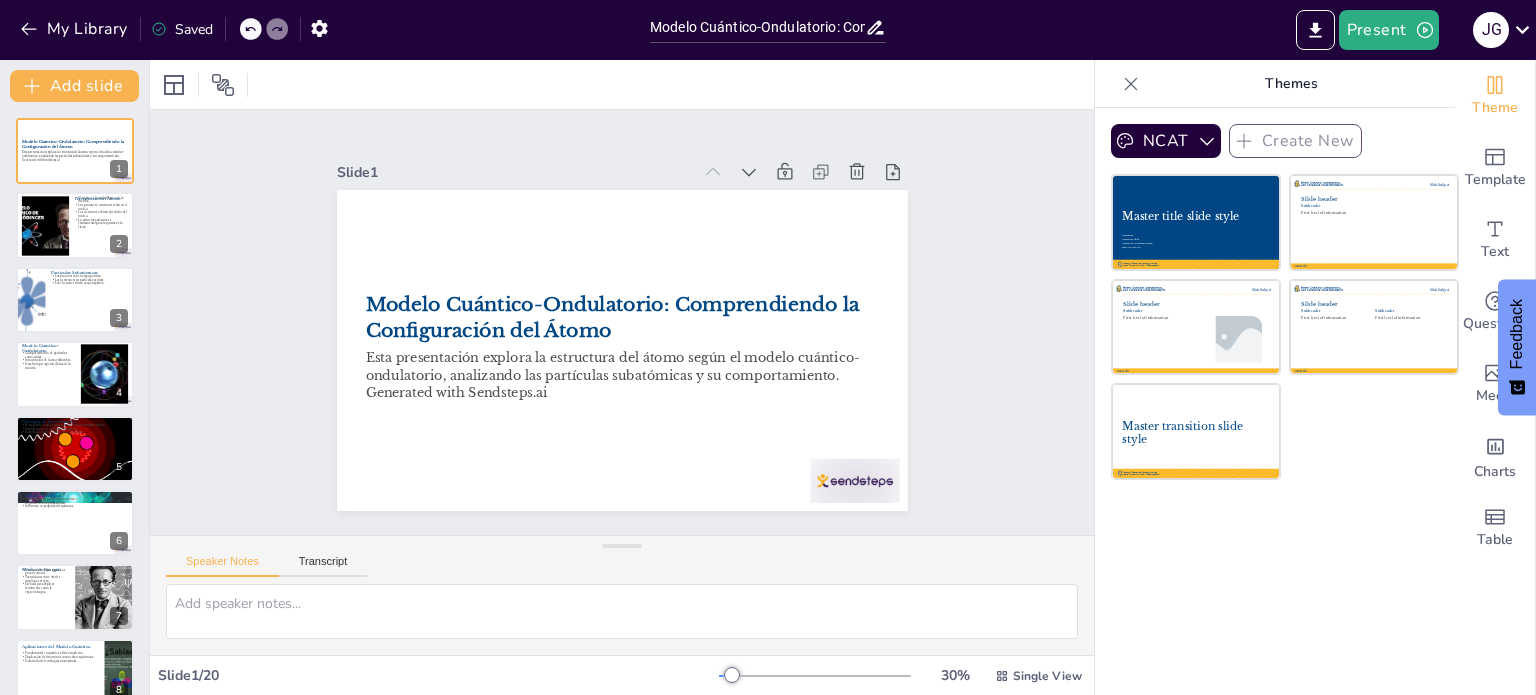 checkbox on "true" 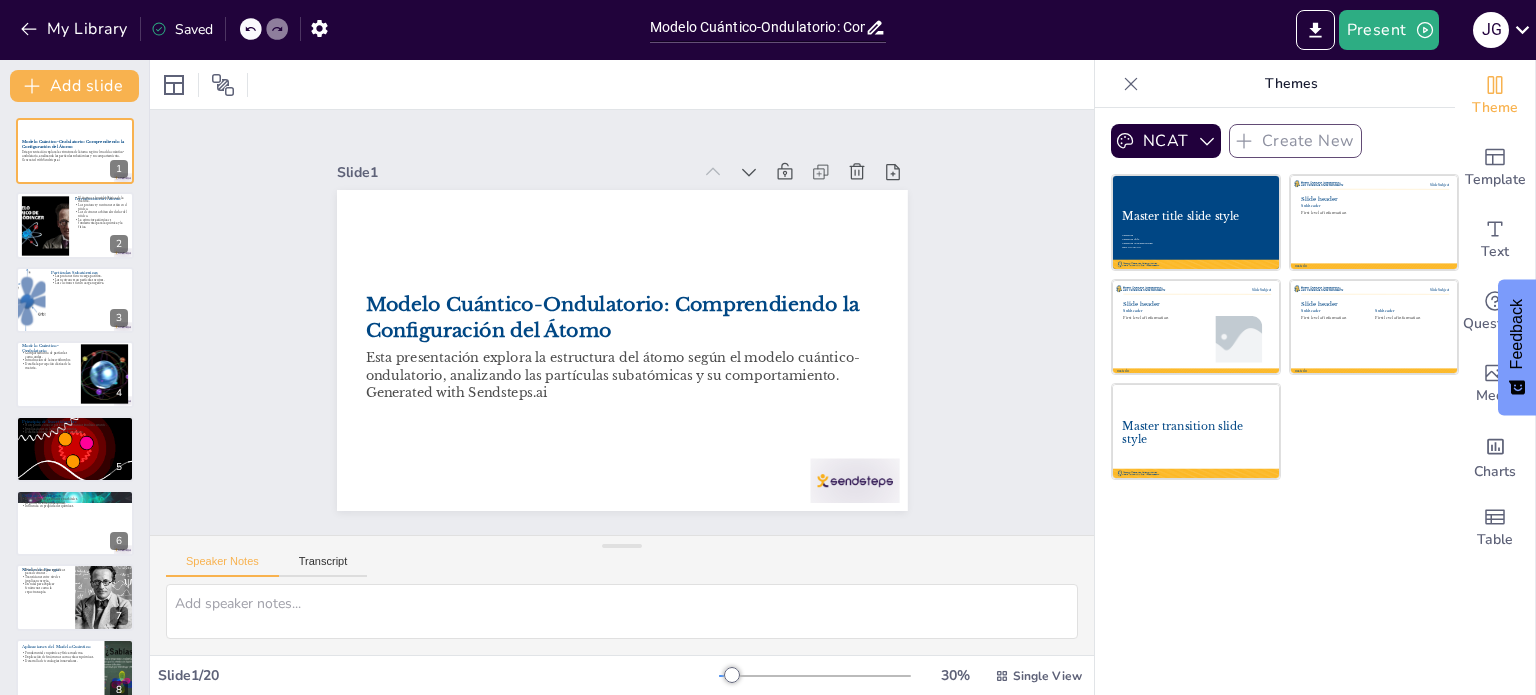 checkbox on "true" 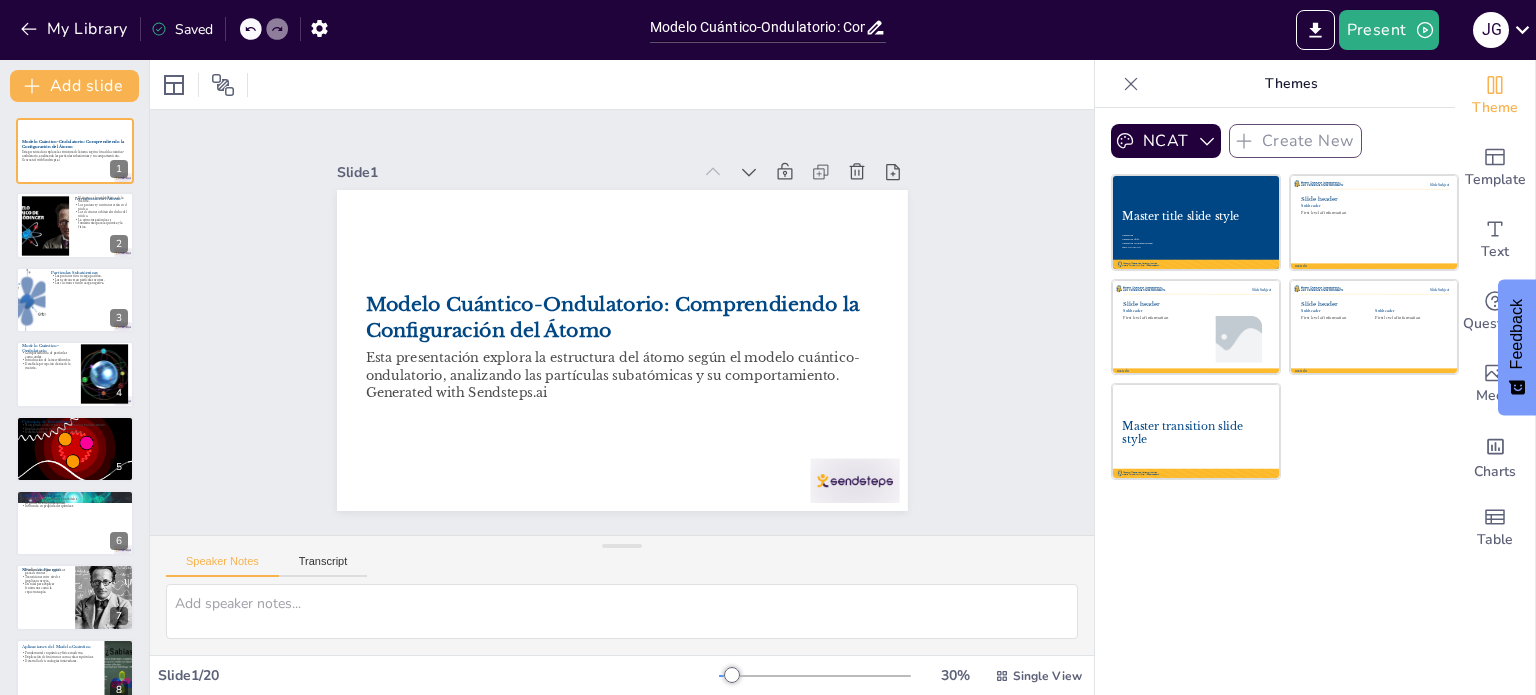 checkbox on "true" 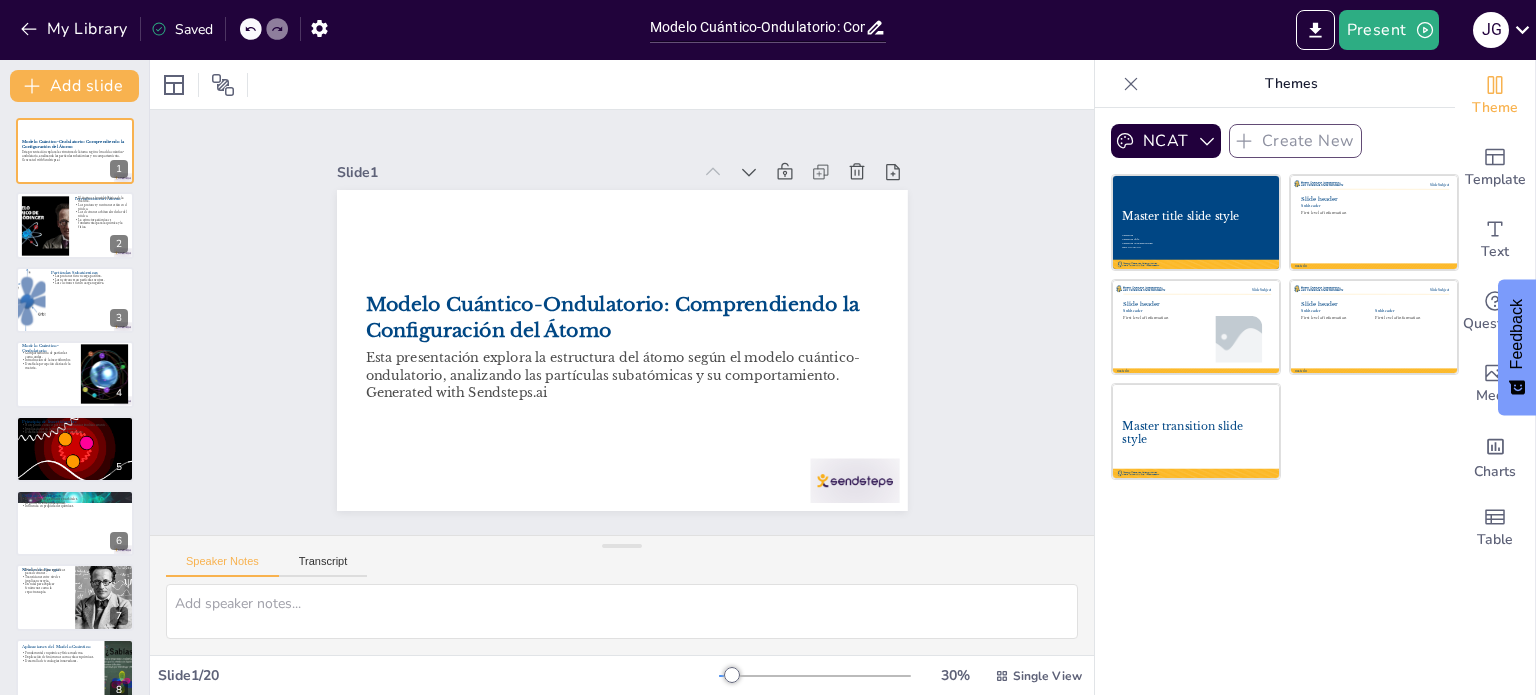 checkbox on "true" 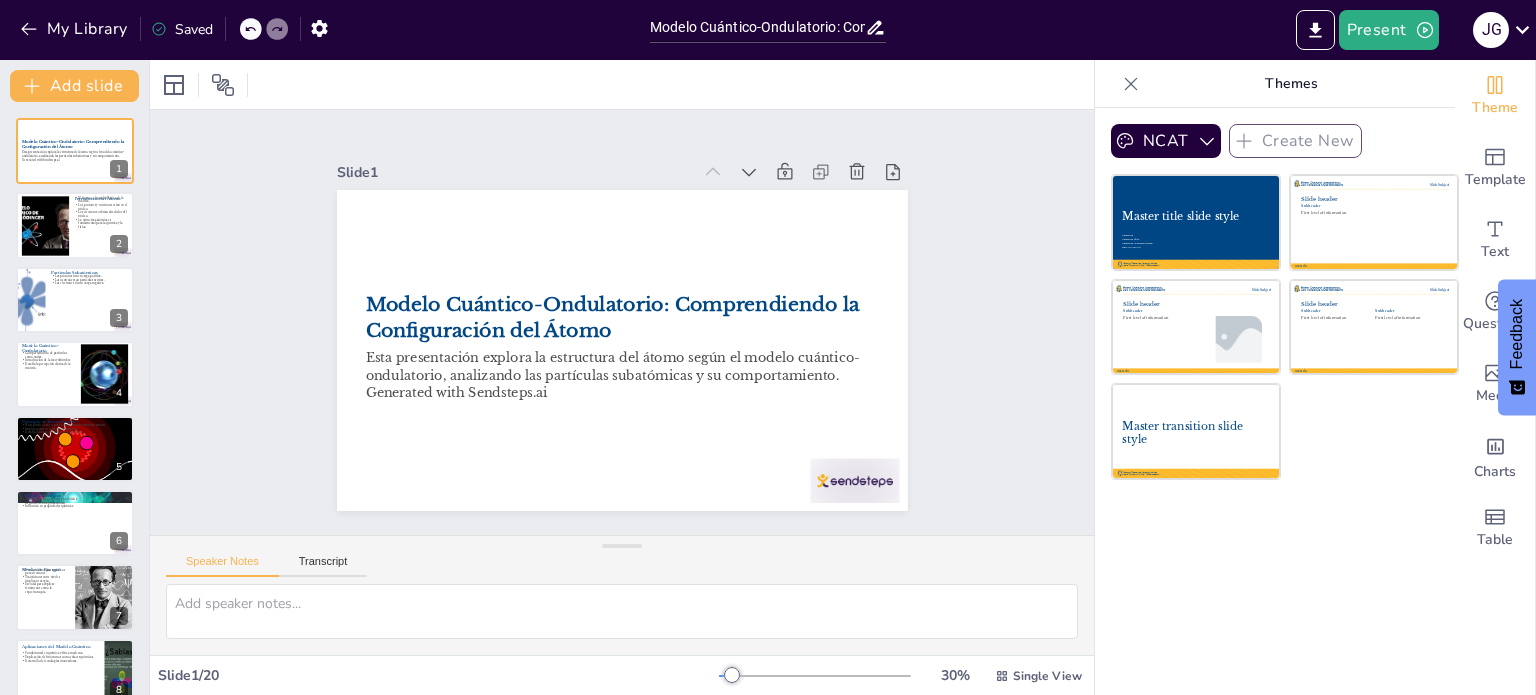 checkbox on "true" 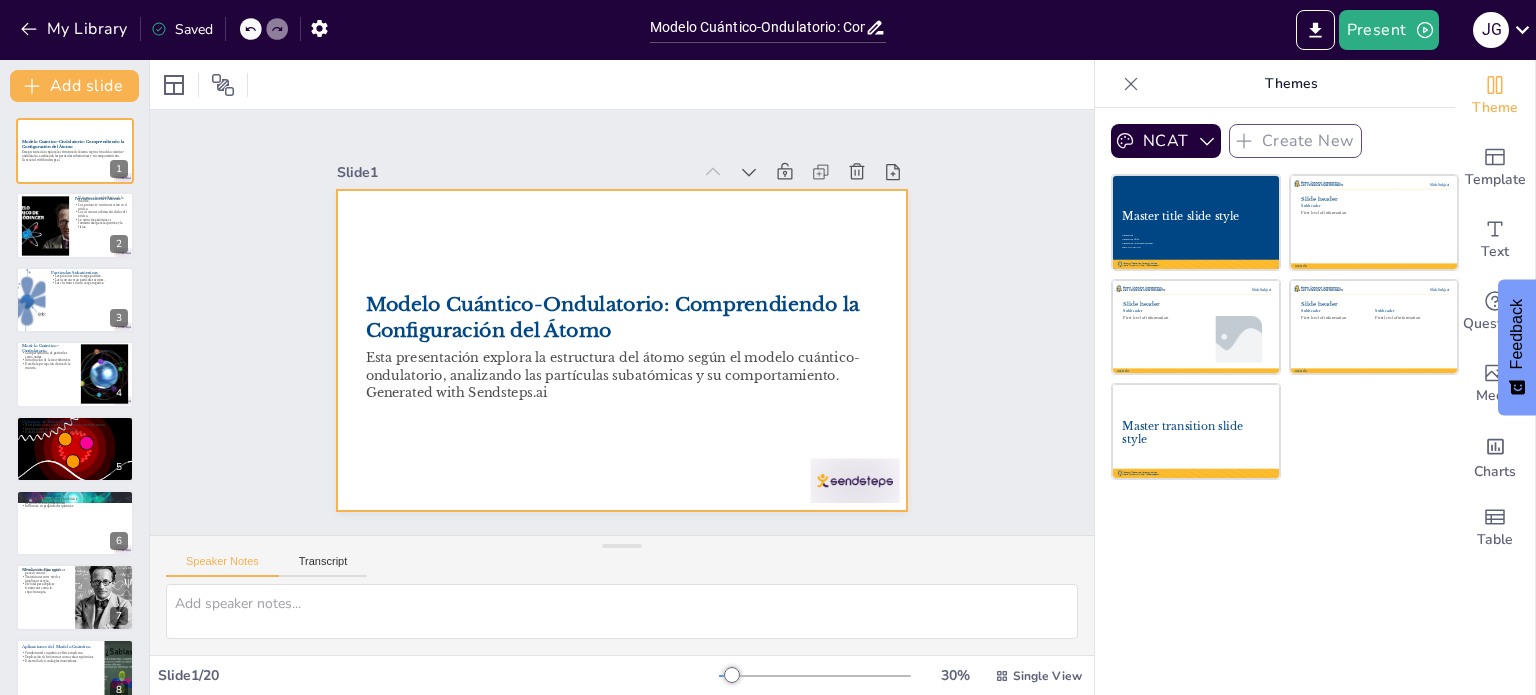checkbox on "true" 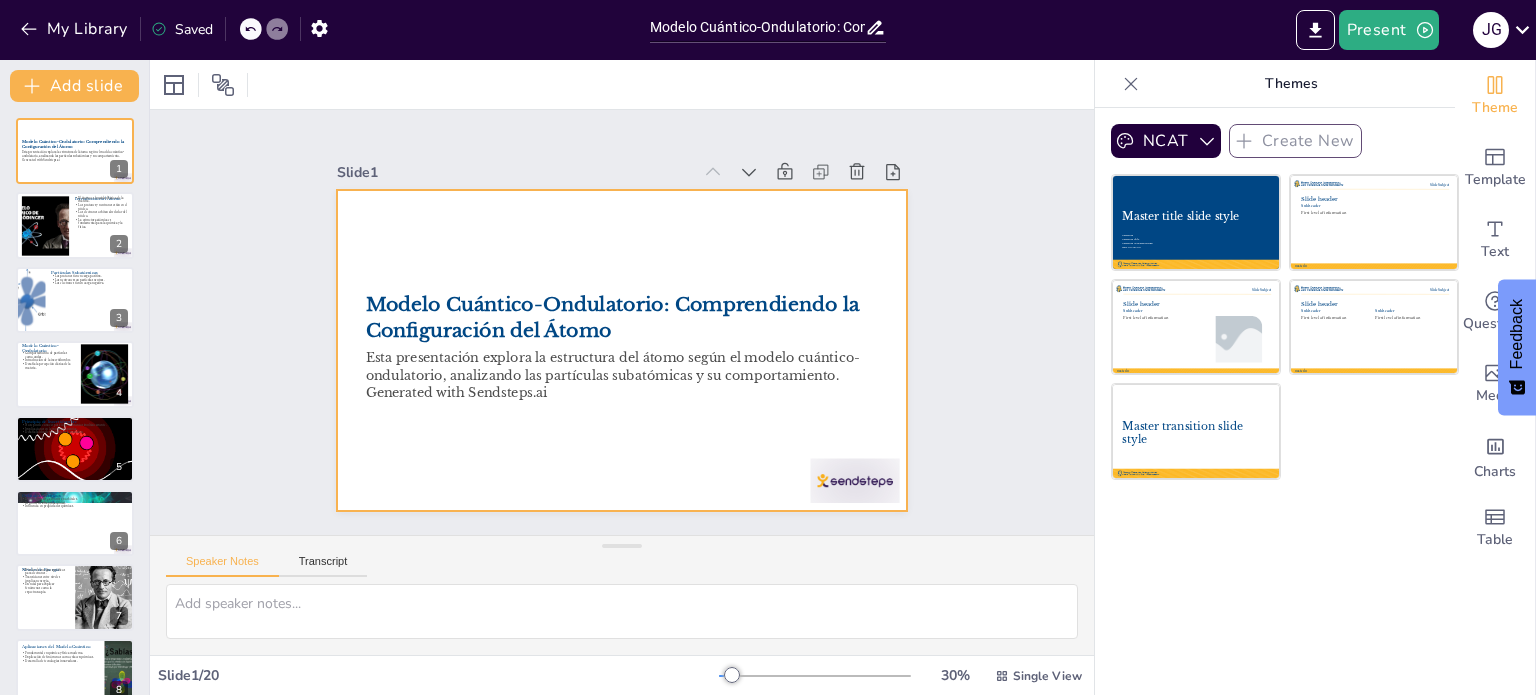 checkbox on "true" 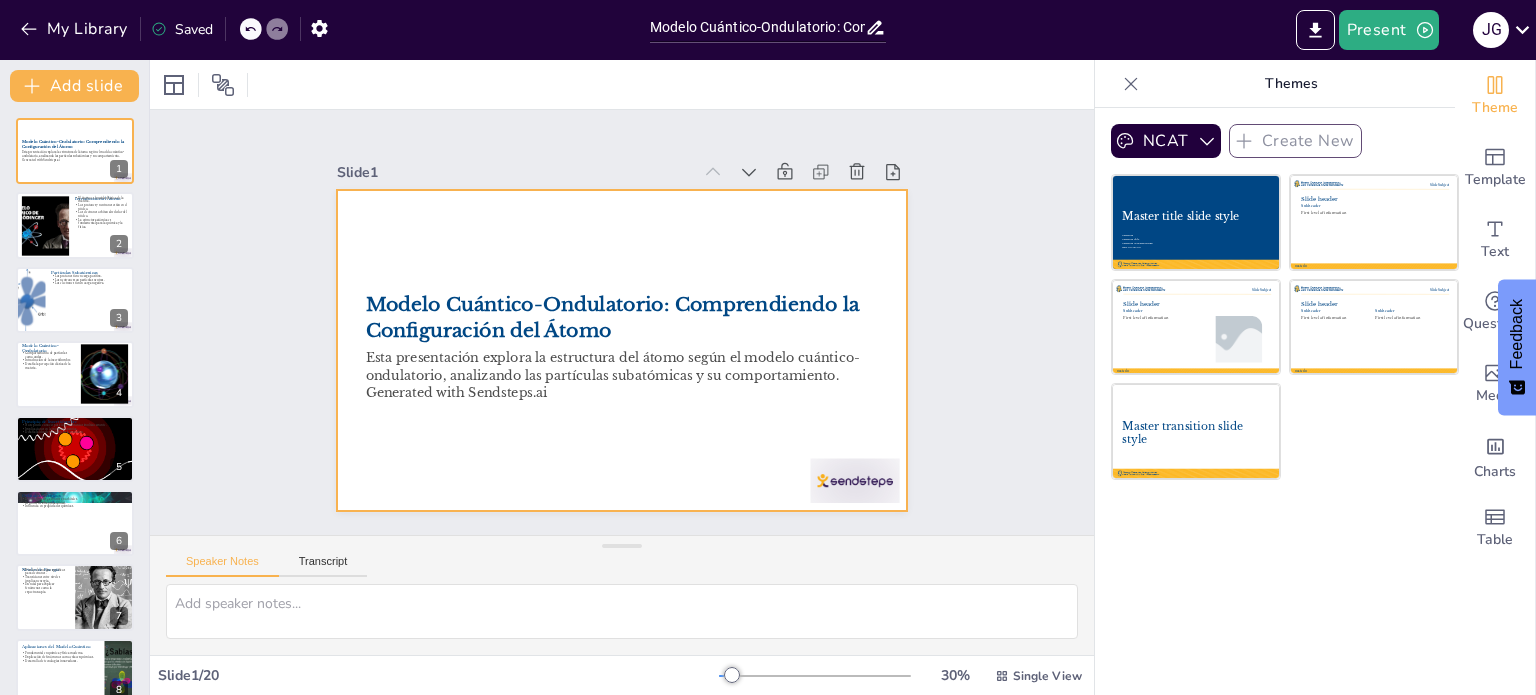 checkbox on "true" 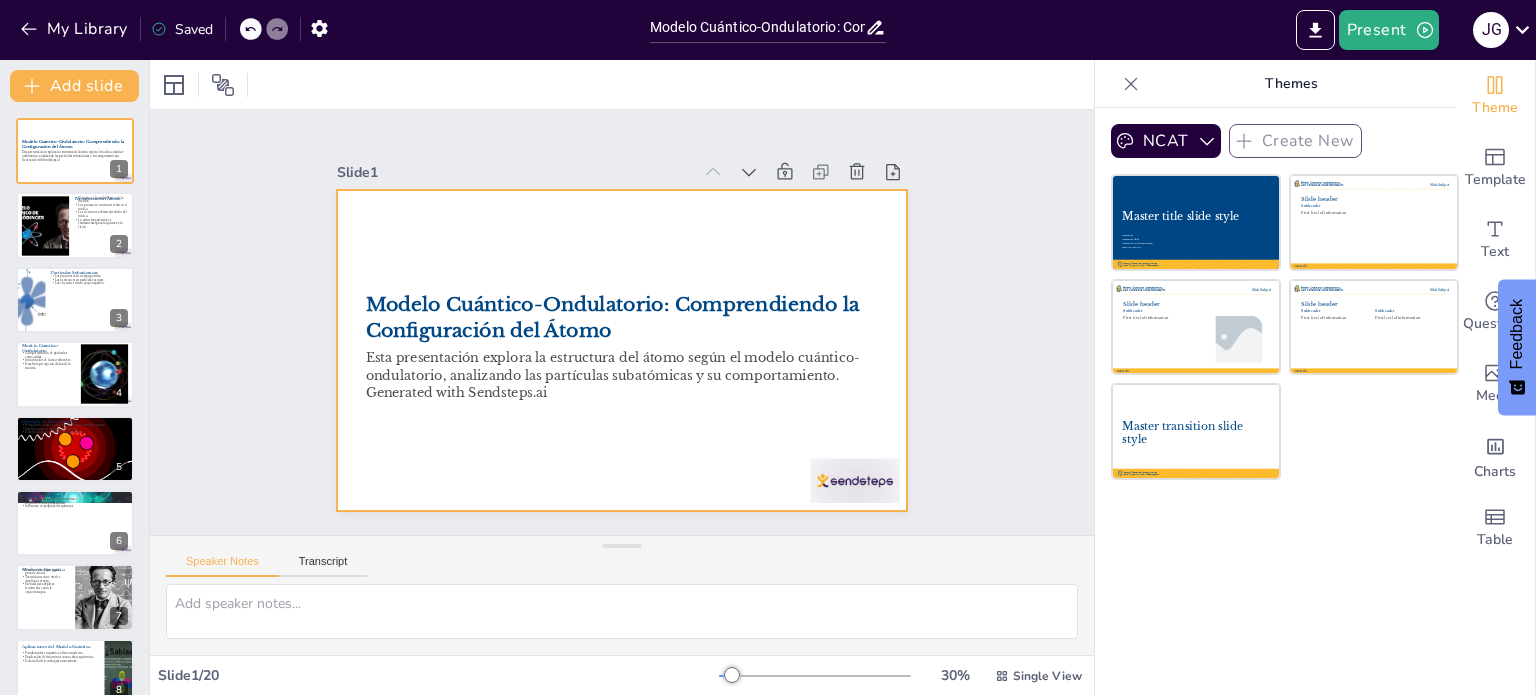 checkbox on "true" 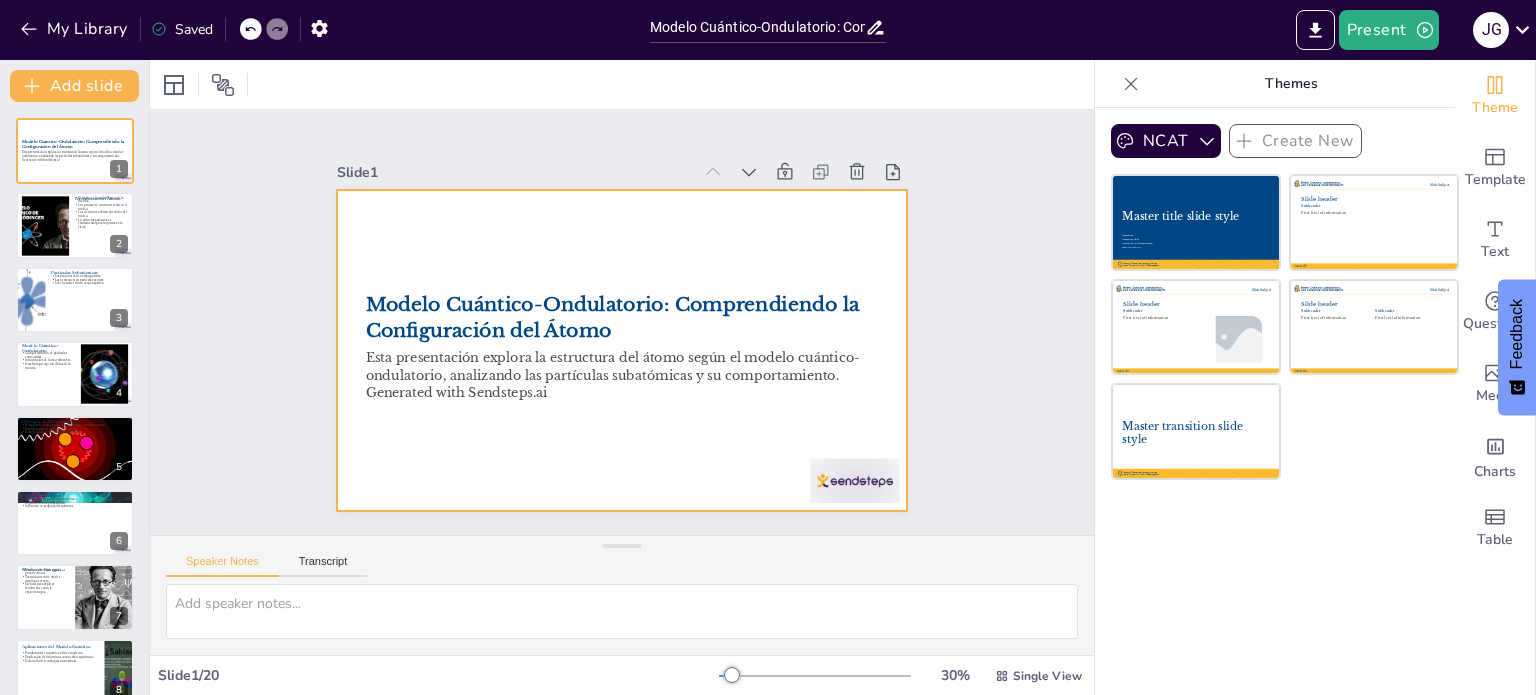 checkbox on "true" 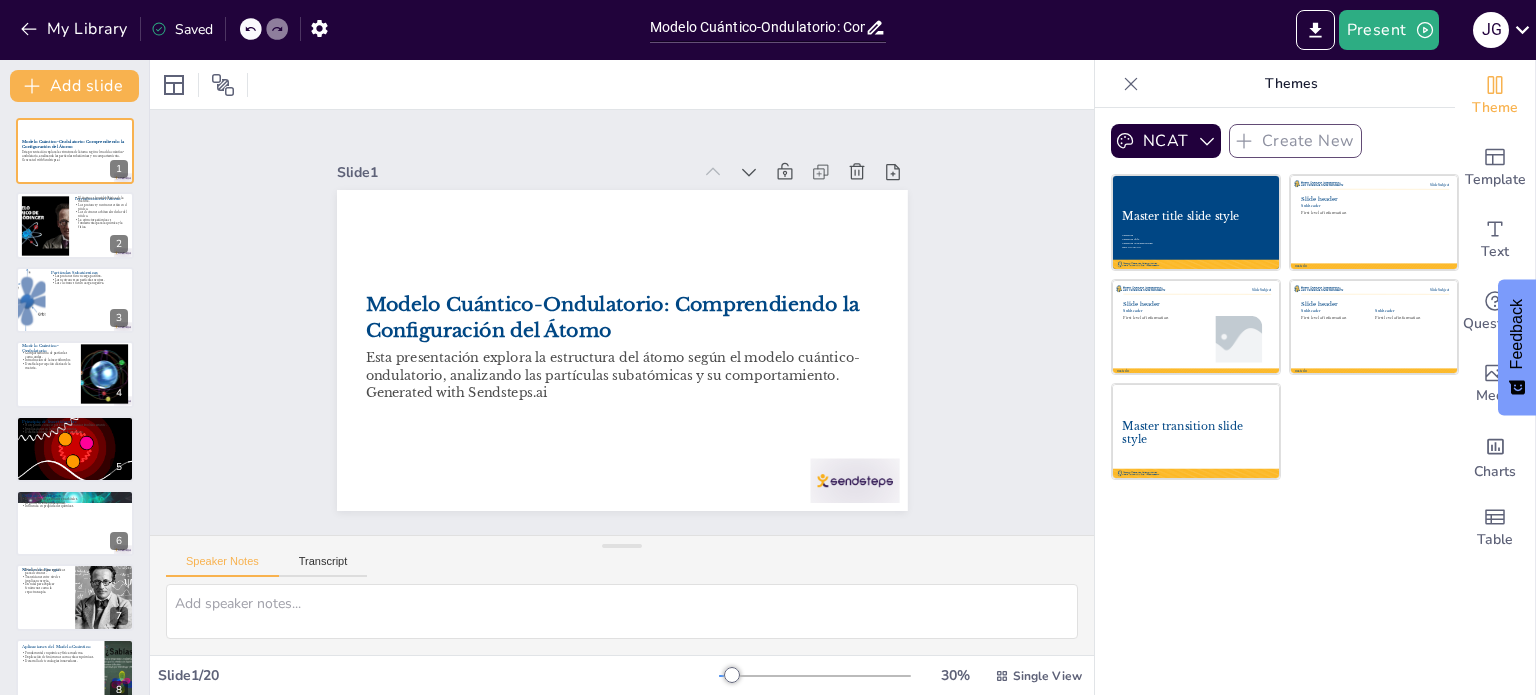 checkbox on "true" 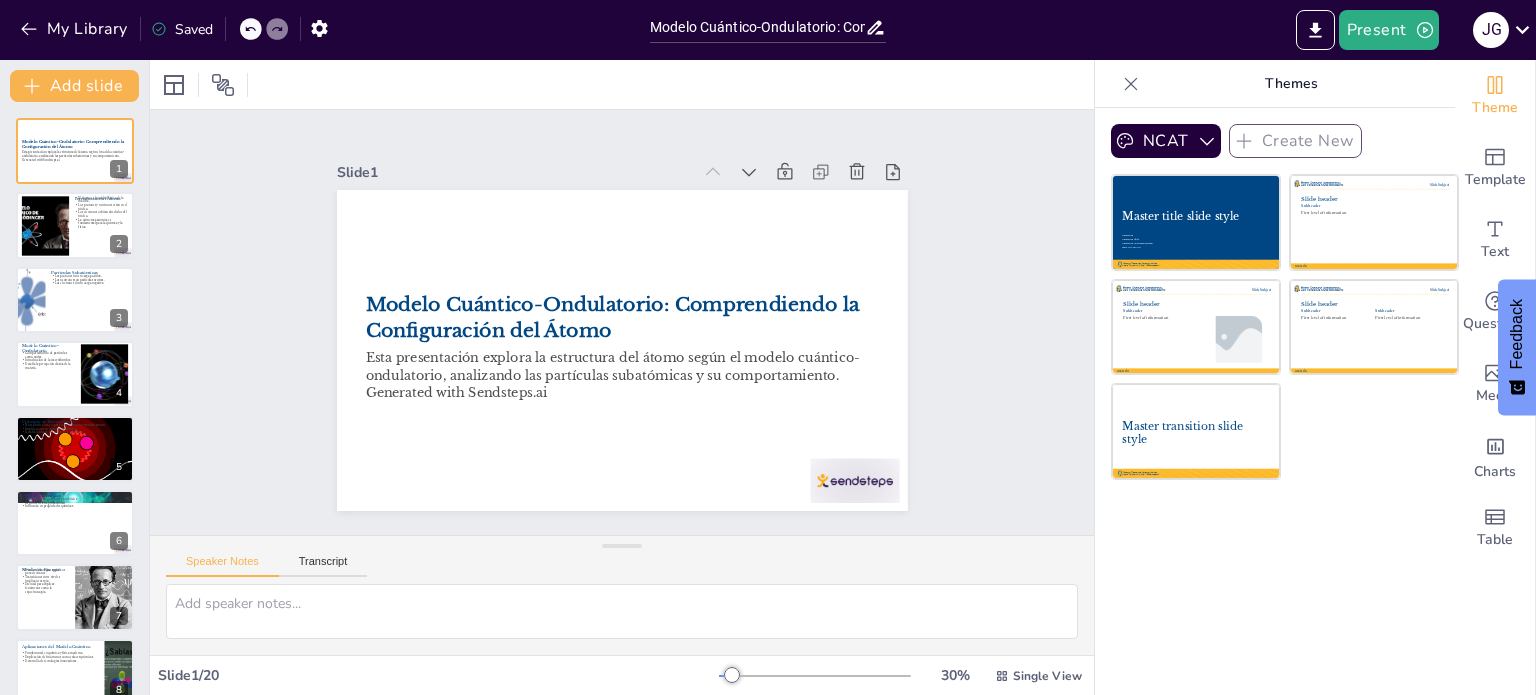 checkbox on "true" 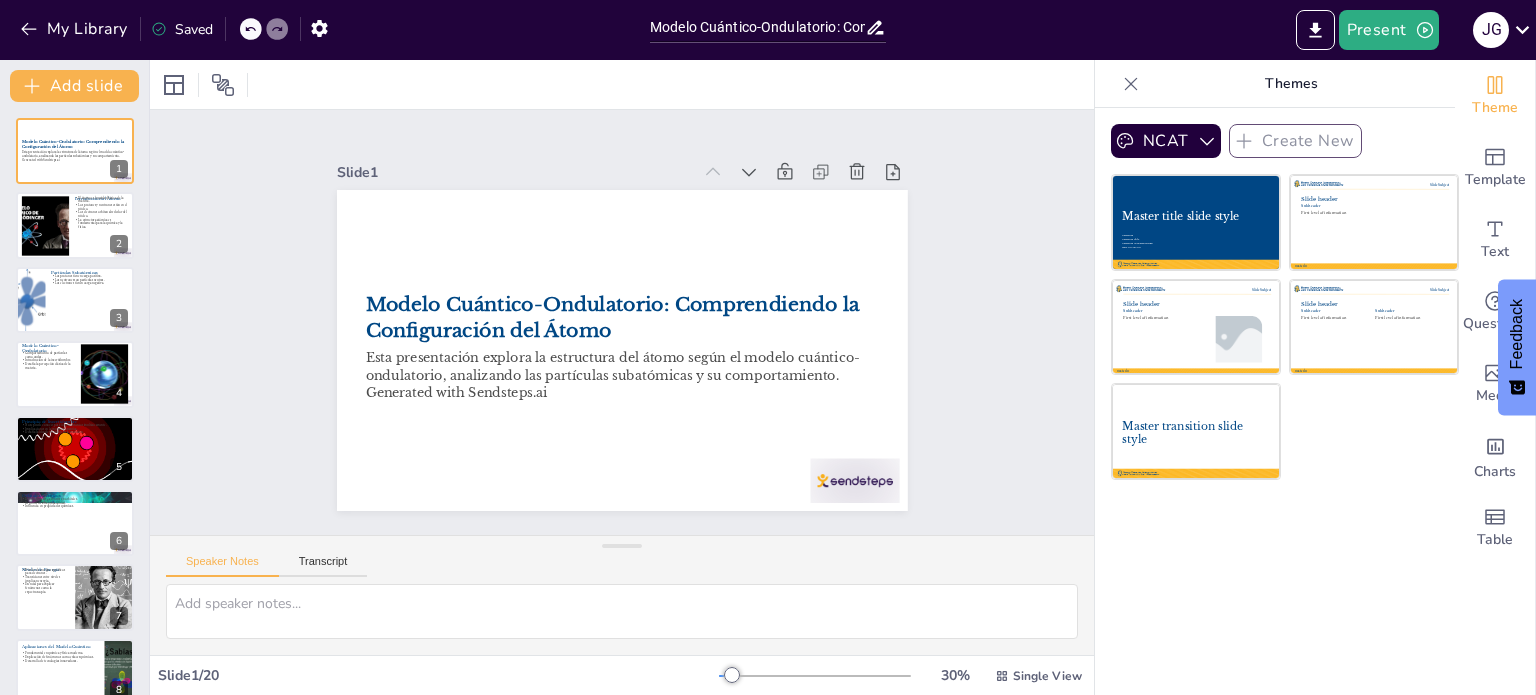 checkbox on "true" 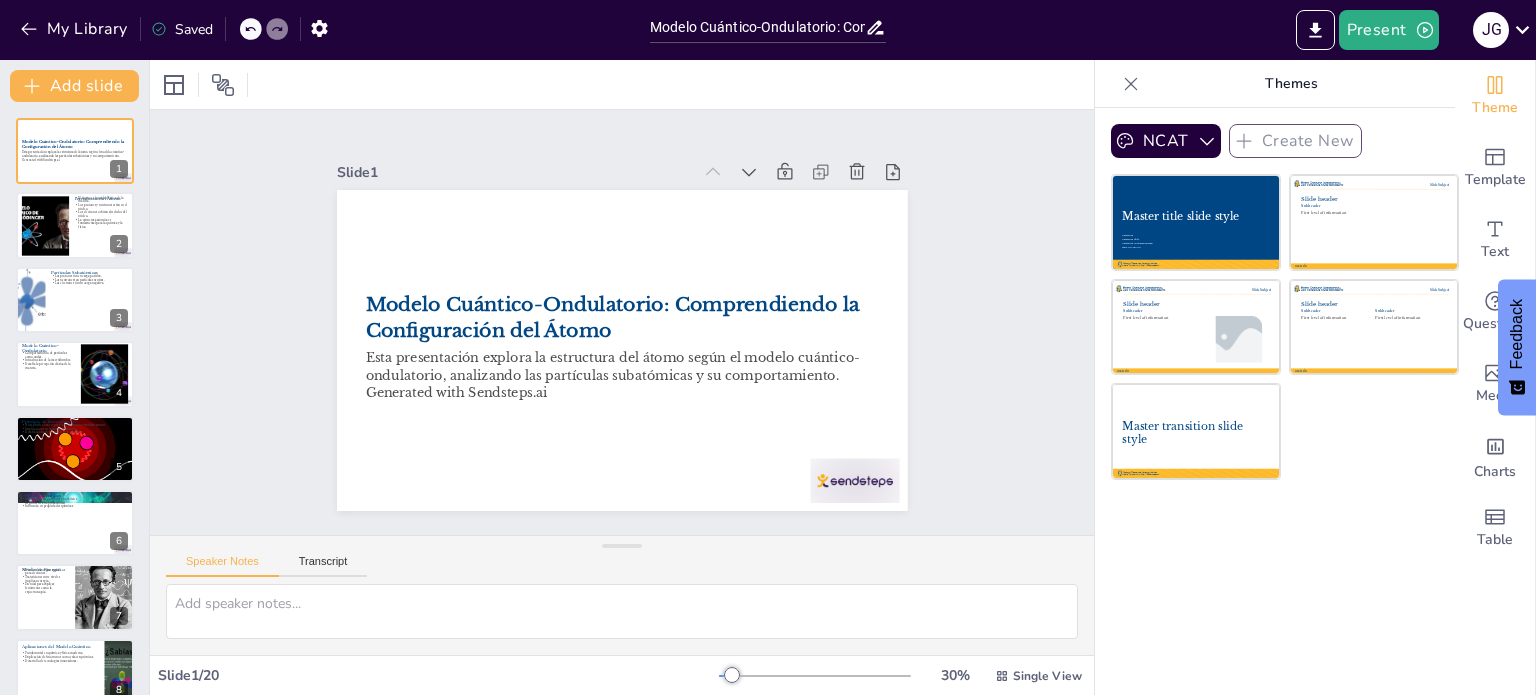 checkbox on "true" 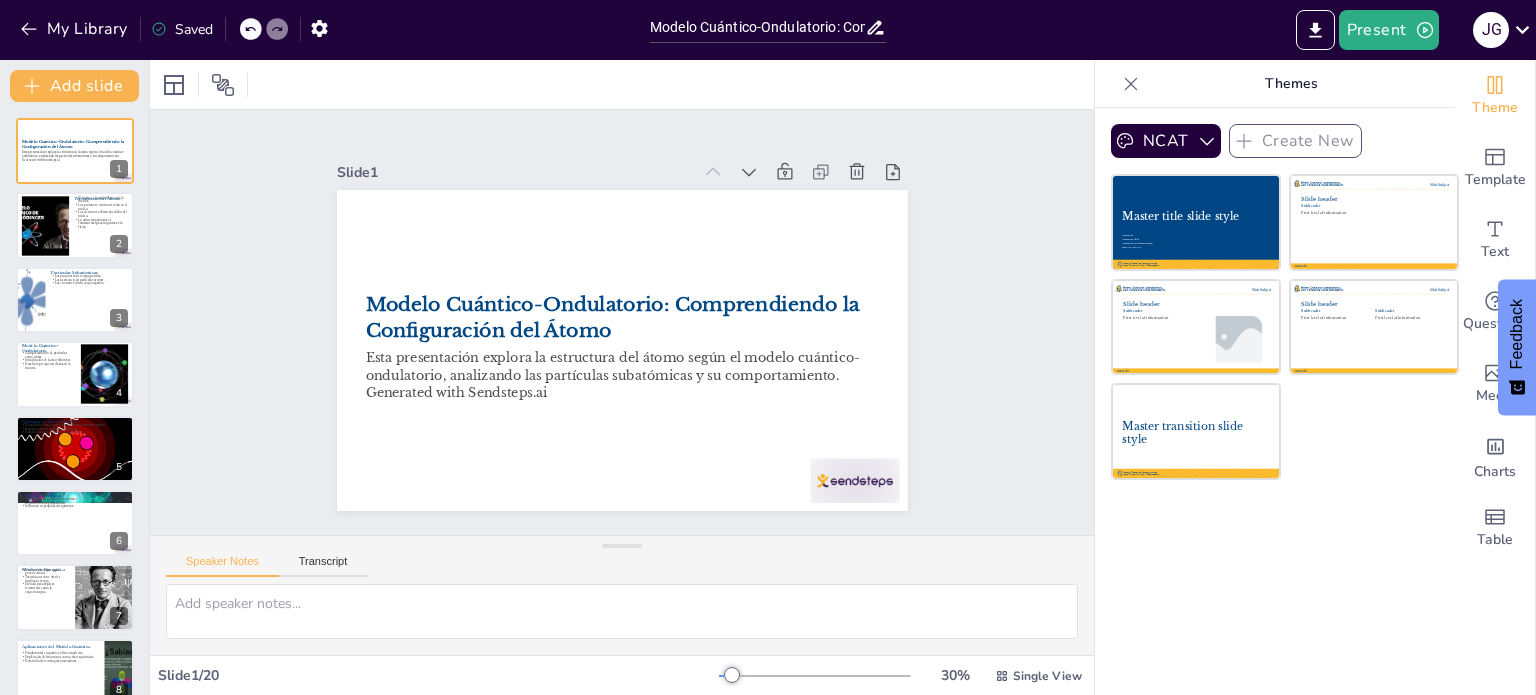 checkbox on "true" 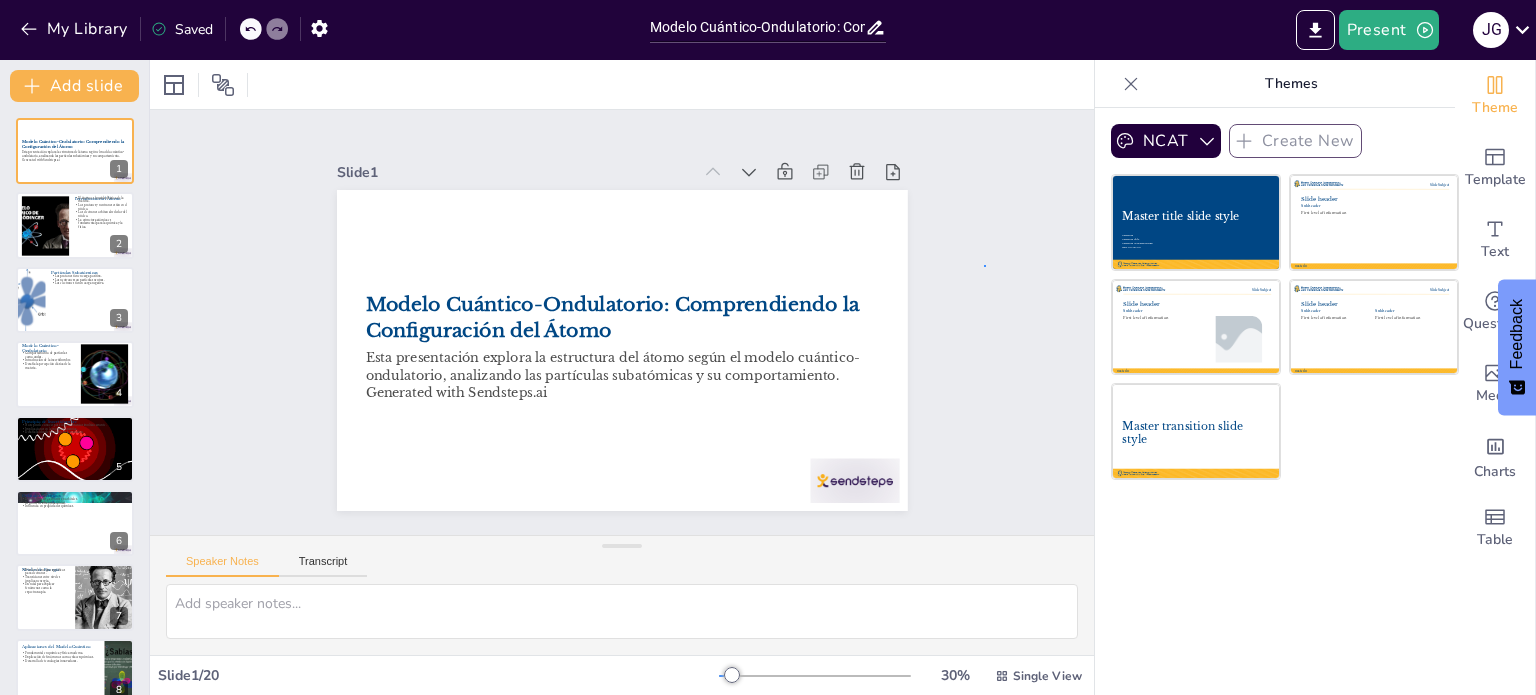 checkbox on "true" 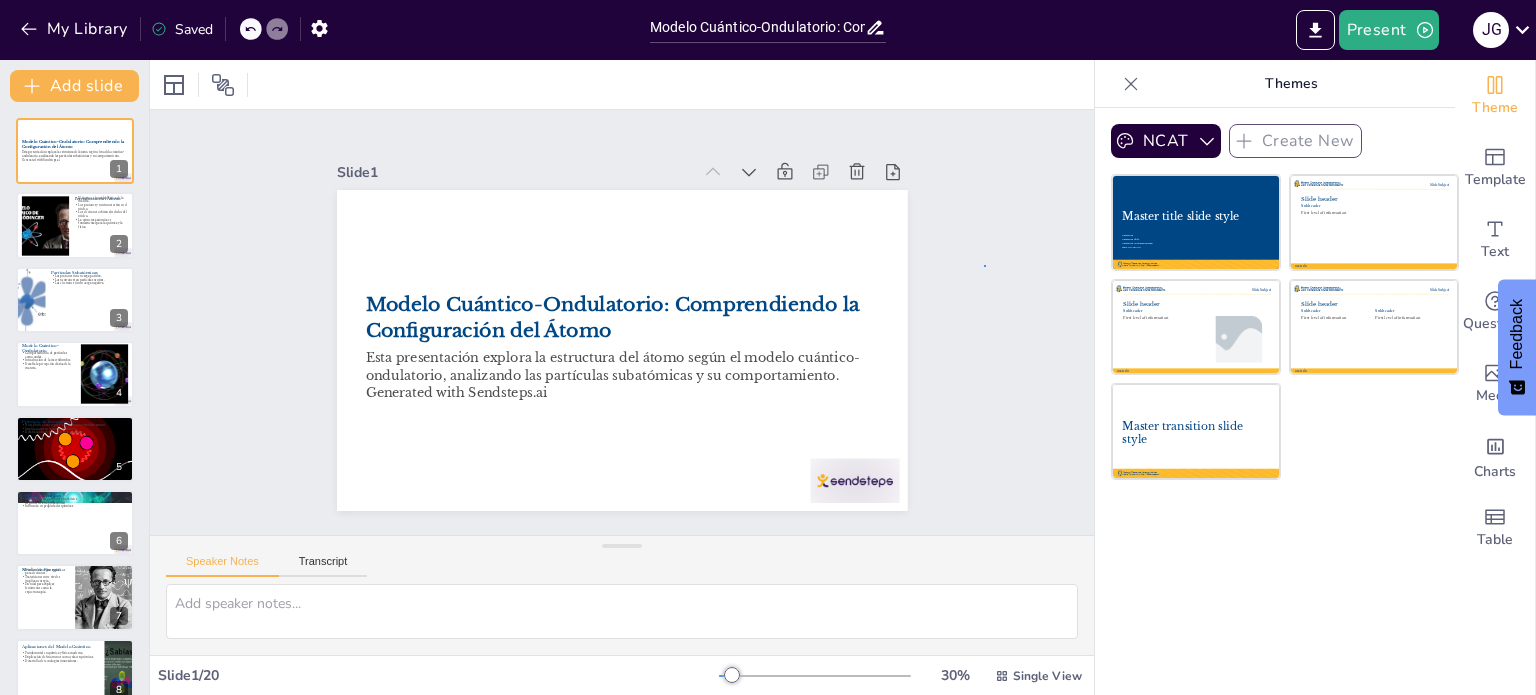 checkbox on "true" 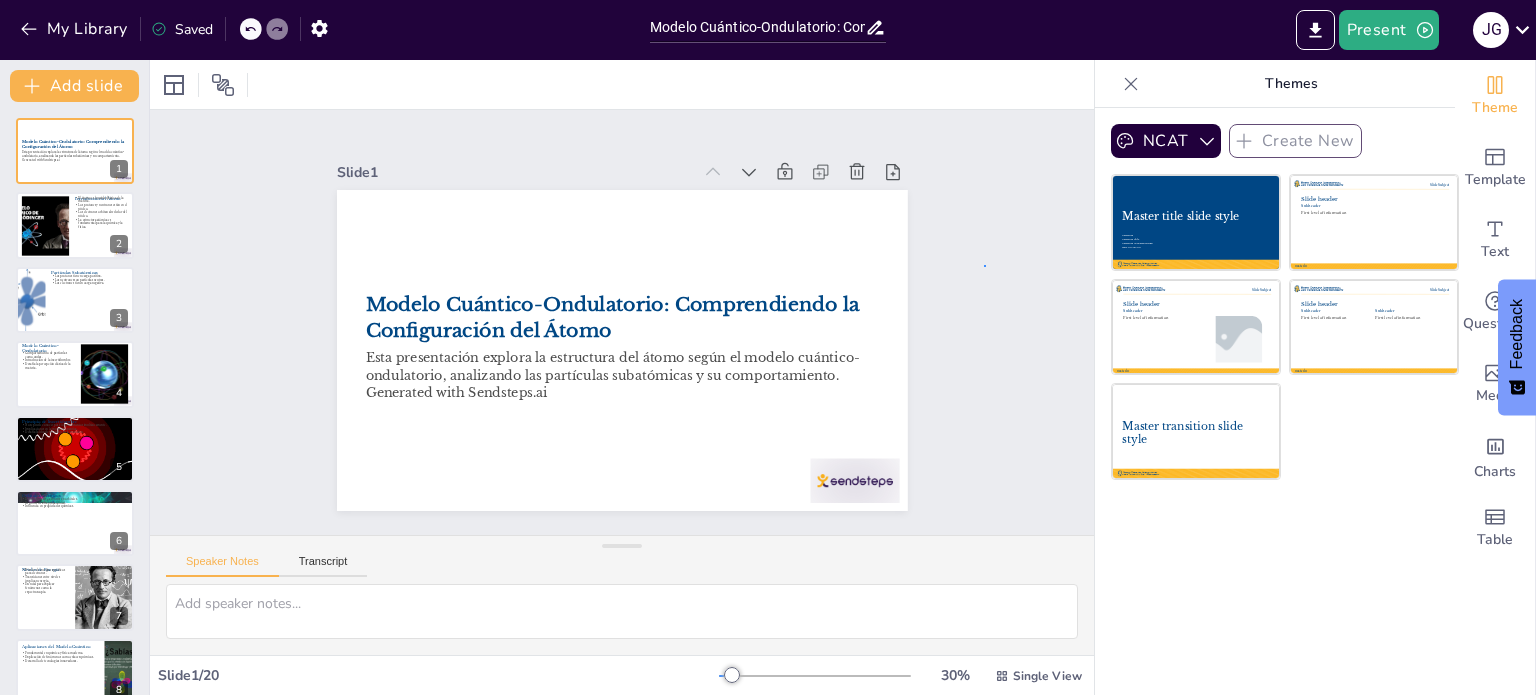 checkbox on "true" 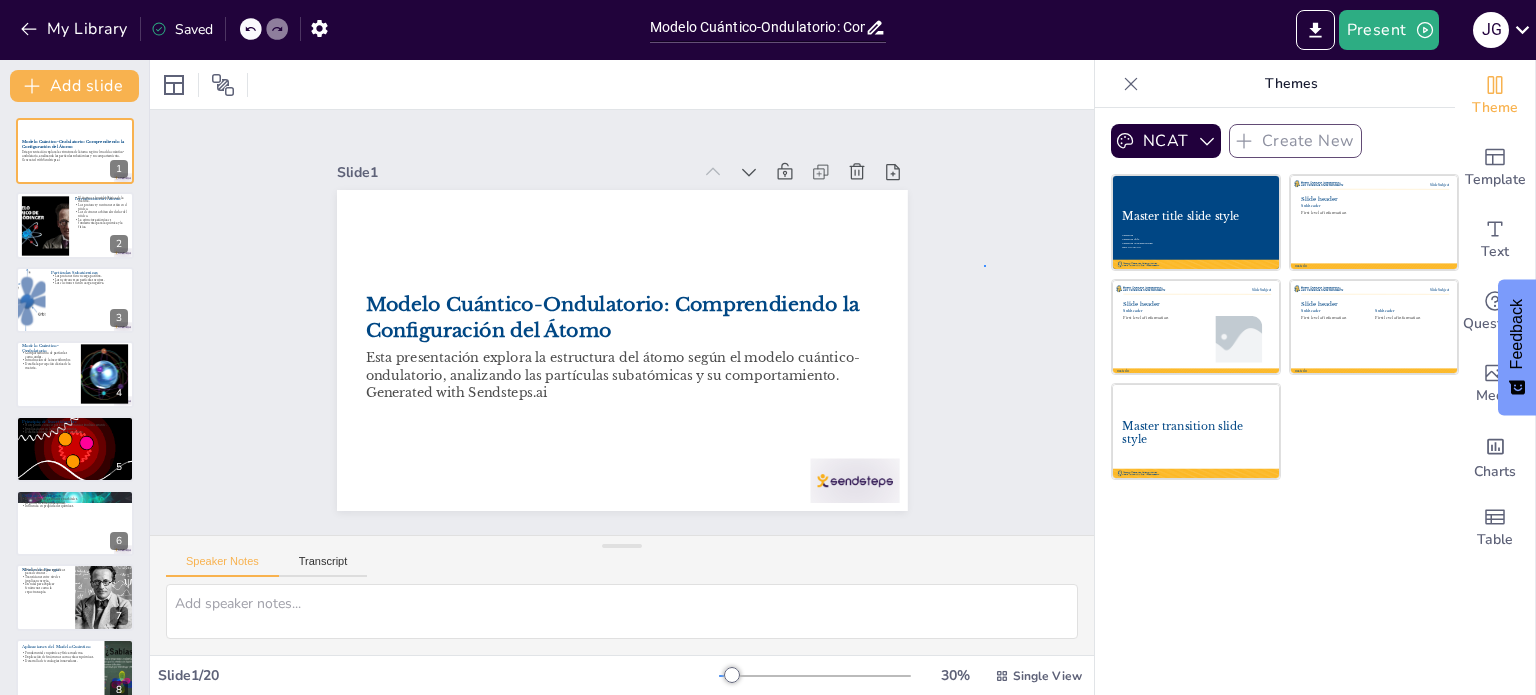checkbox on "true" 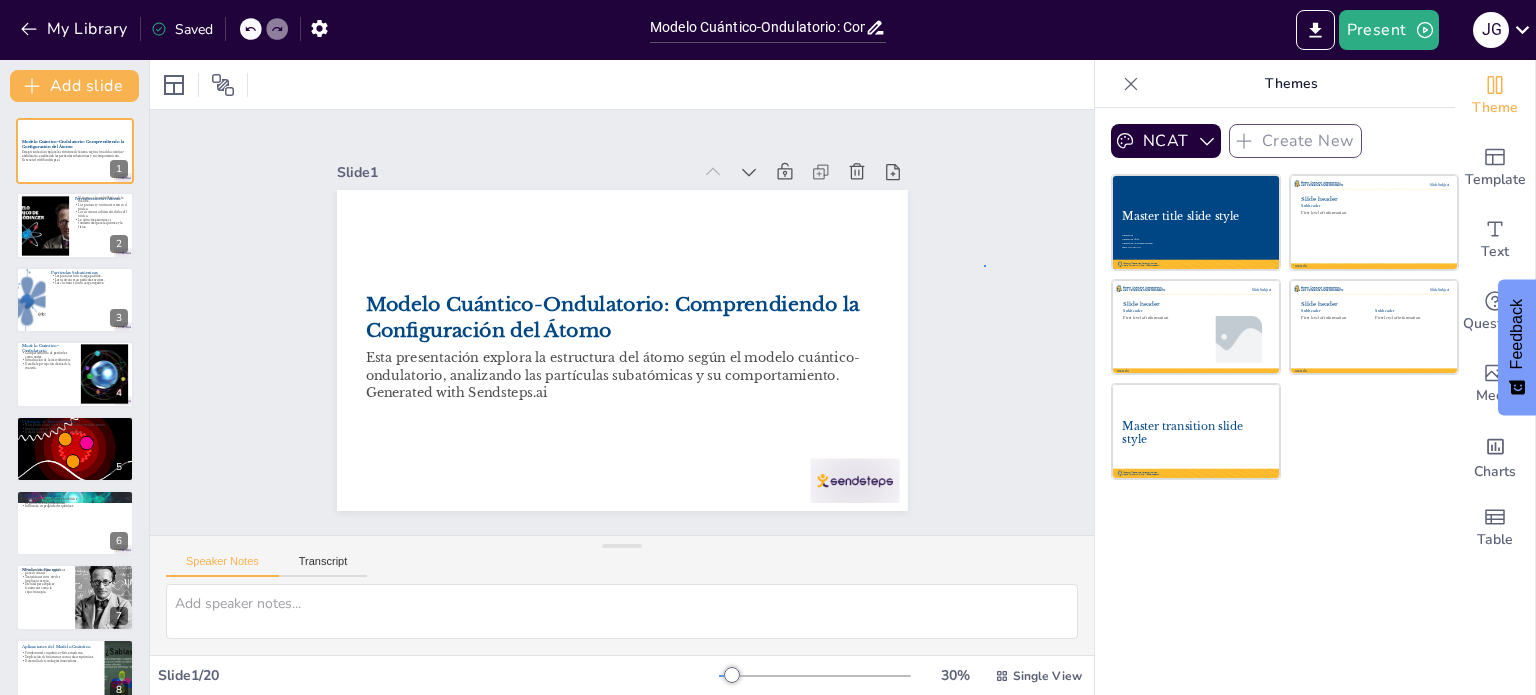 checkbox on "true" 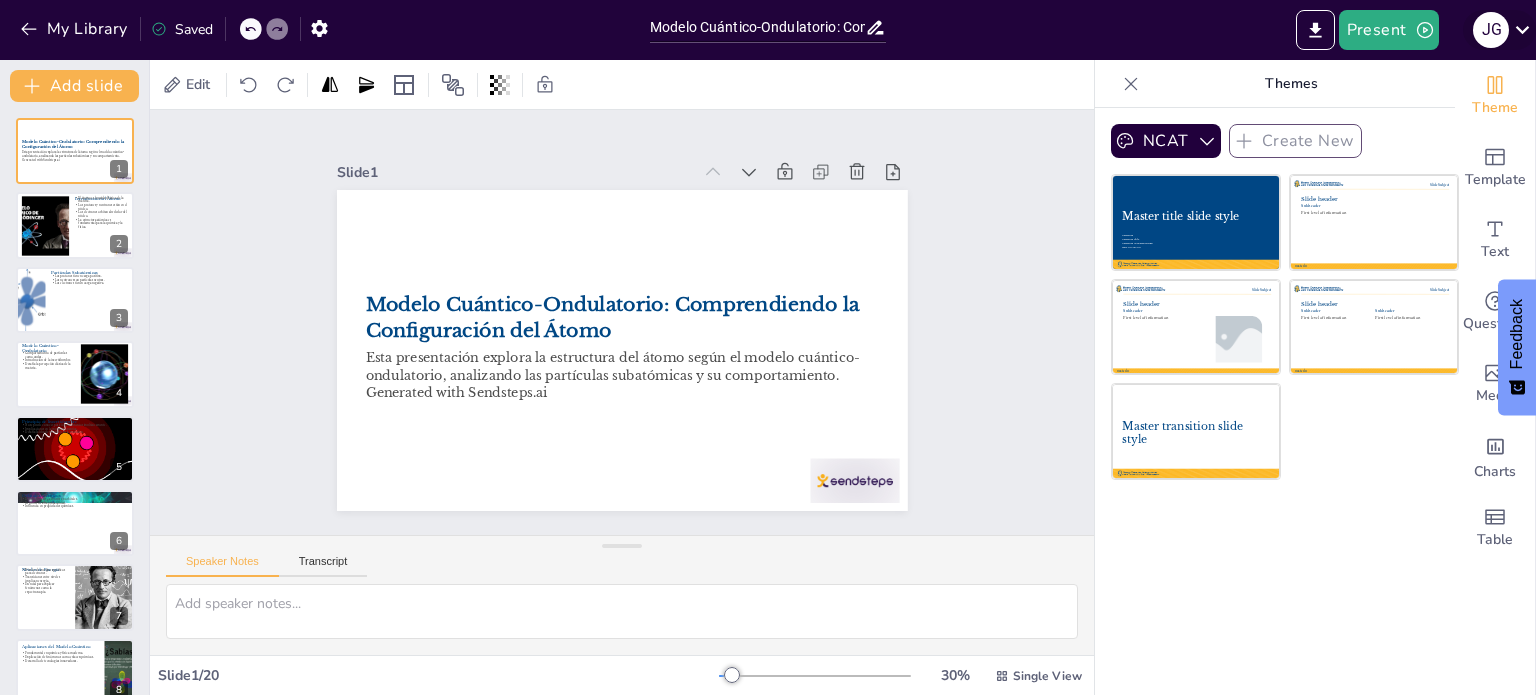 click 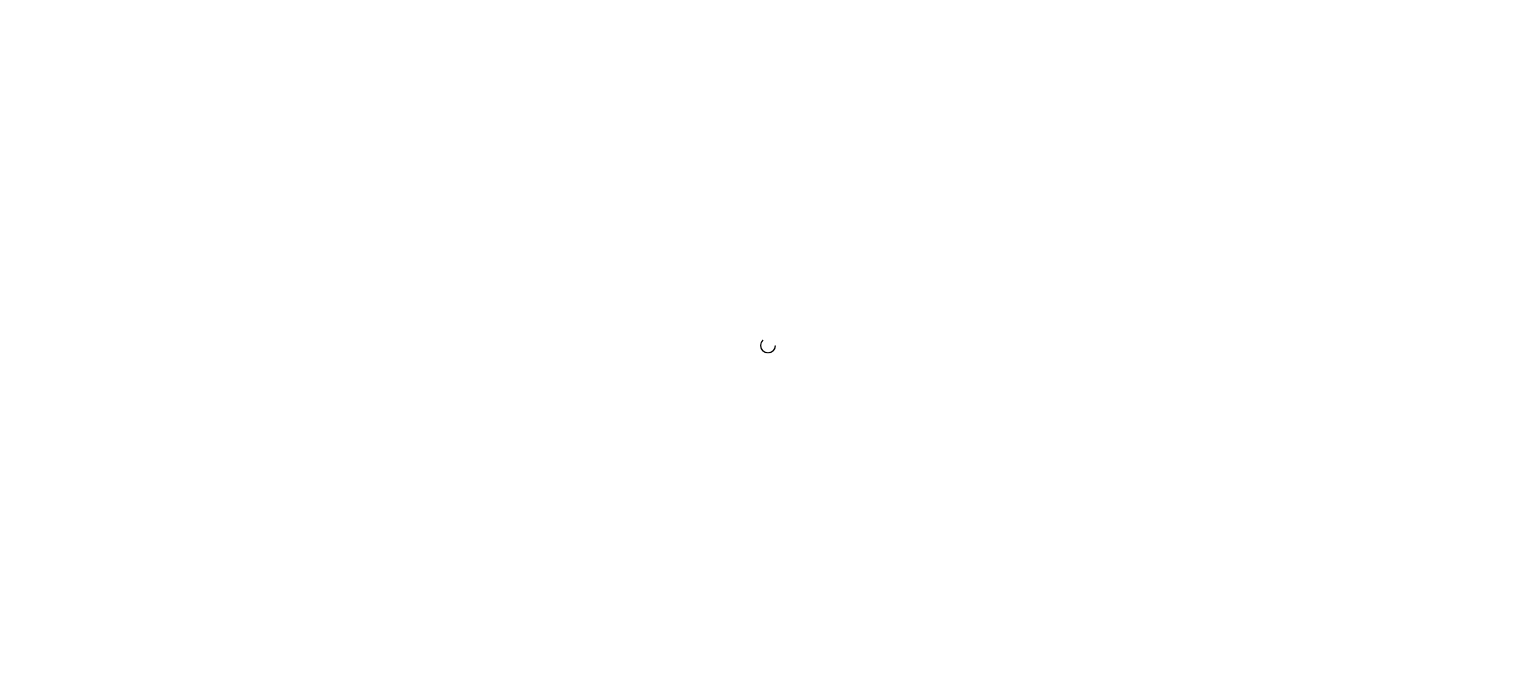 scroll, scrollTop: 0, scrollLeft: 0, axis: both 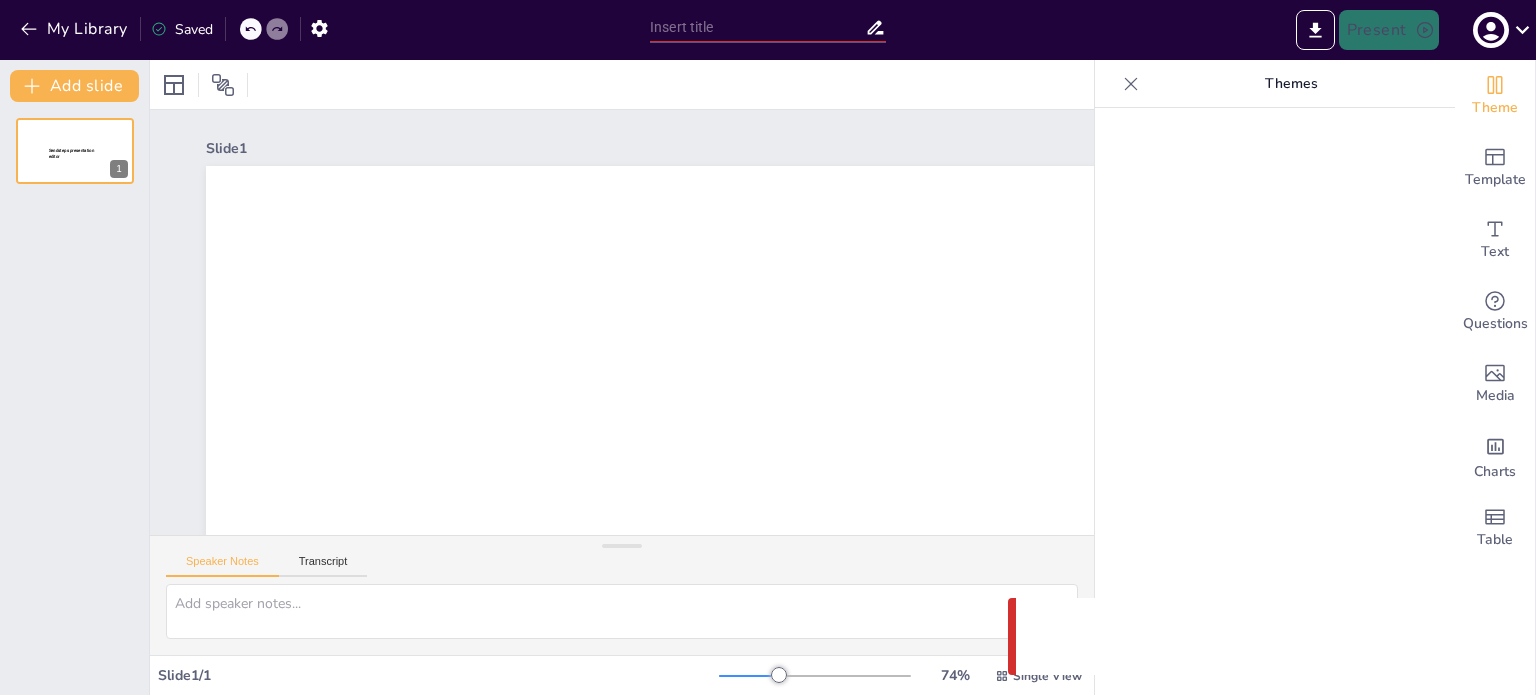 type on "Modelo Cuántico-Ondulatorio: Comprendiendo la Configuración del Átomo" 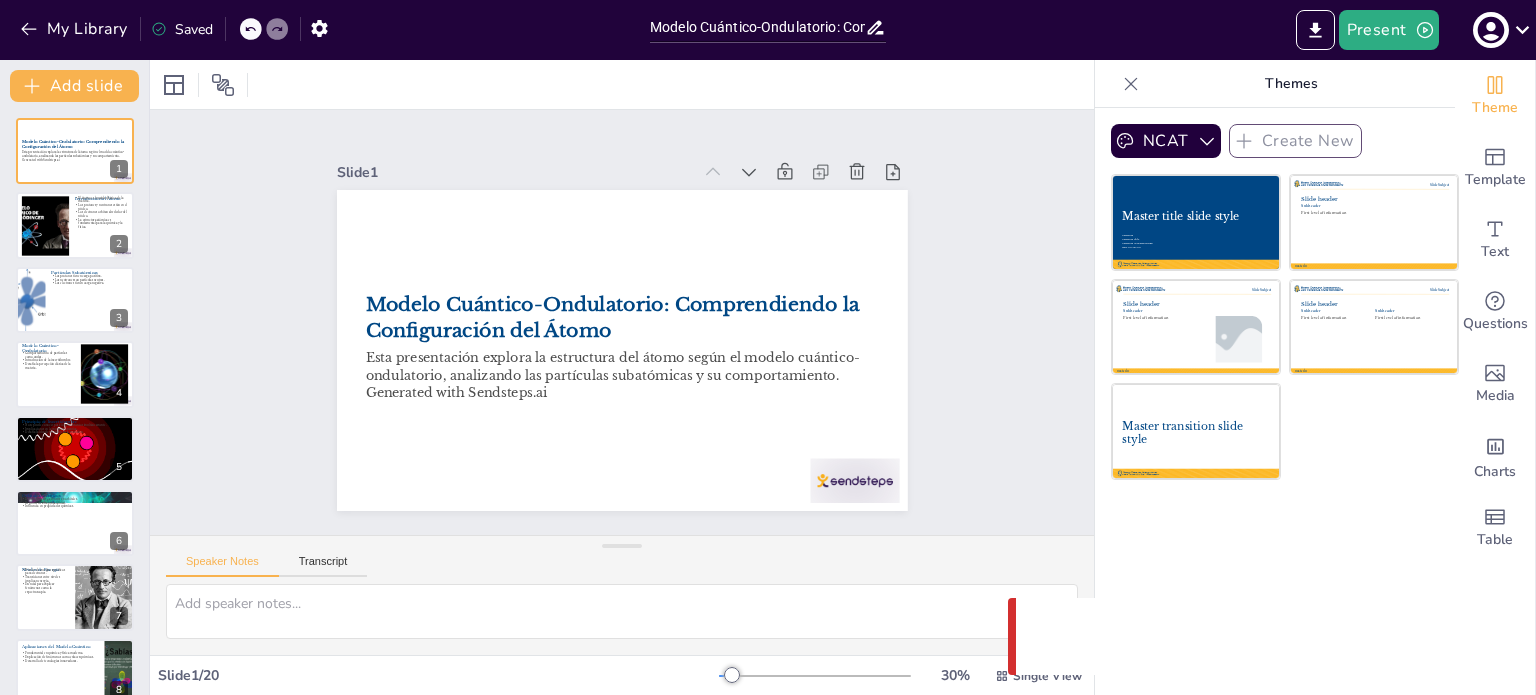 checkbox on "true" 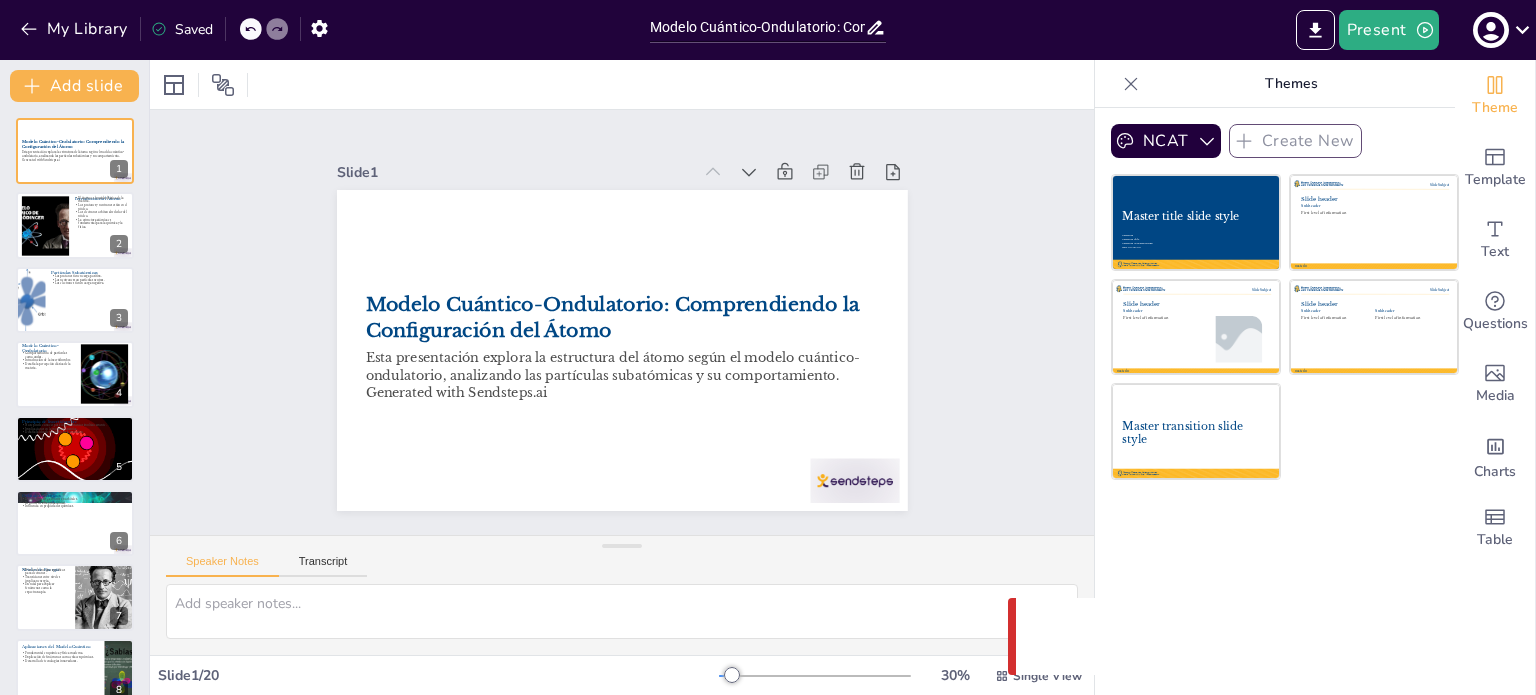 checkbox on "true" 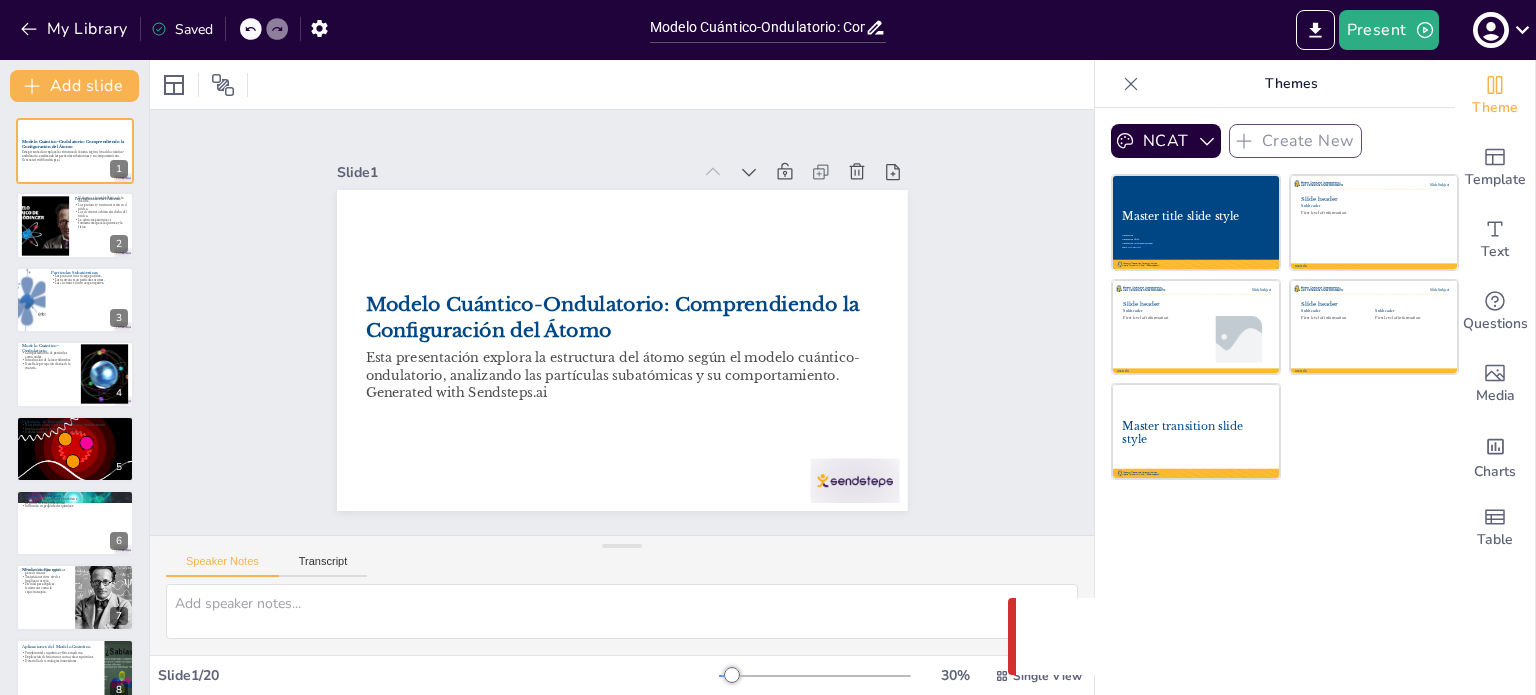 checkbox on "true" 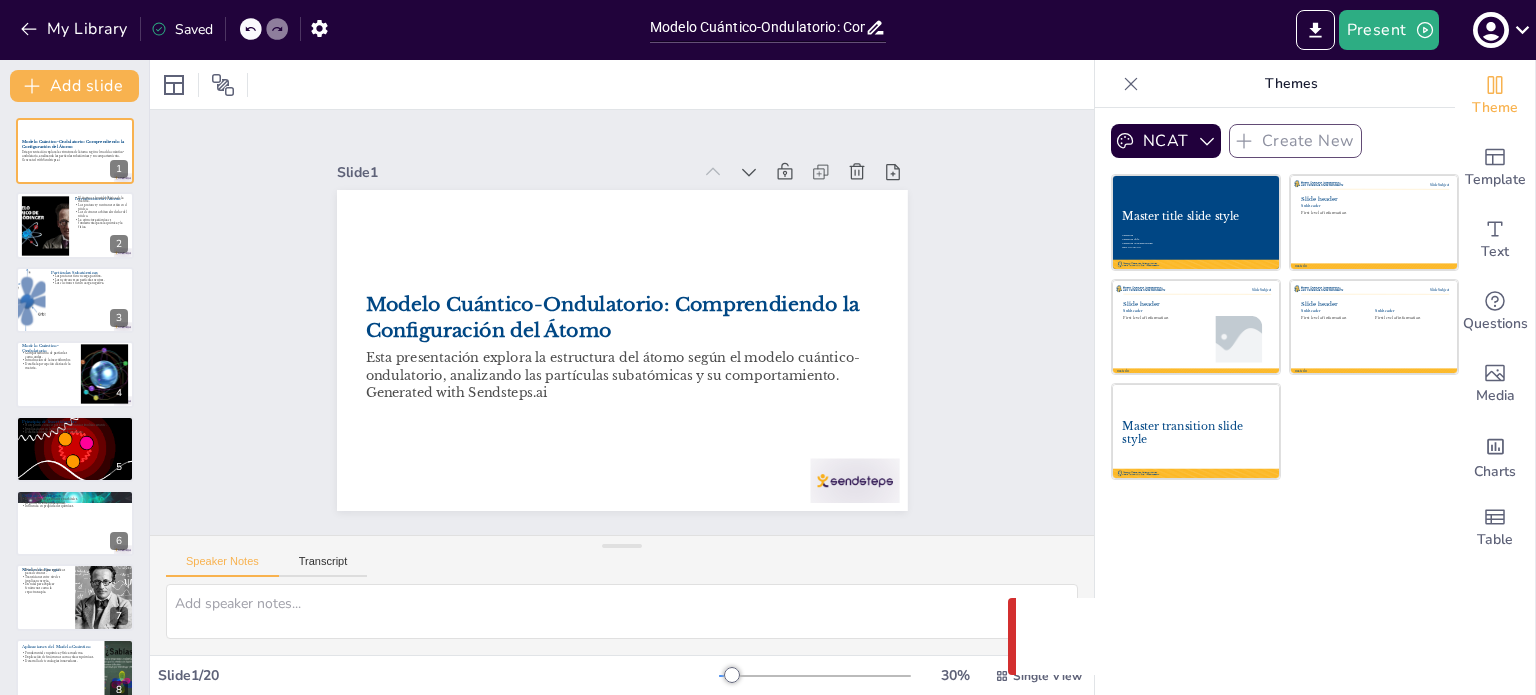 checkbox on "true" 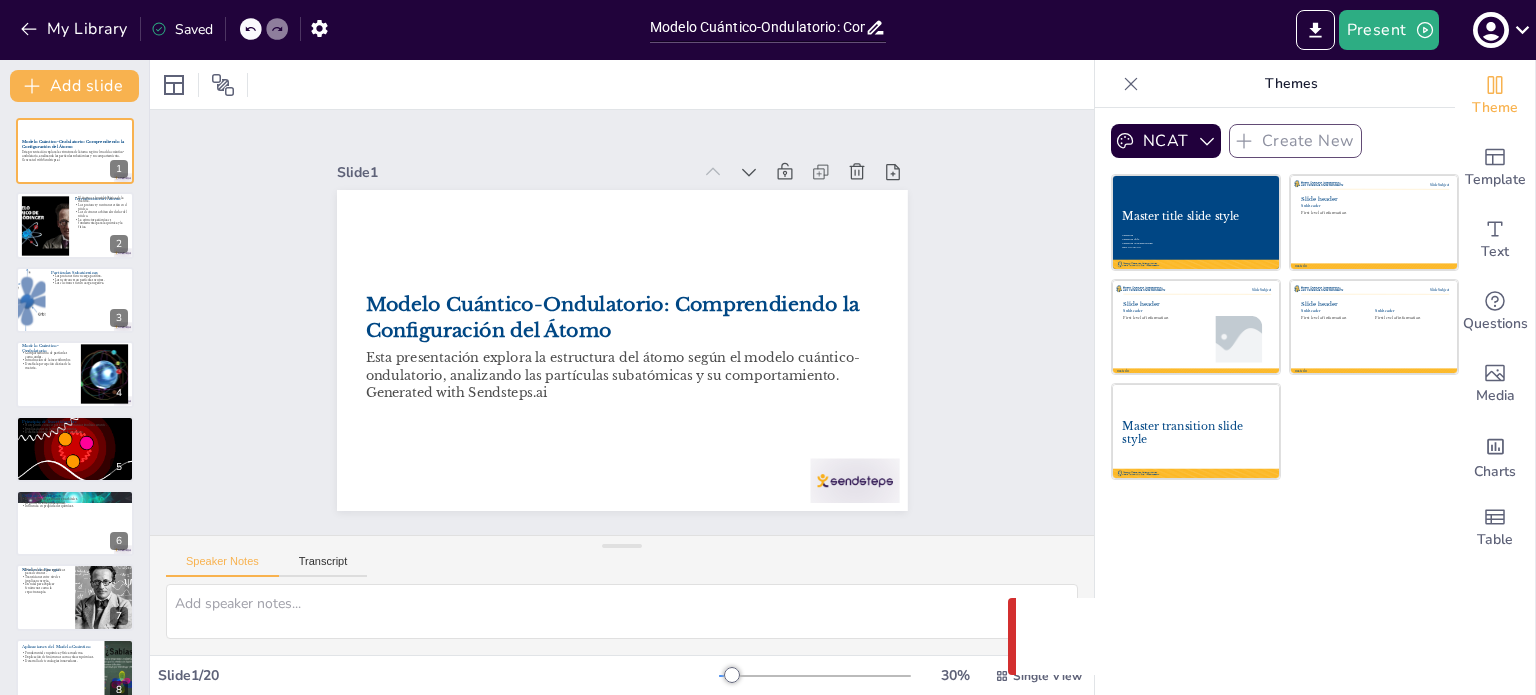 checkbox on "true" 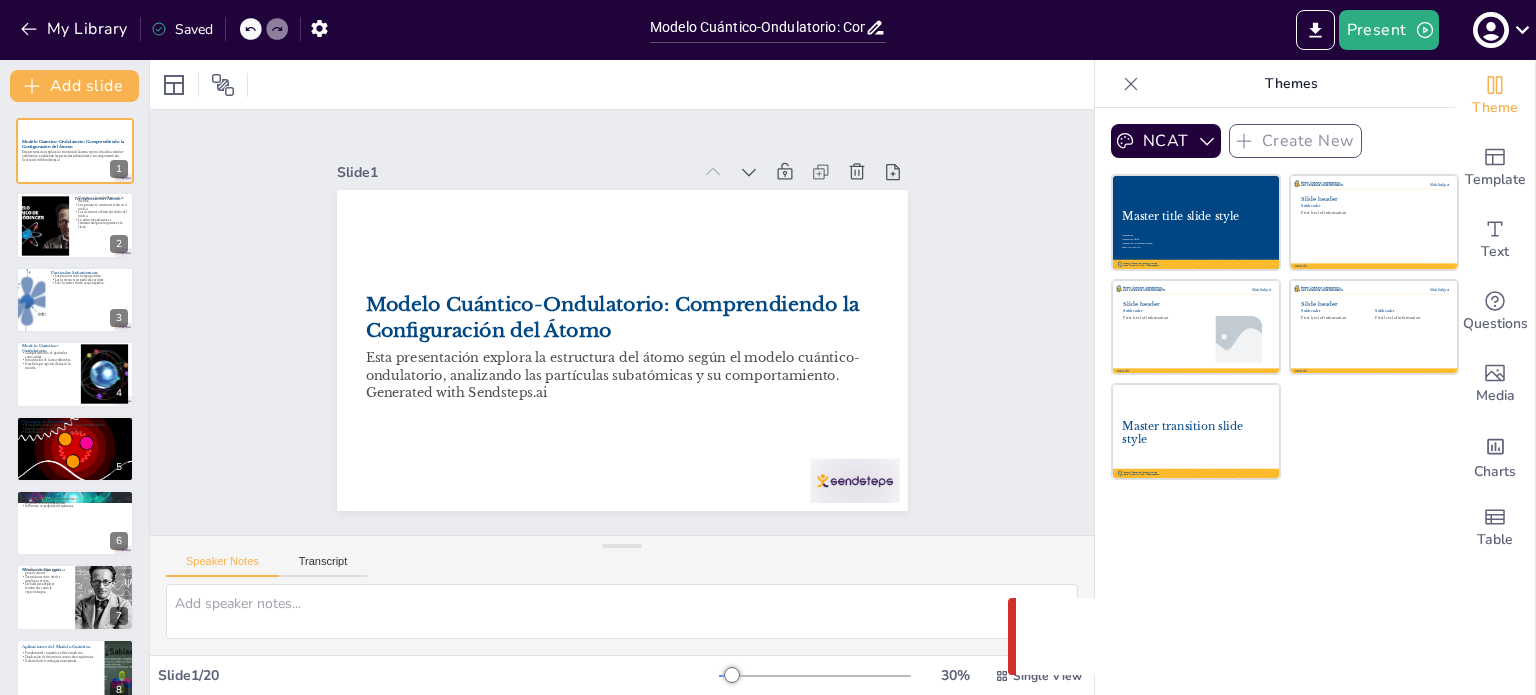 checkbox on "true" 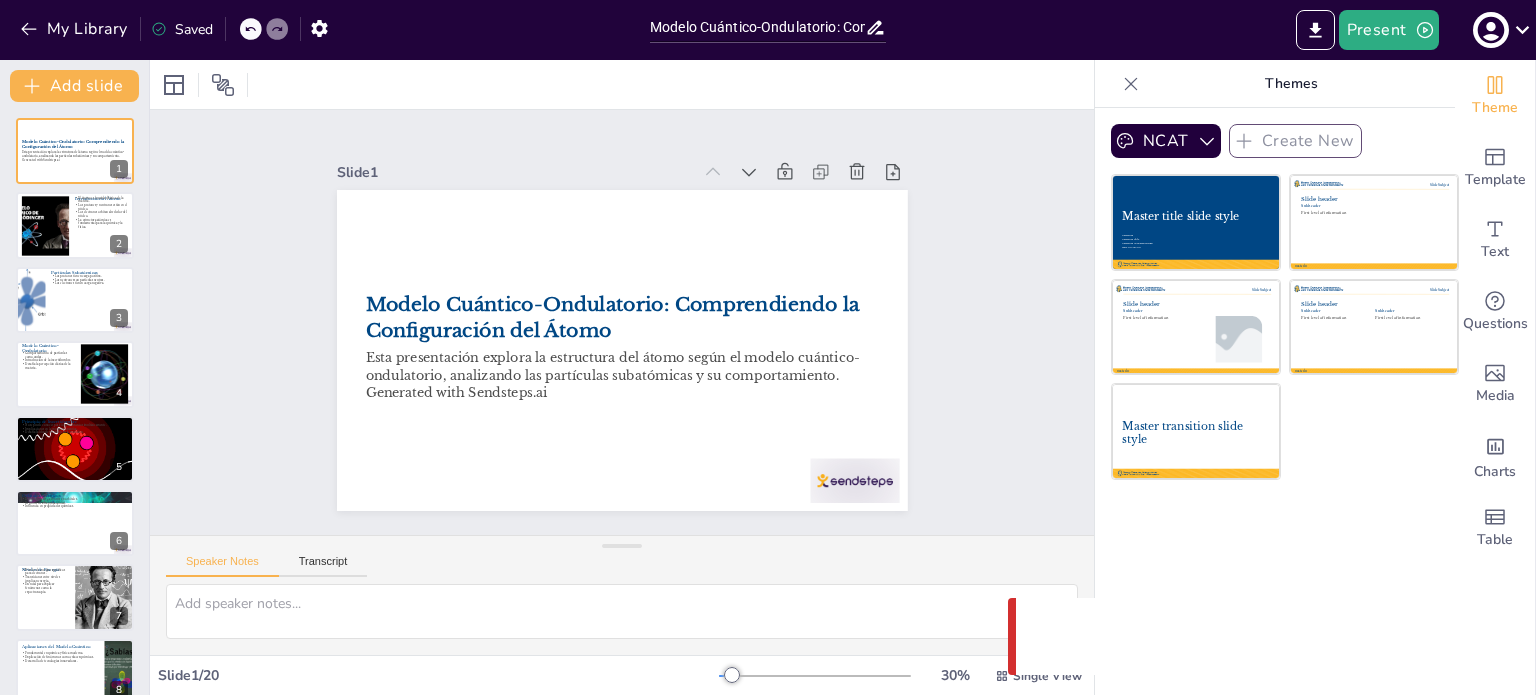 checkbox on "true" 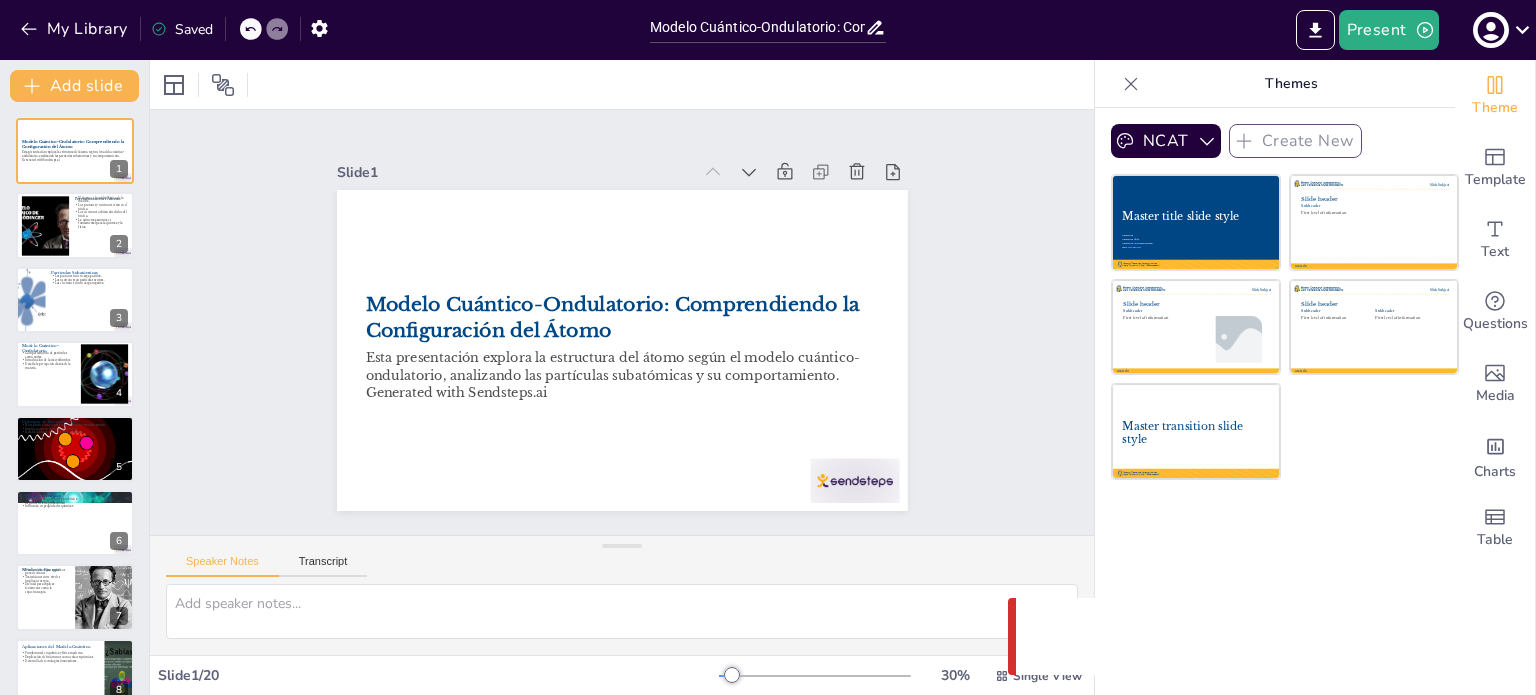 checkbox on "true" 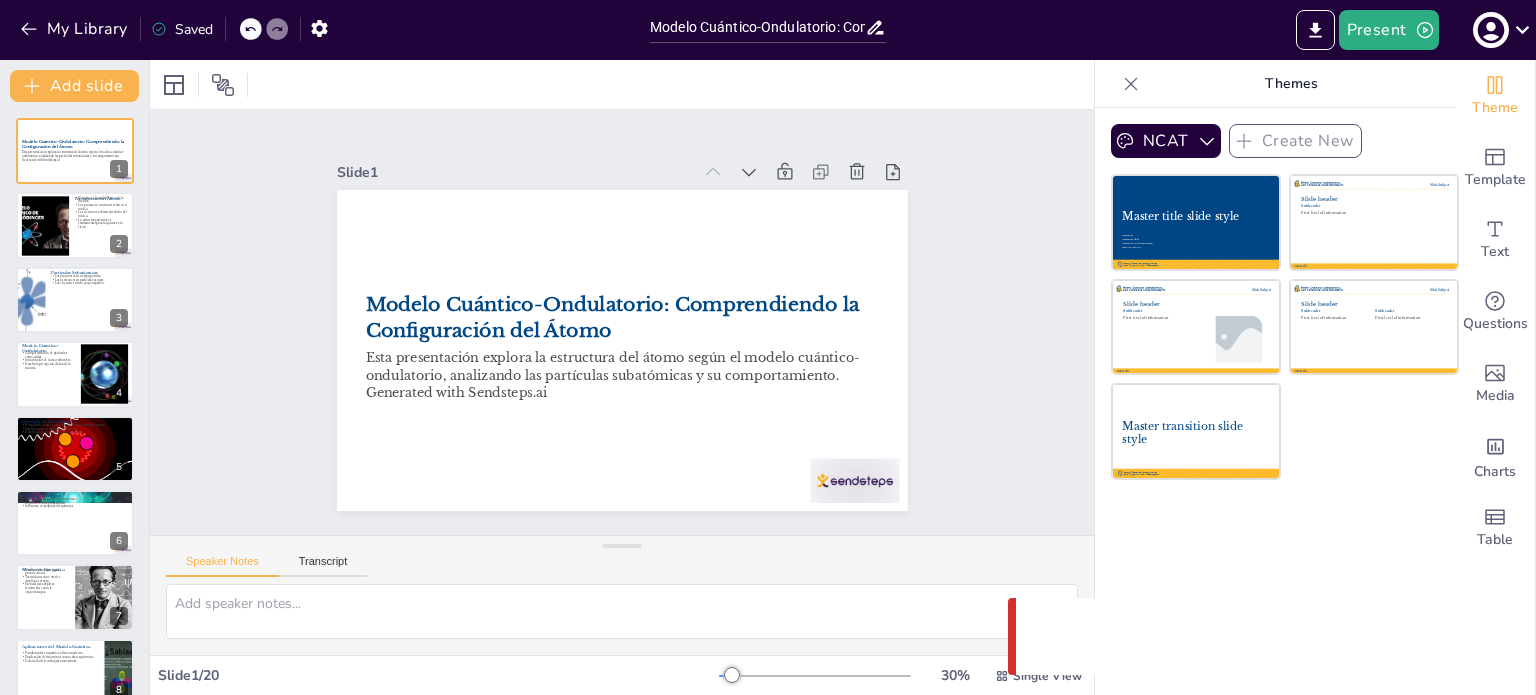 checkbox on "true" 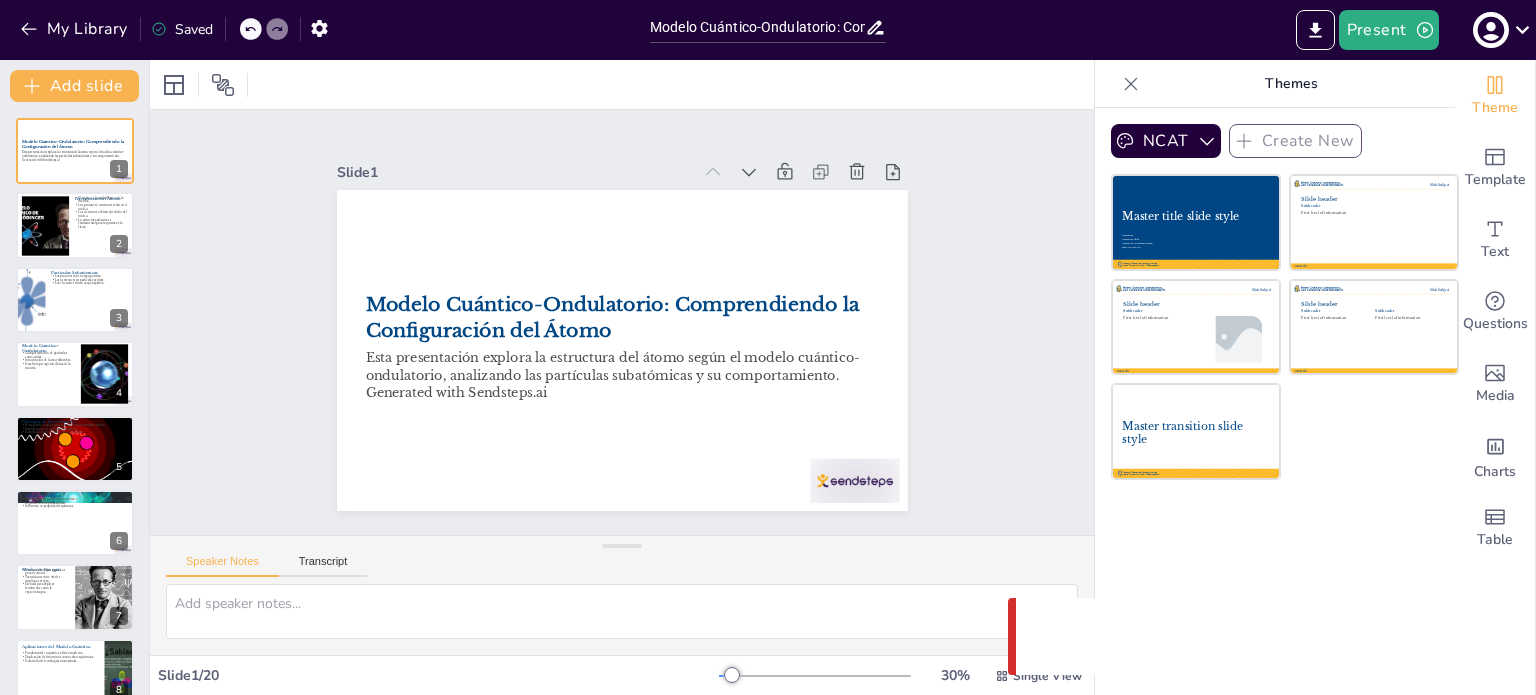 checkbox on "true" 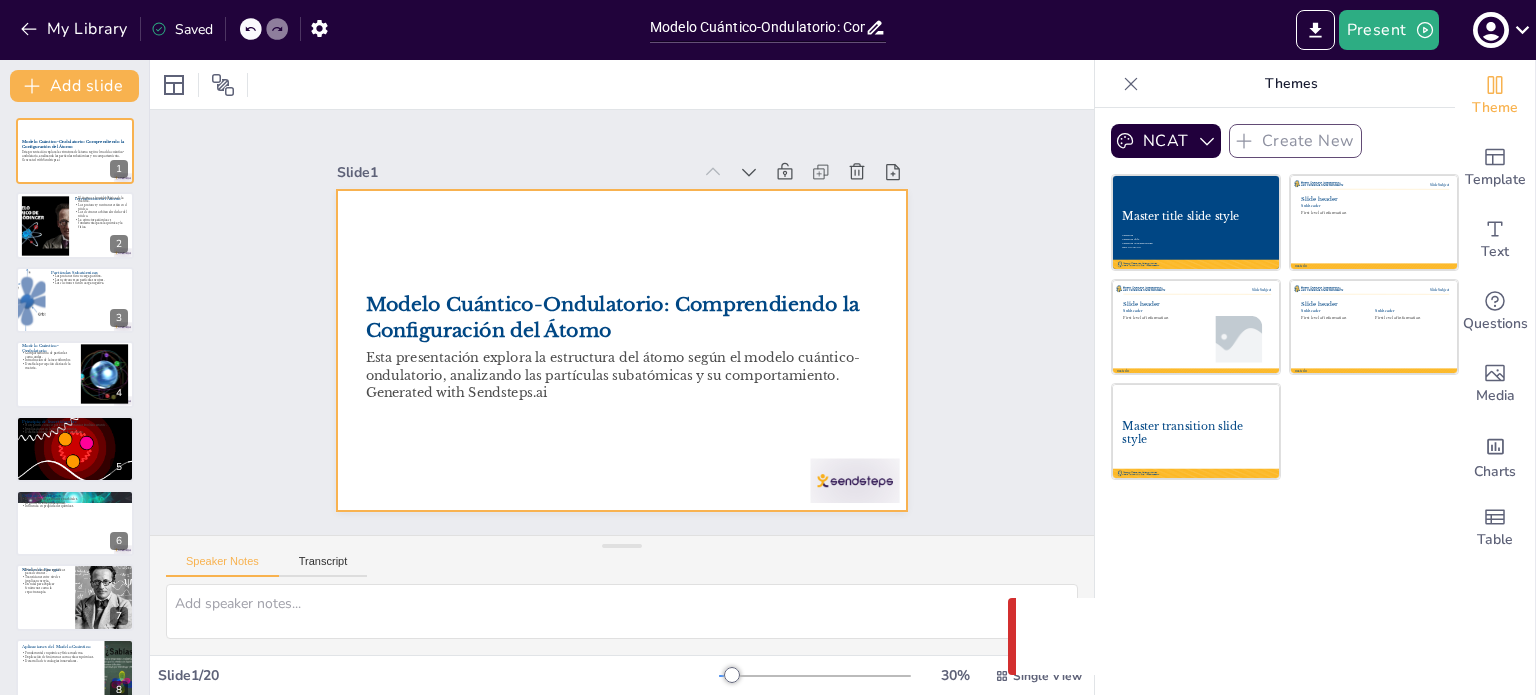 checkbox on "true" 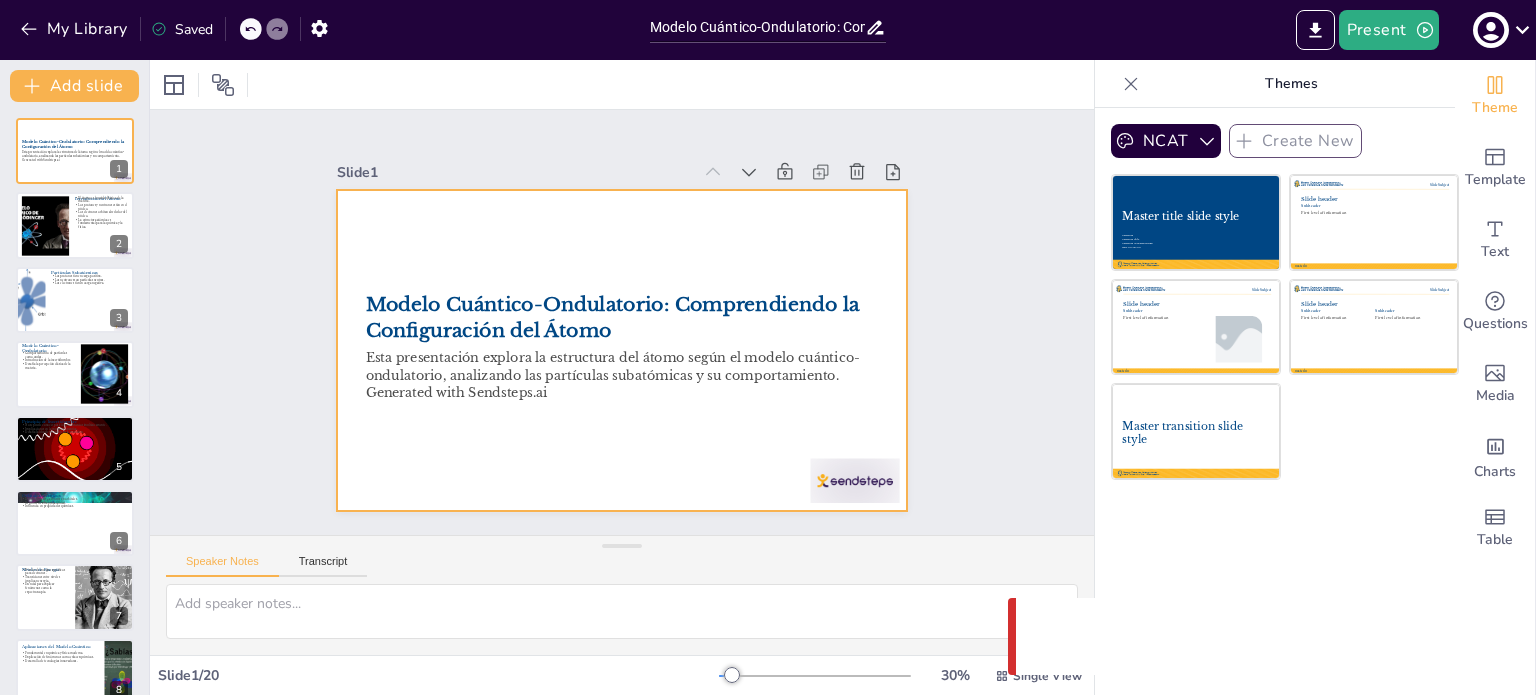 checkbox on "true" 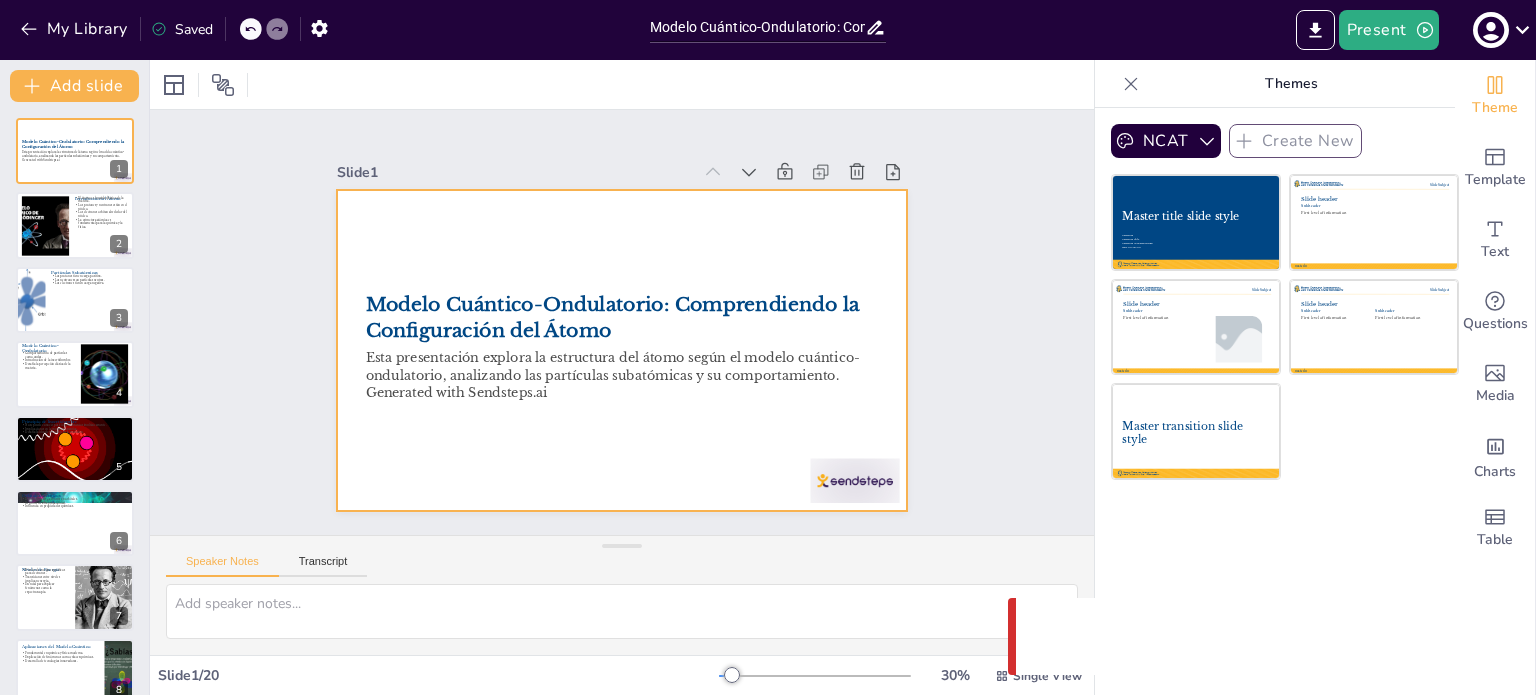checkbox on "true" 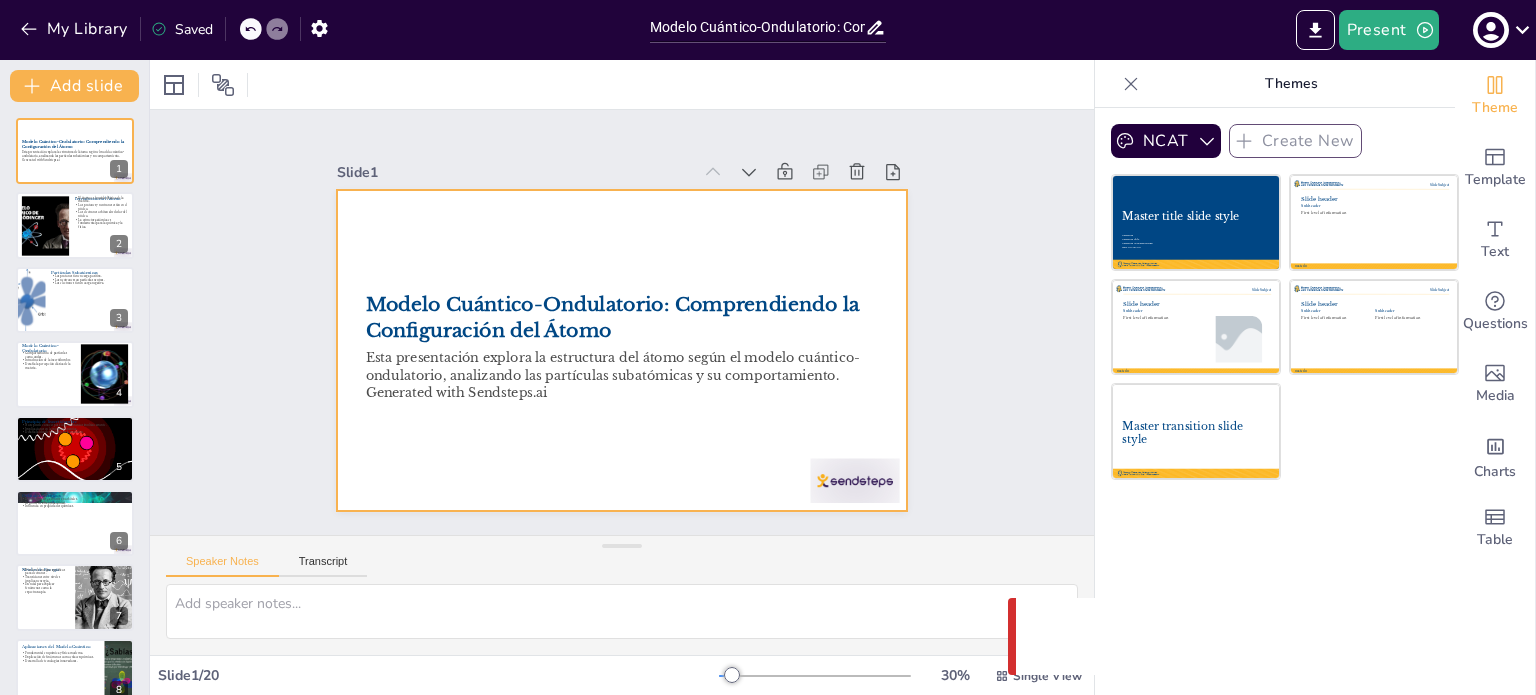 checkbox on "true" 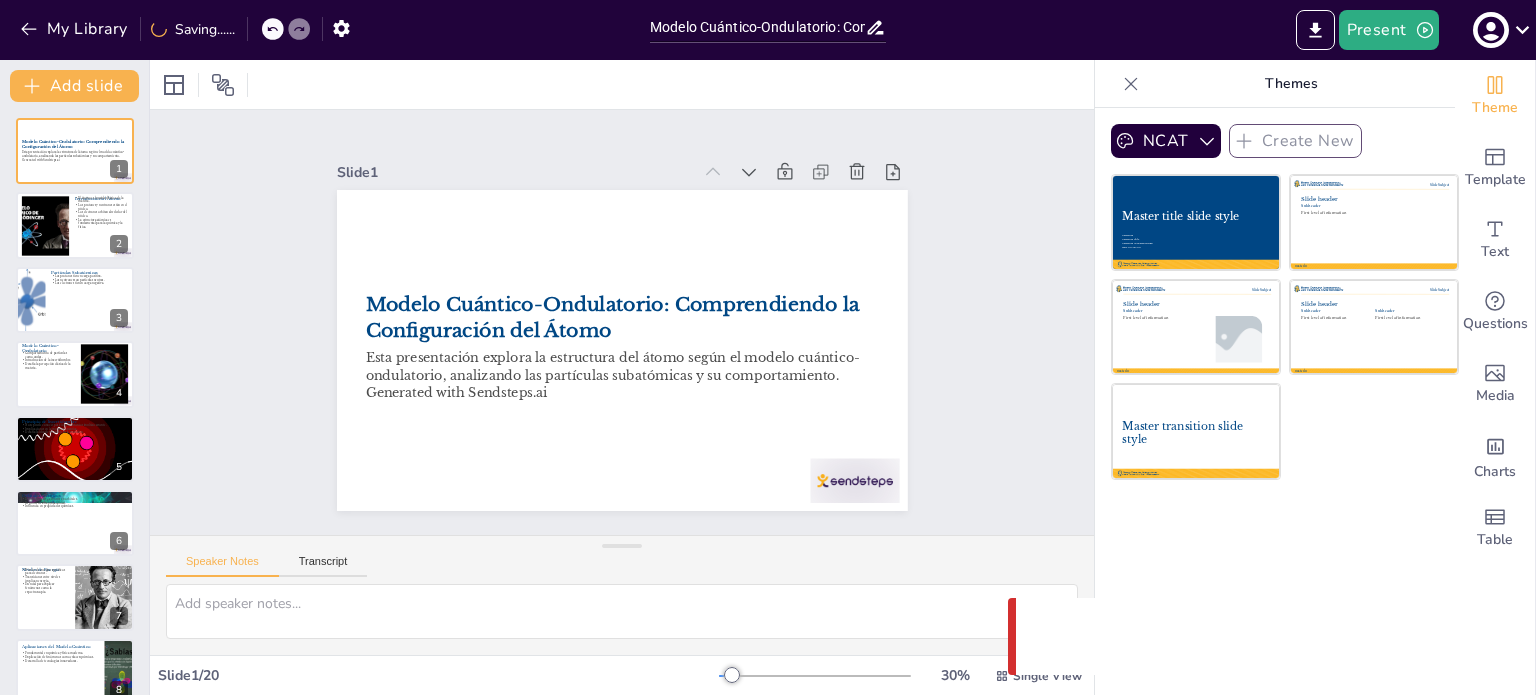 checkbox on "true" 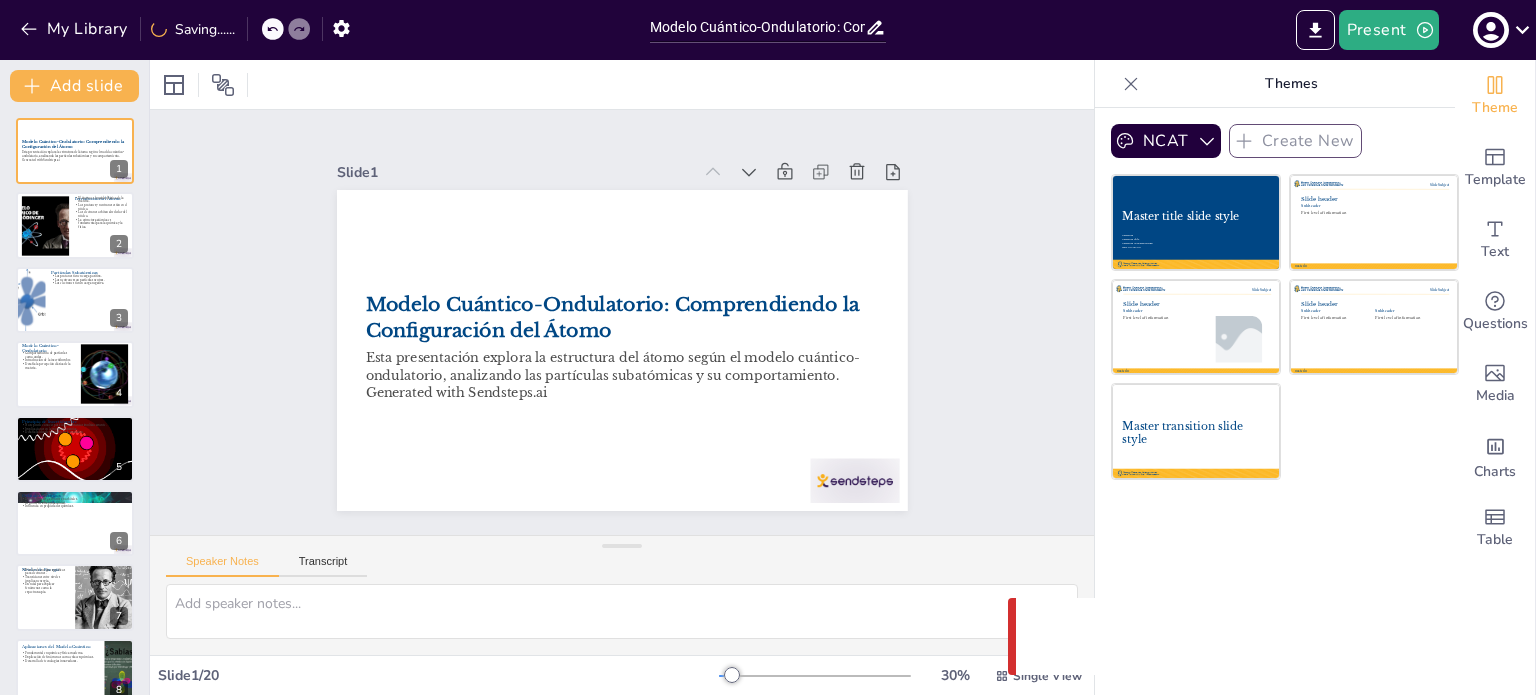 checkbox on "true" 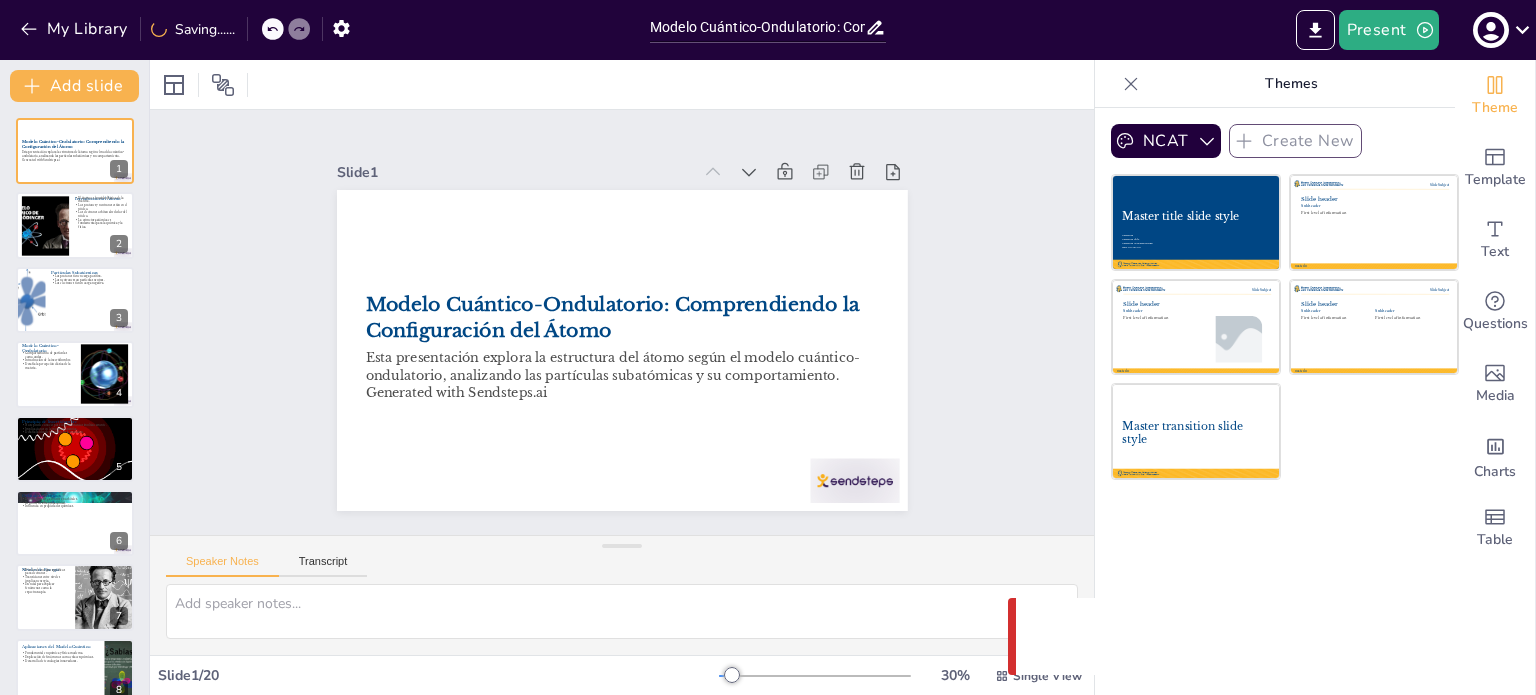checkbox on "true" 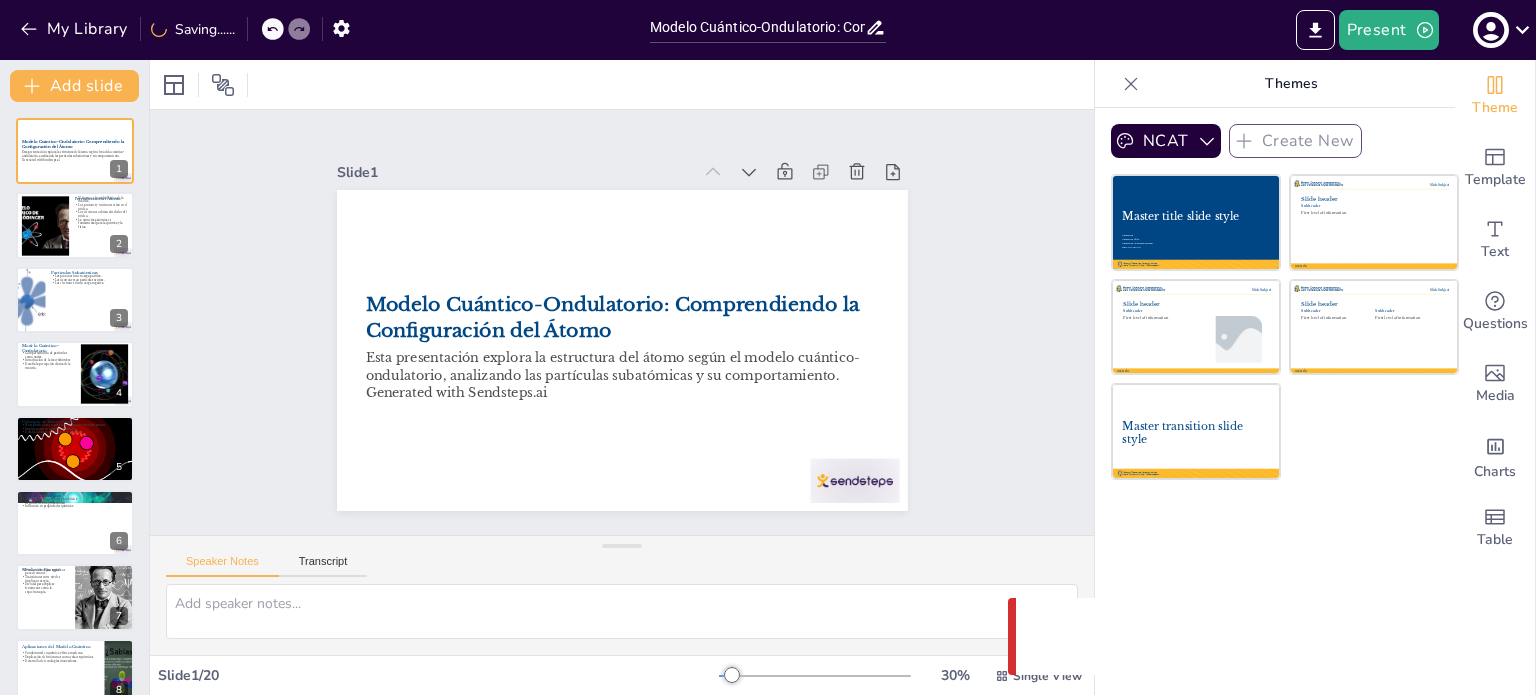 checkbox on "true" 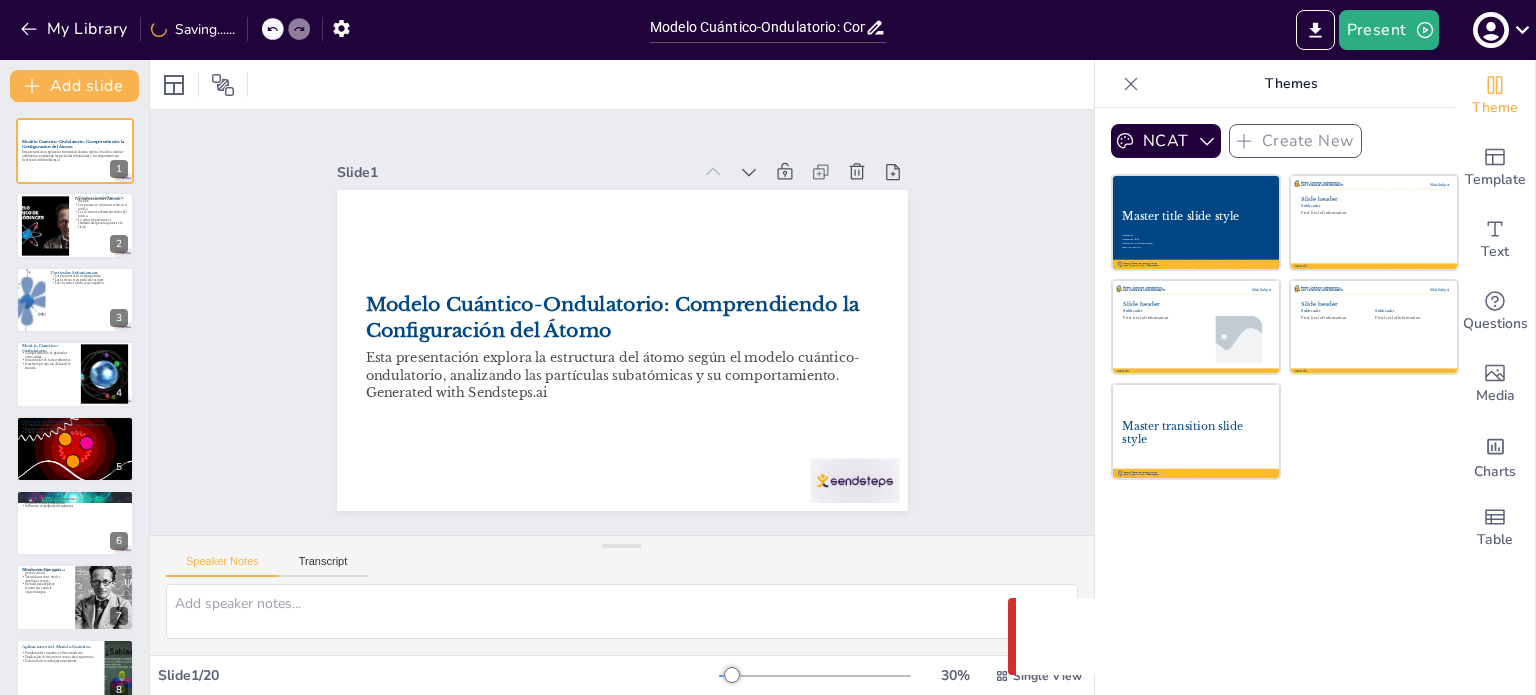 checkbox on "true" 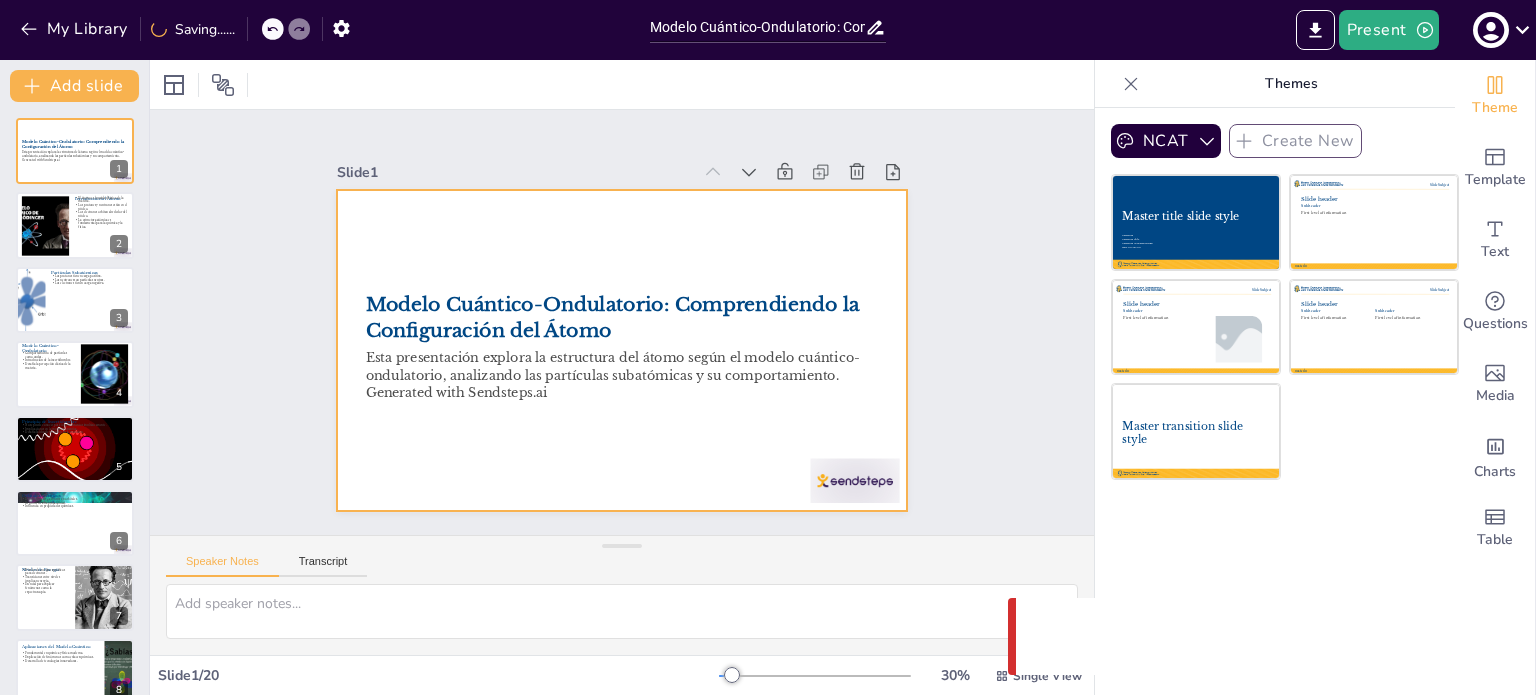 checkbox on "true" 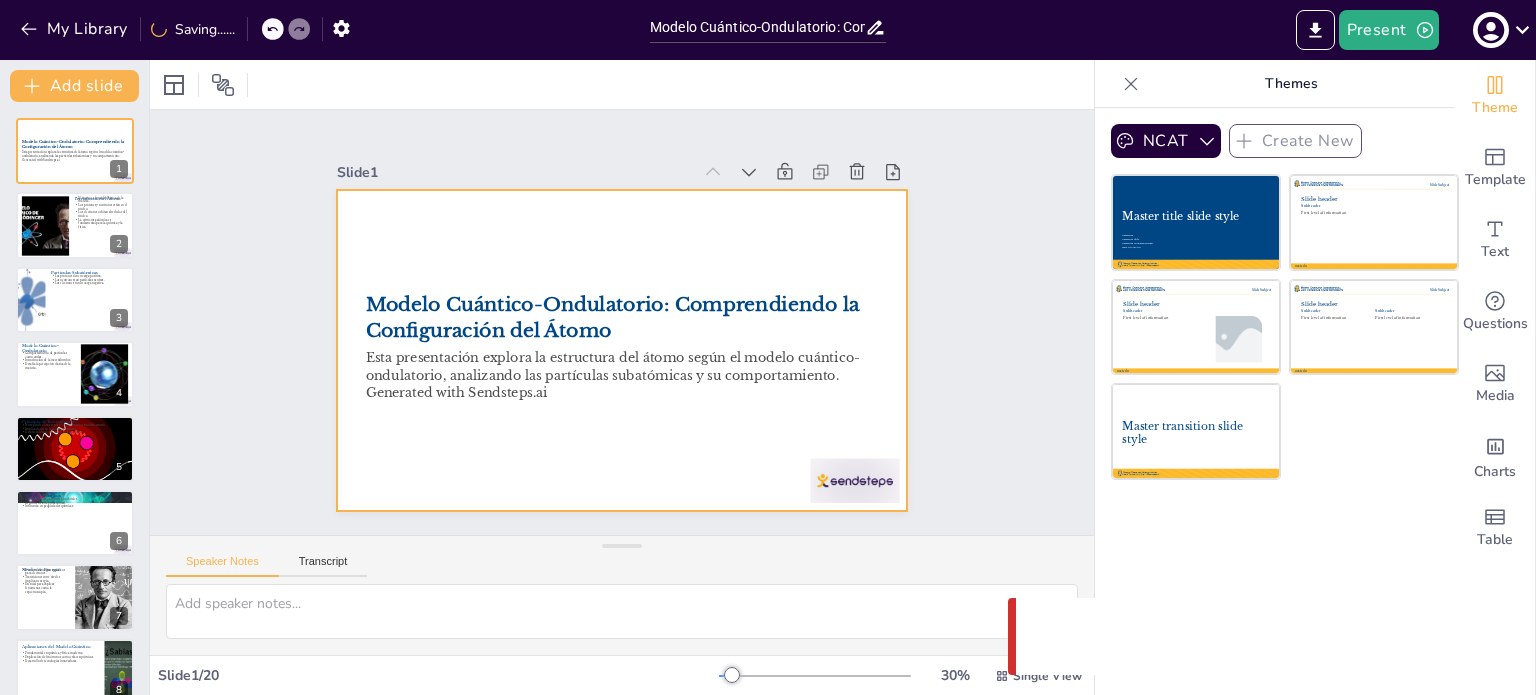 checkbox on "true" 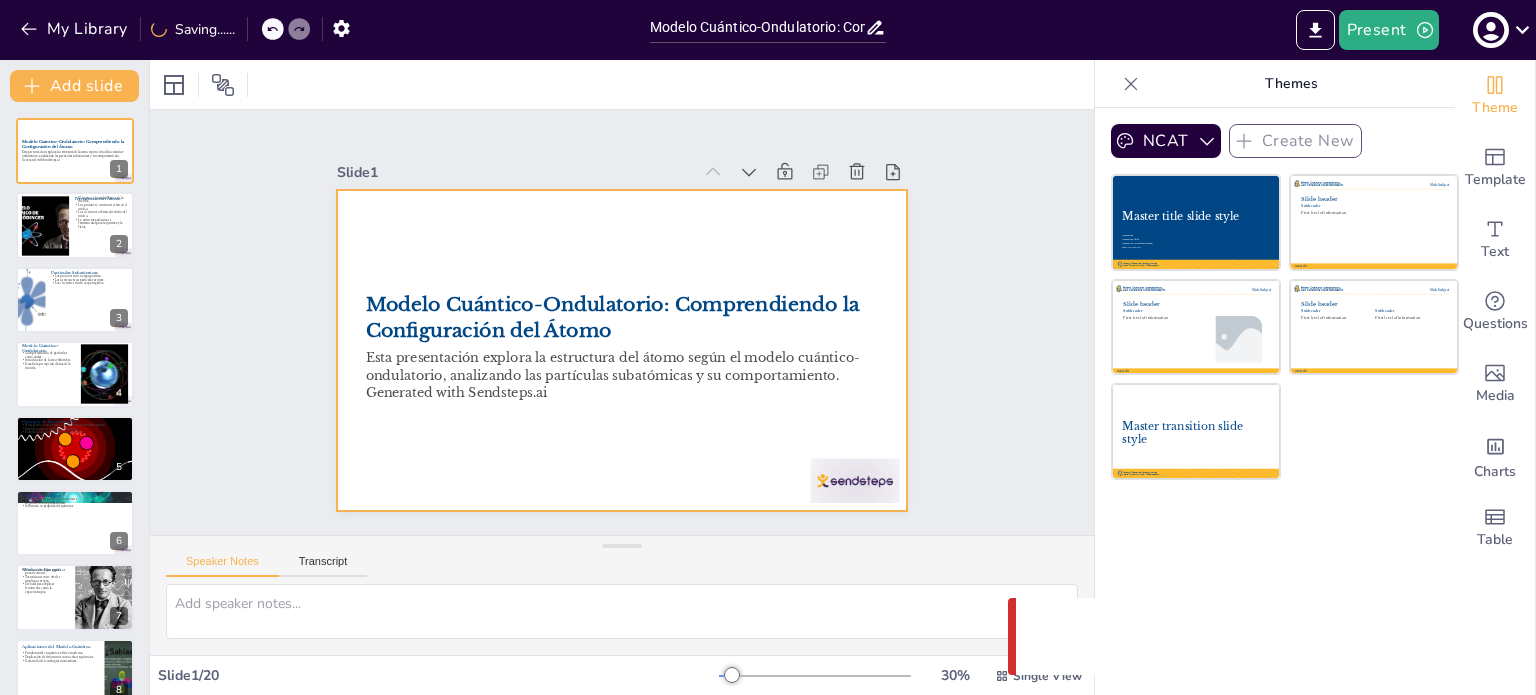 checkbox on "true" 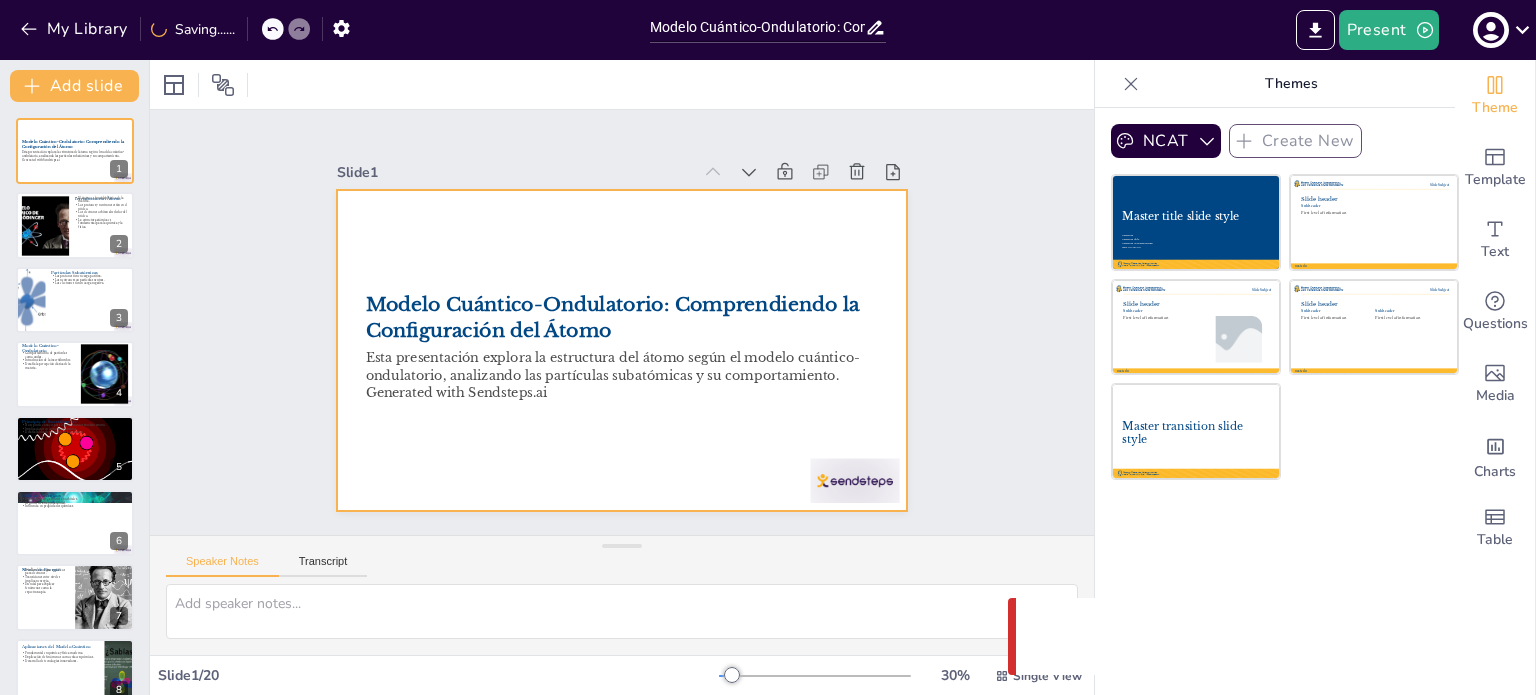 checkbox on "true" 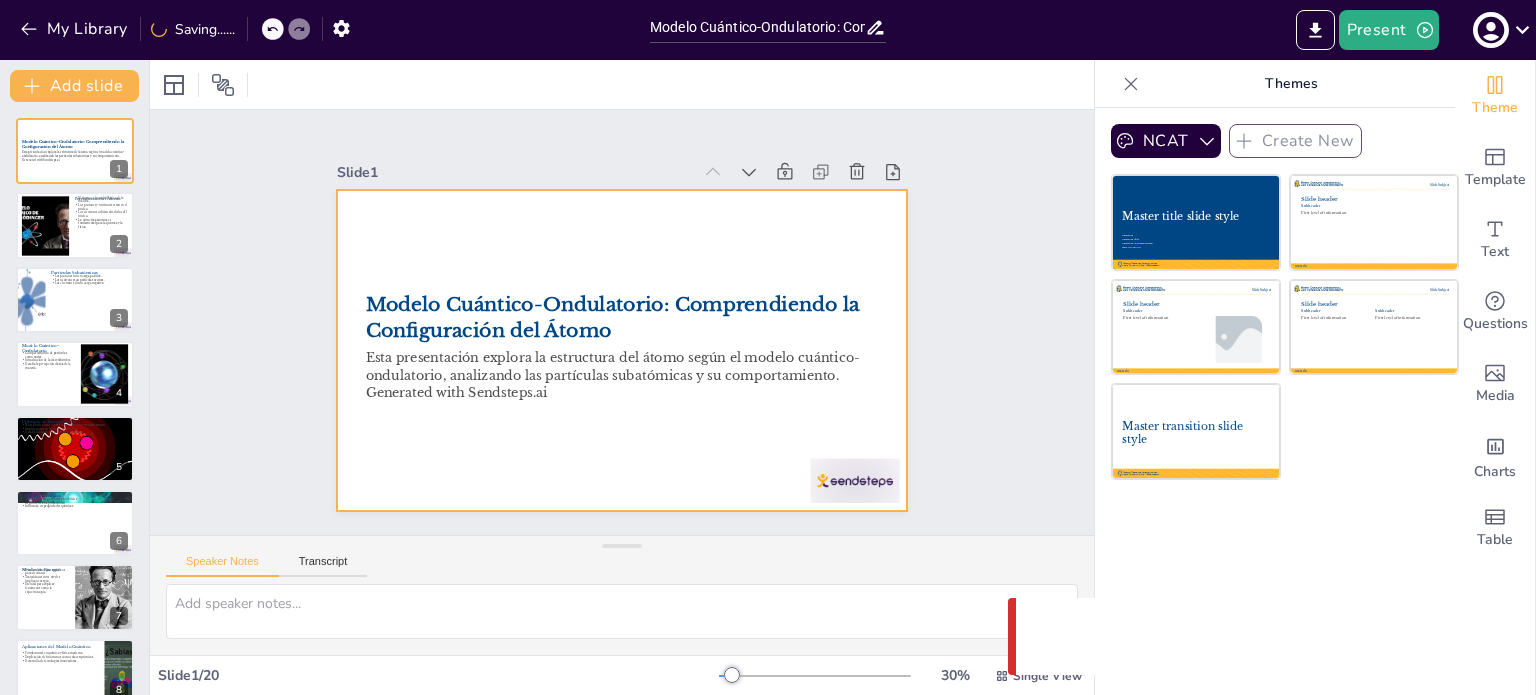 checkbox on "true" 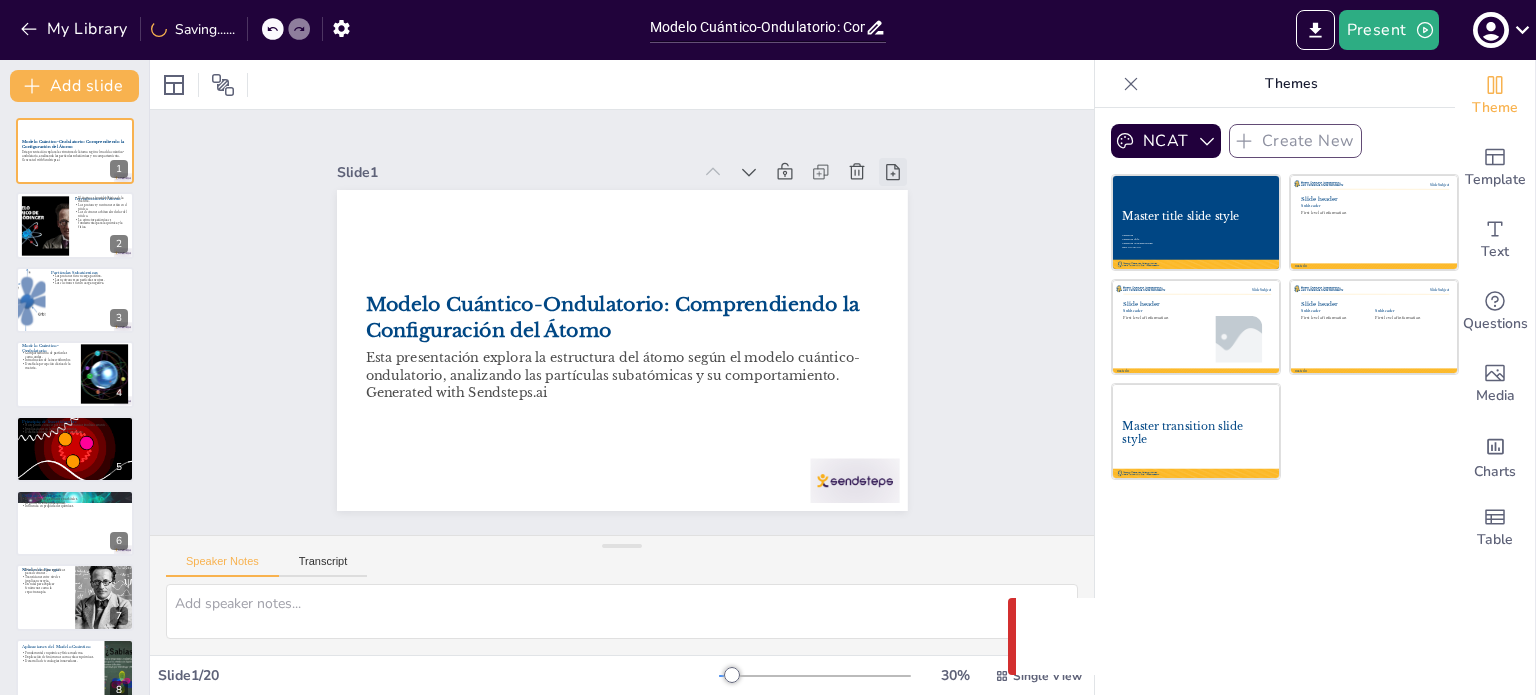checkbox on "true" 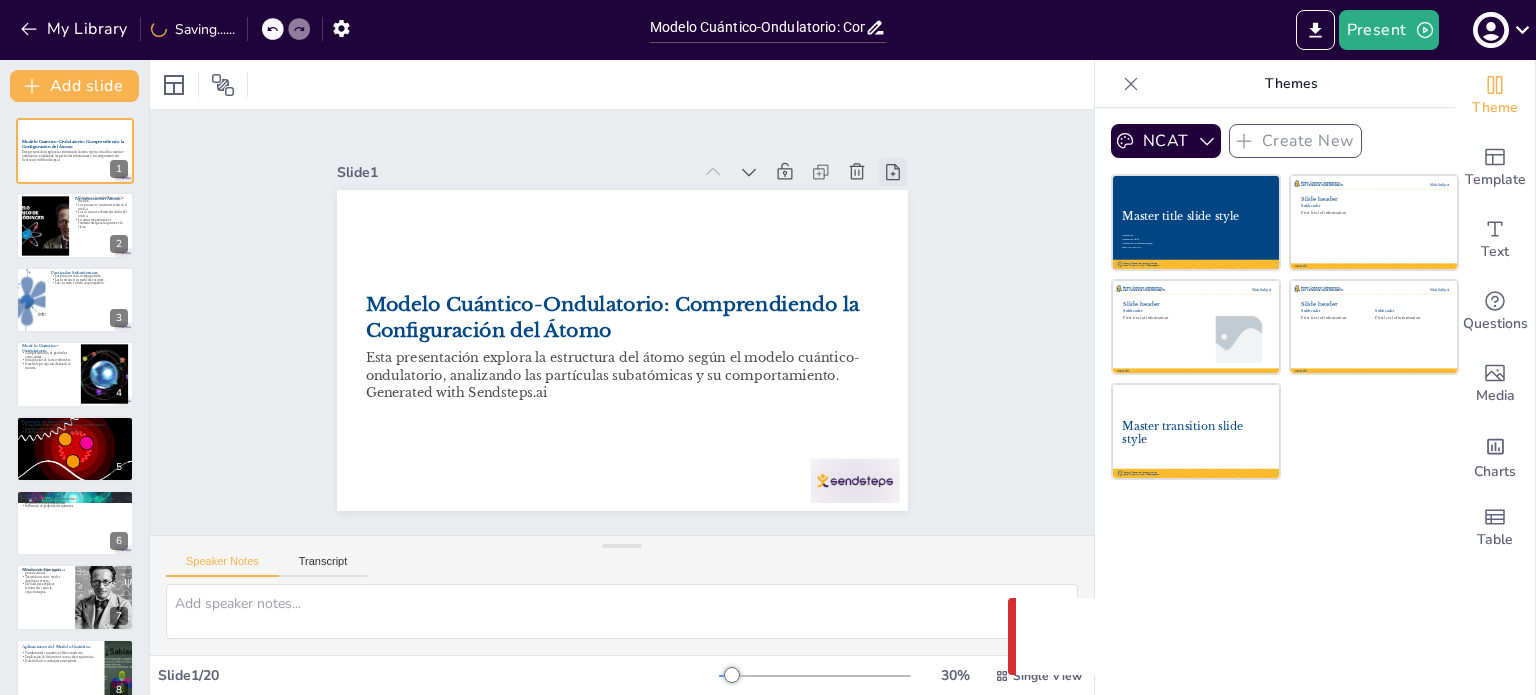 checkbox on "true" 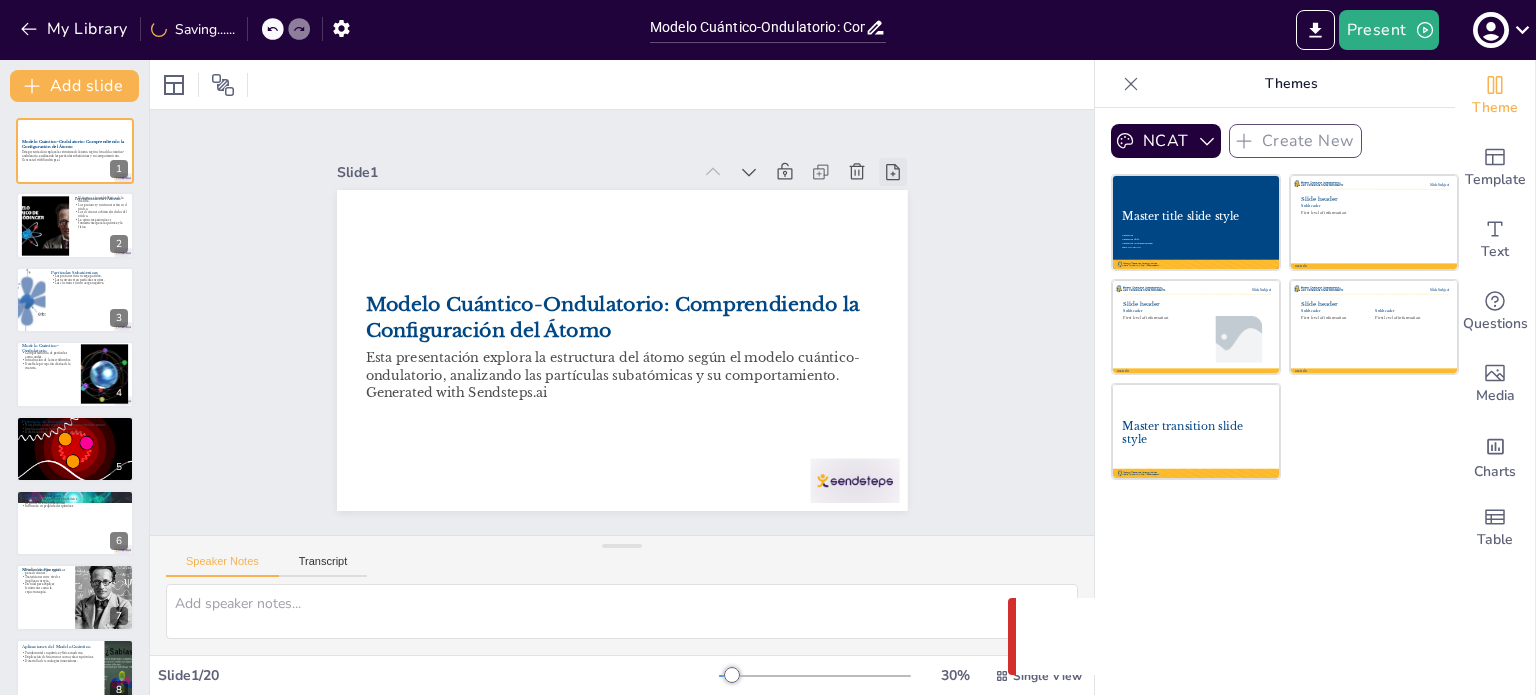 checkbox on "true" 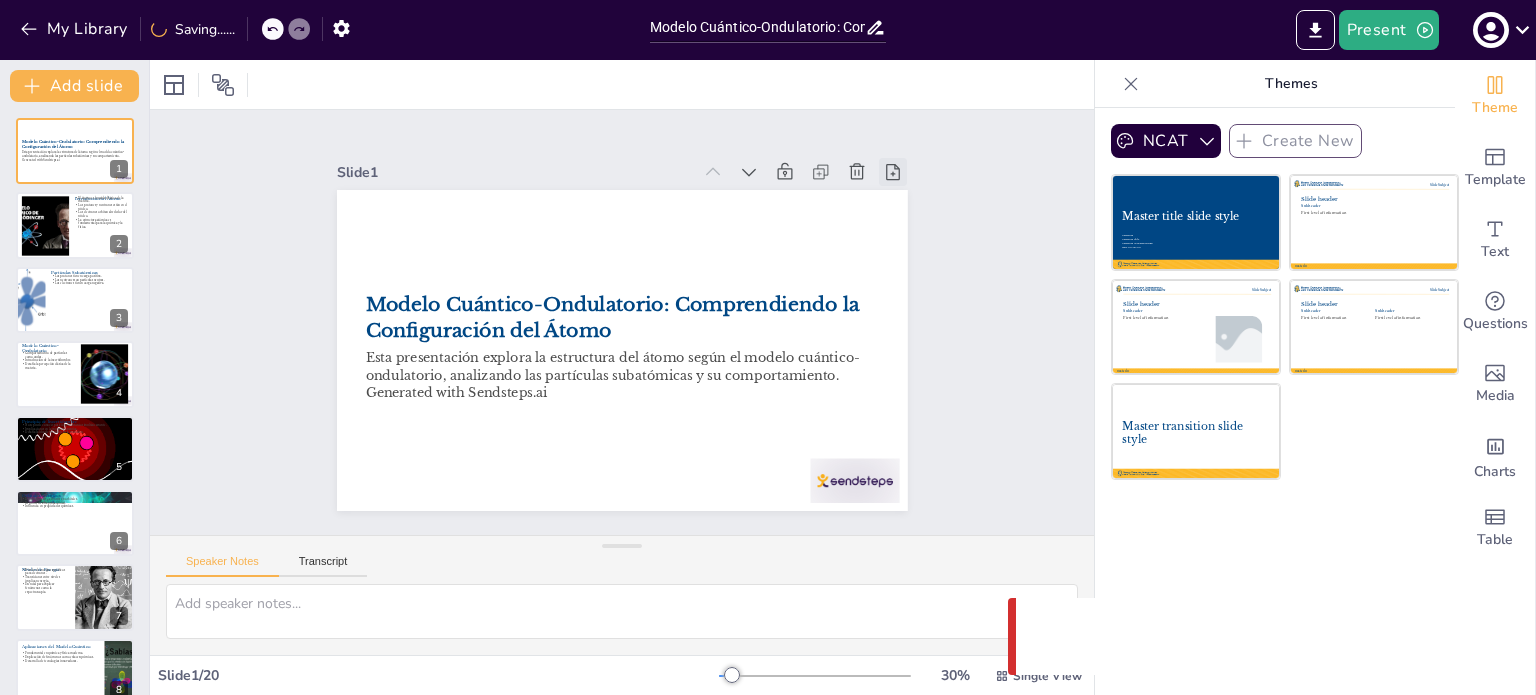 checkbox on "true" 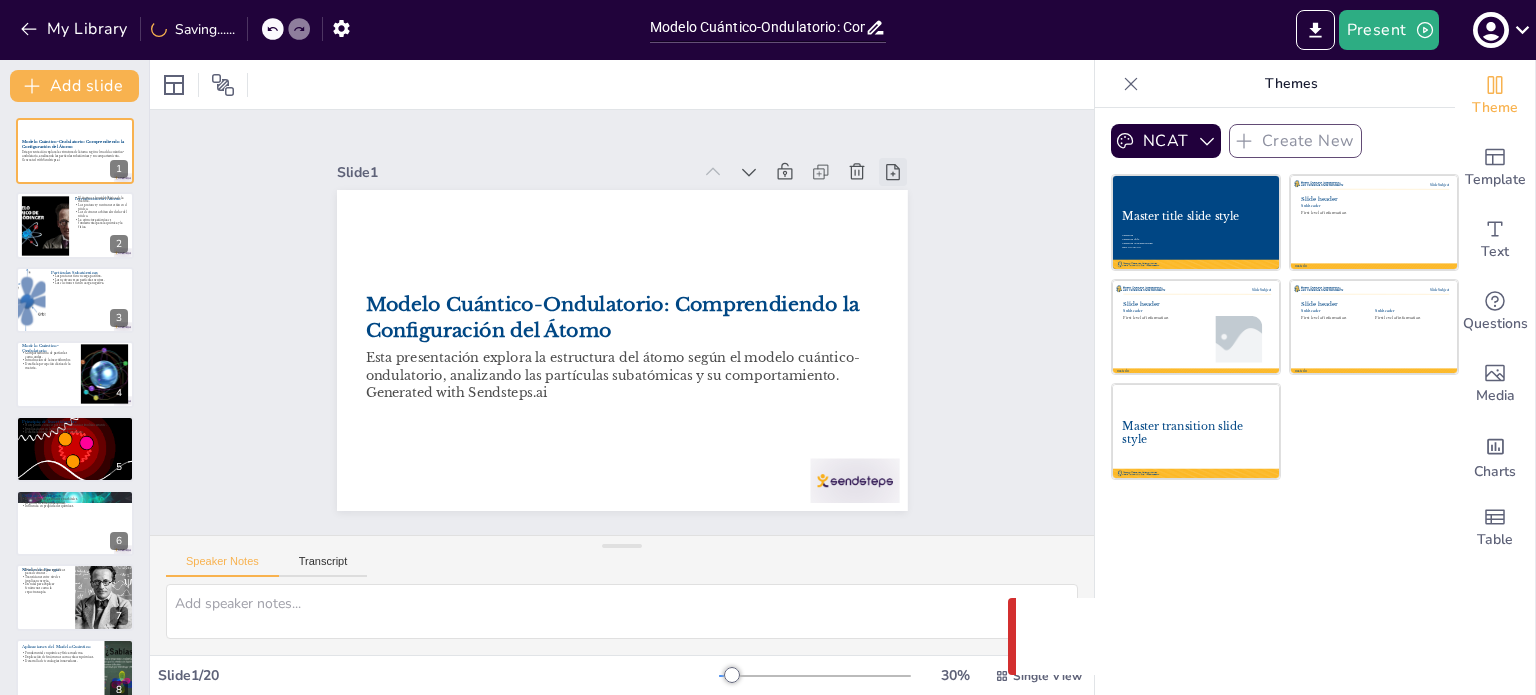 checkbox on "true" 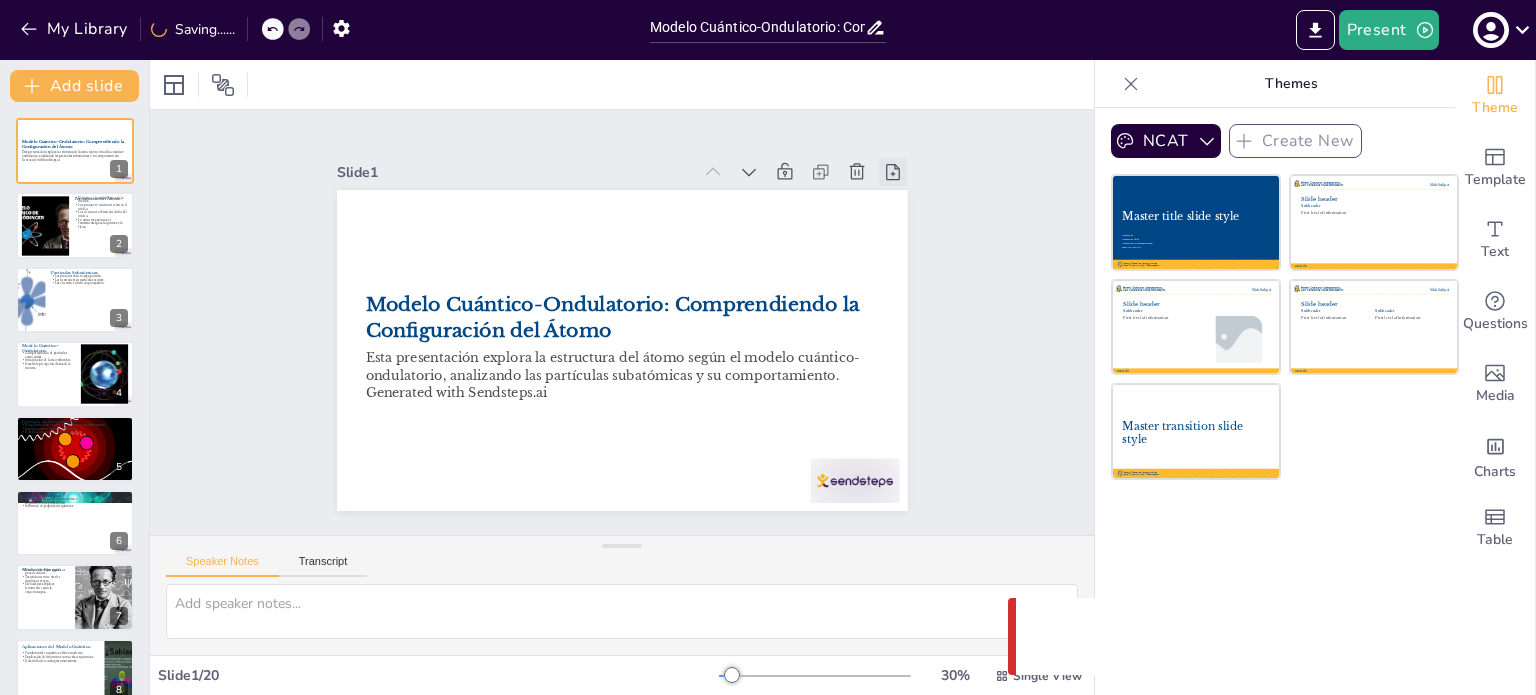 checkbox on "true" 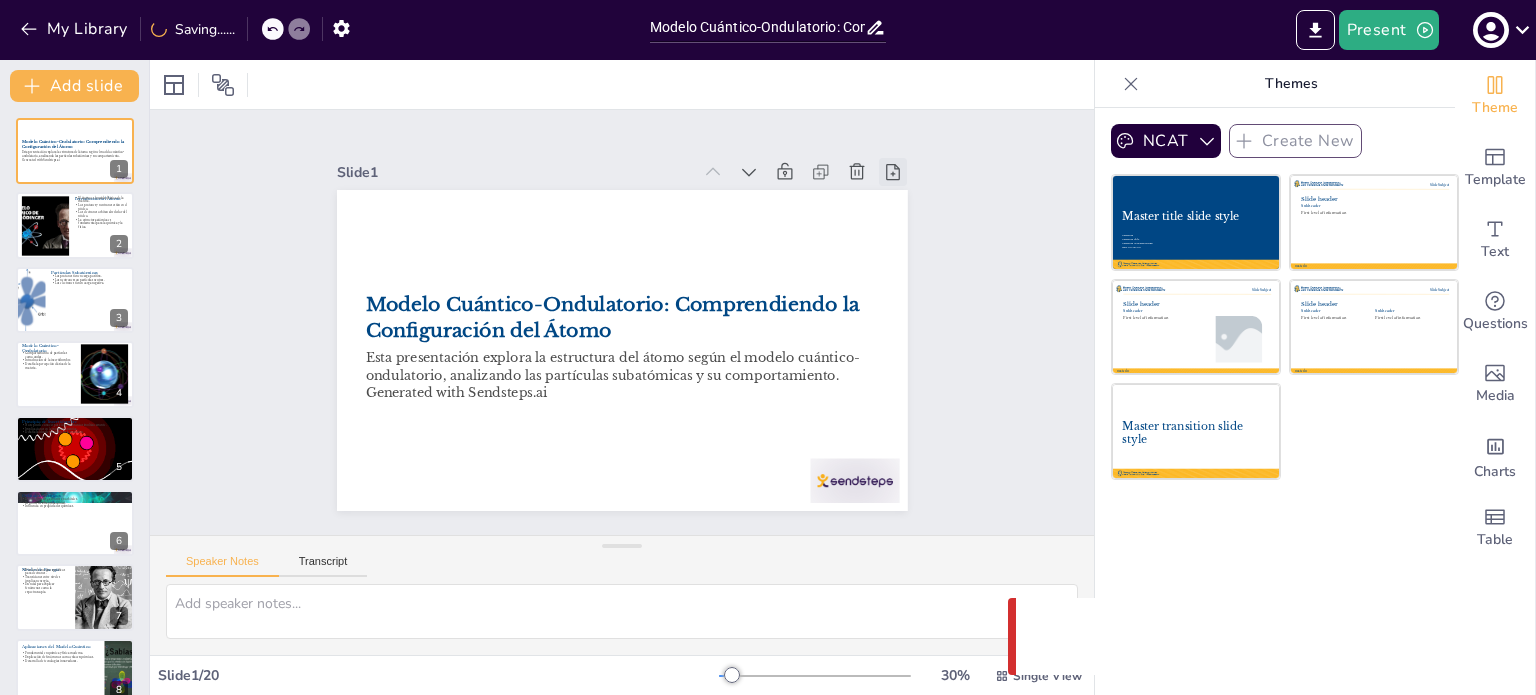 checkbox on "true" 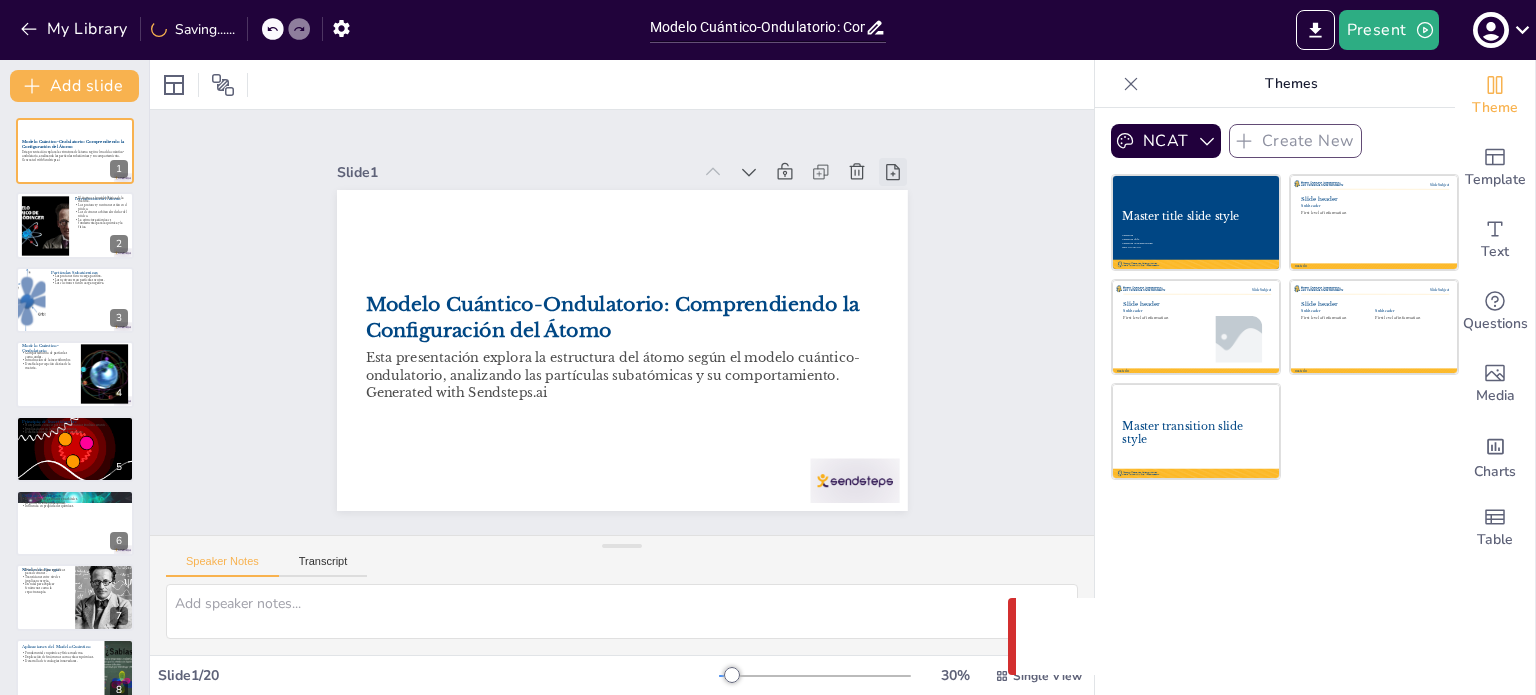 checkbox on "true" 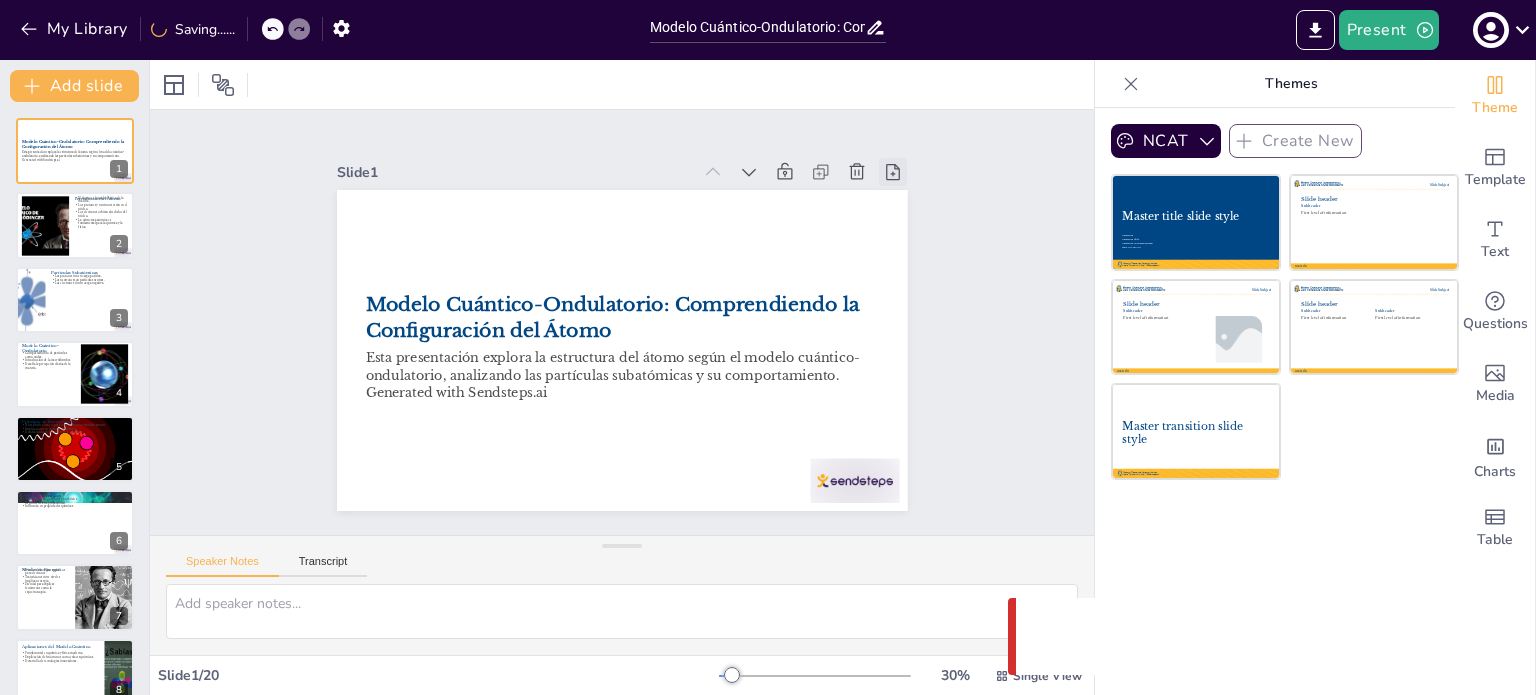 checkbox on "true" 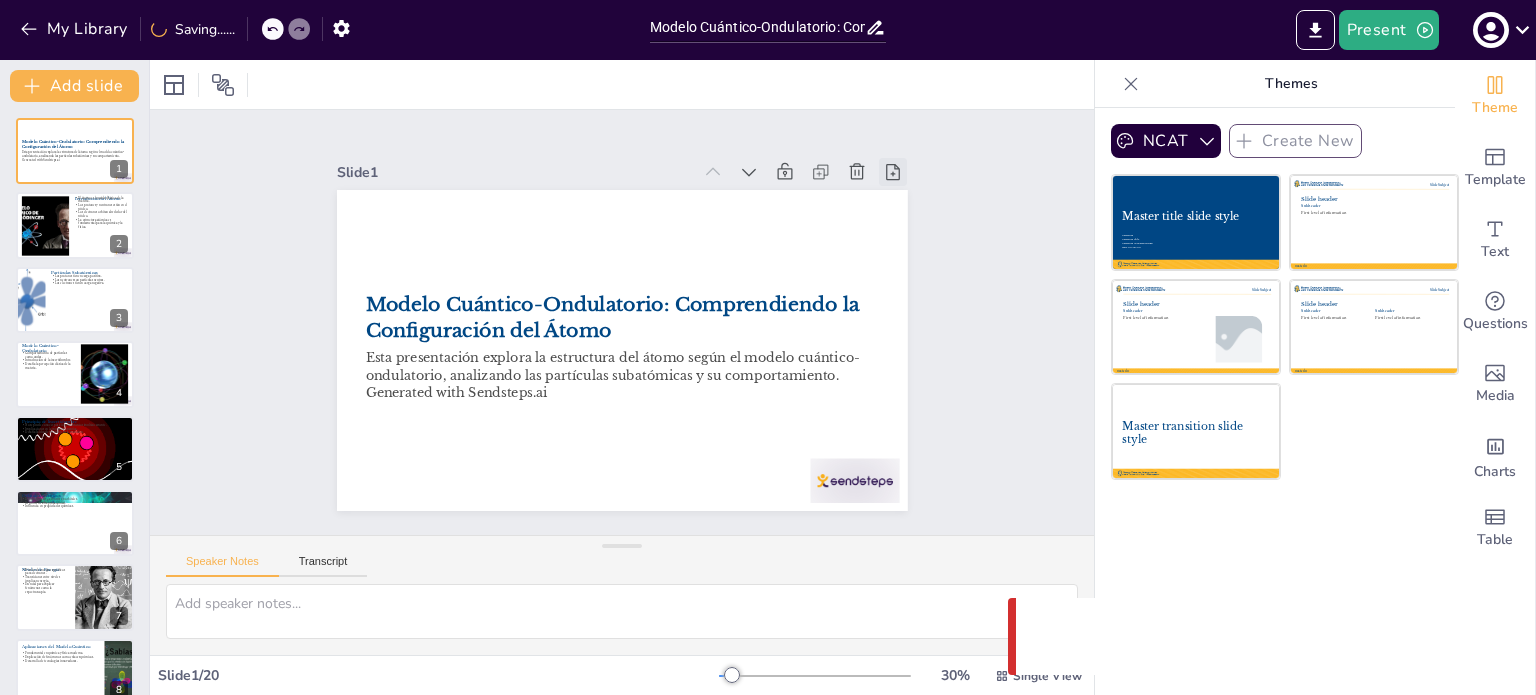 checkbox on "true" 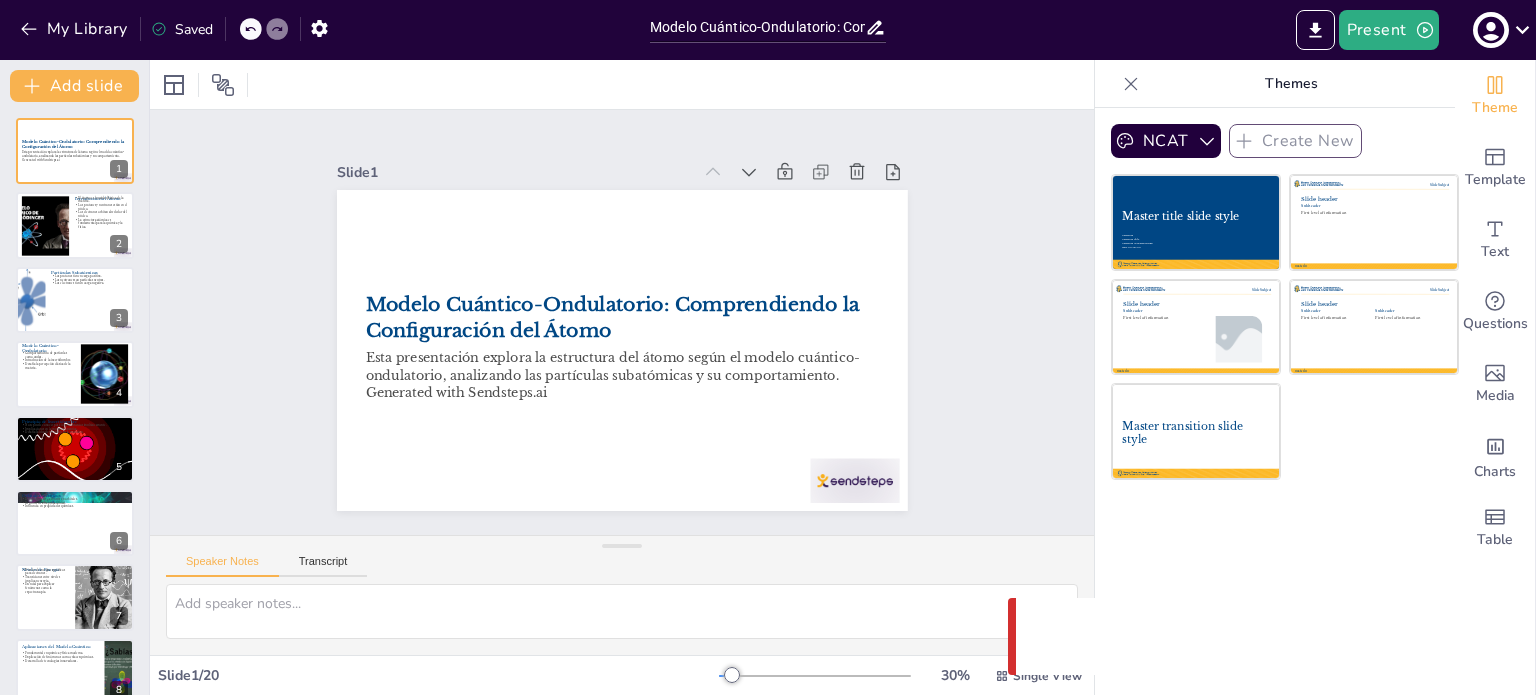 checkbox on "true" 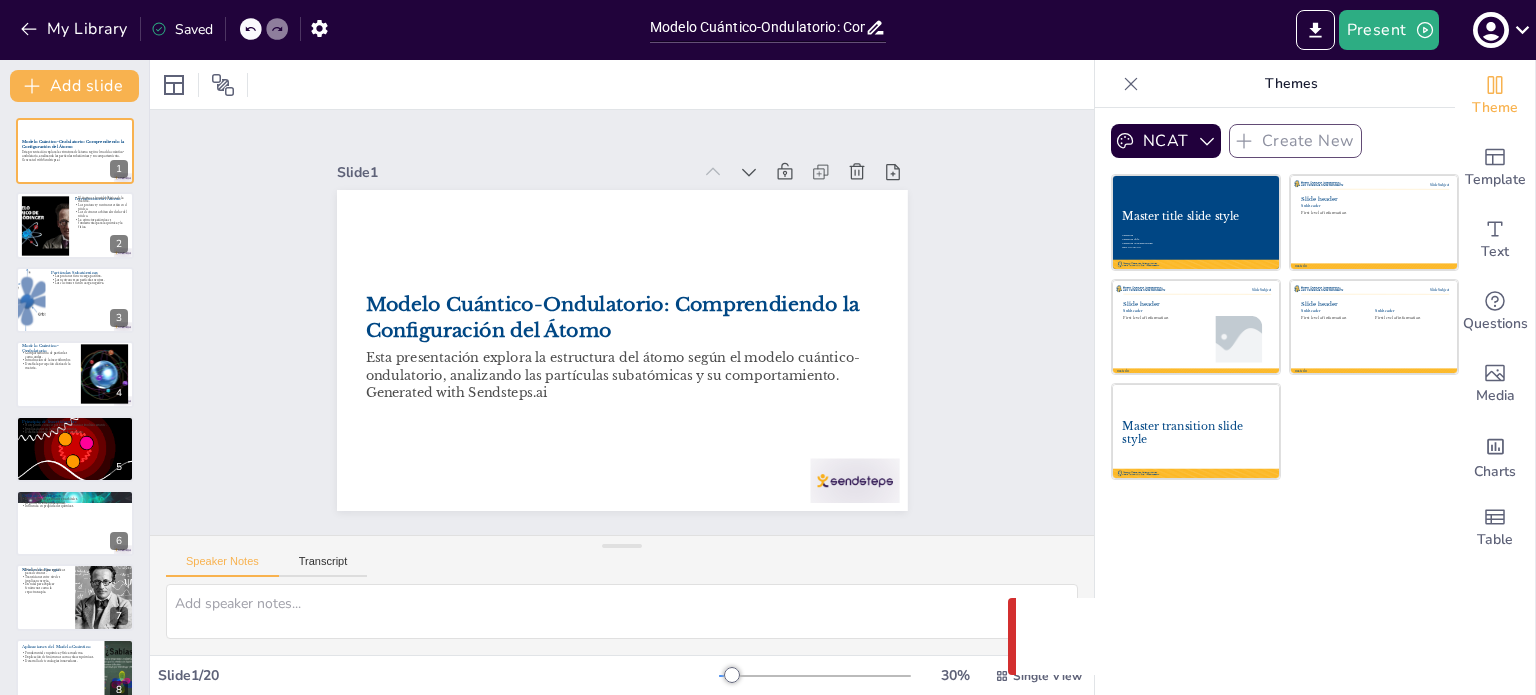 checkbox on "true" 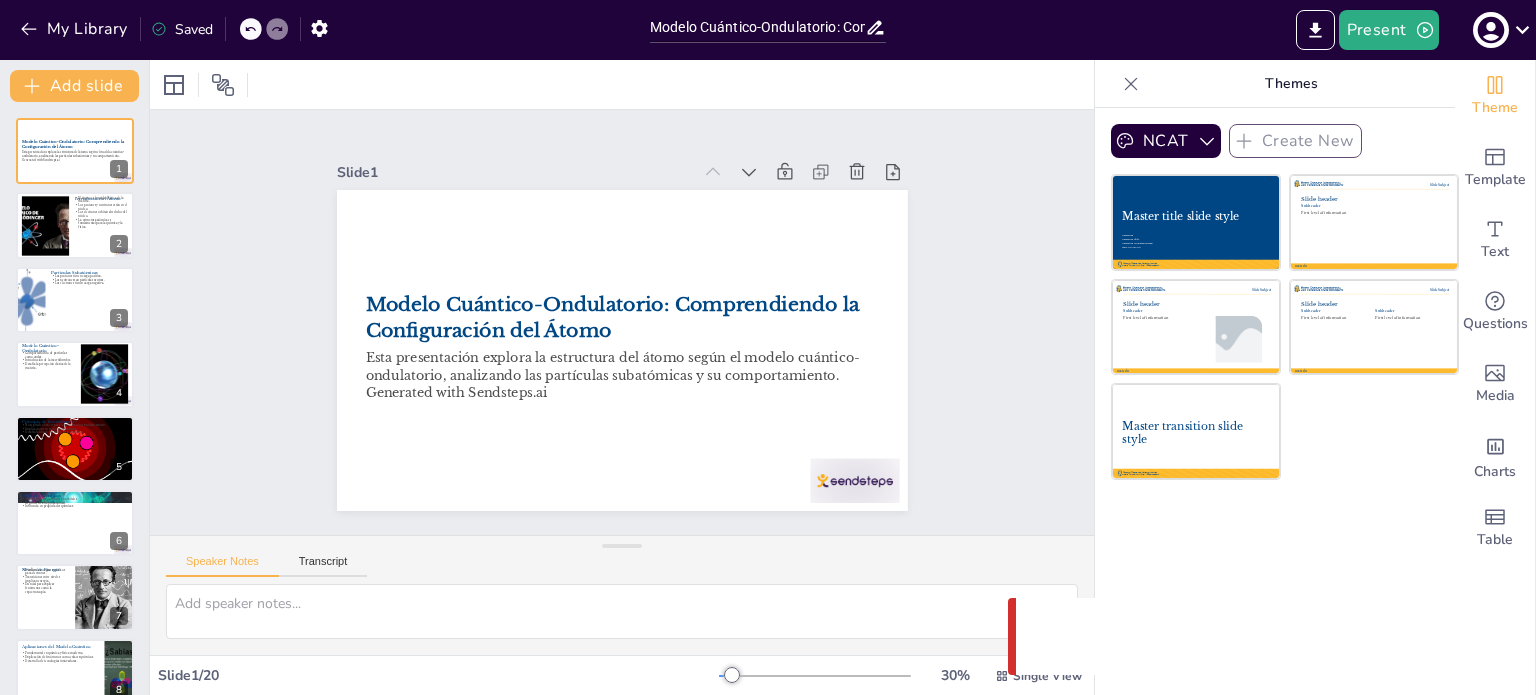 checkbox on "true" 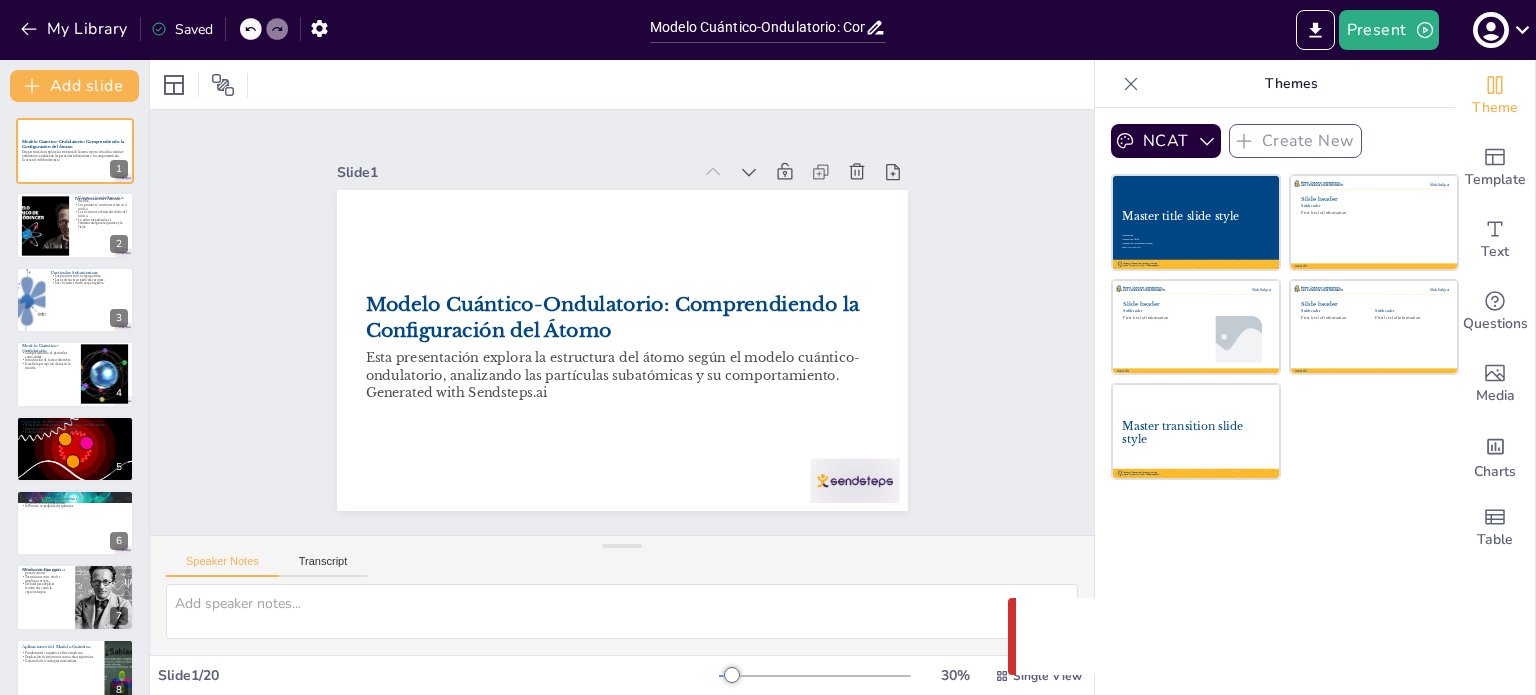 checkbox on "true" 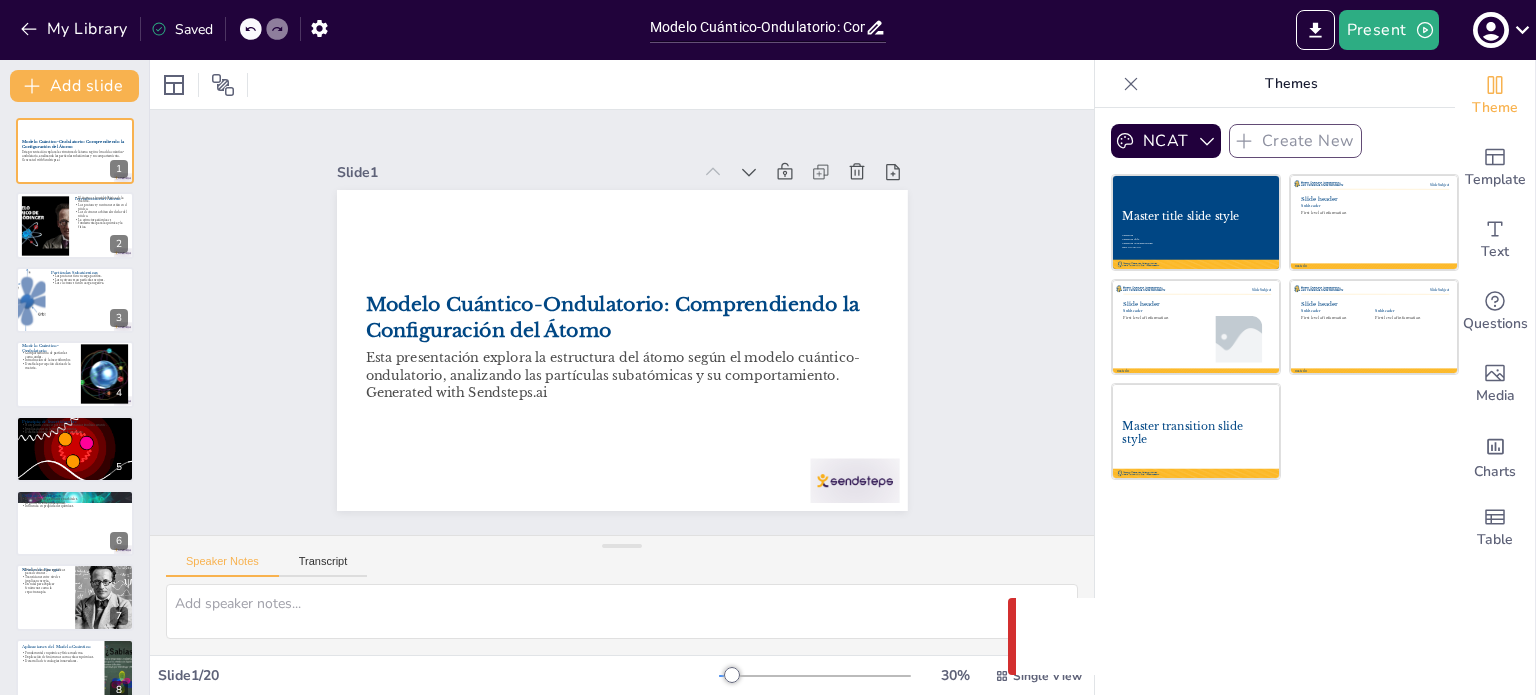 checkbox on "true" 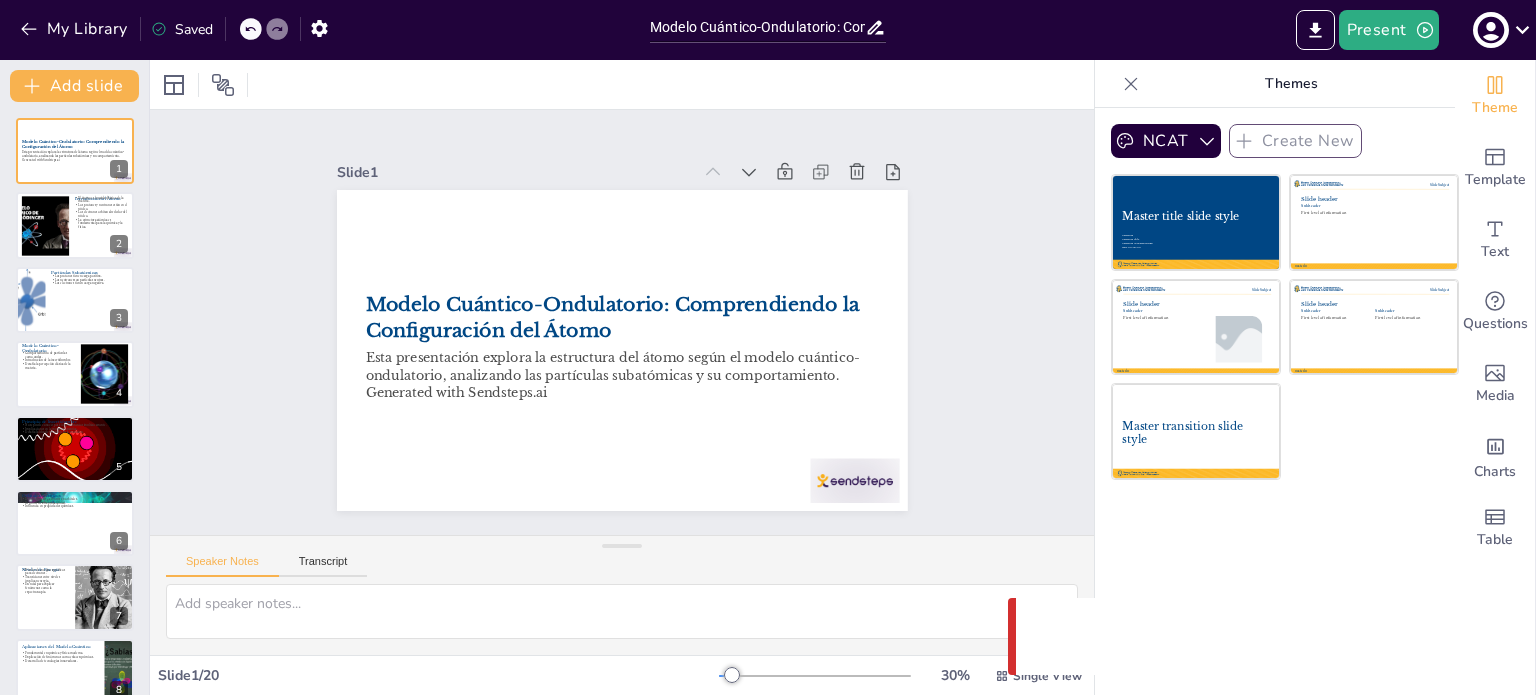 checkbox on "true" 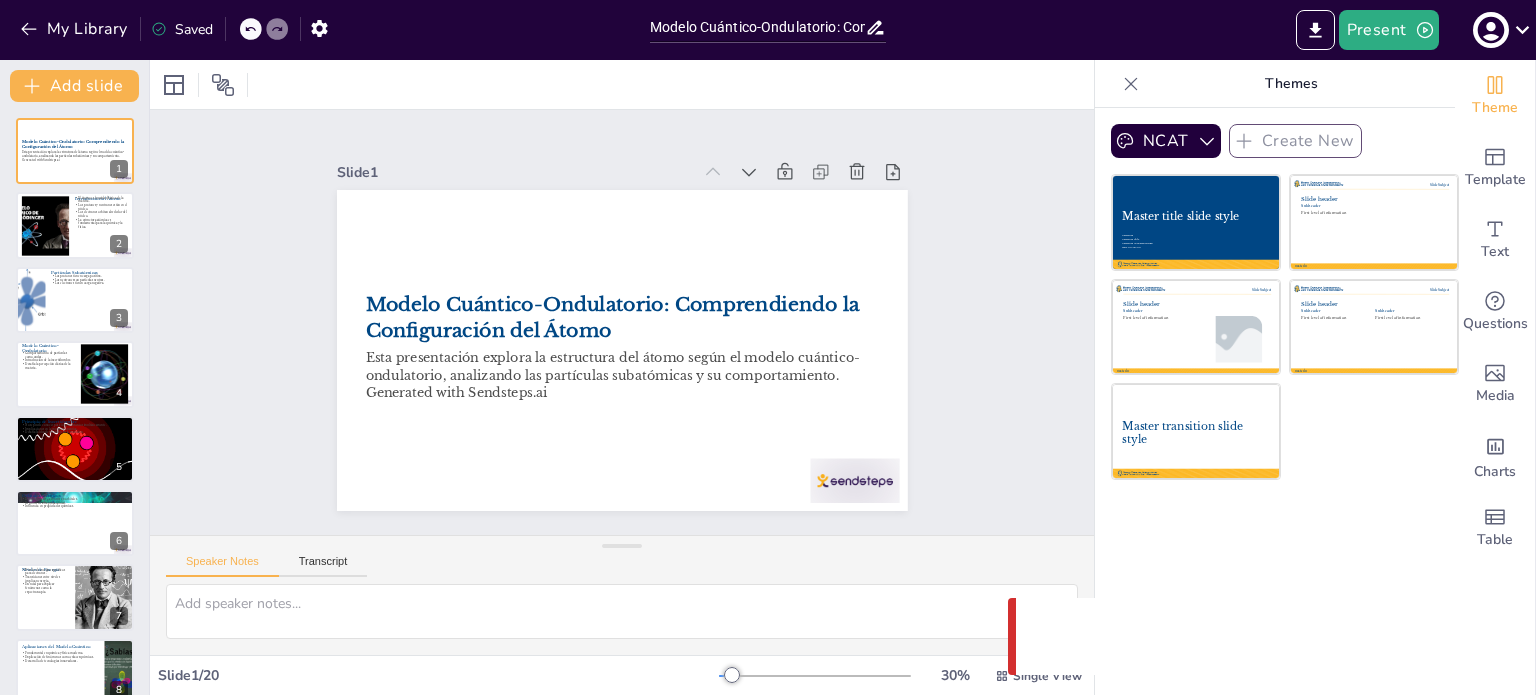 checkbox on "true" 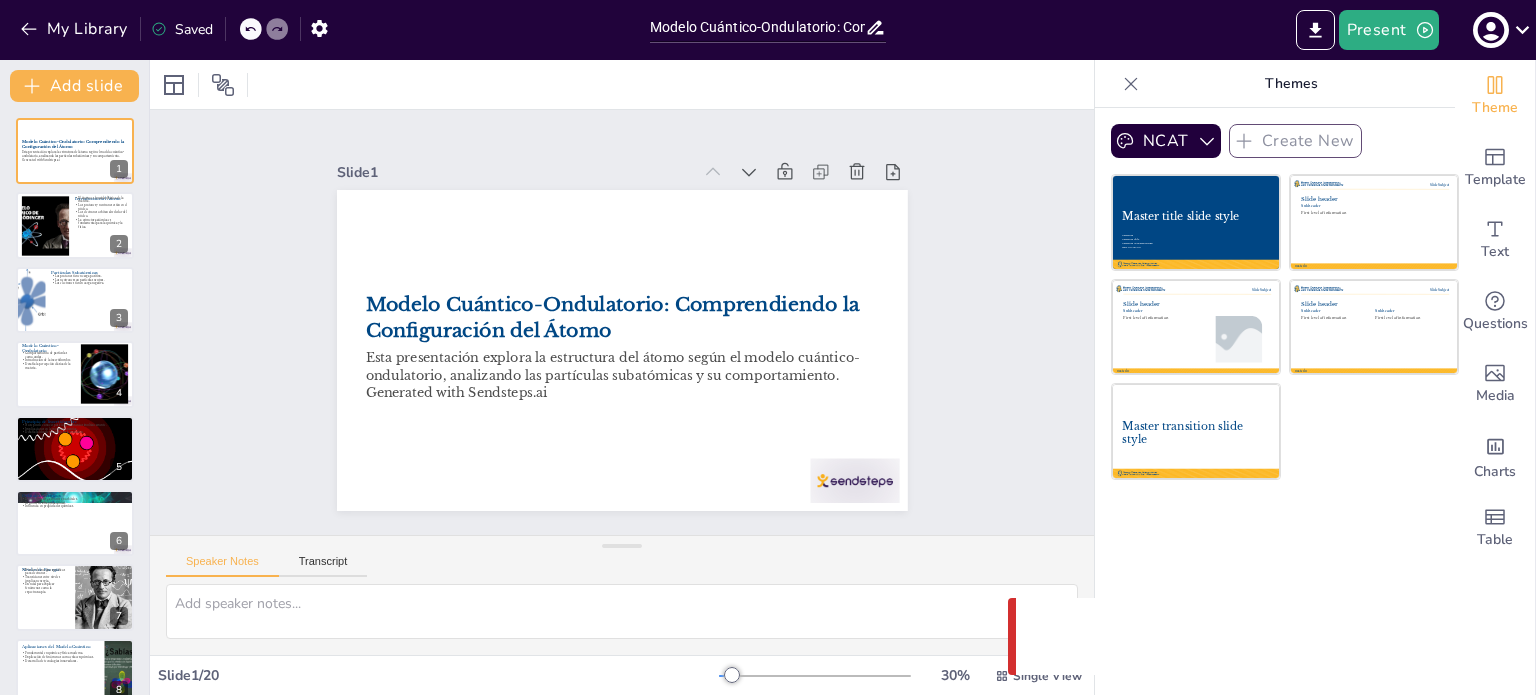 checkbox on "true" 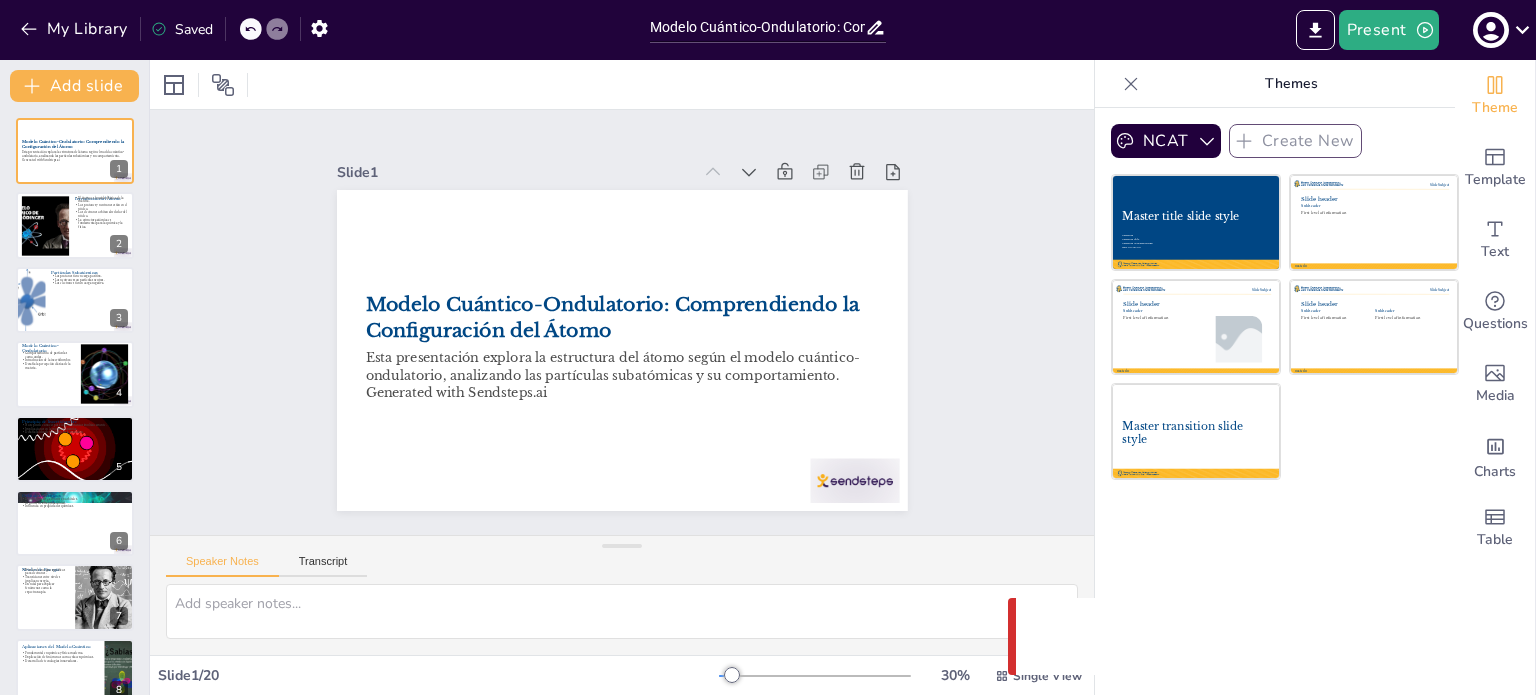 checkbox on "true" 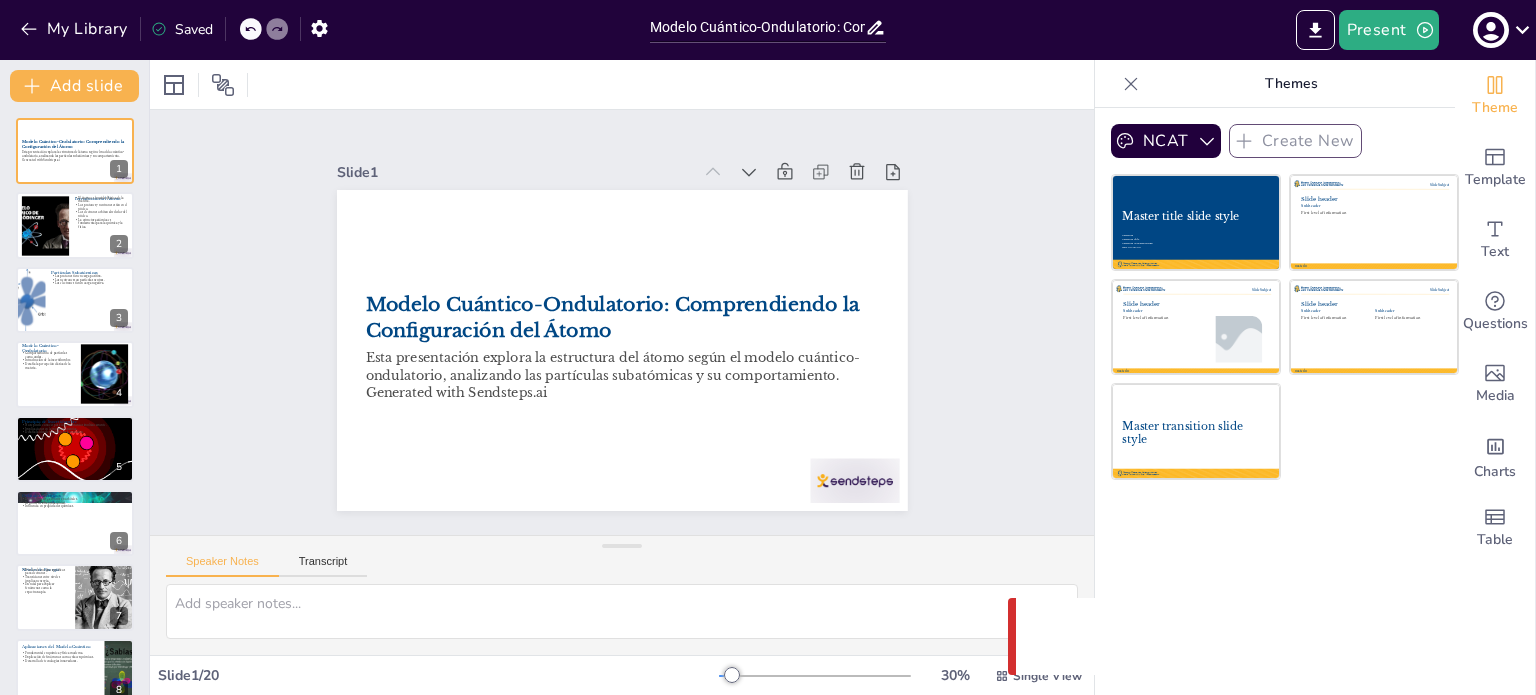 checkbox on "true" 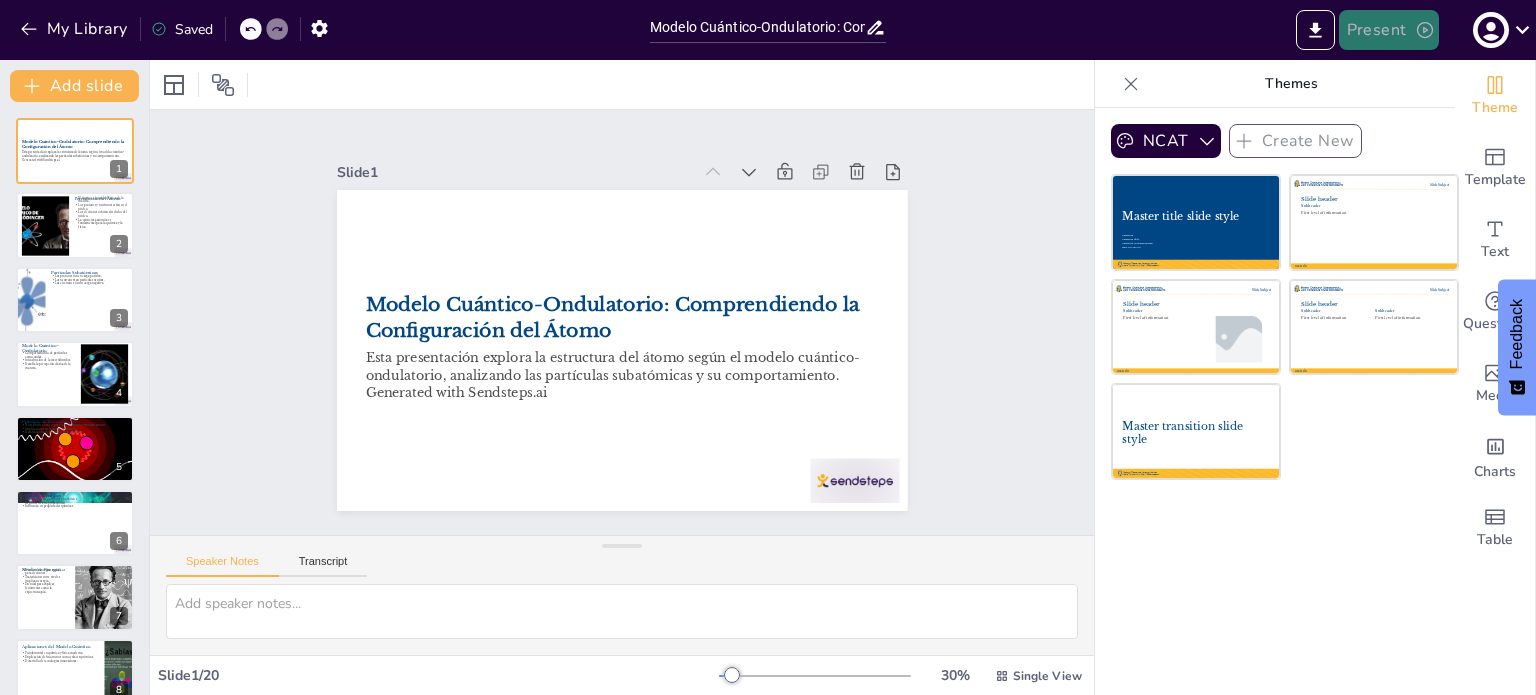 click 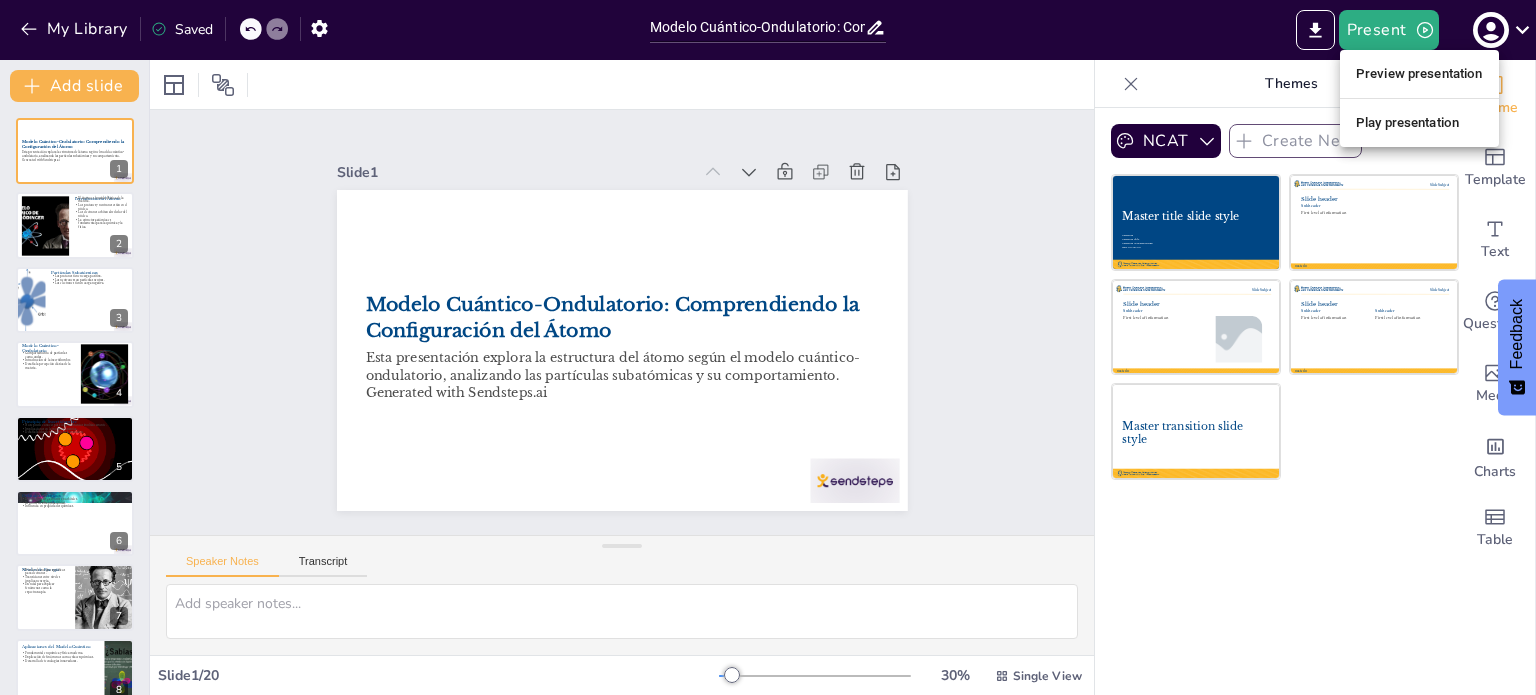 click on "Play presentation" at bounding box center (1419, 123) 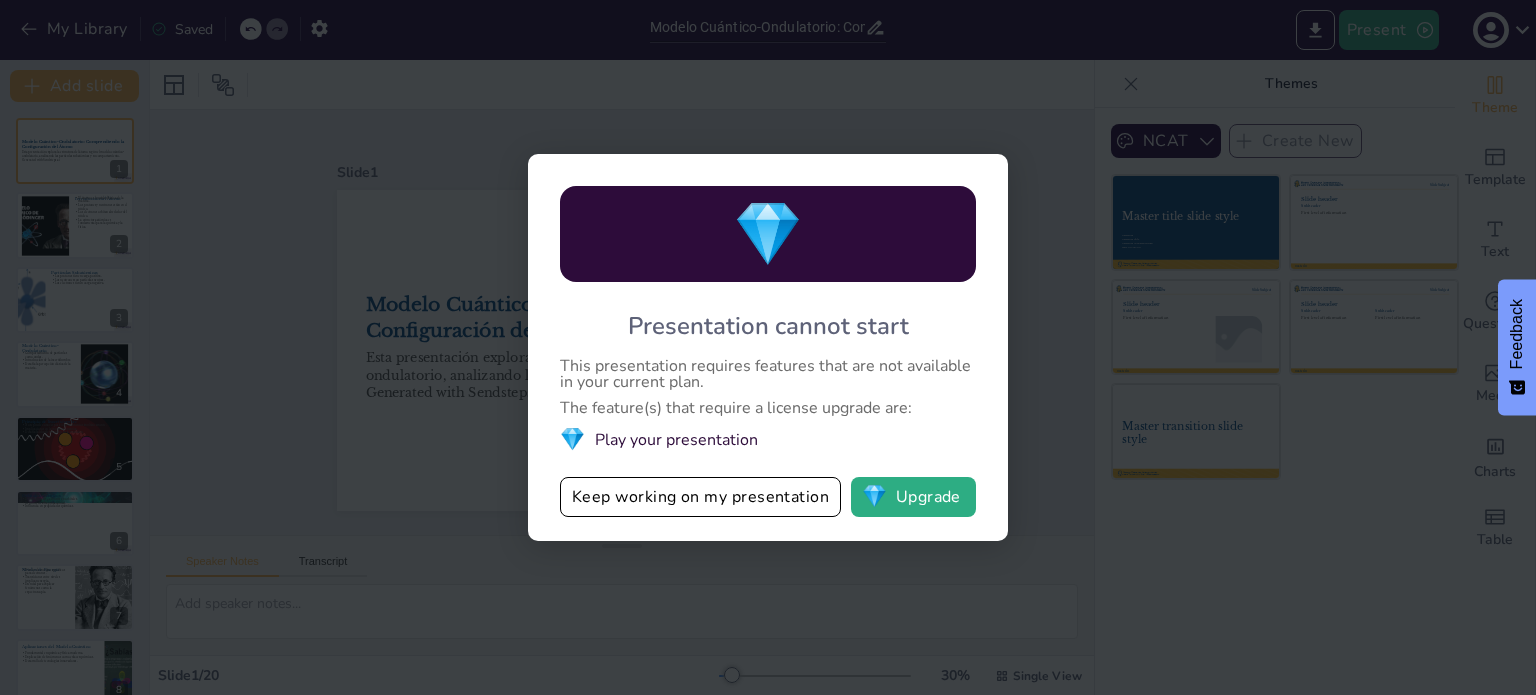 click on "💎 Presentation cannot start This presentation requires features that are not available in your current plan. The feature(s) that require a license upgrade are: 💎 Play your presentation Keep working on my presentation 💎 Upgrade" at bounding box center (768, 347) 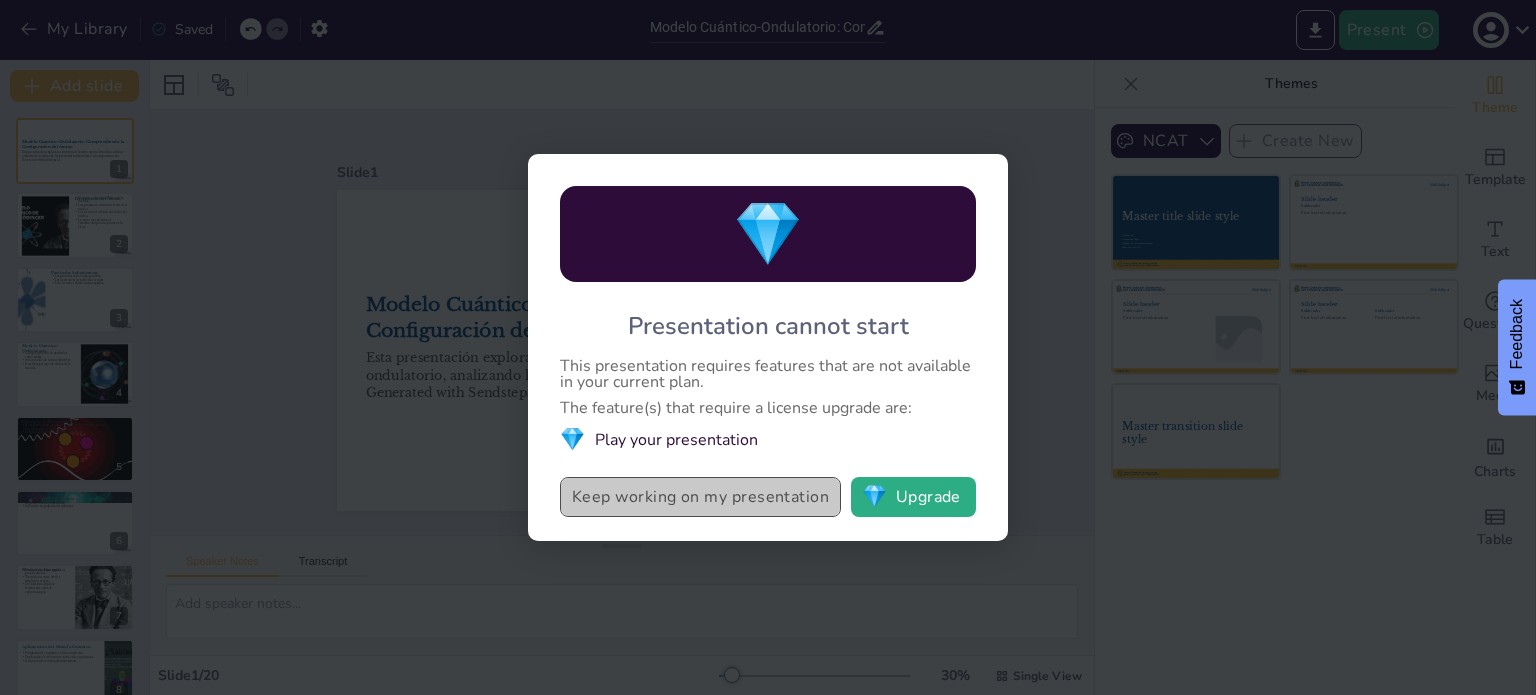 click on "Keep working on my presentation" at bounding box center (700, 497) 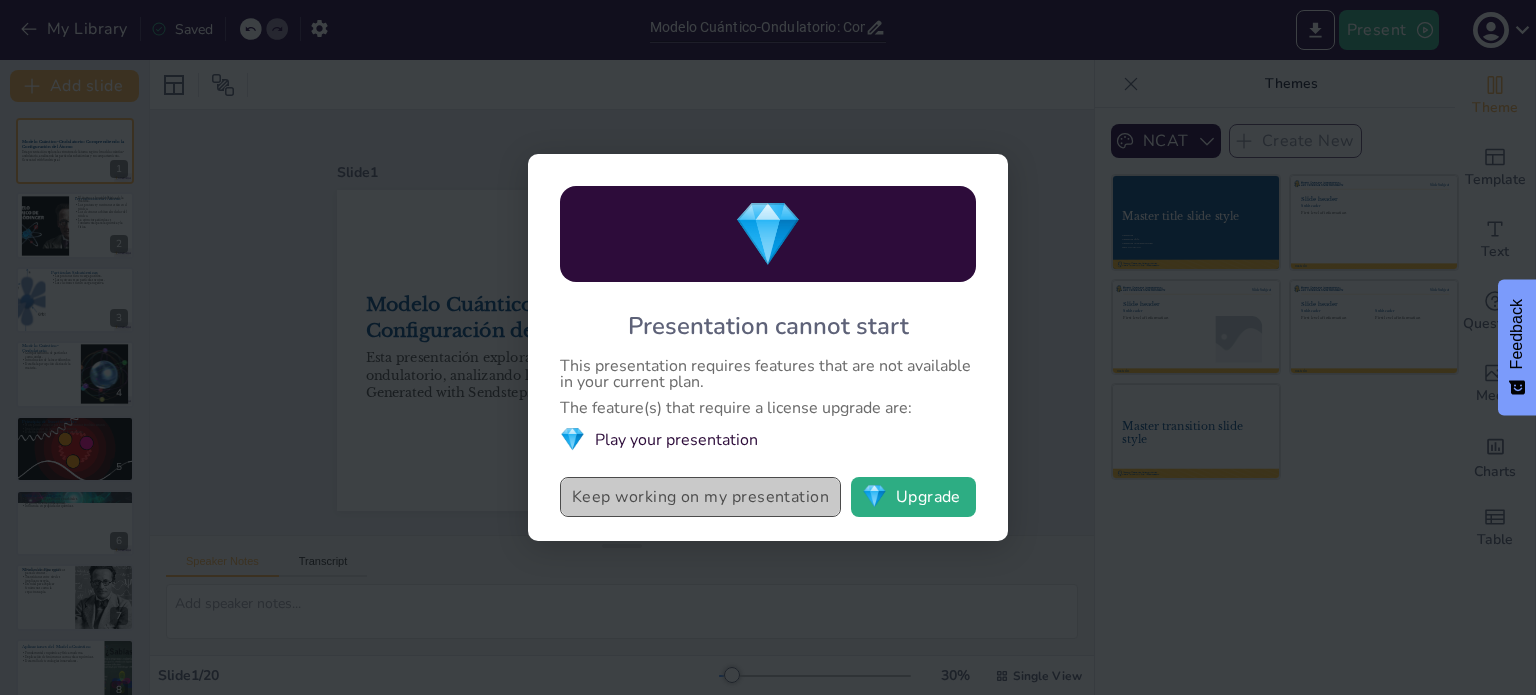 checkbox on "true" 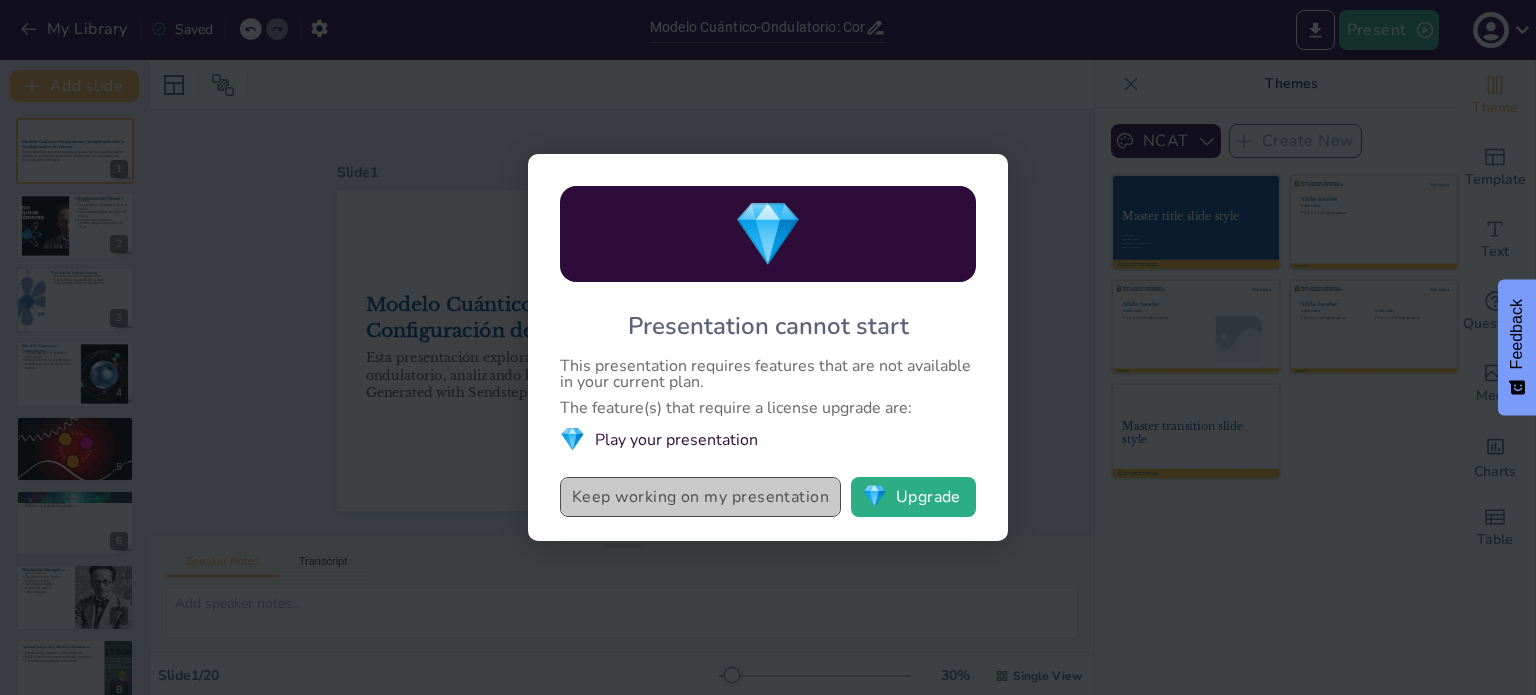 checkbox on "true" 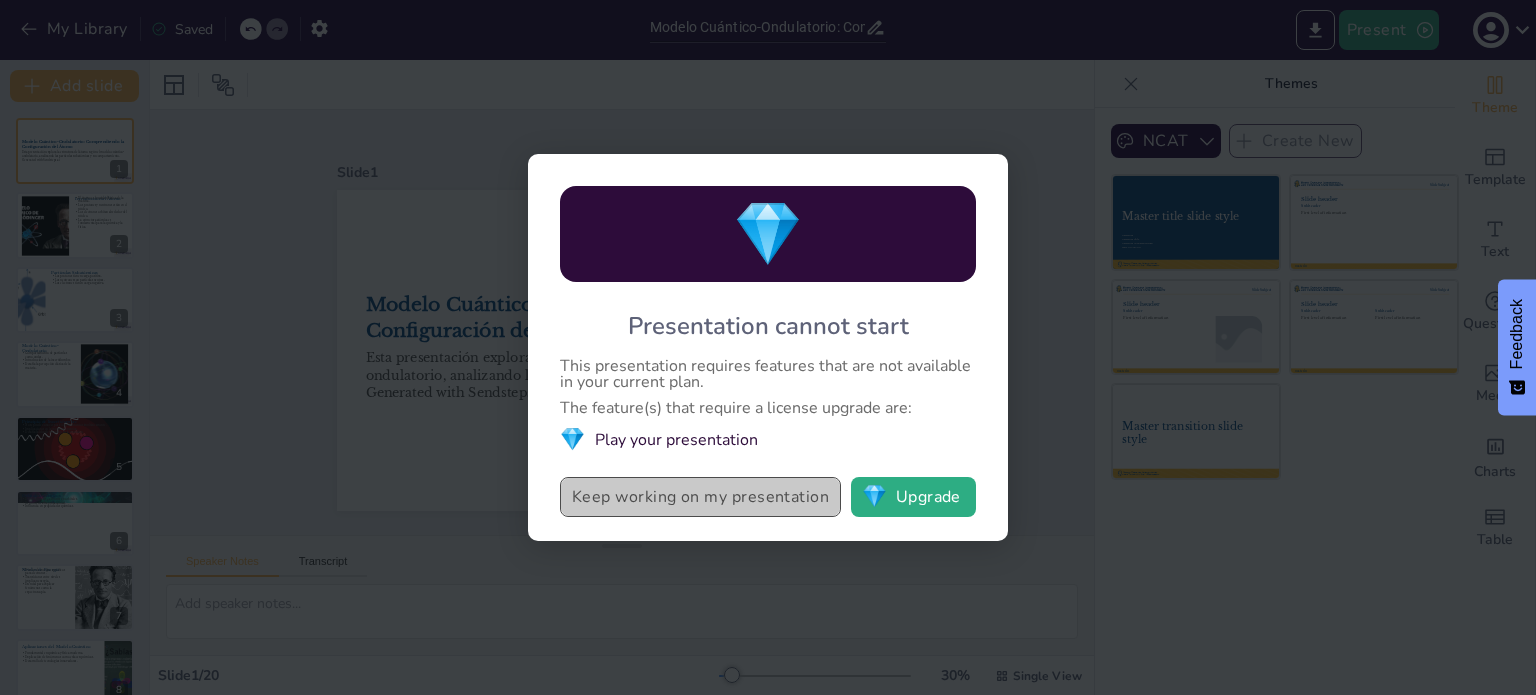 checkbox on "true" 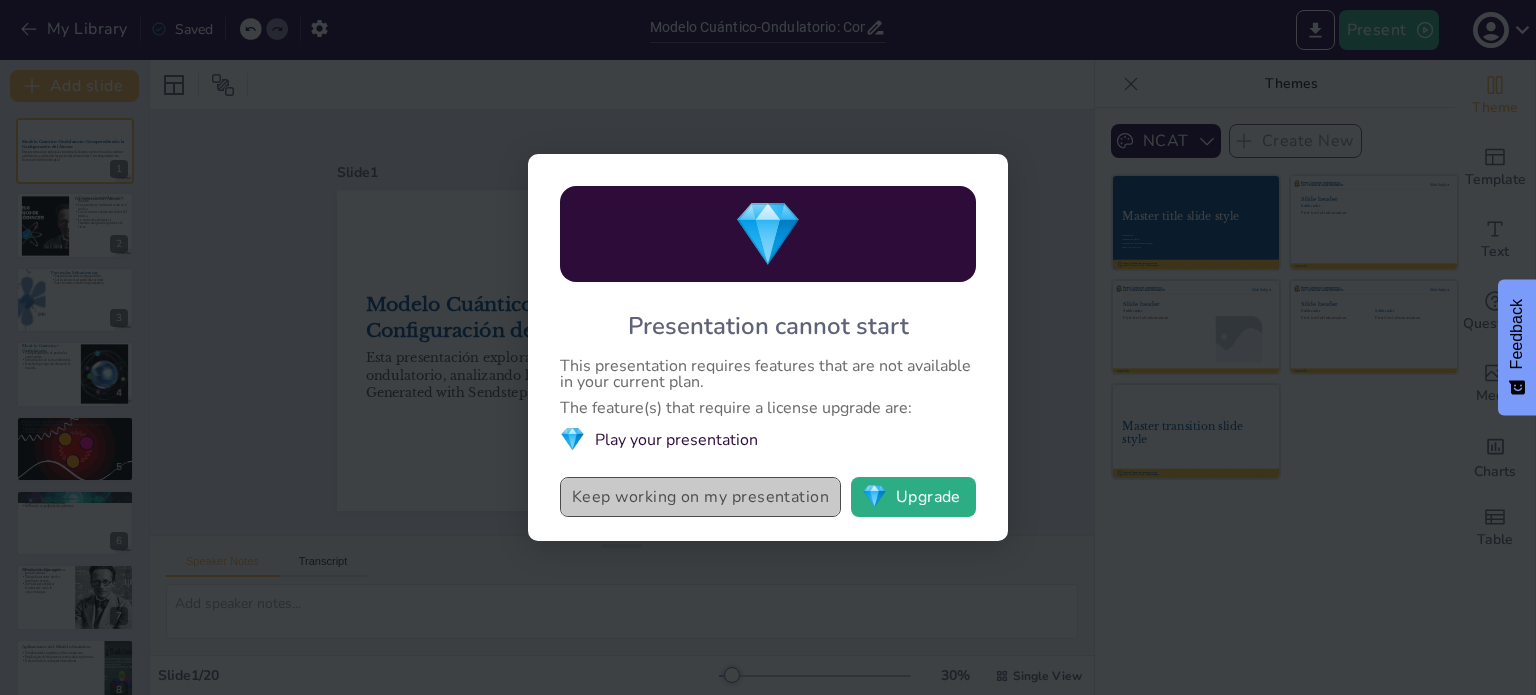 checkbox on "true" 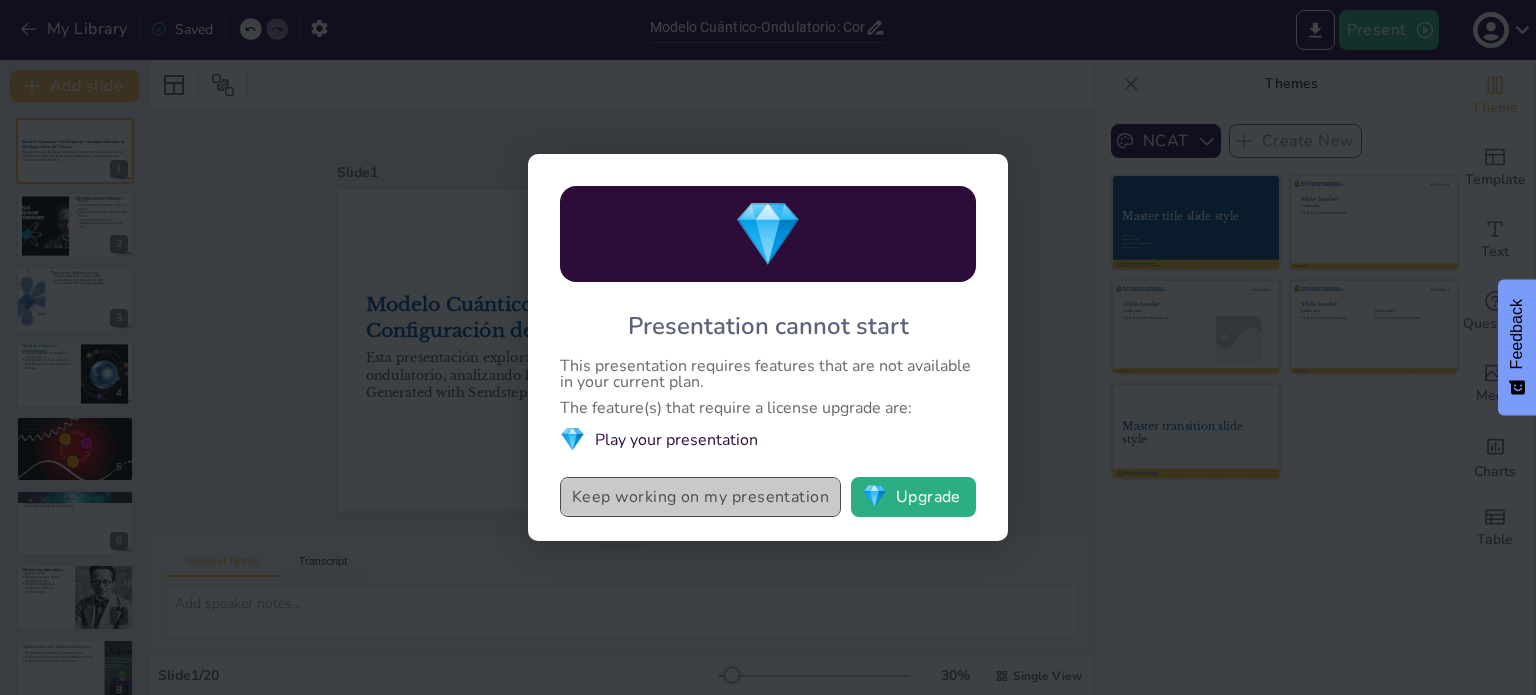 checkbox on "true" 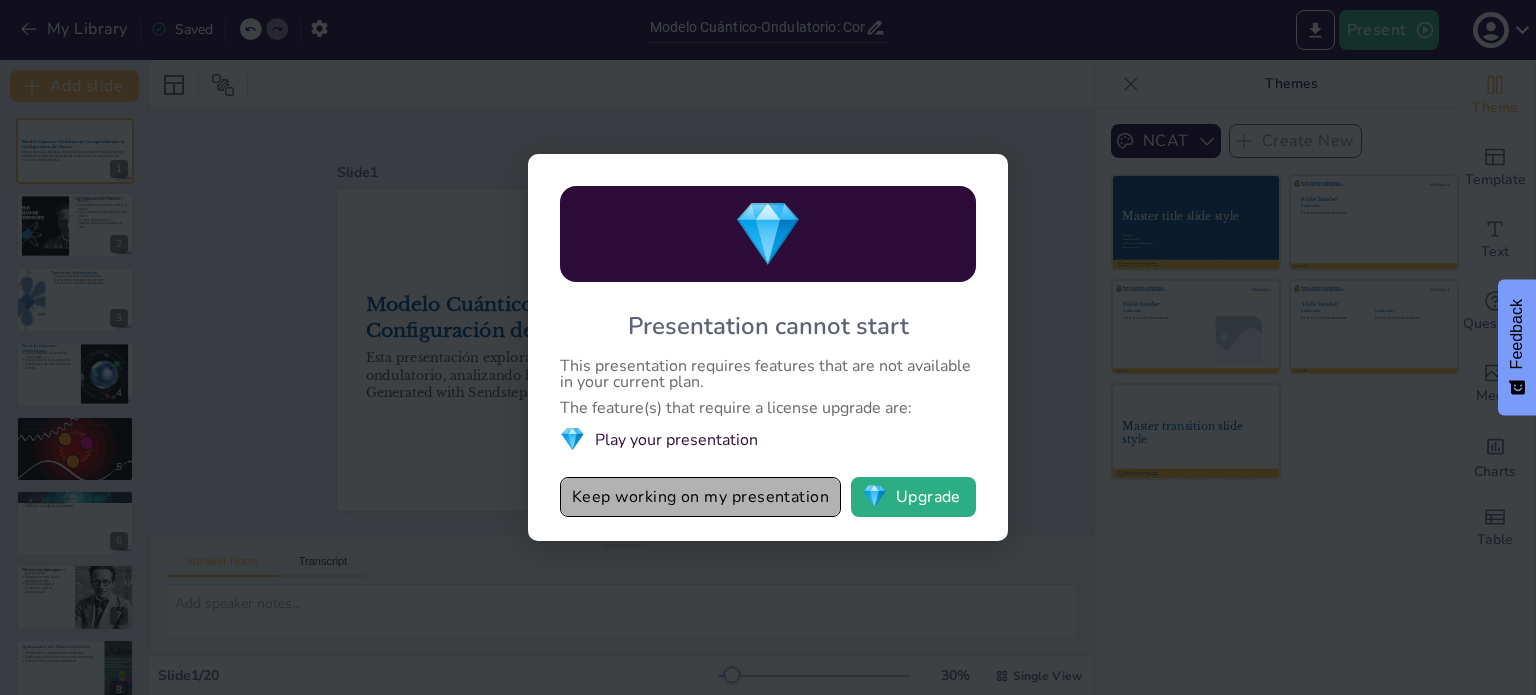 checkbox on "true" 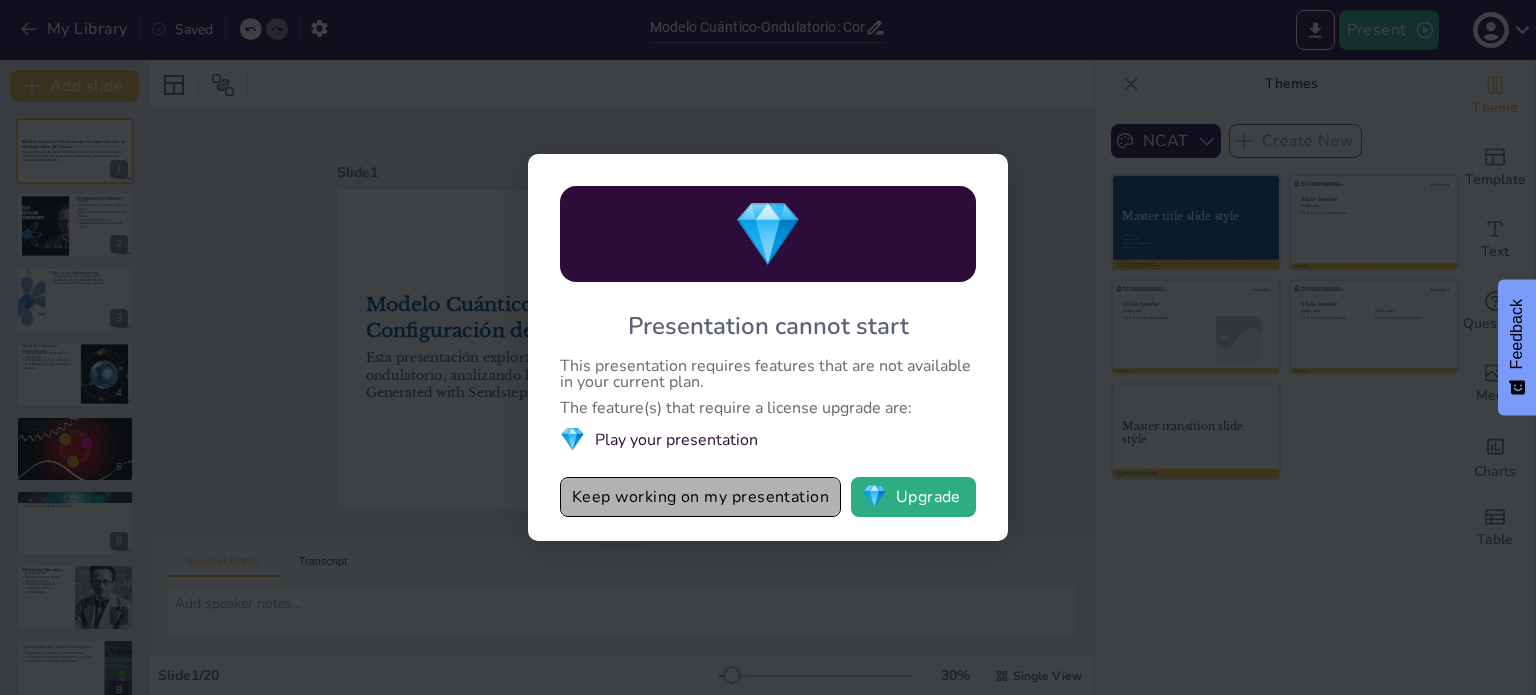 checkbox on "true" 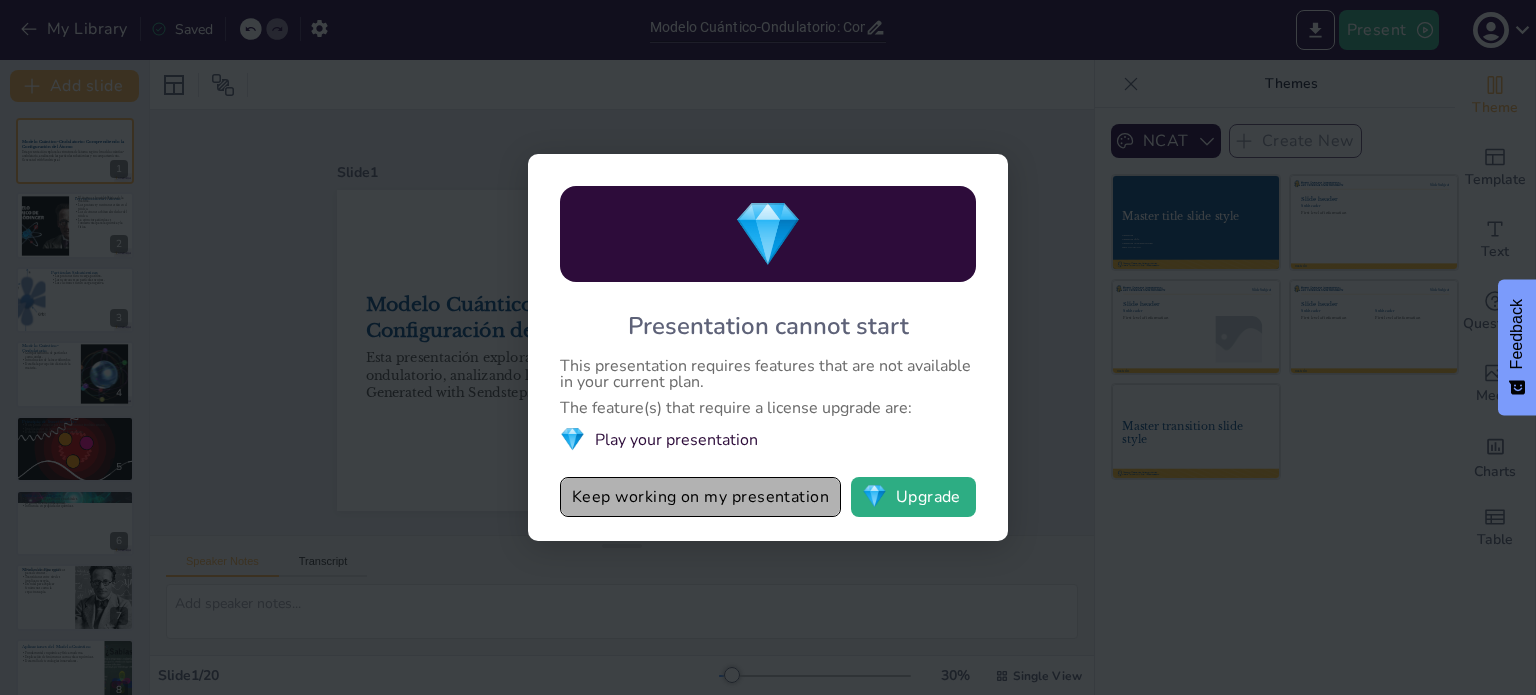 checkbox on "true" 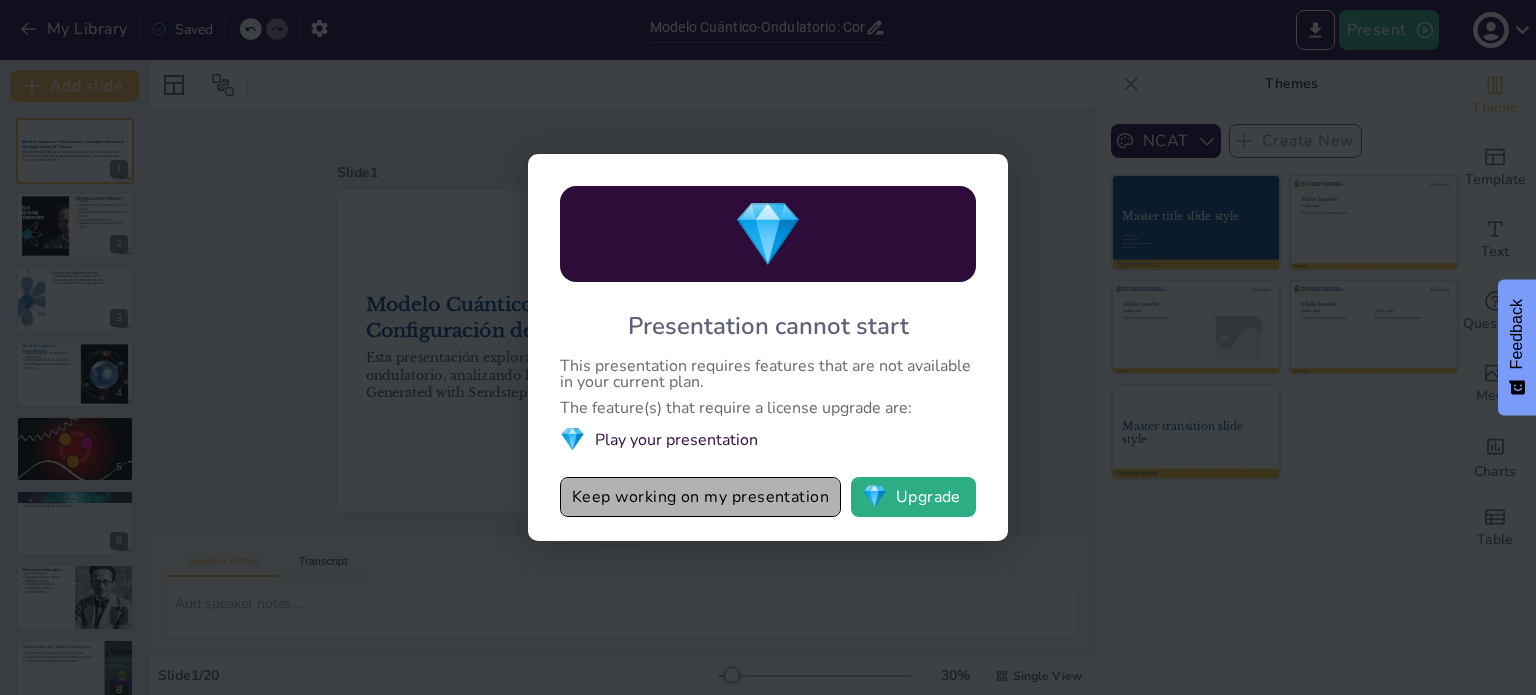 checkbox on "true" 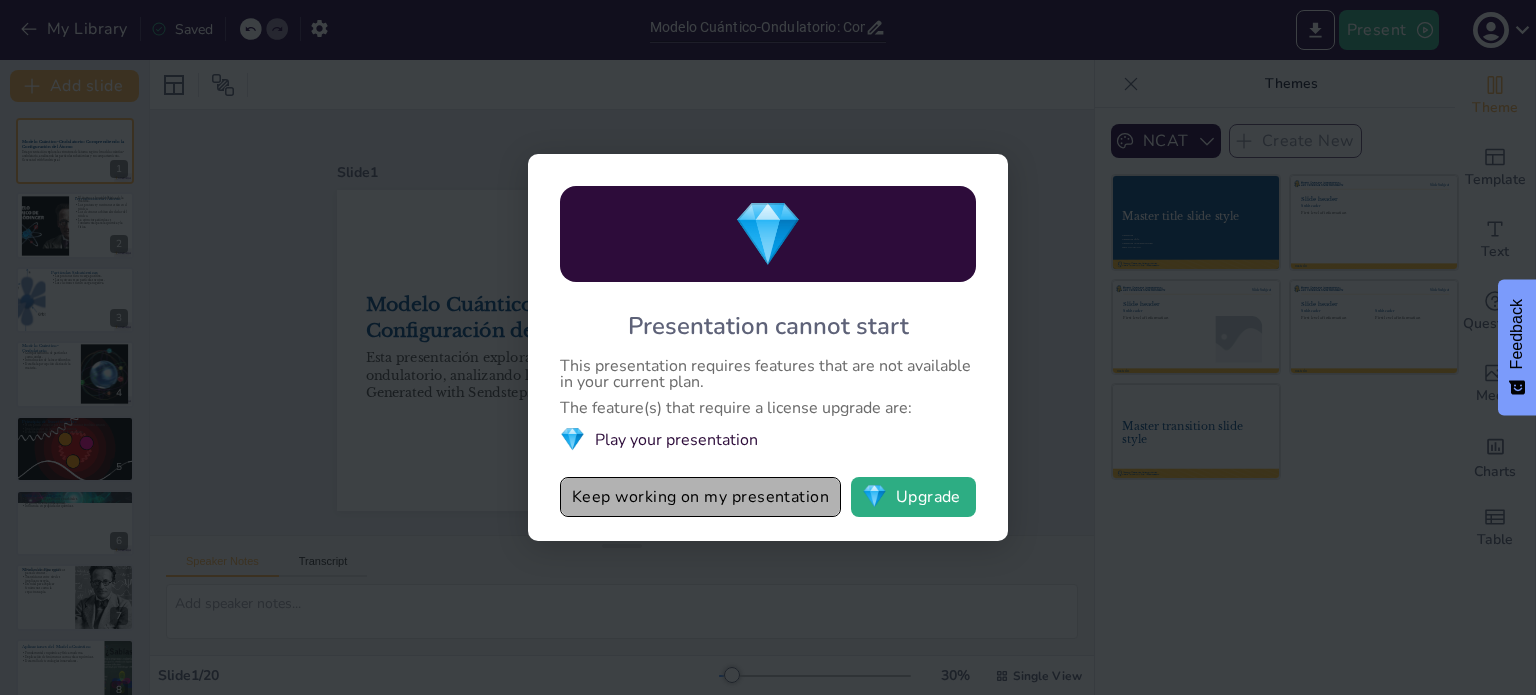 checkbox on "true" 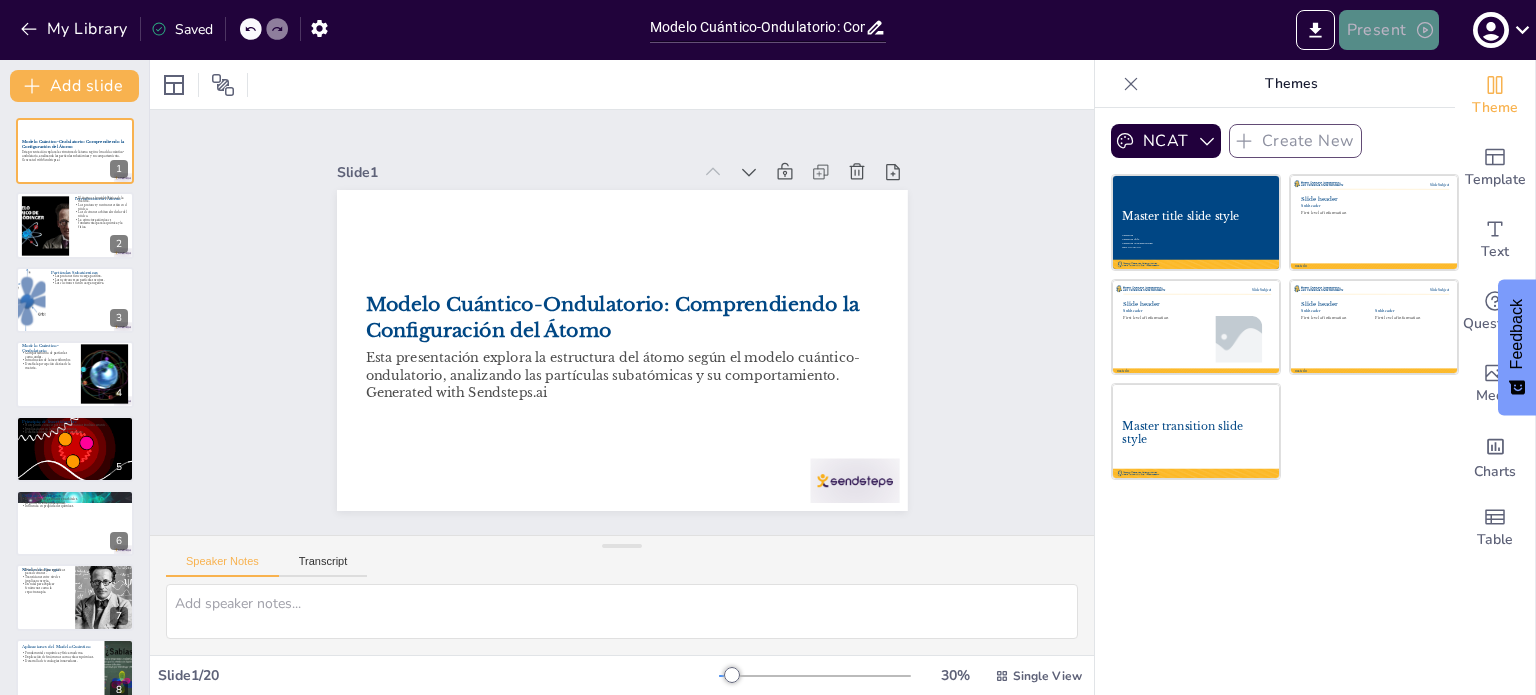 click 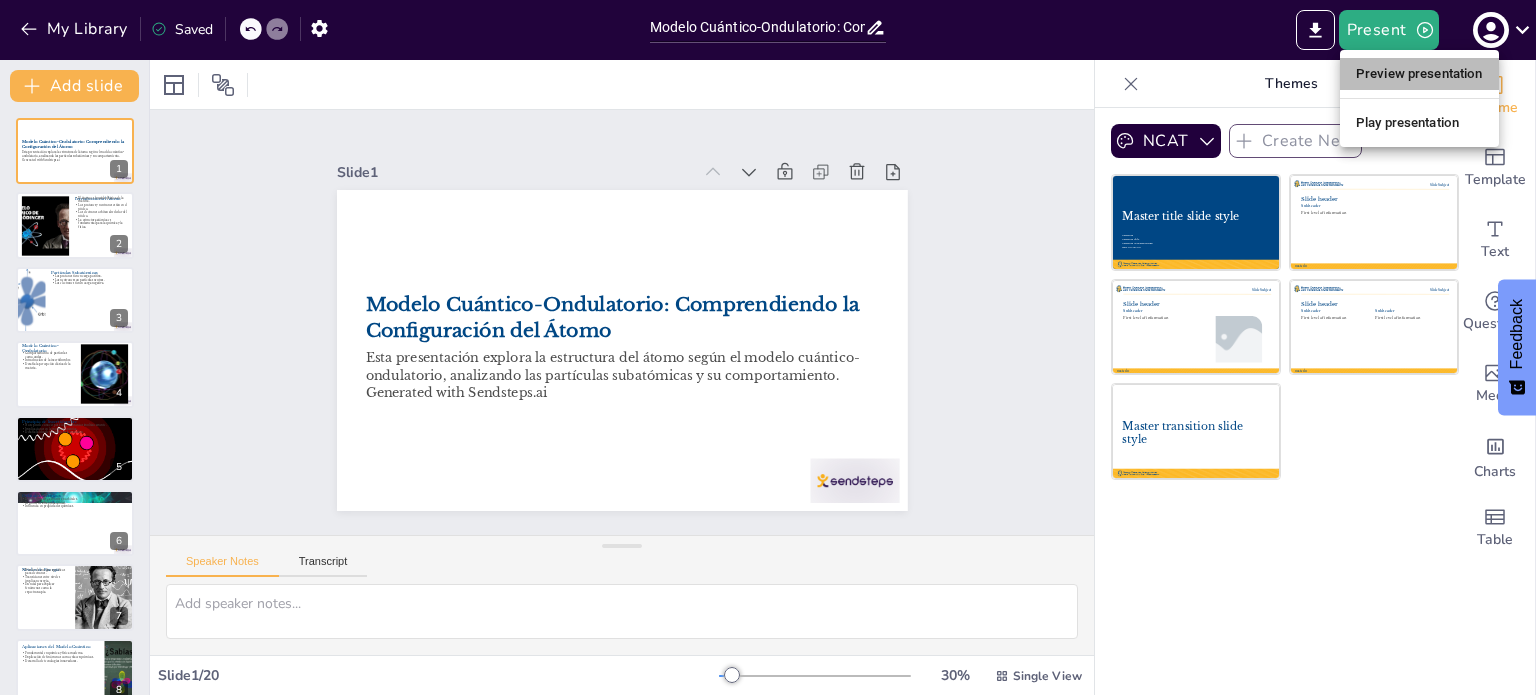 click on "Preview presentation" at bounding box center (1419, 74) 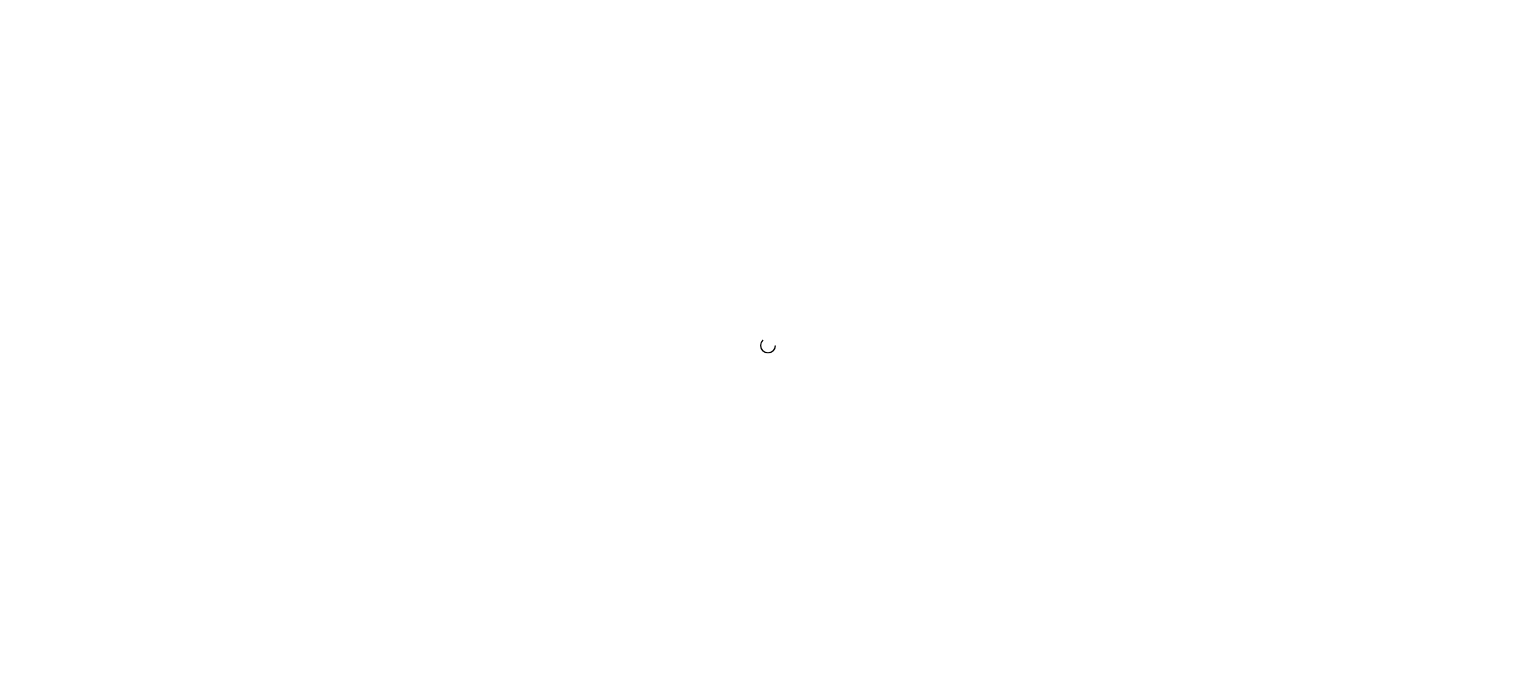scroll, scrollTop: 0, scrollLeft: 0, axis: both 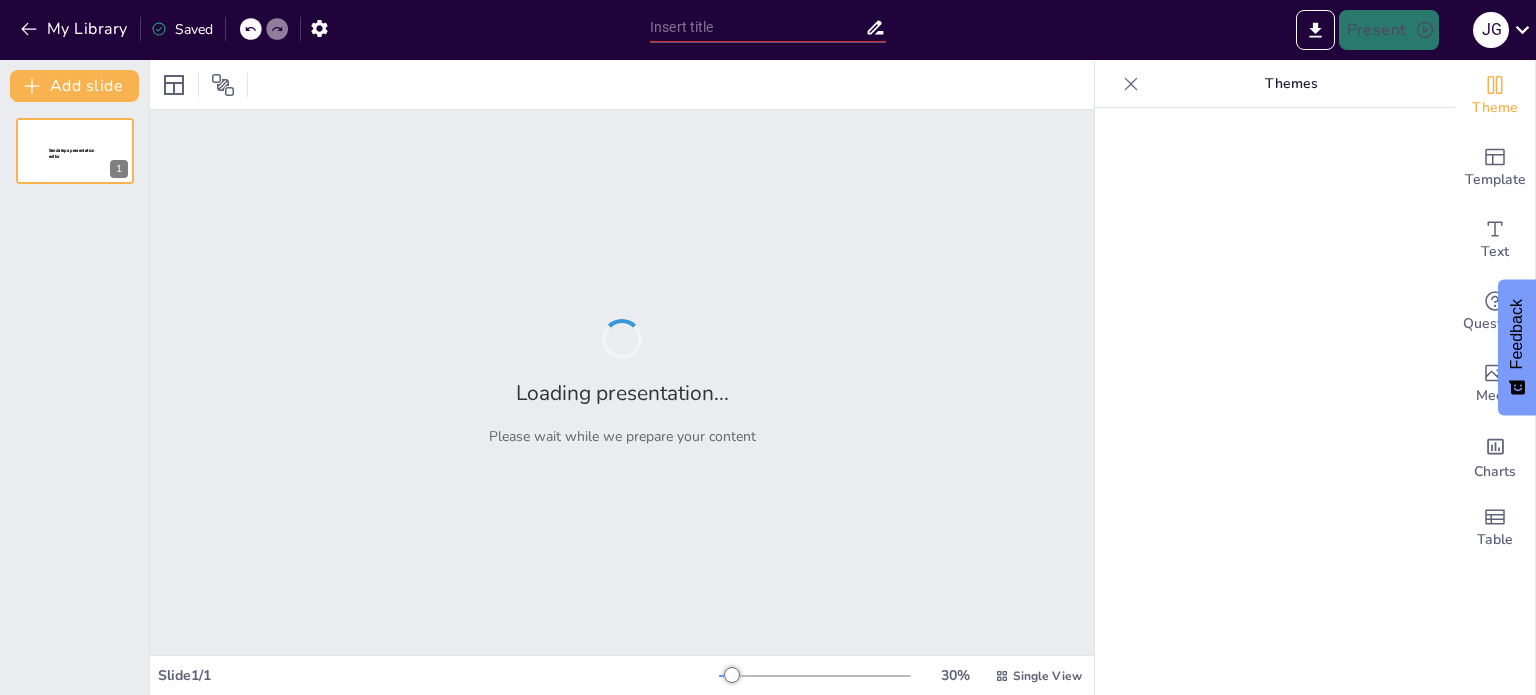 type on "Modelo Cuántico-Ondulatorio: Comprendiendo la Configuración del Átomo" 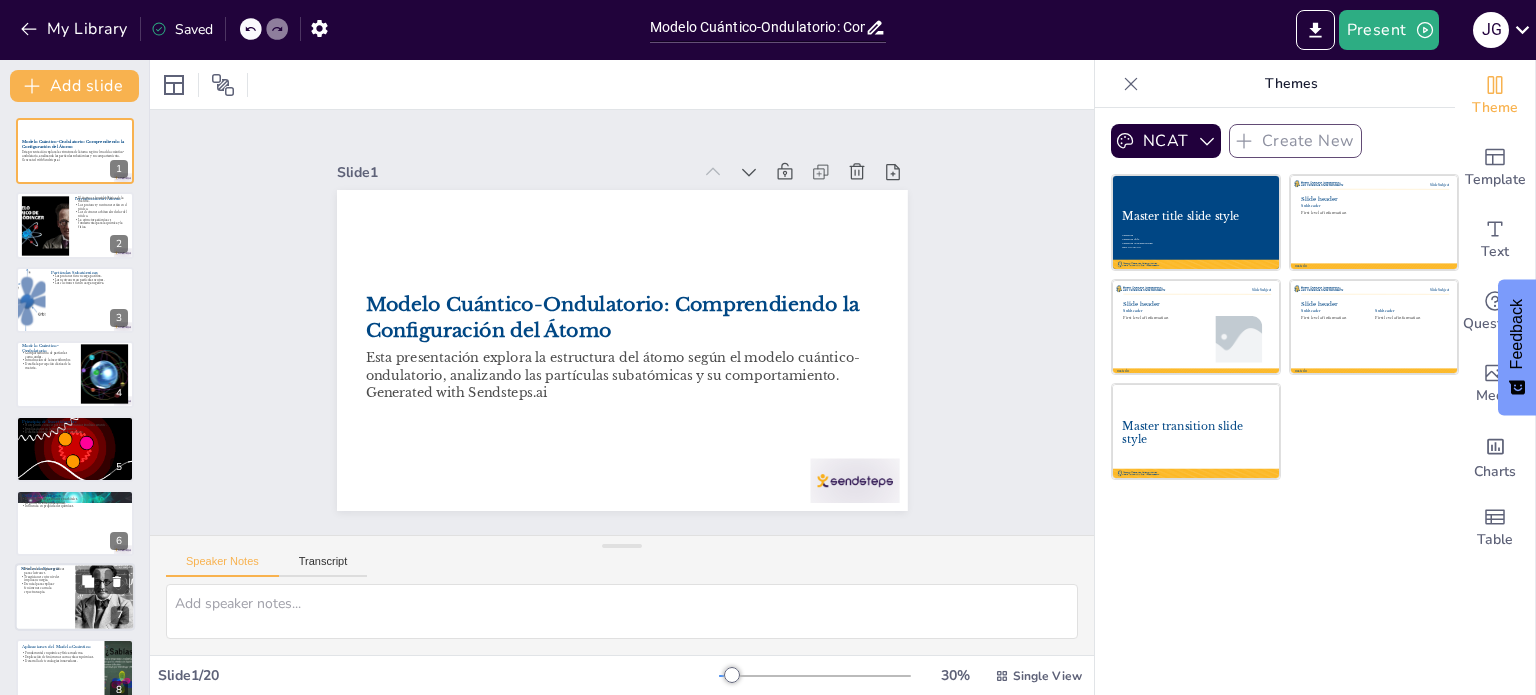 checkbox on "true" 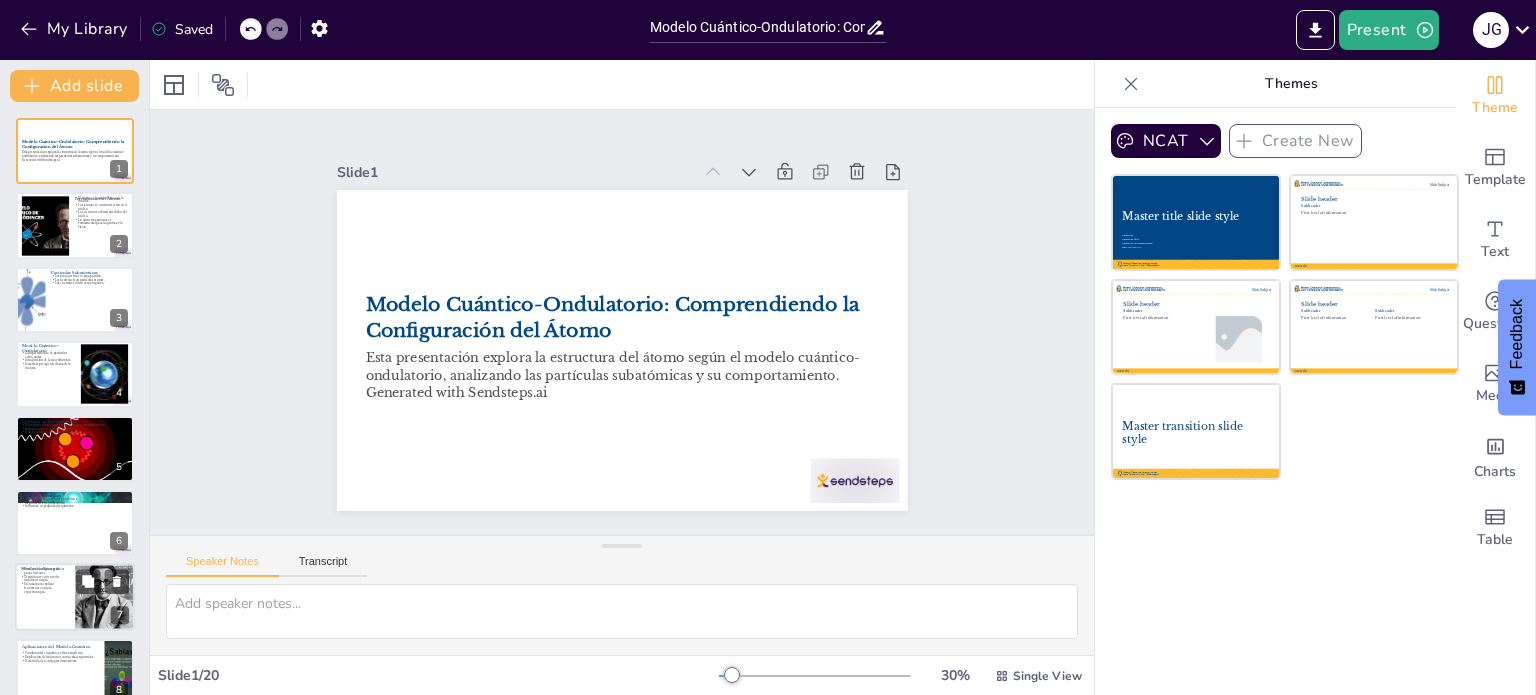 checkbox on "true" 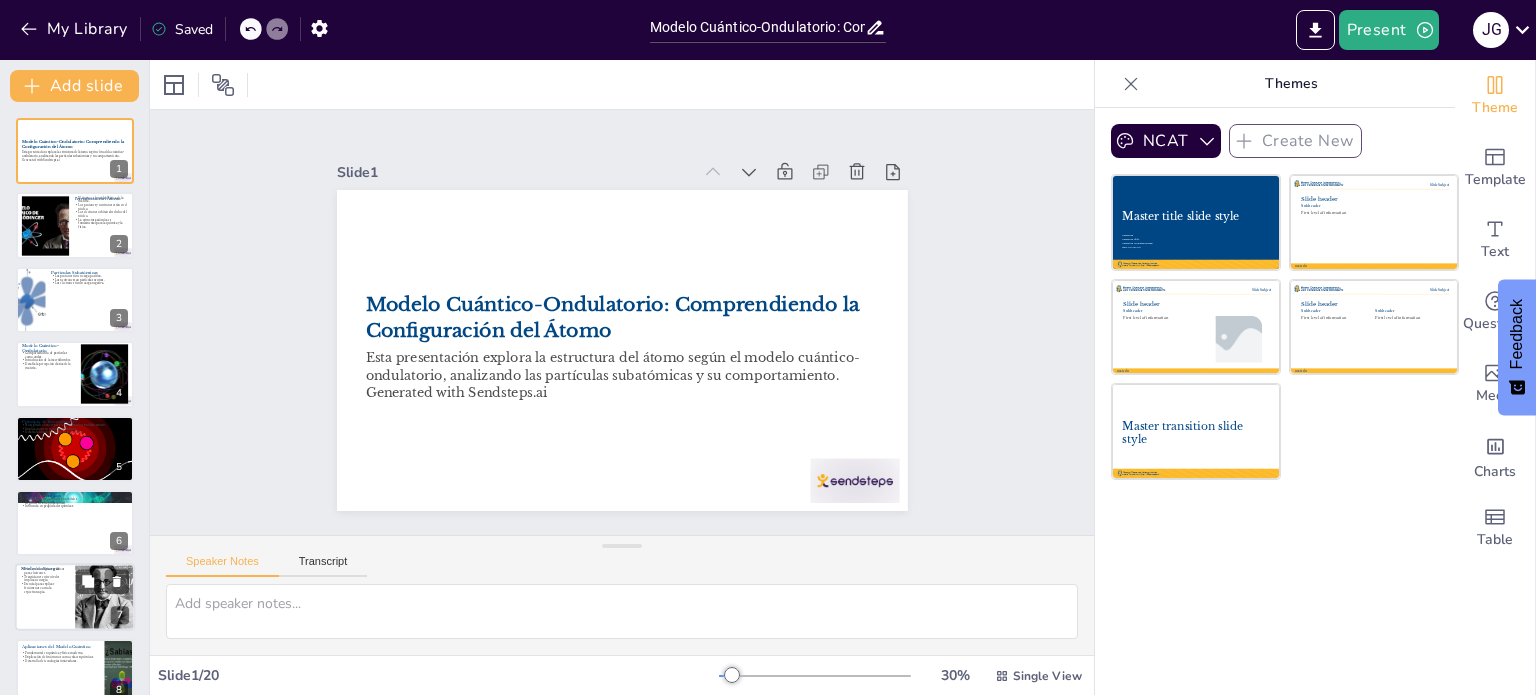 checkbox on "true" 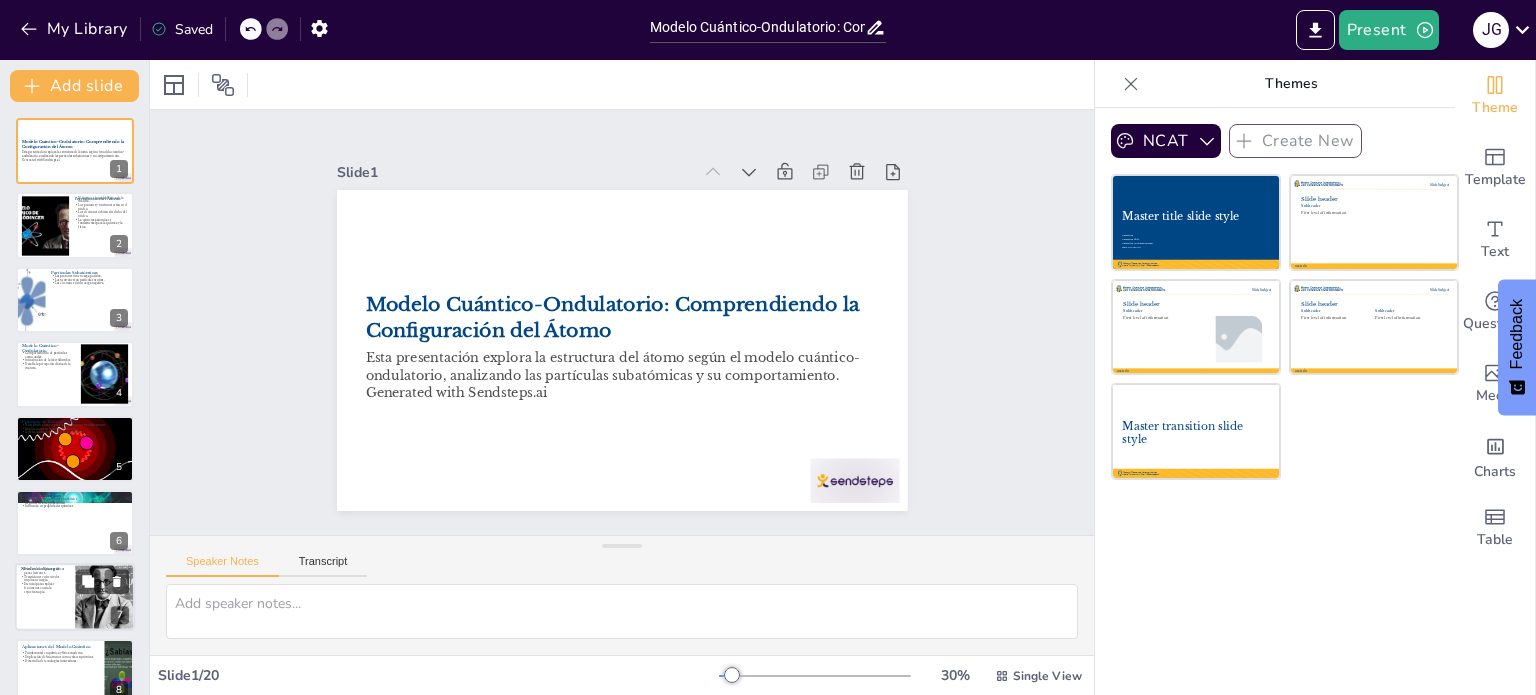checkbox on "true" 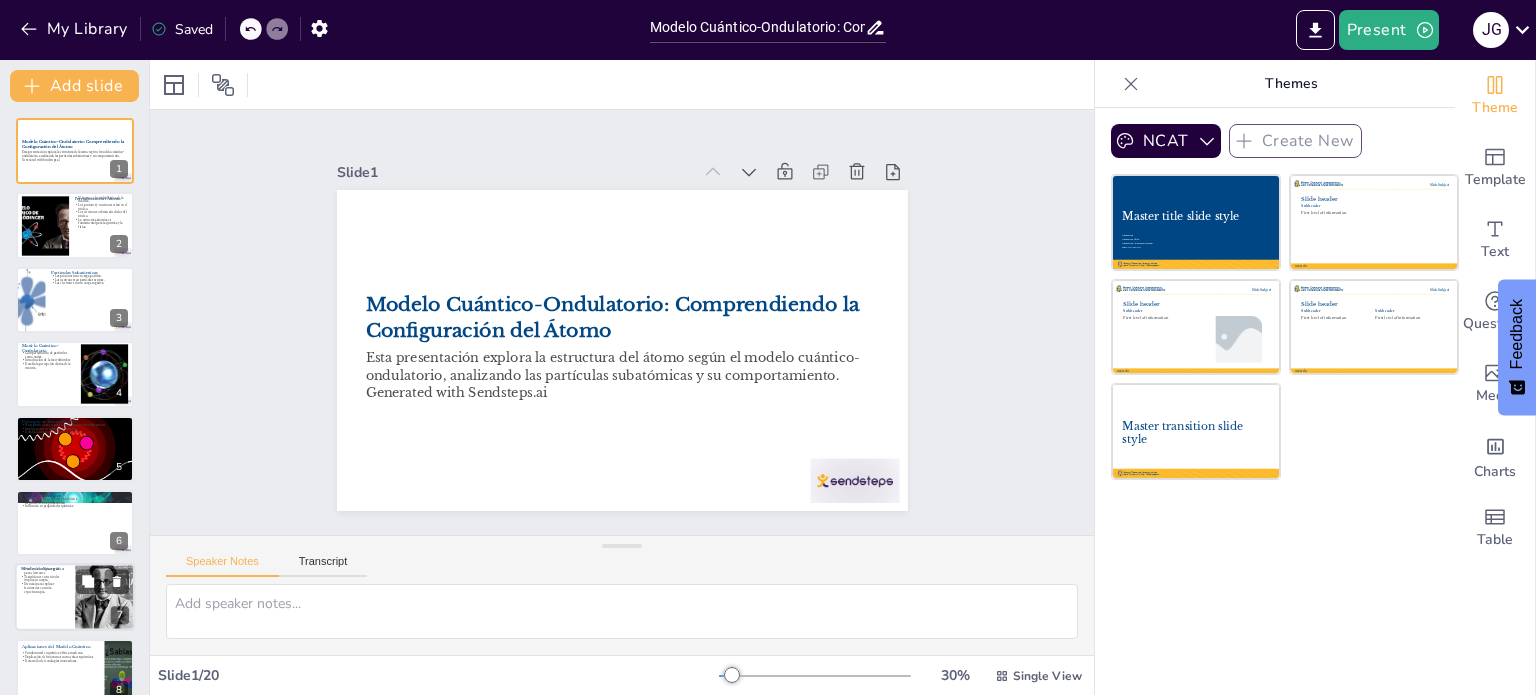 checkbox on "true" 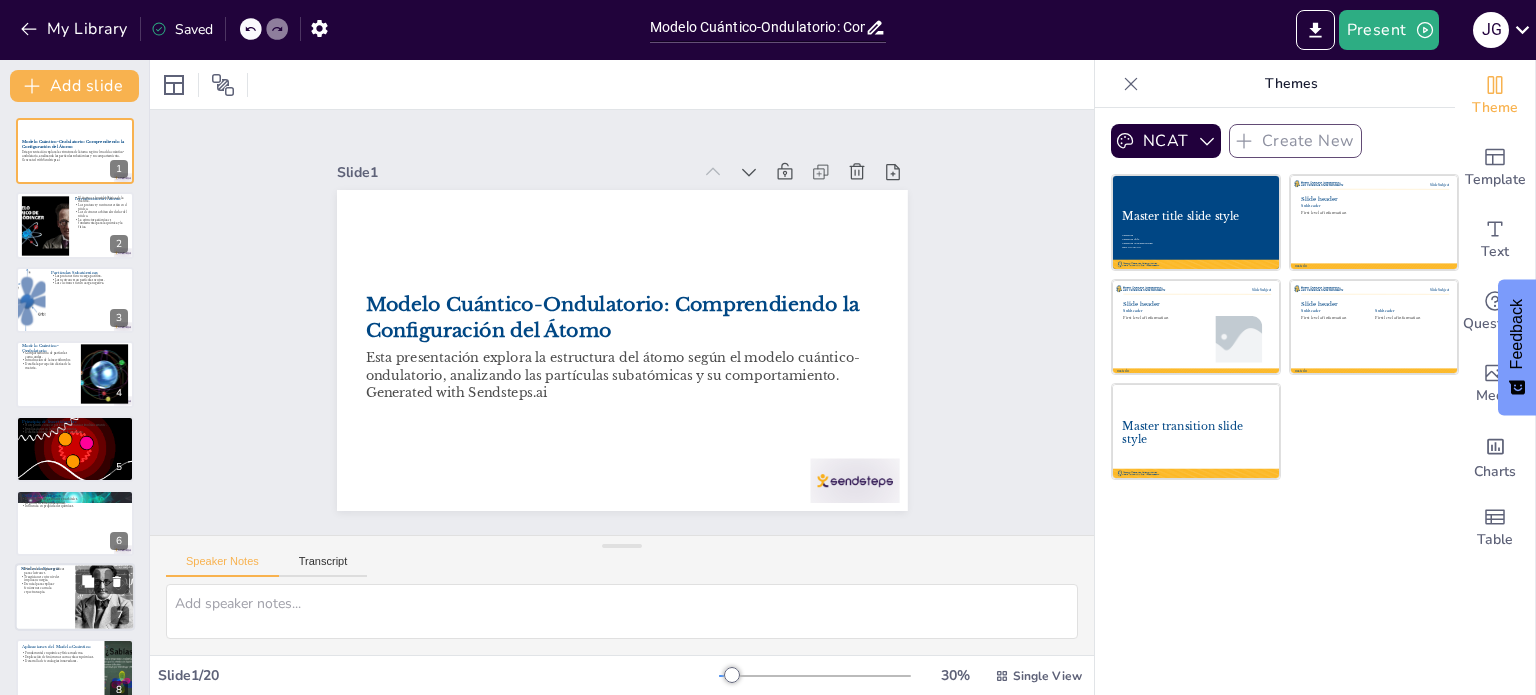 checkbox on "true" 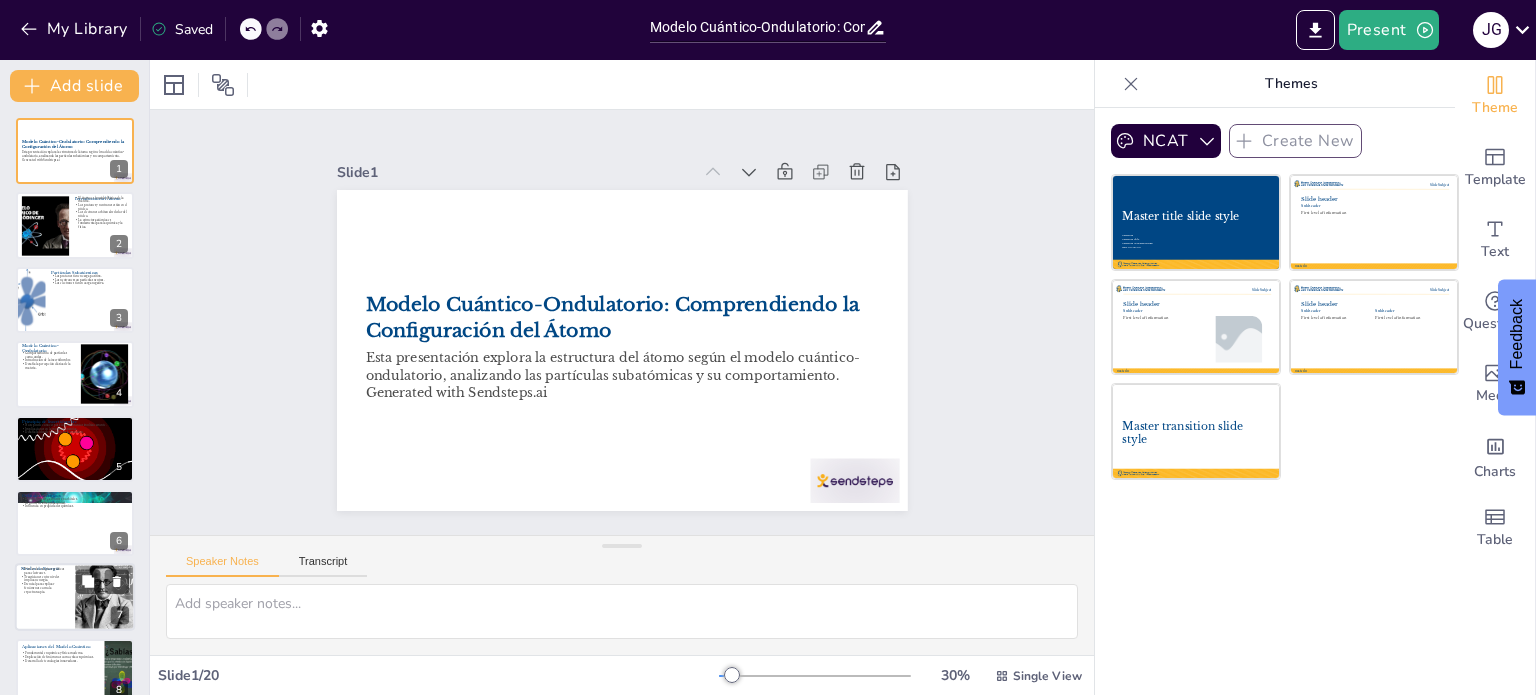 checkbox on "true" 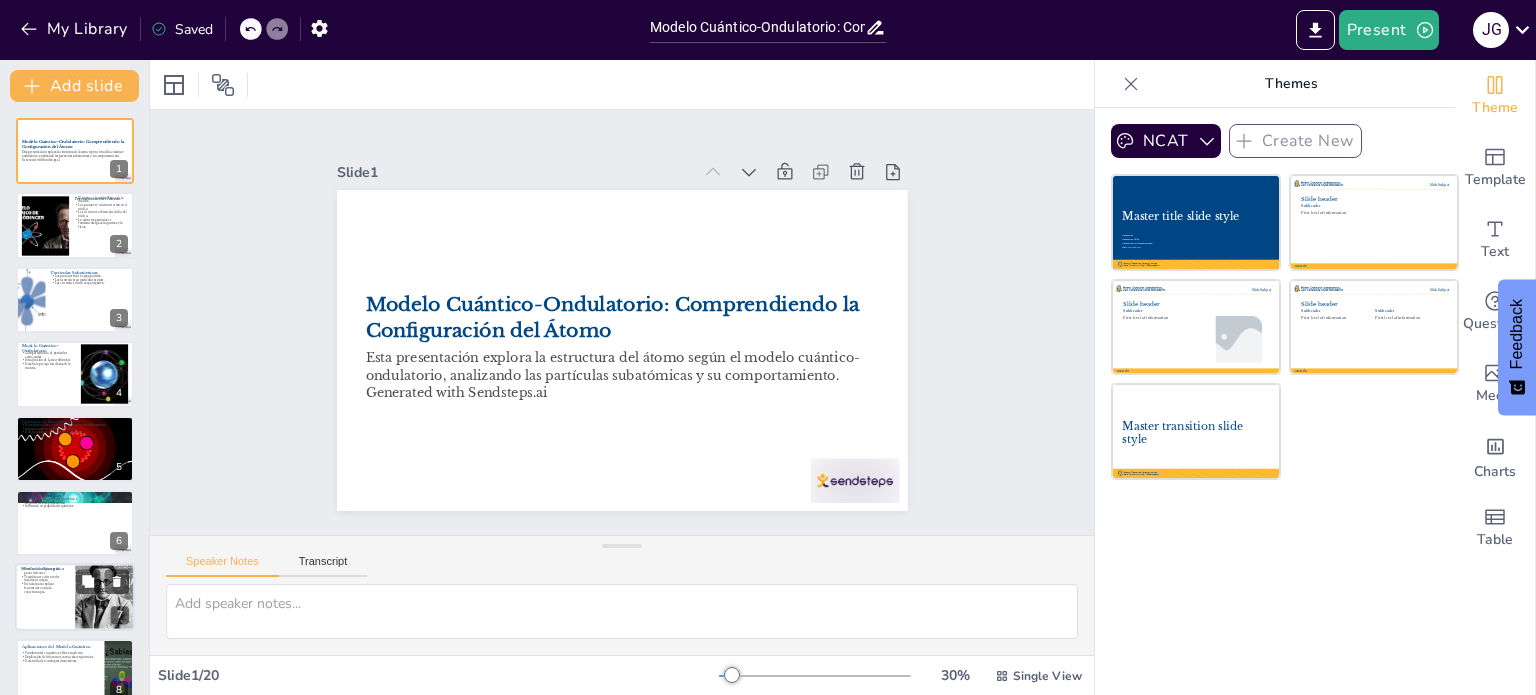 checkbox on "true" 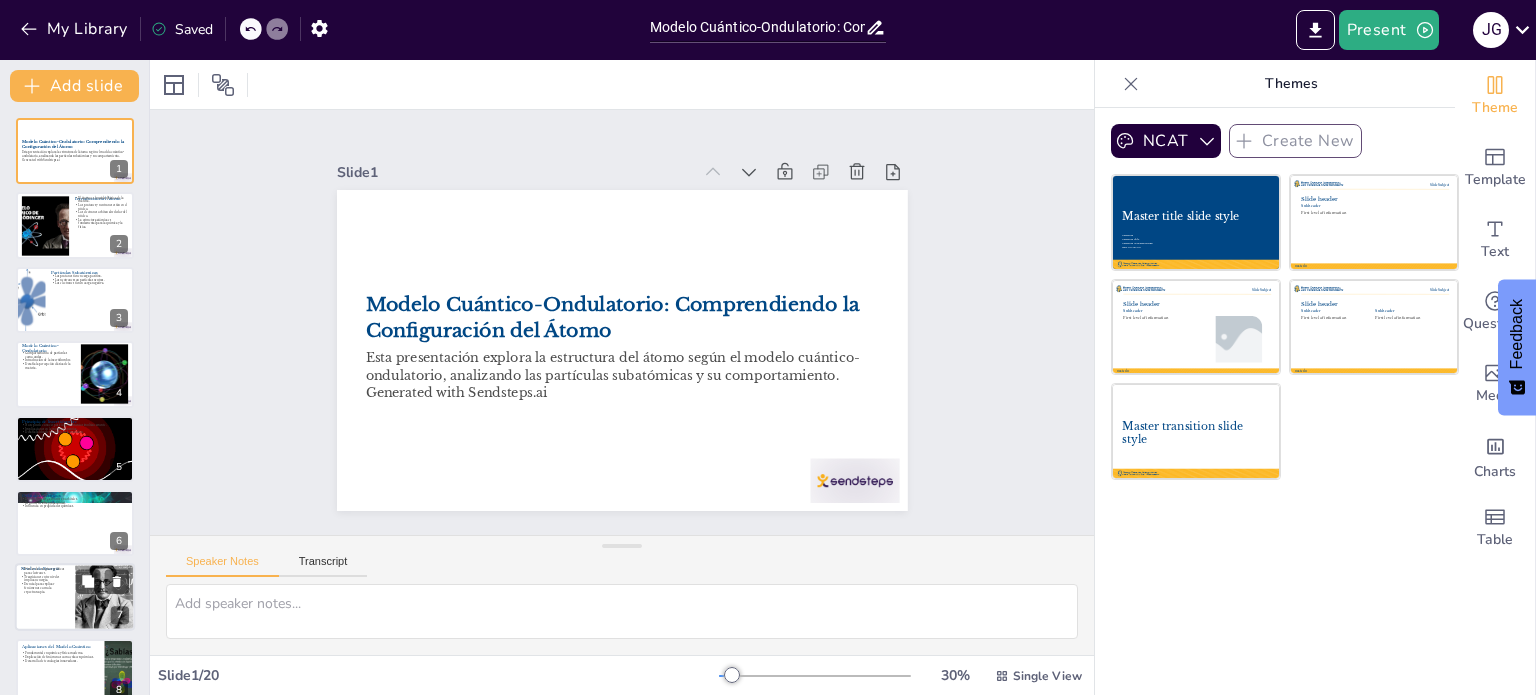 checkbox on "true" 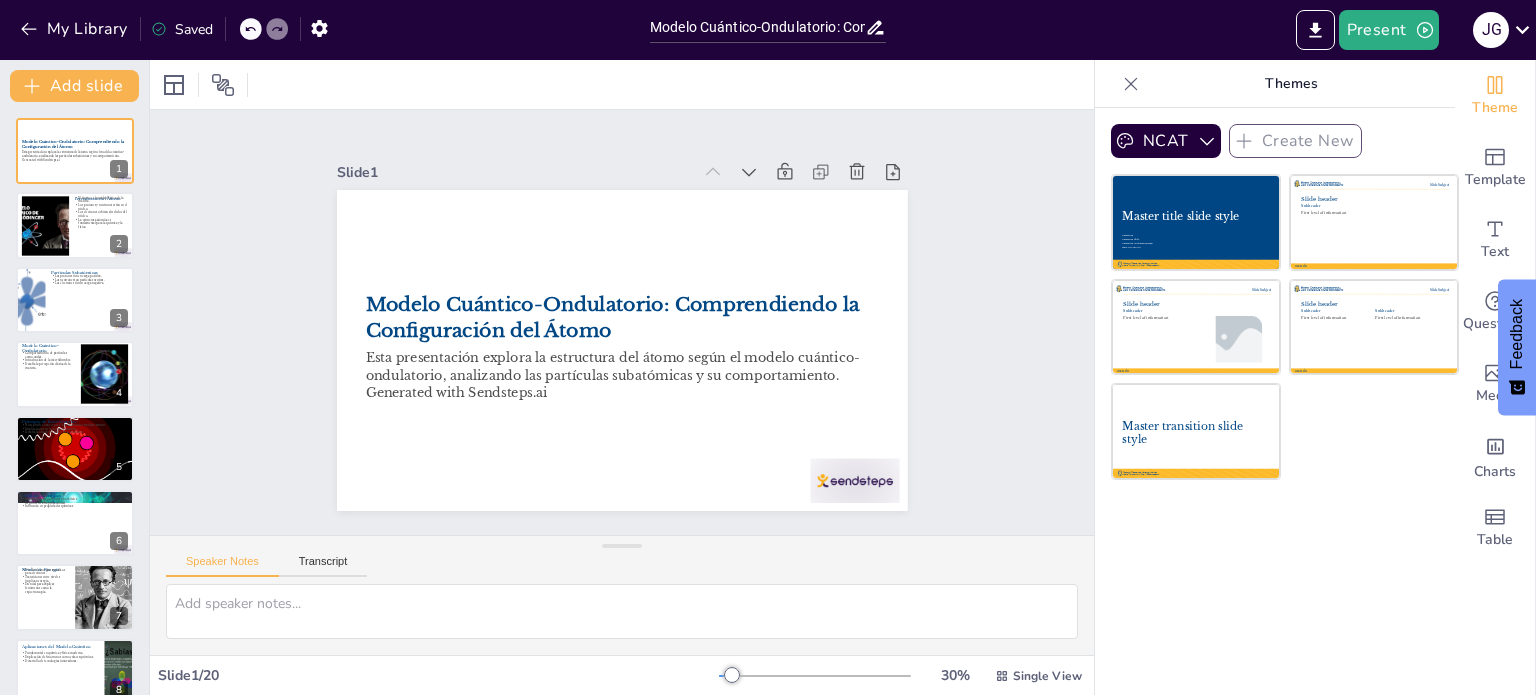 checkbox on "true" 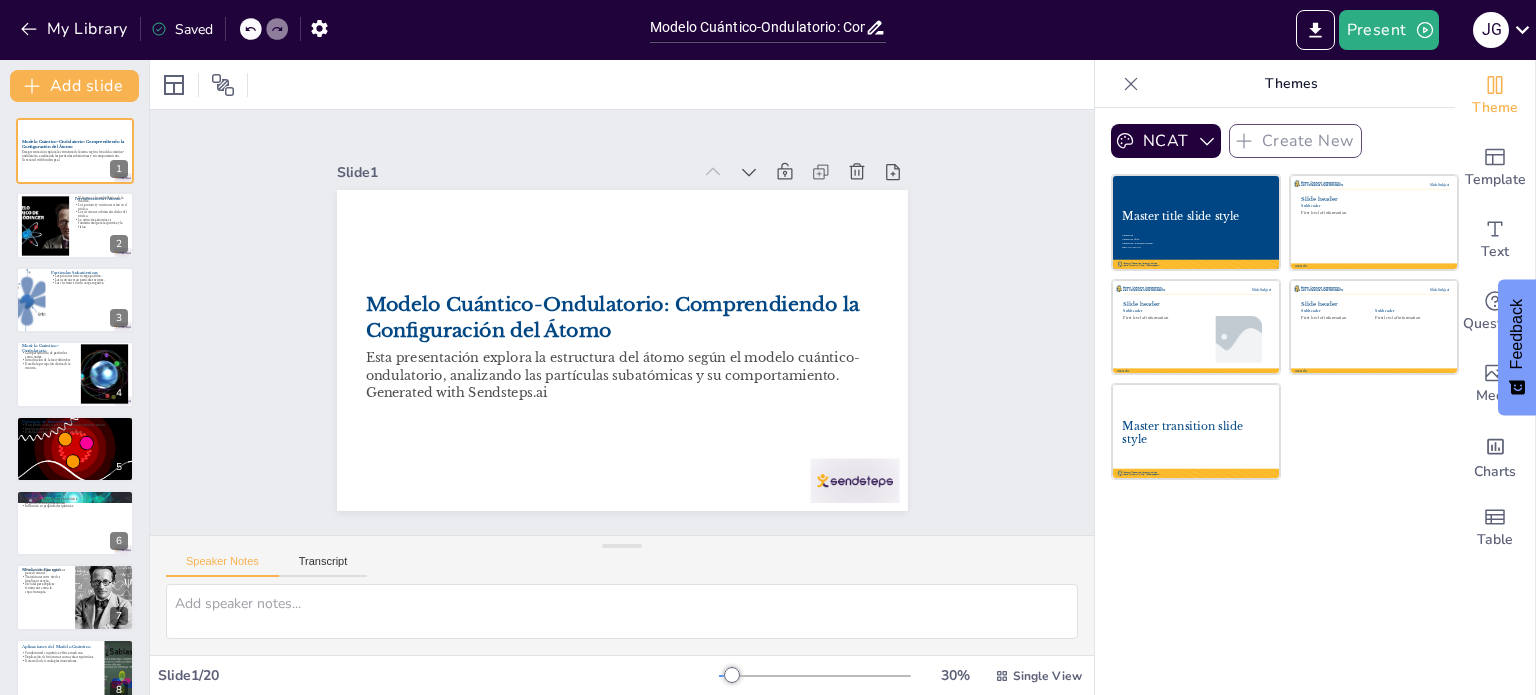 checkbox on "true" 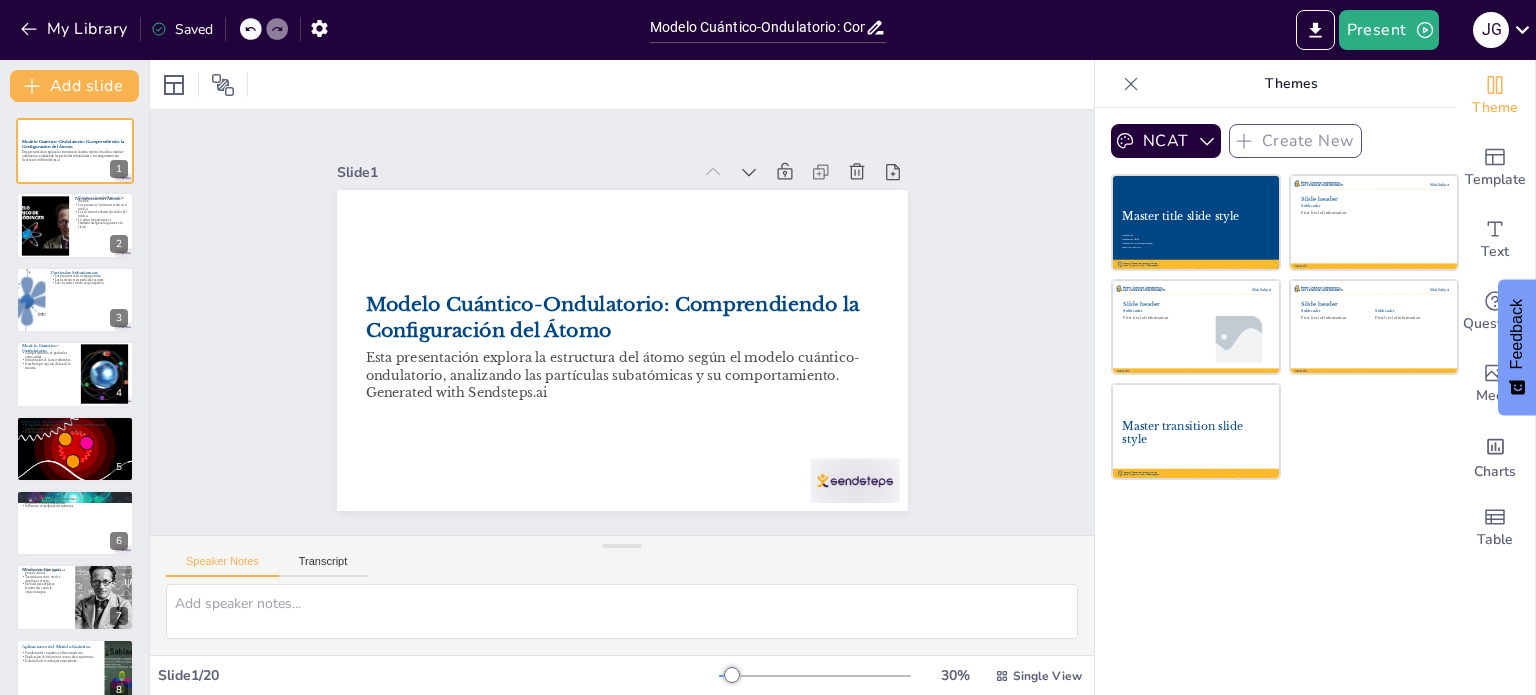 checkbox on "true" 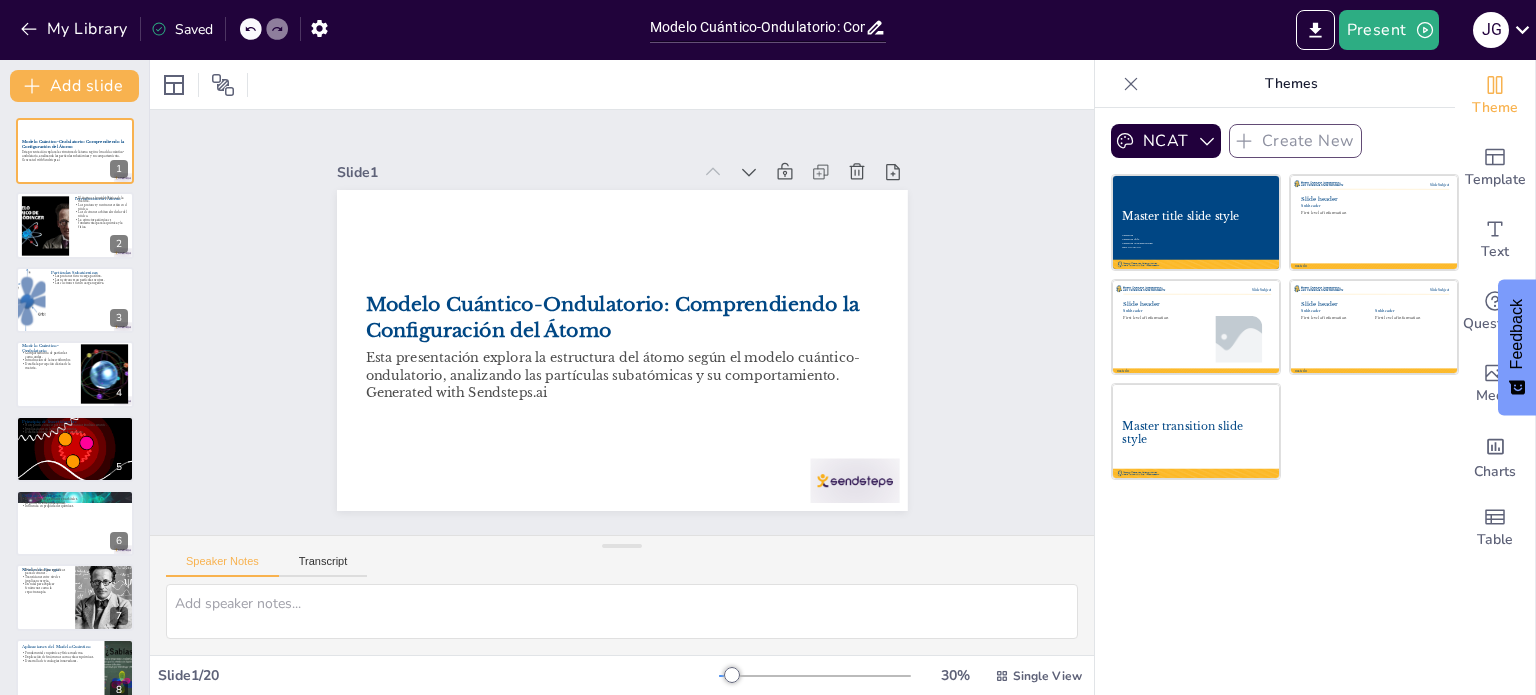 checkbox on "true" 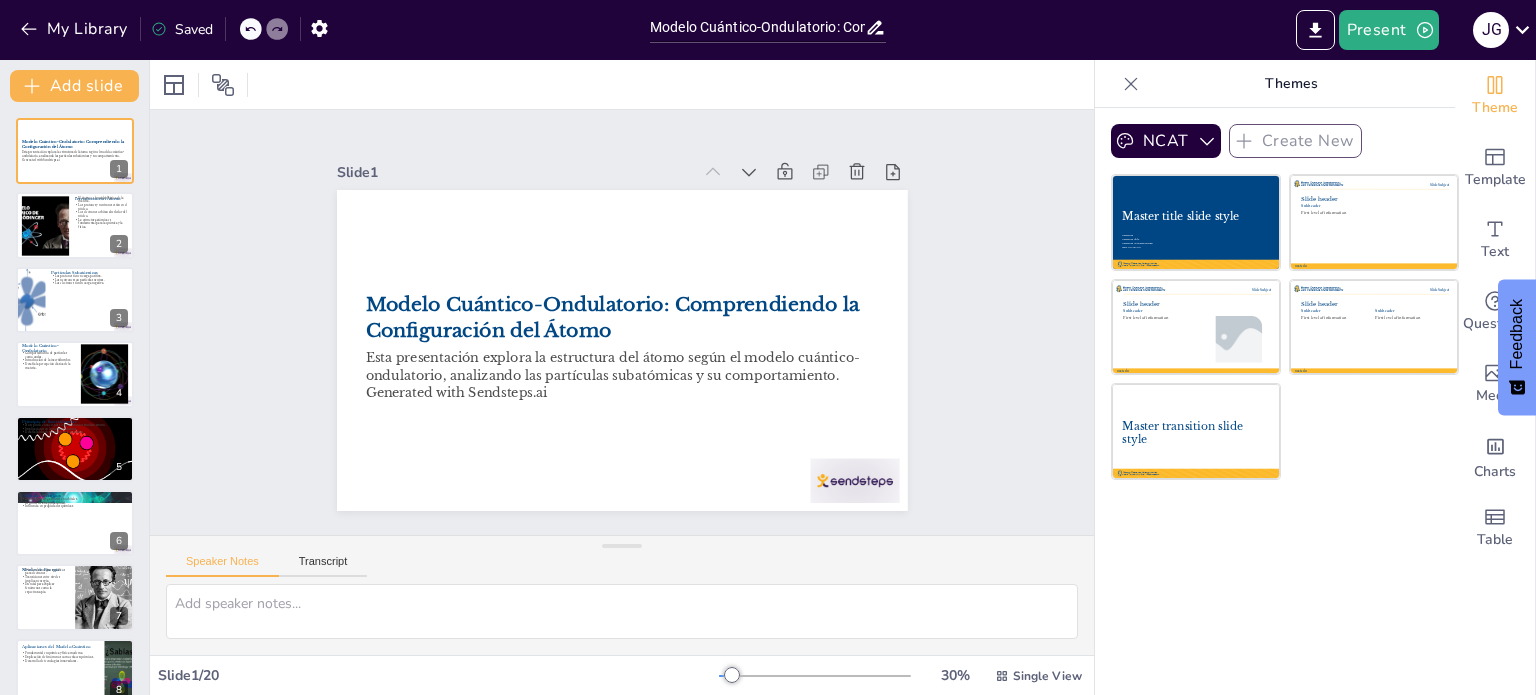 checkbox on "true" 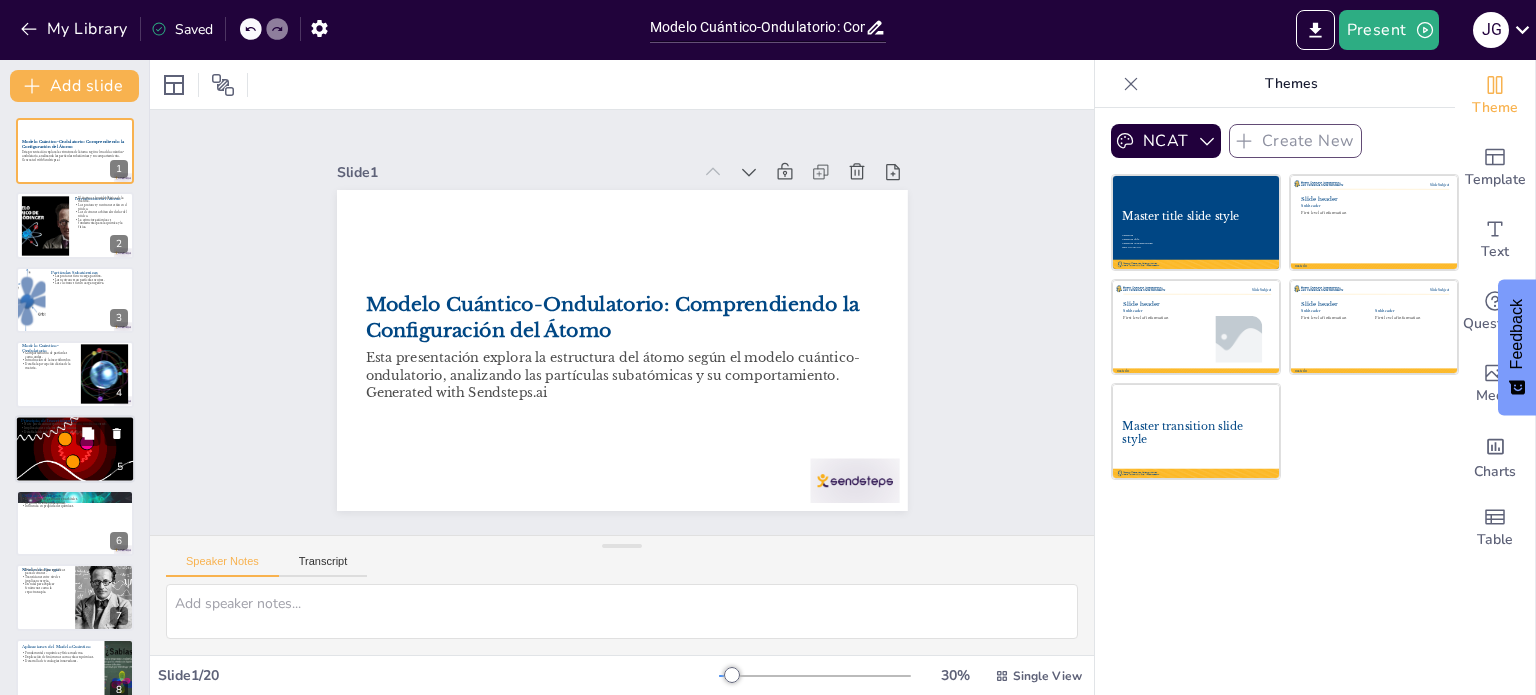 checkbox on "true" 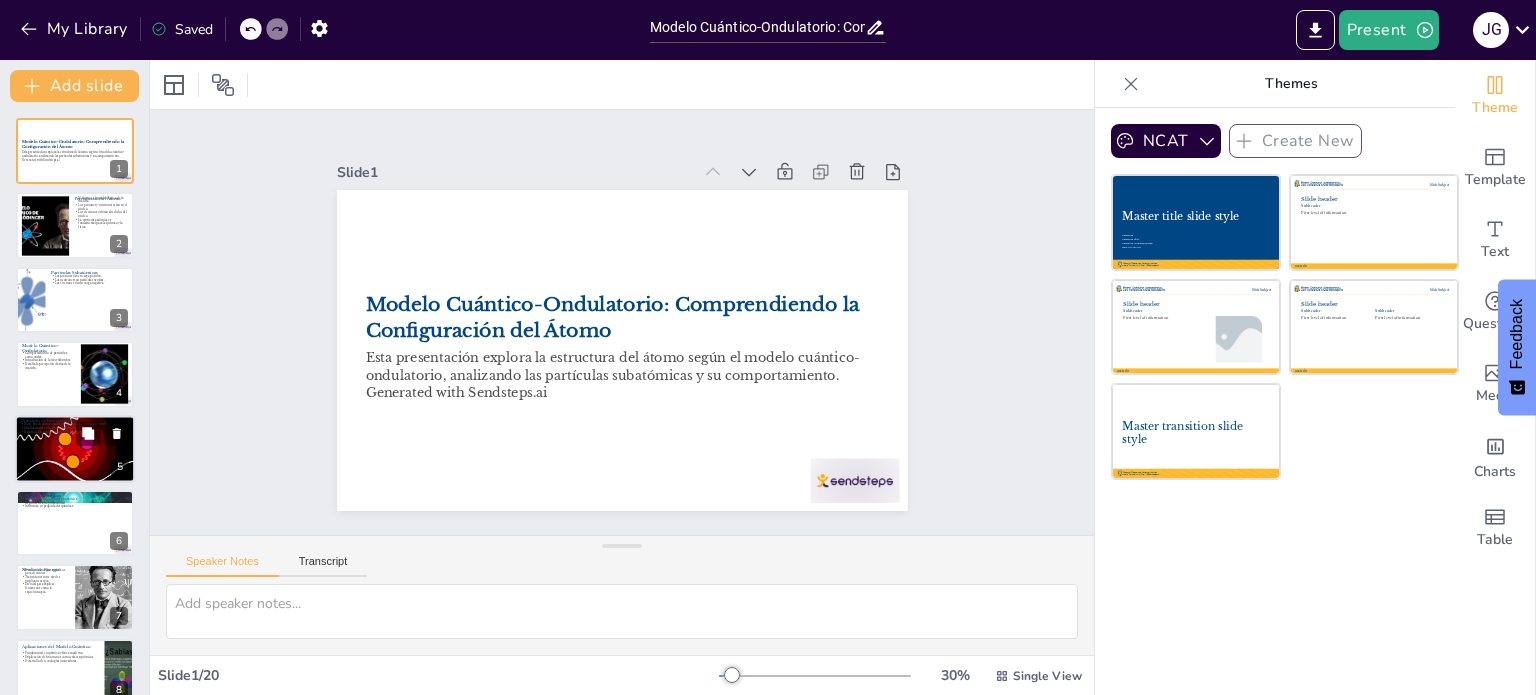 checkbox on "true" 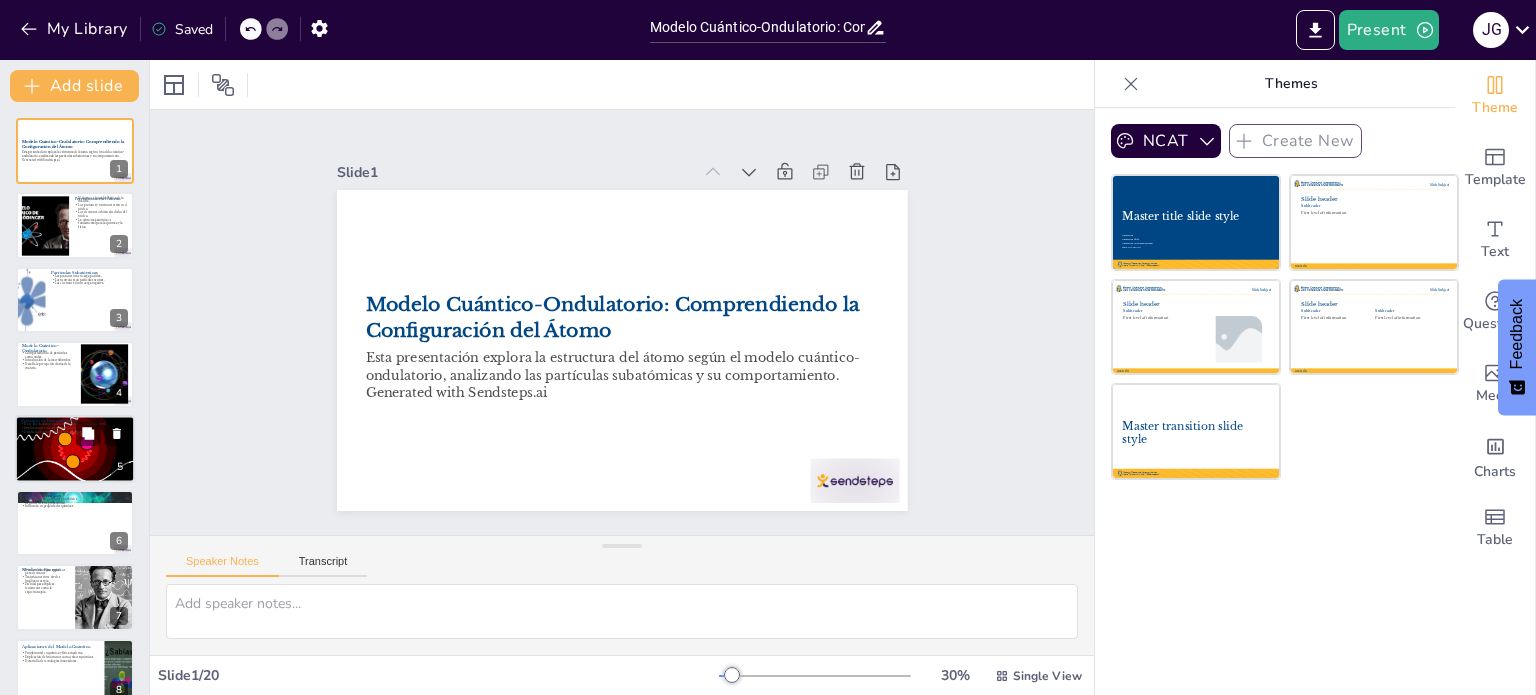 checkbox on "true" 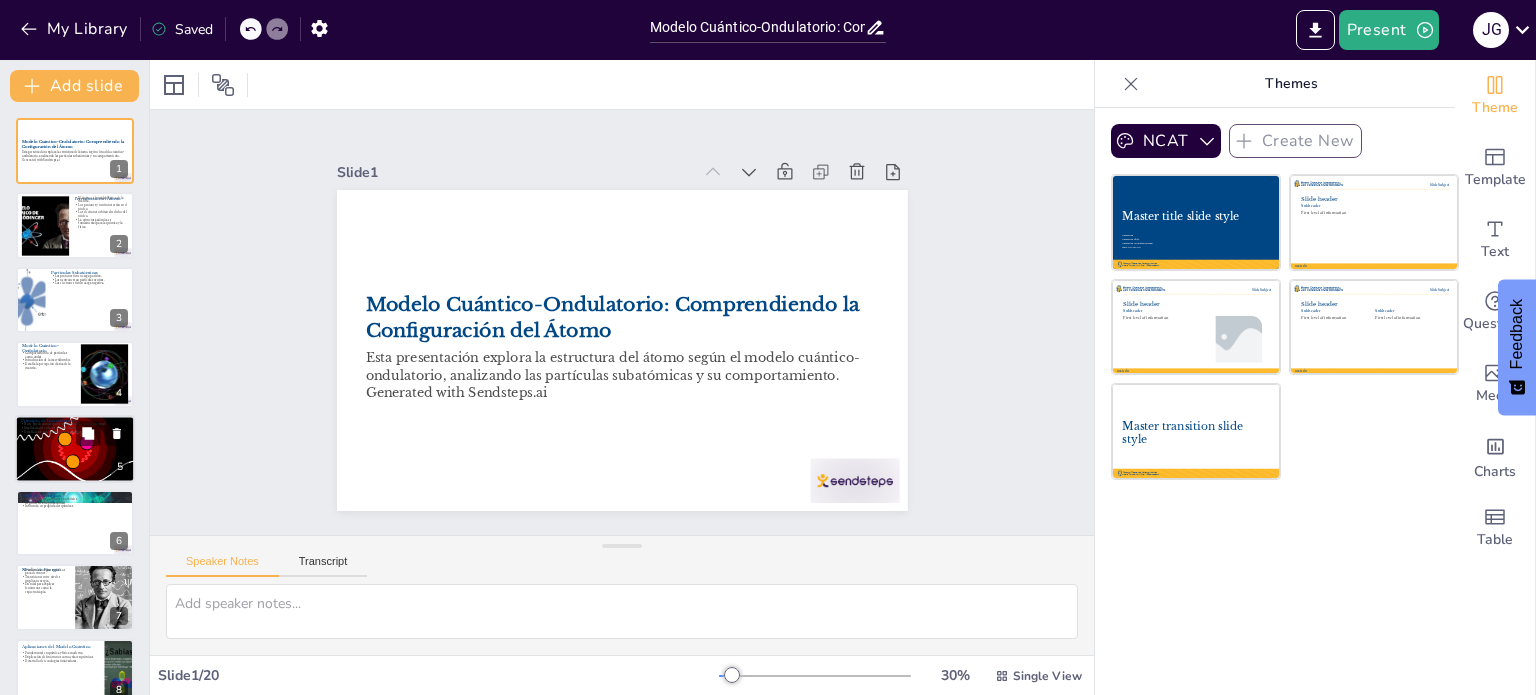 checkbox on "true" 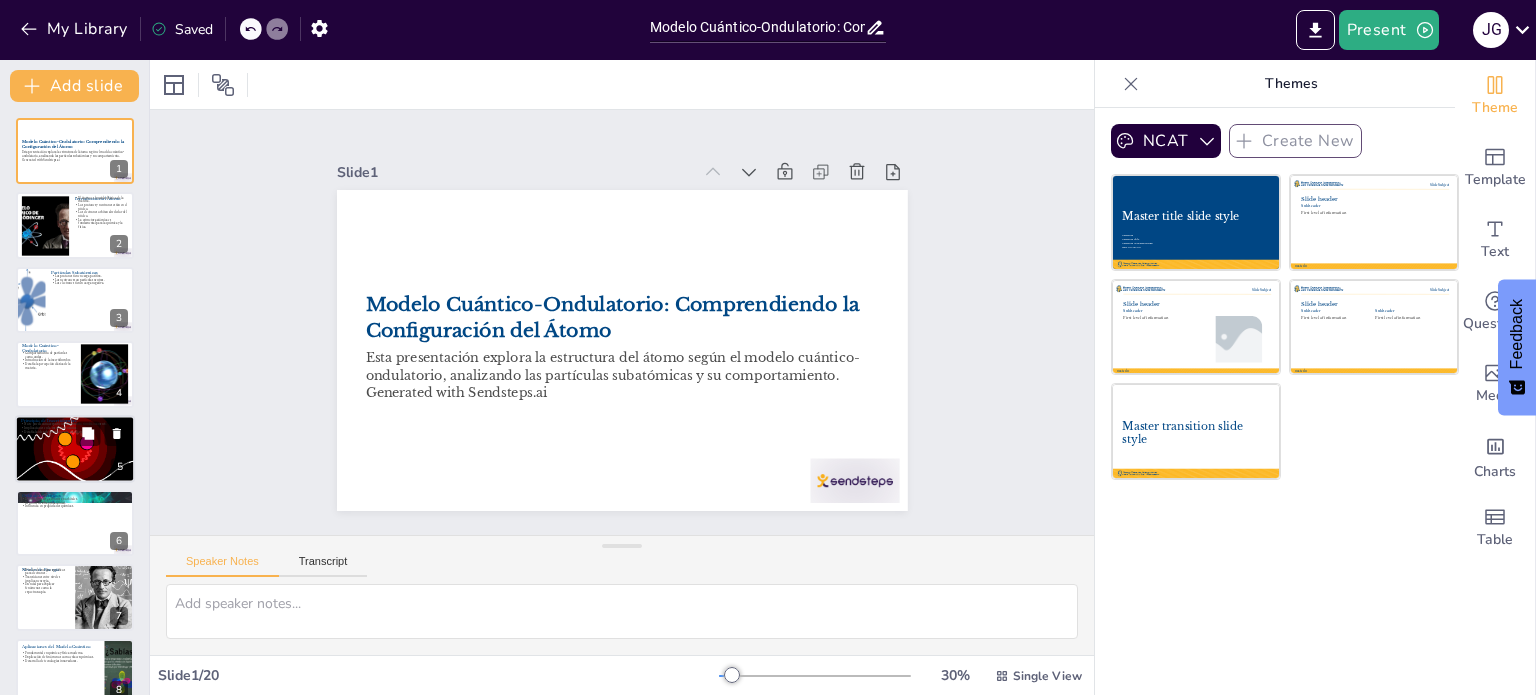 checkbox on "true" 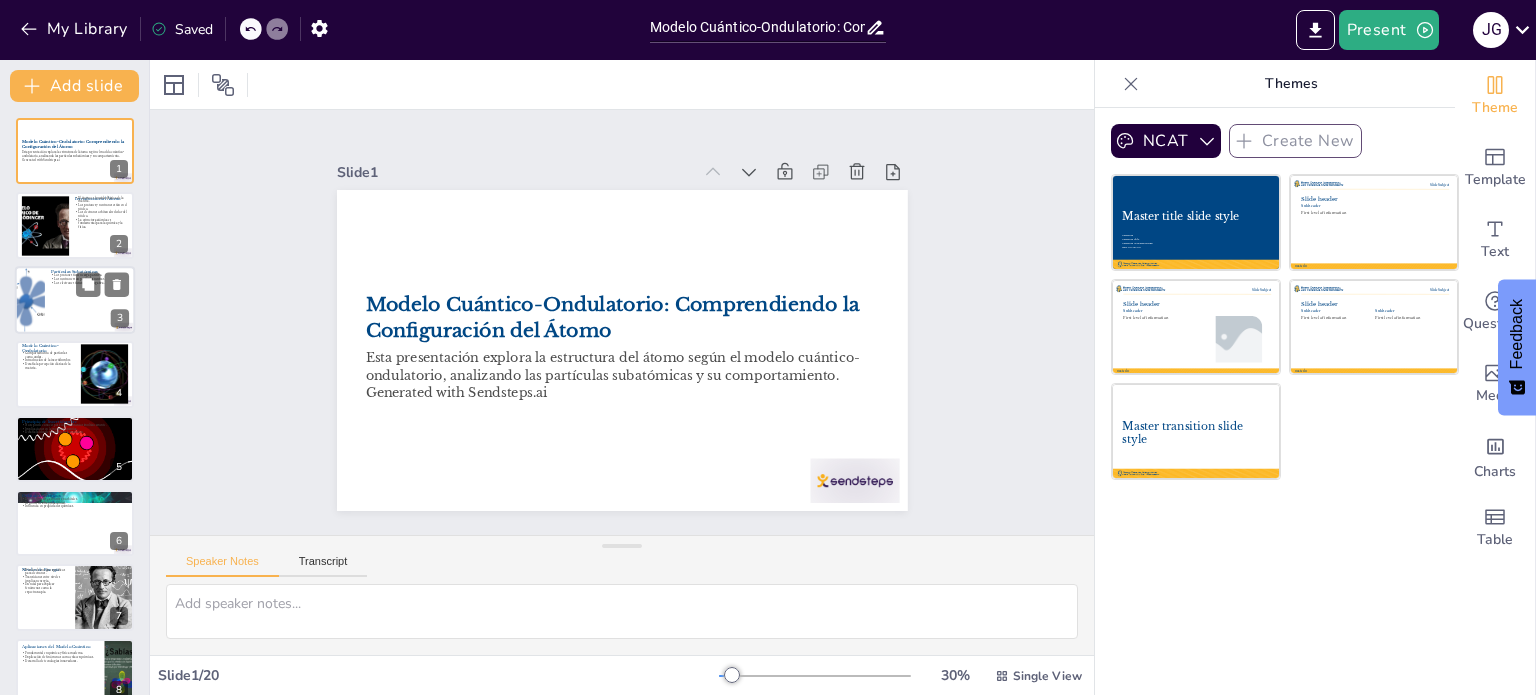 checkbox on "true" 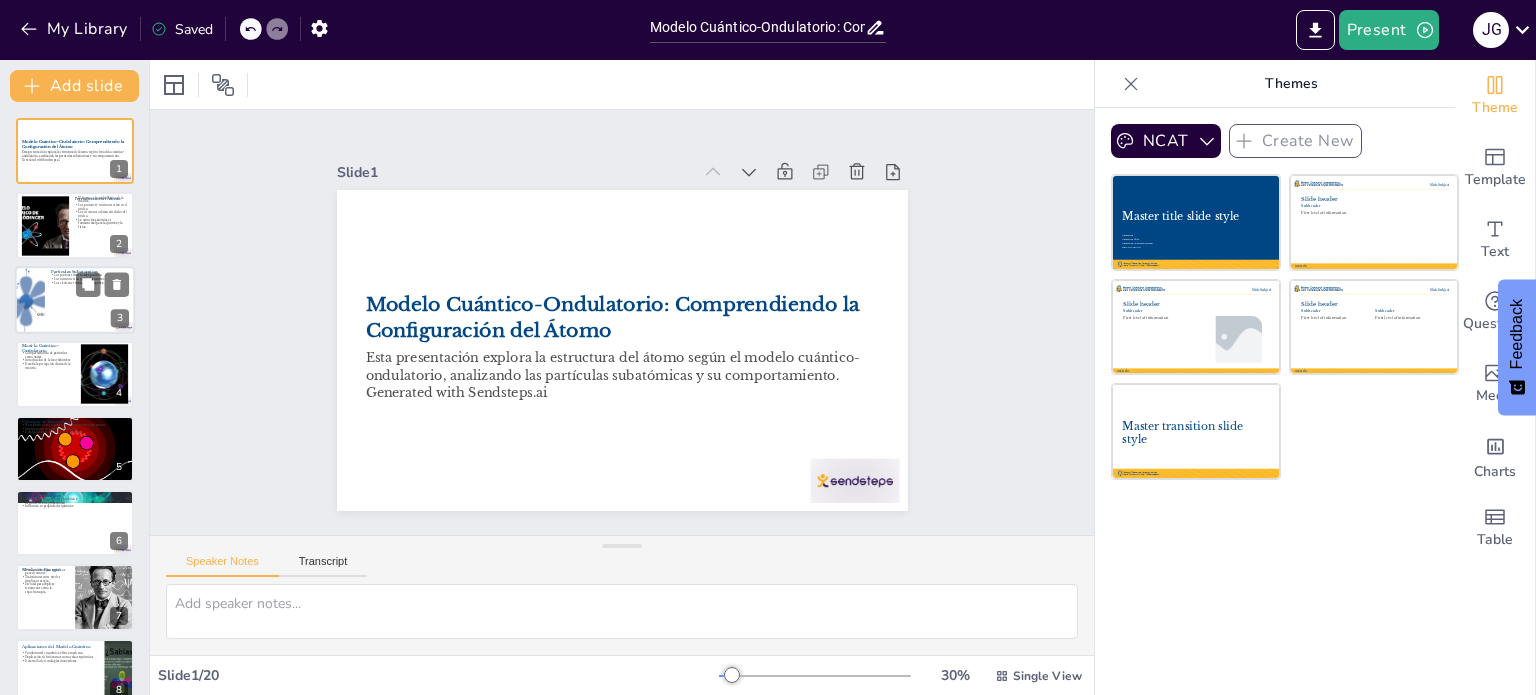 checkbox on "true" 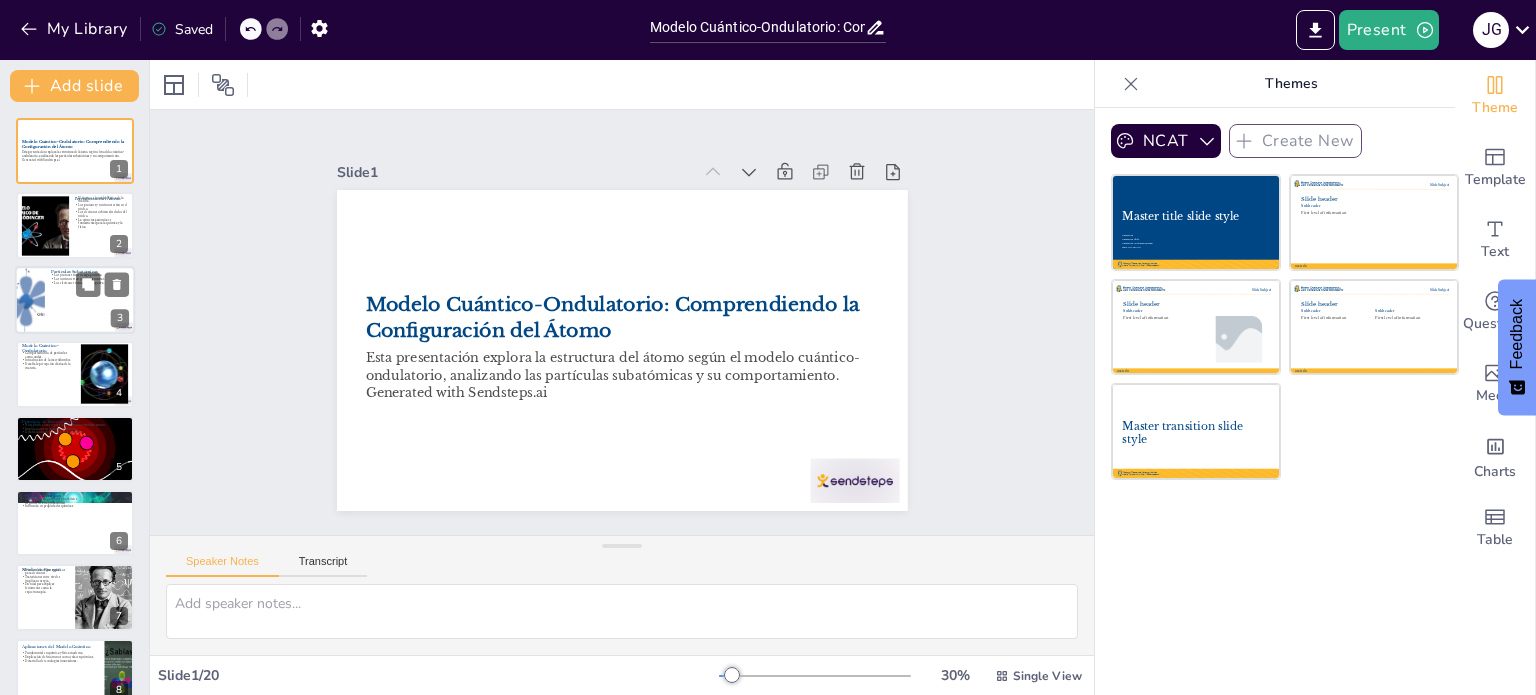 checkbox on "true" 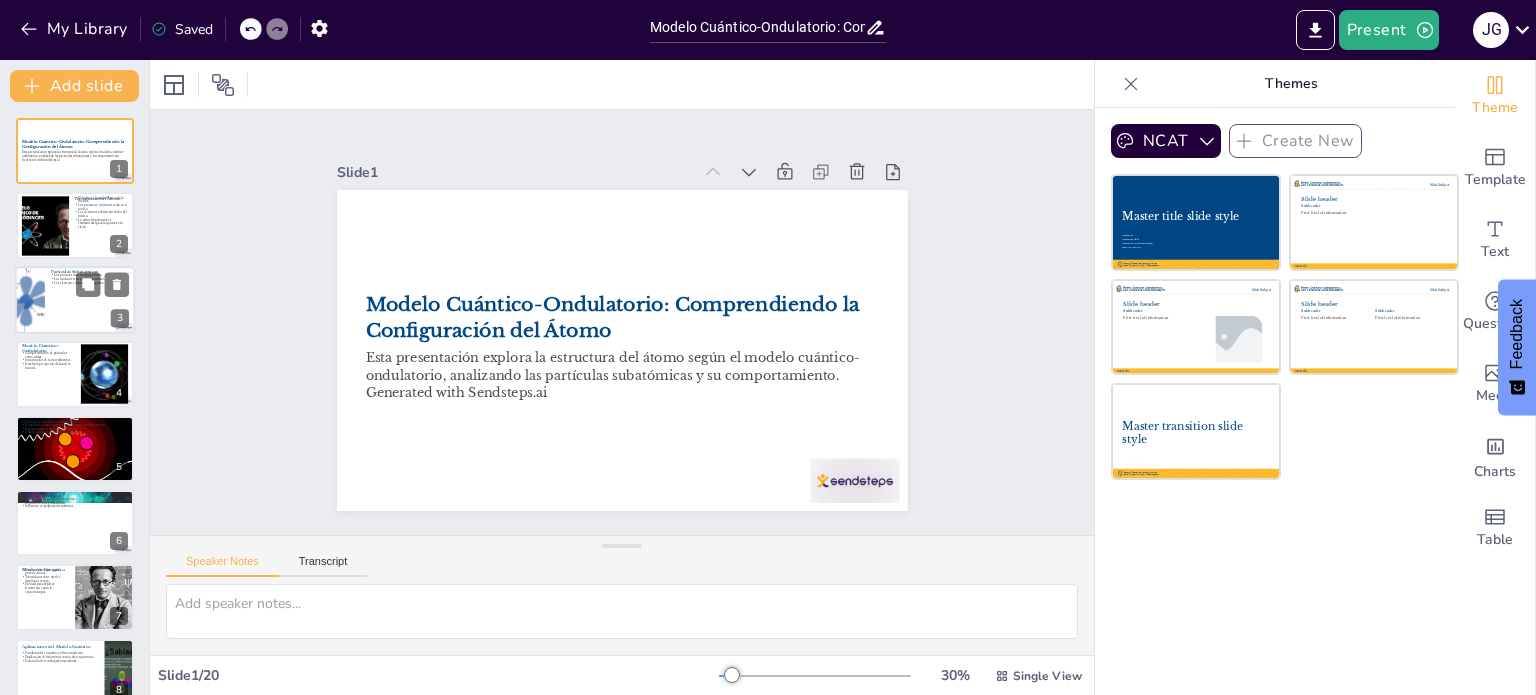 checkbox on "true" 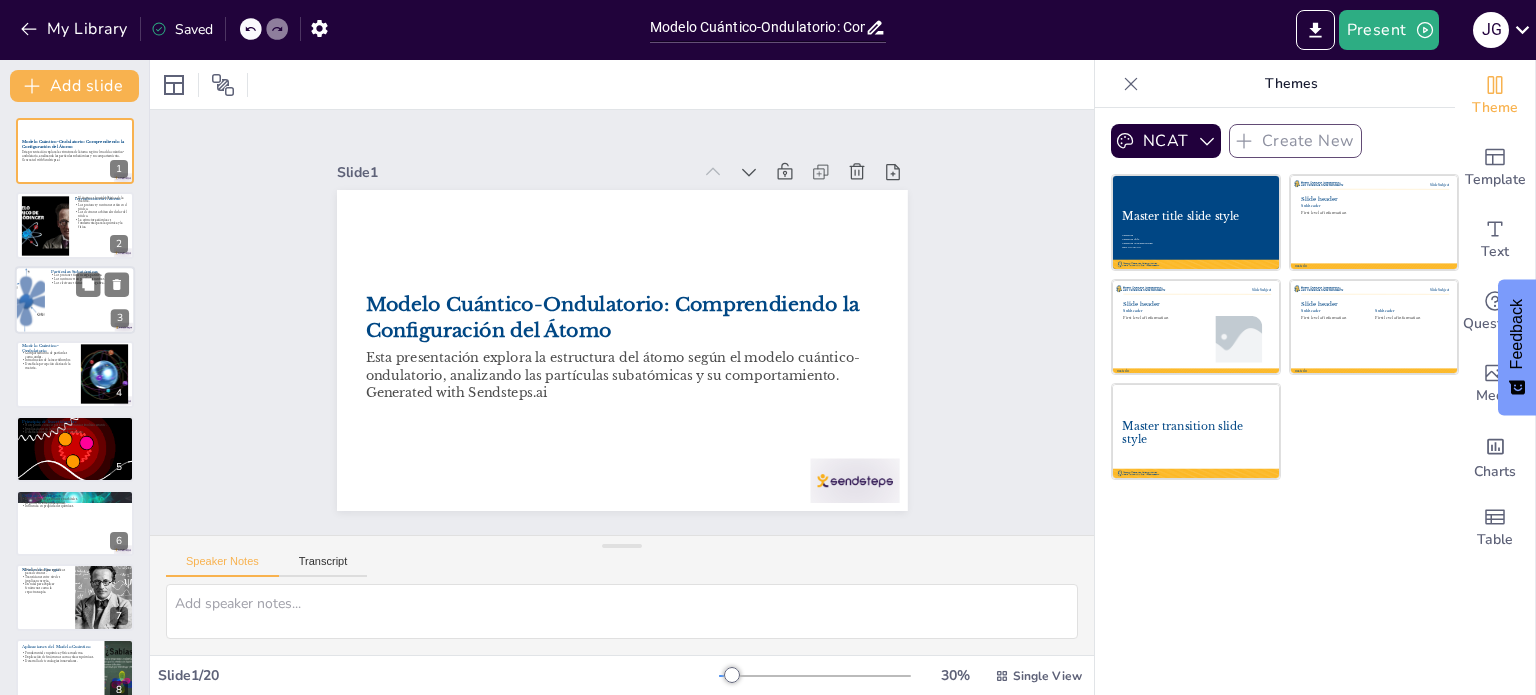 checkbox on "true" 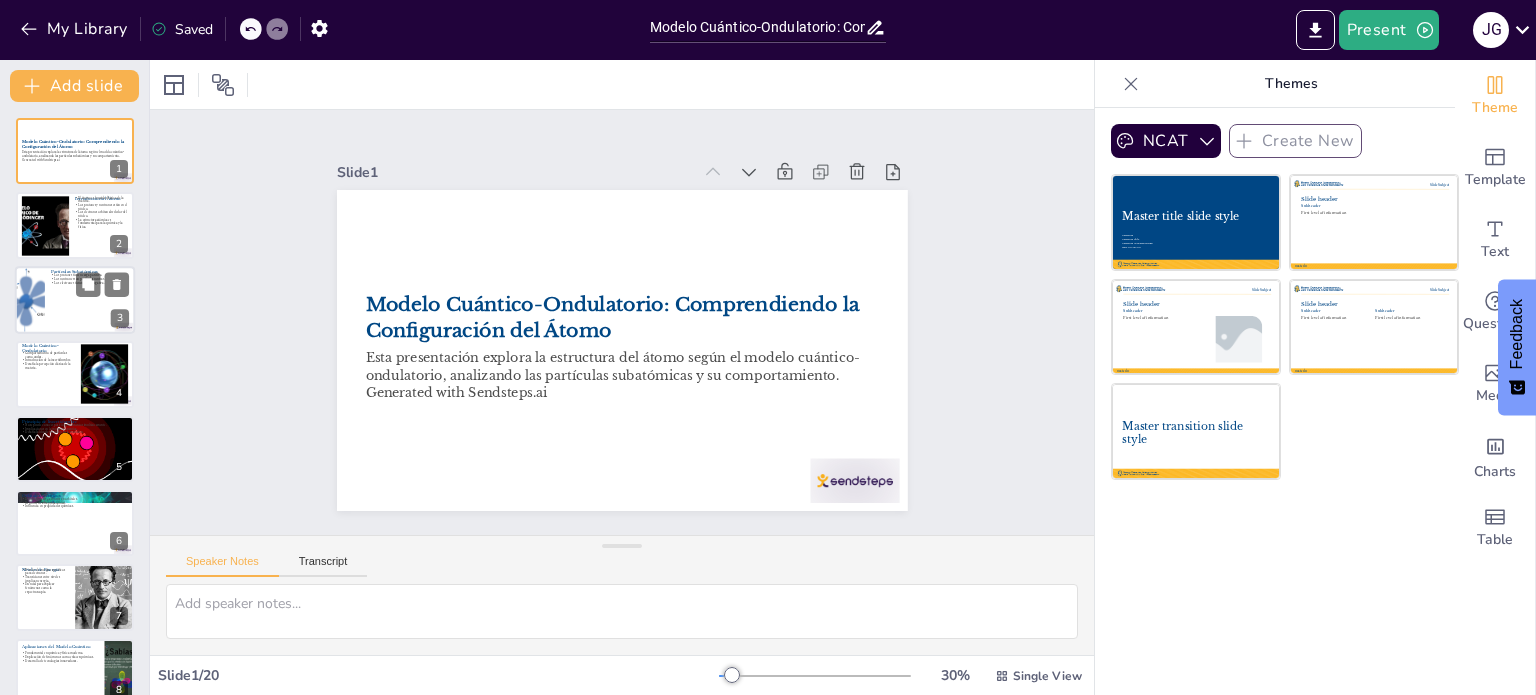 checkbox on "true" 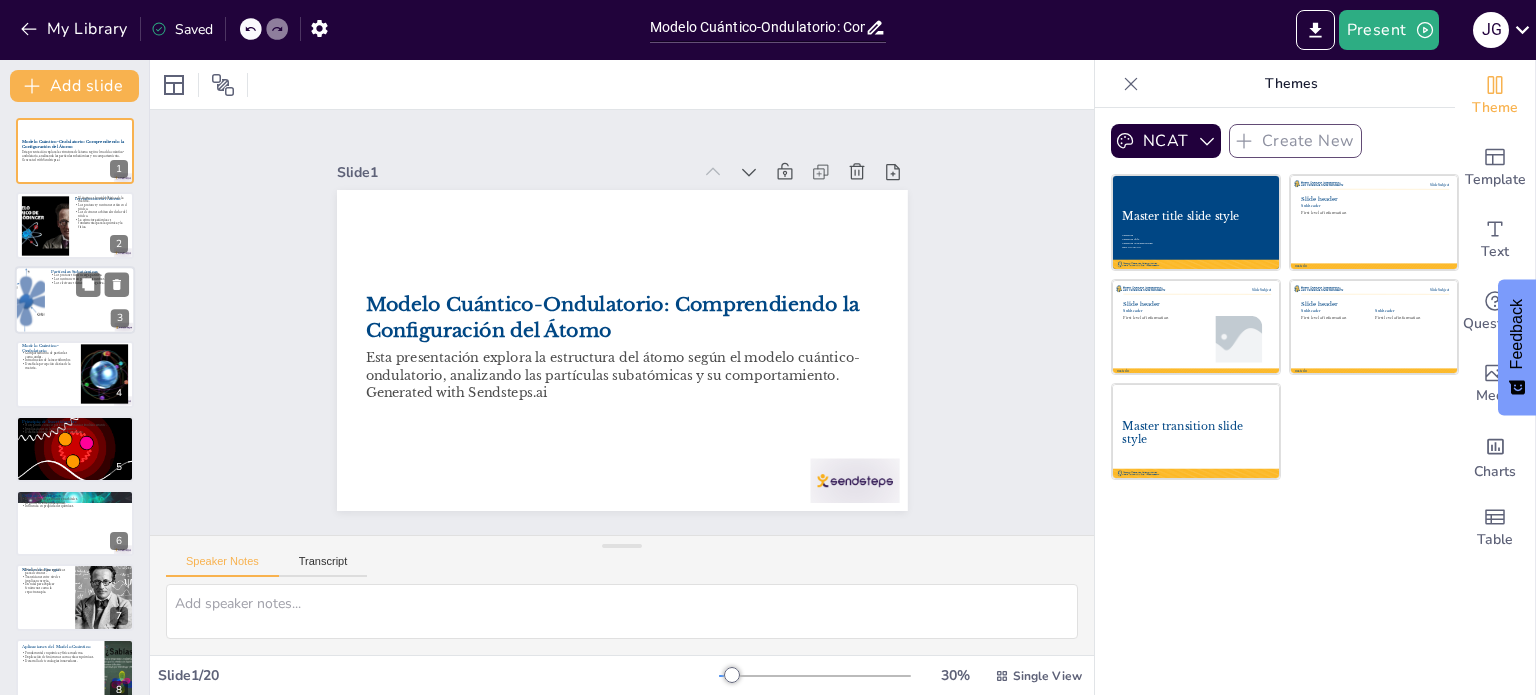 checkbox on "true" 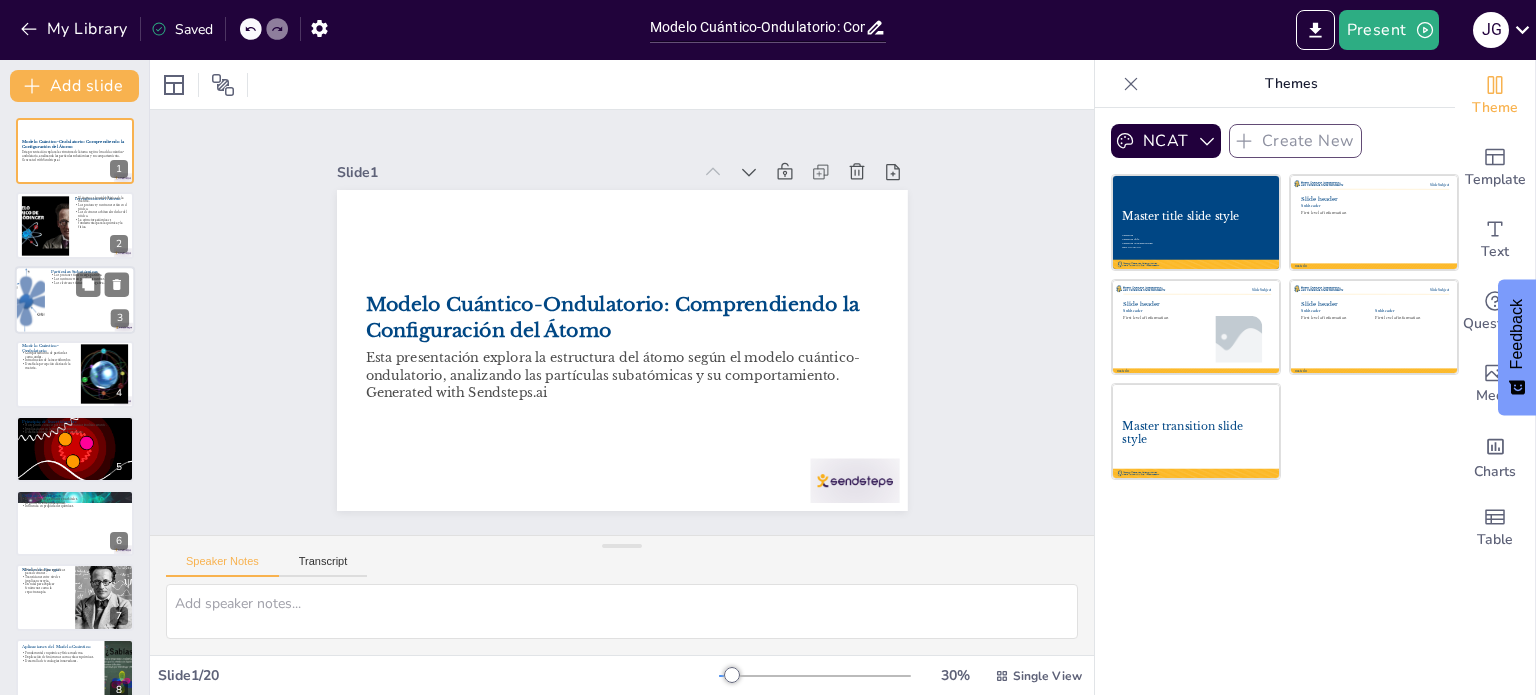 checkbox on "true" 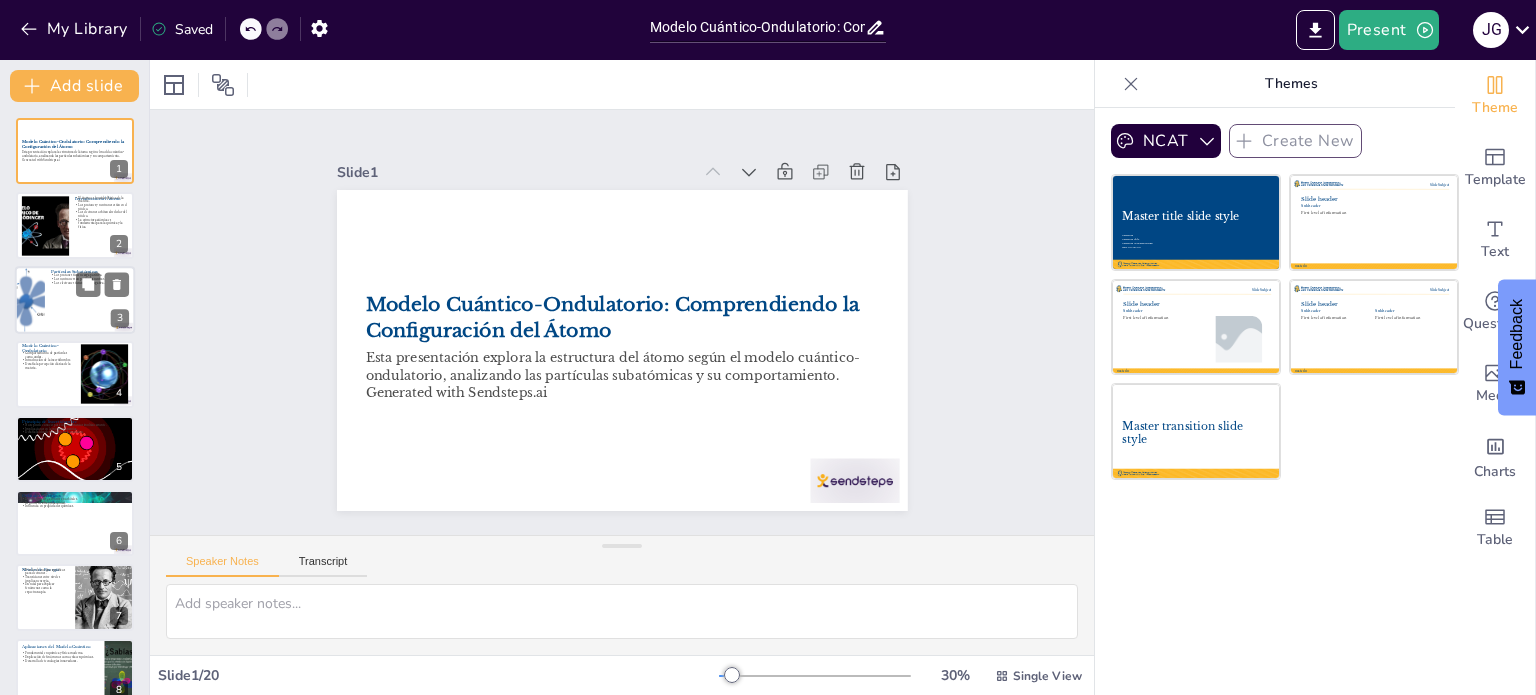 checkbox on "true" 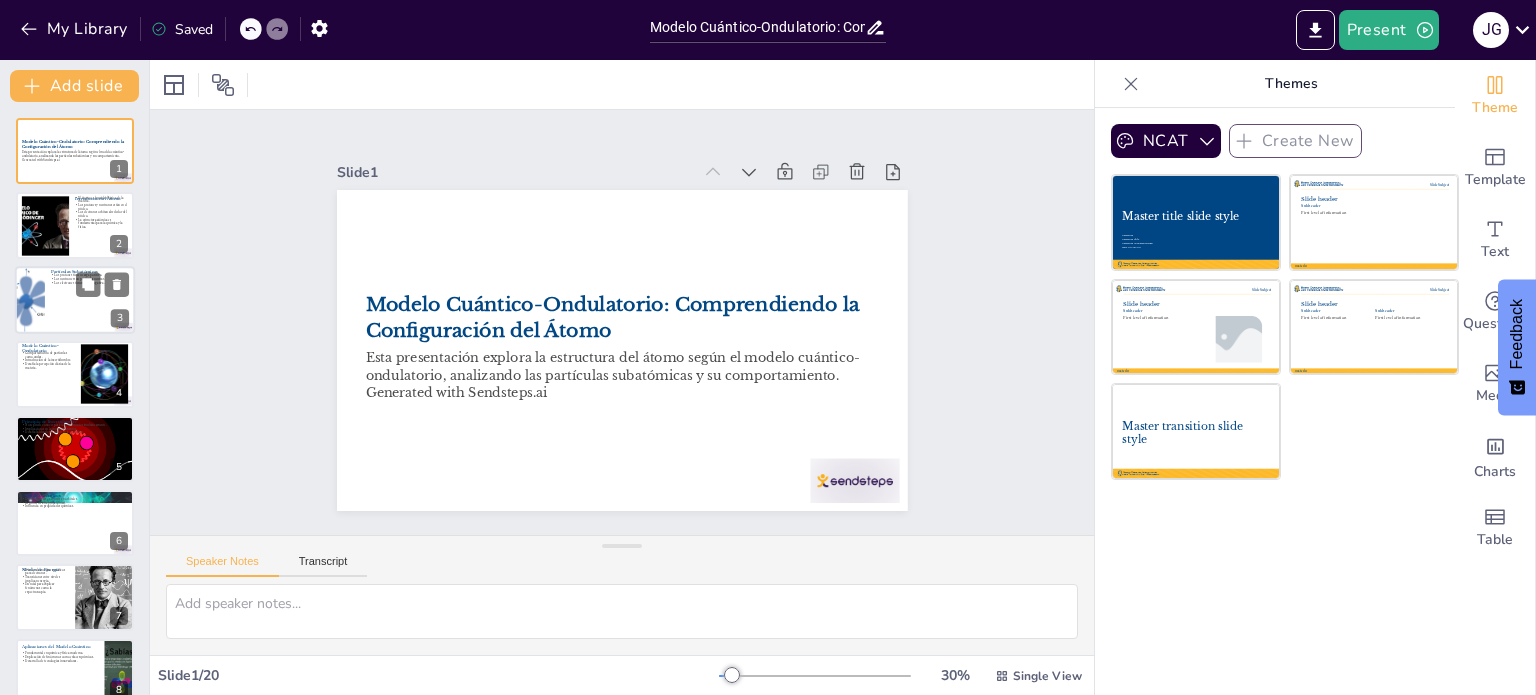 checkbox on "true" 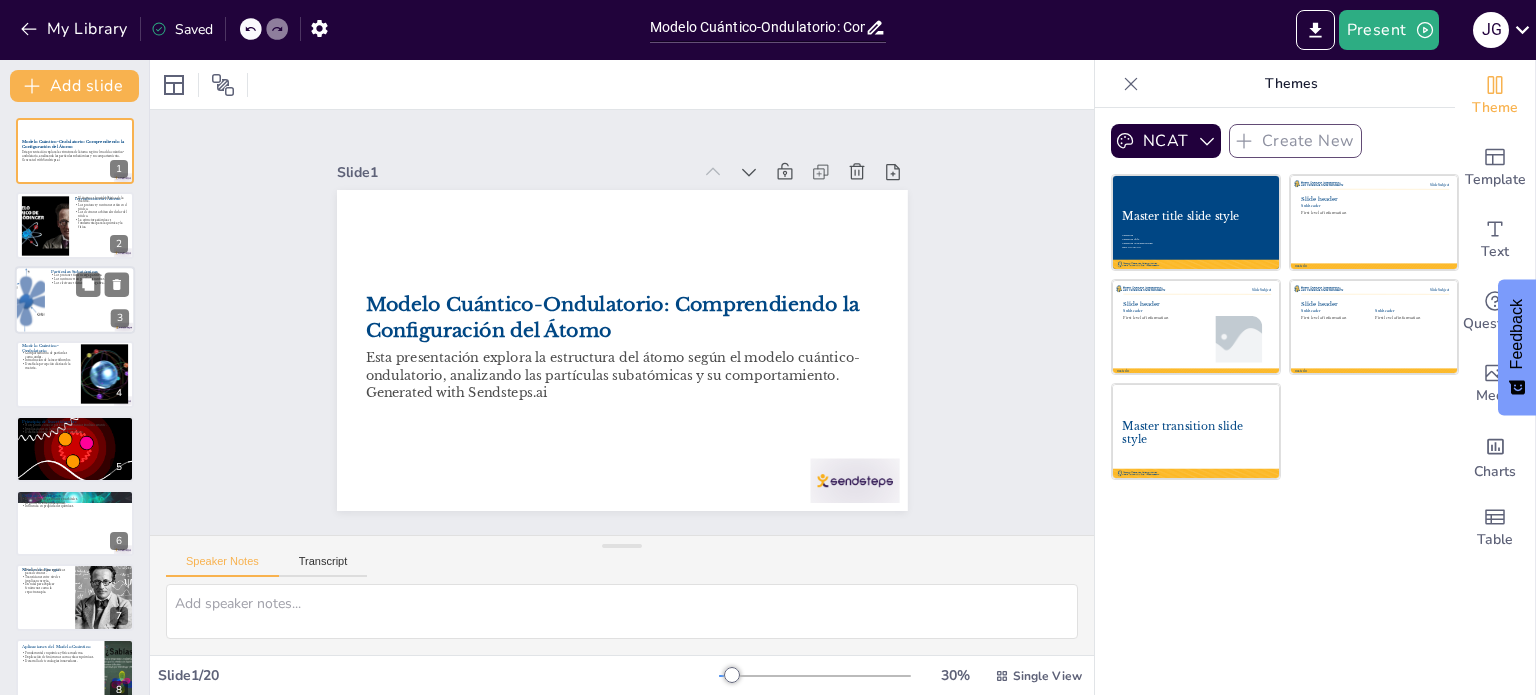 checkbox on "true" 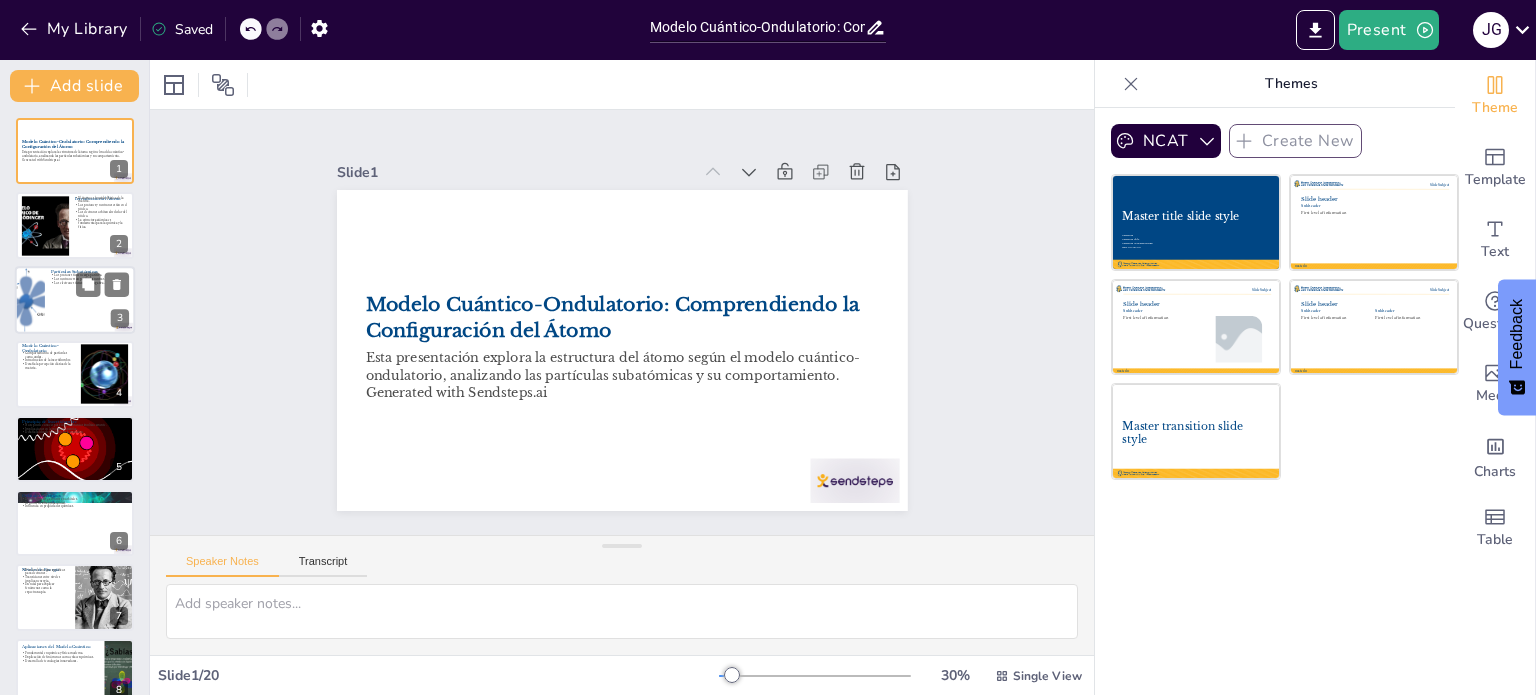 checkbox on "true" 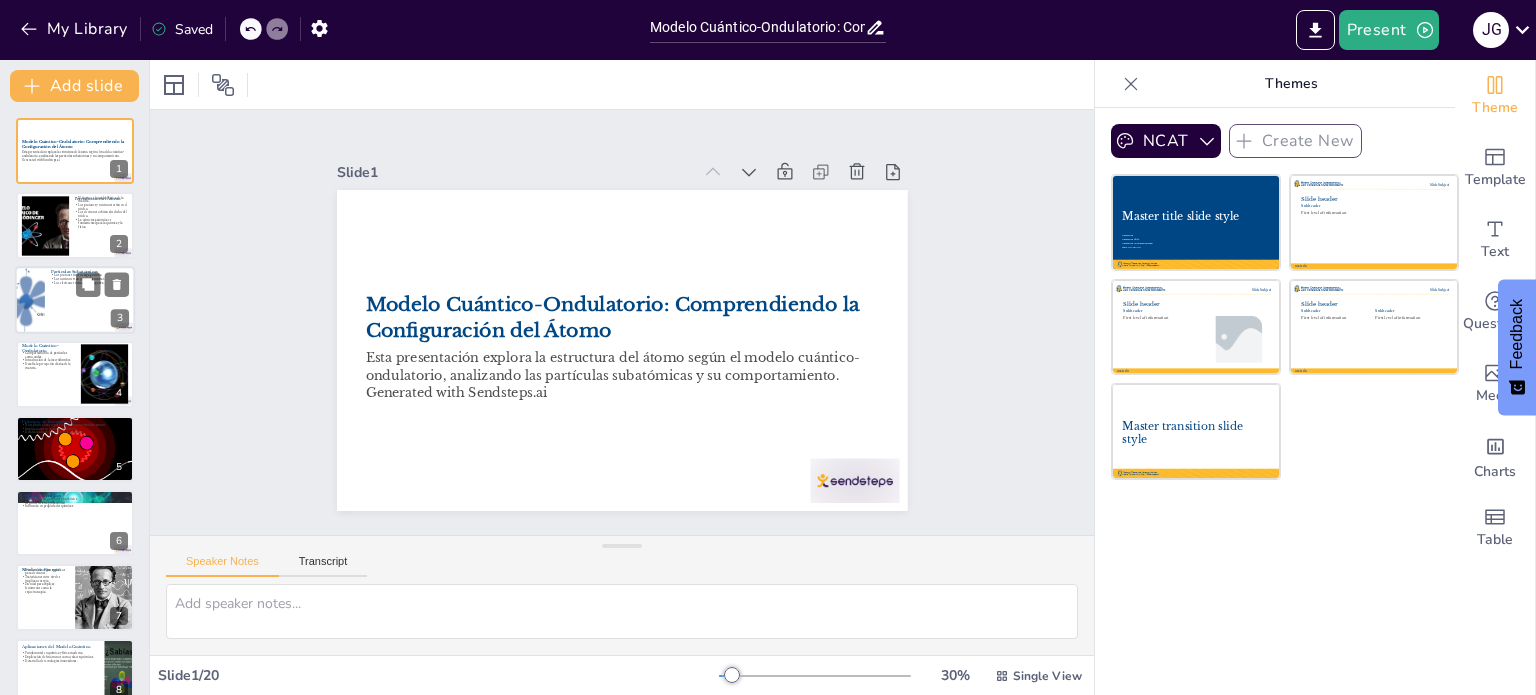 checkbox on "true" 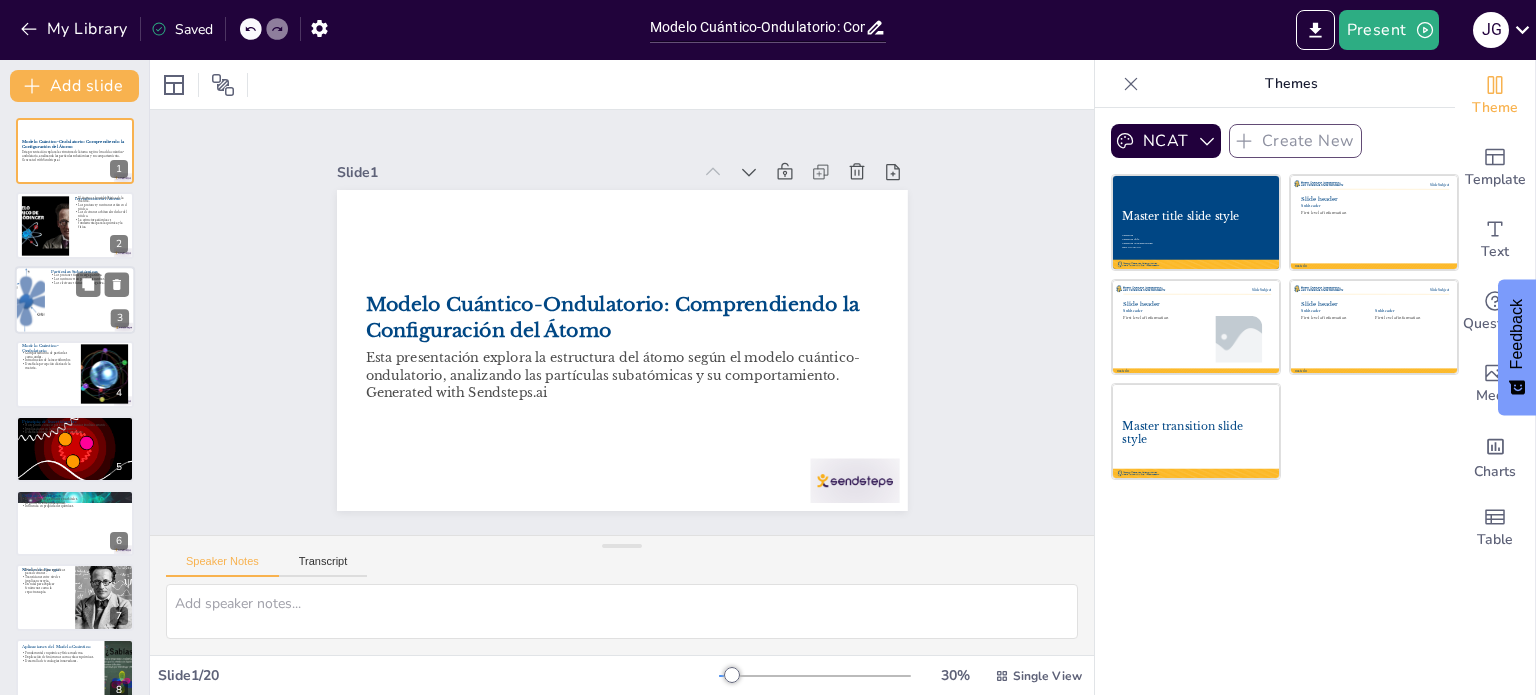 checkbox on "true" 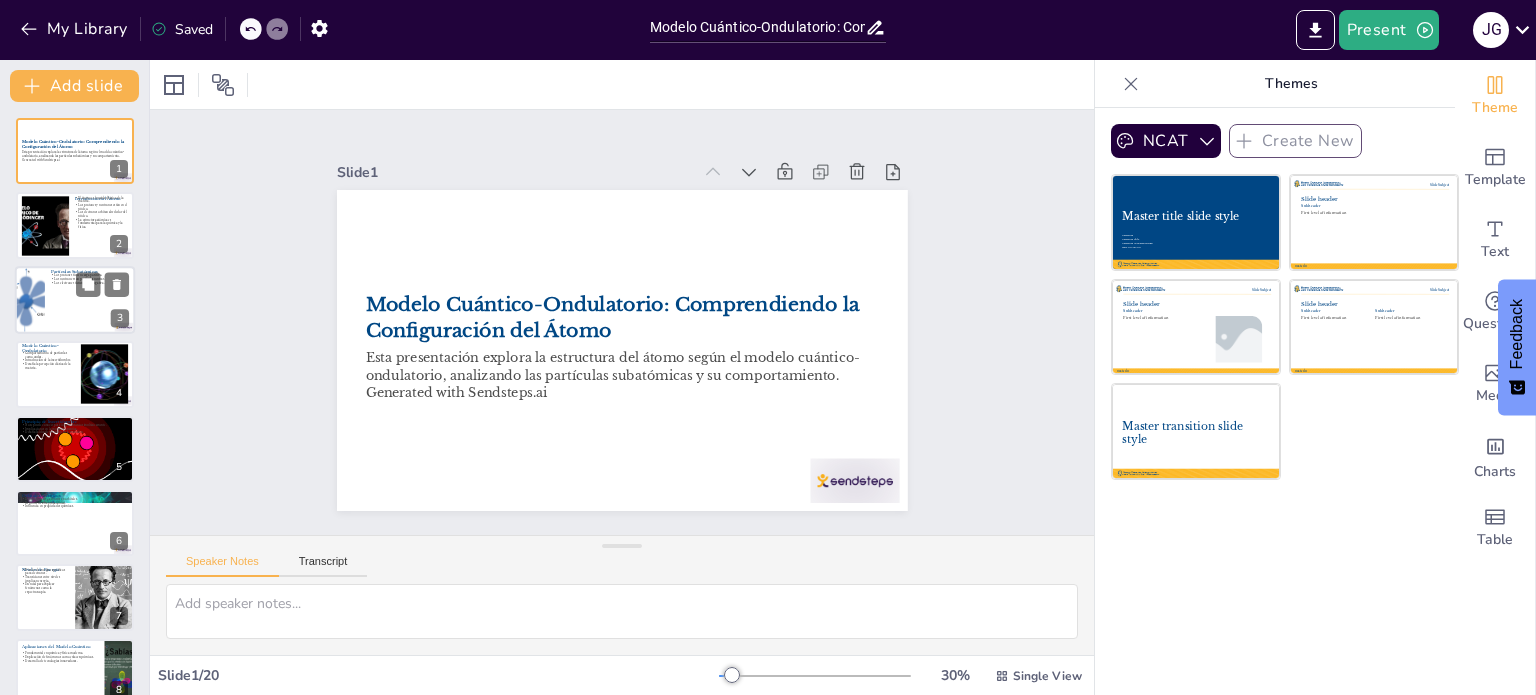 checkbox on "true" 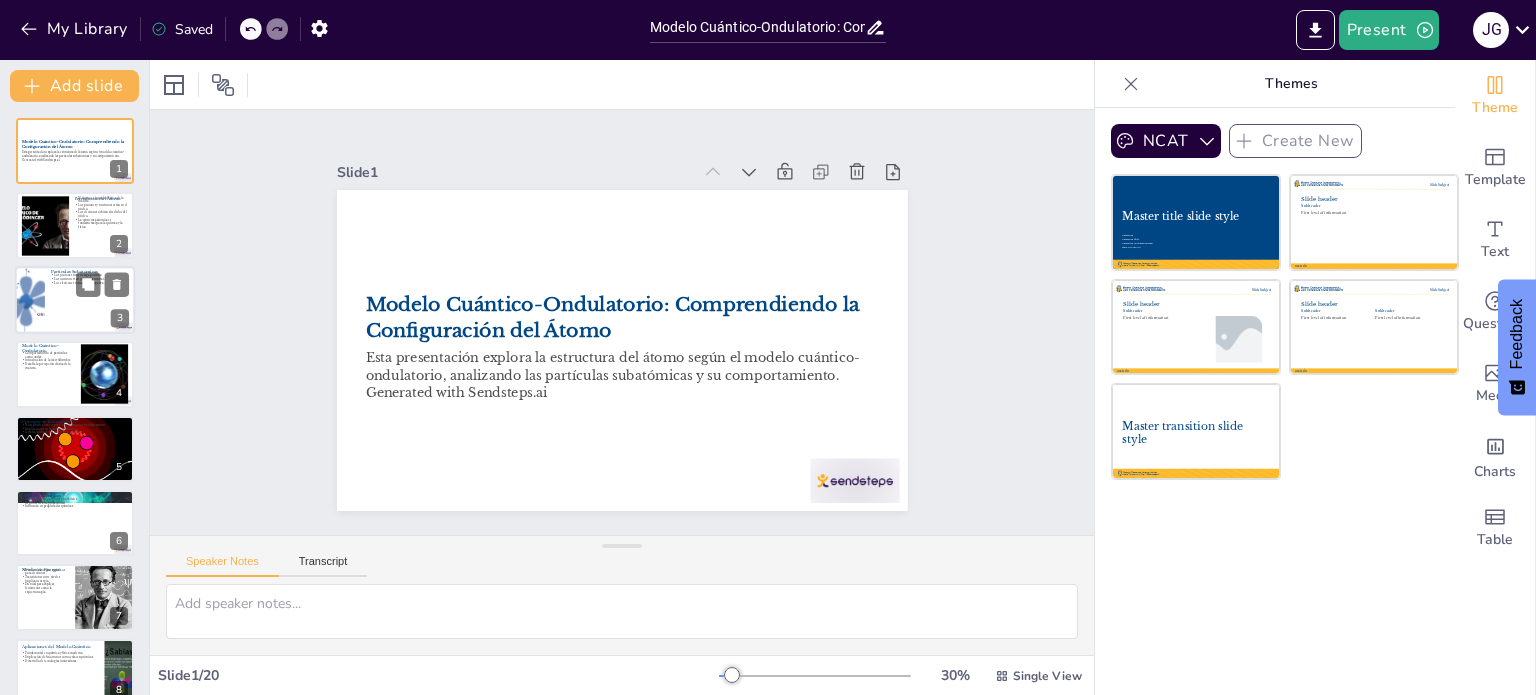 checkbox on "true" 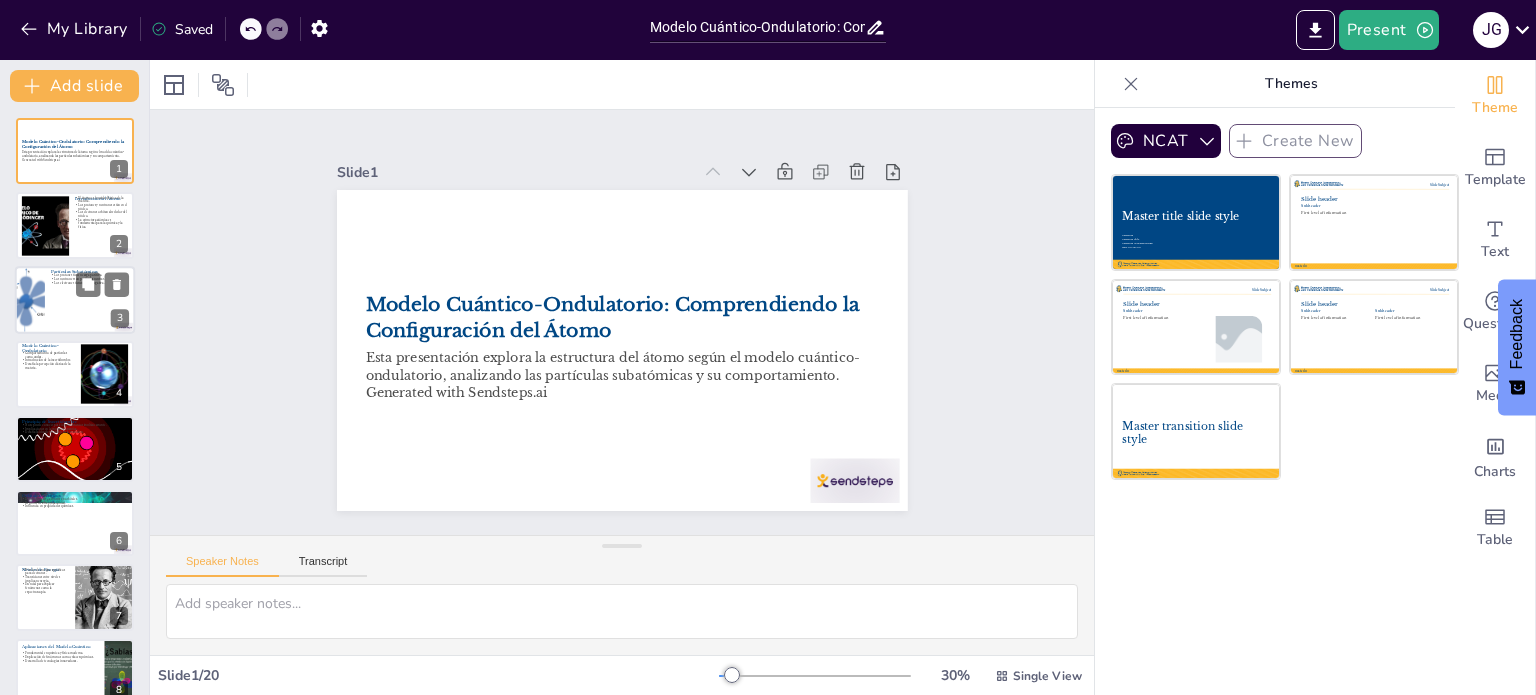 checkbox on "true" 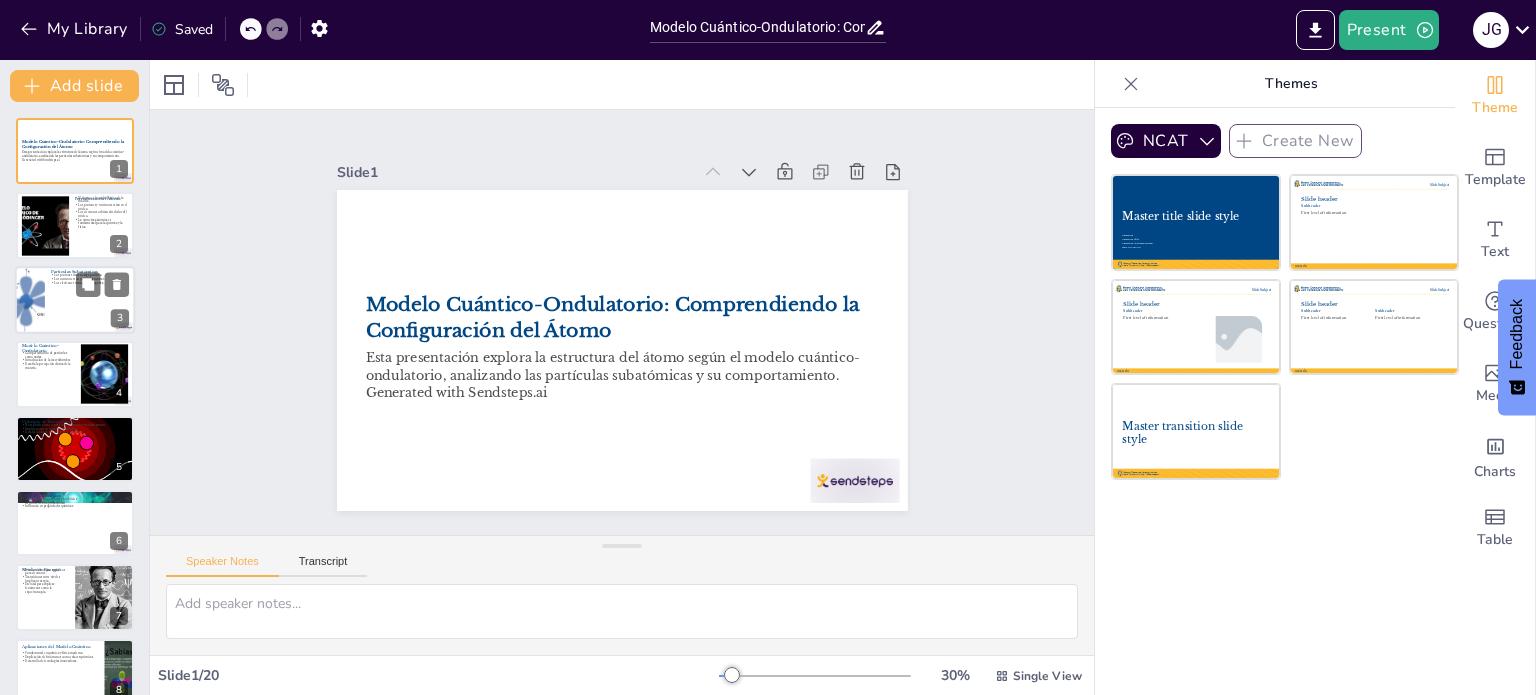 checkbox on "true" 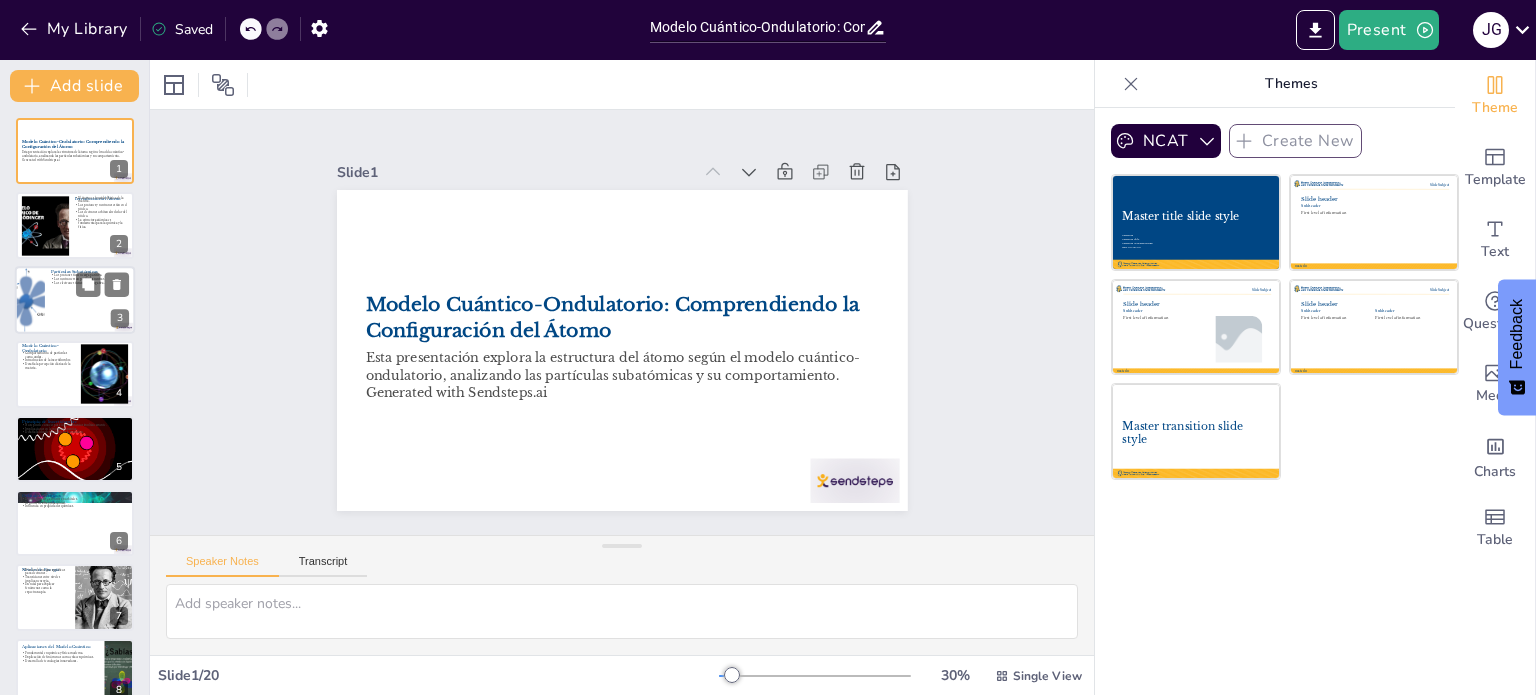 checkbox on "true" 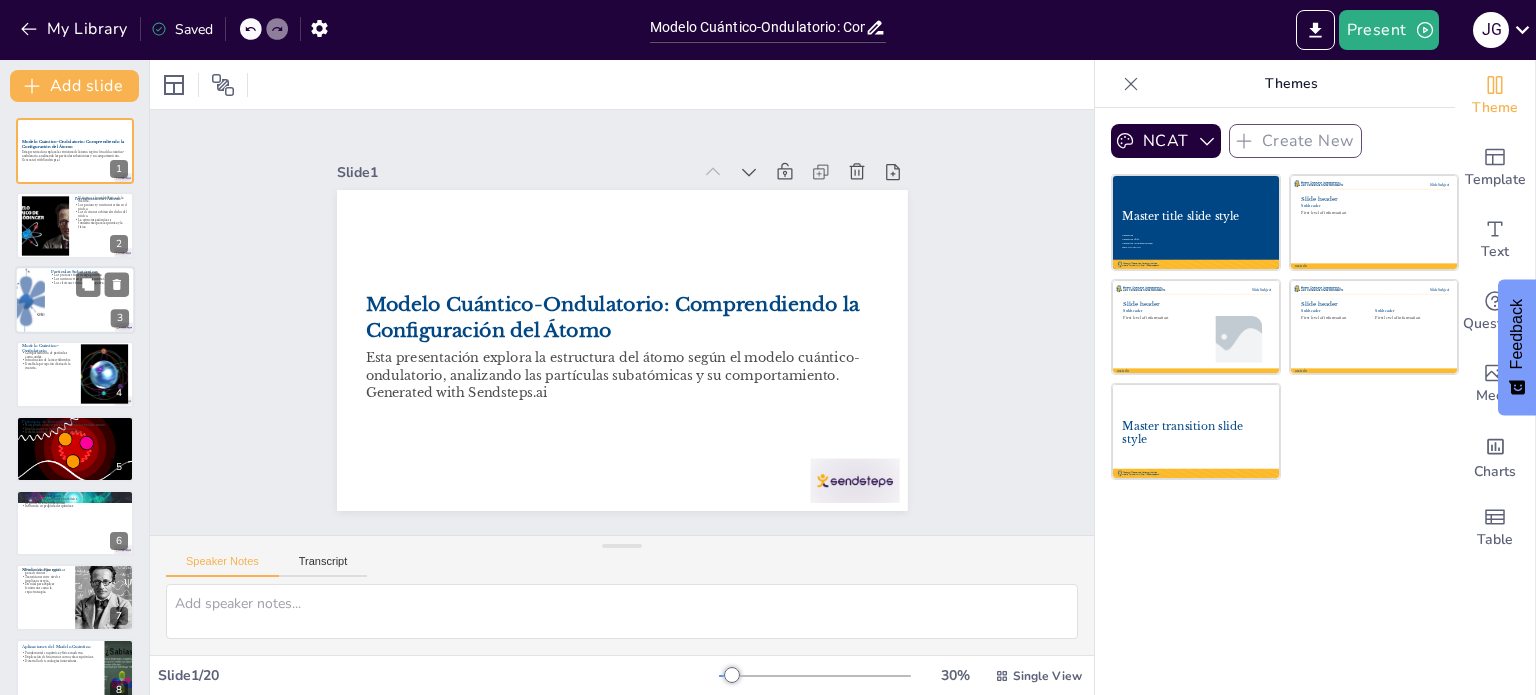 checkbox on "true" 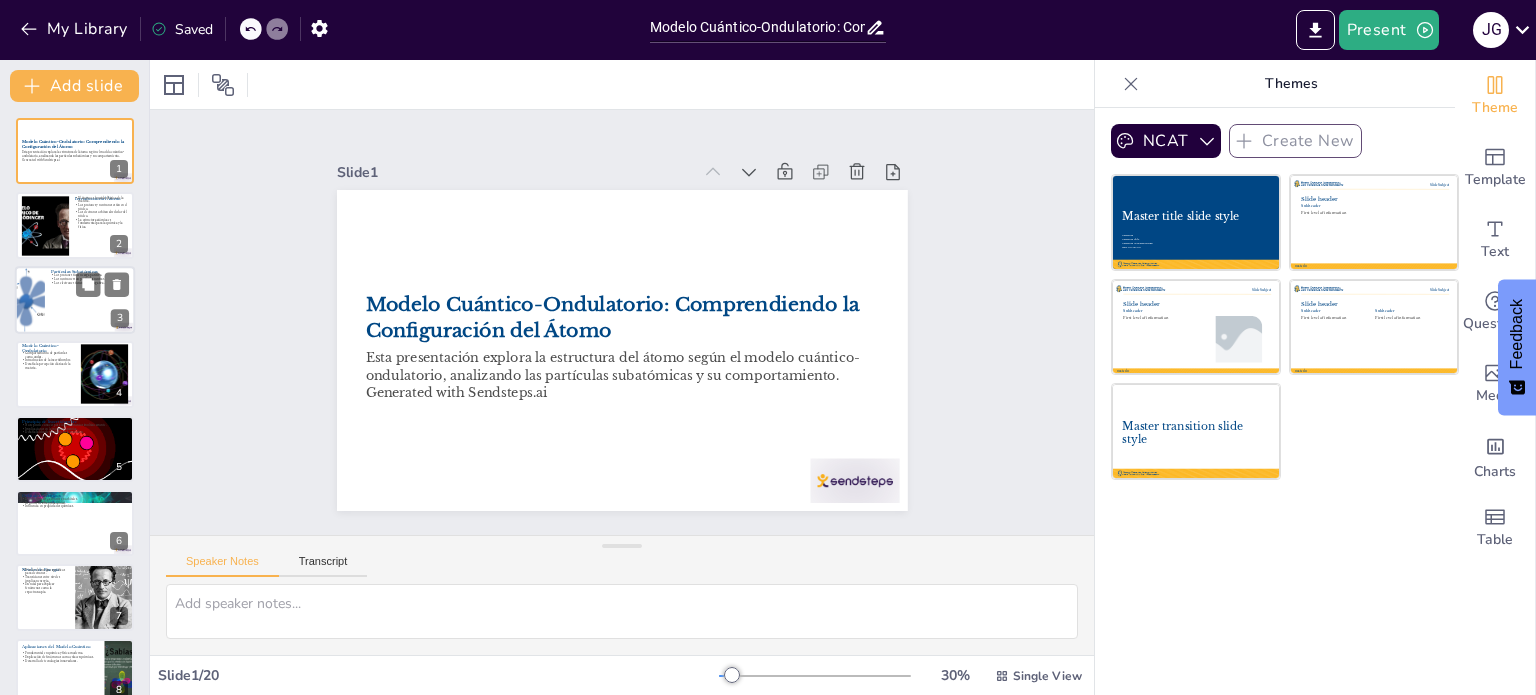 checkbox on "true" 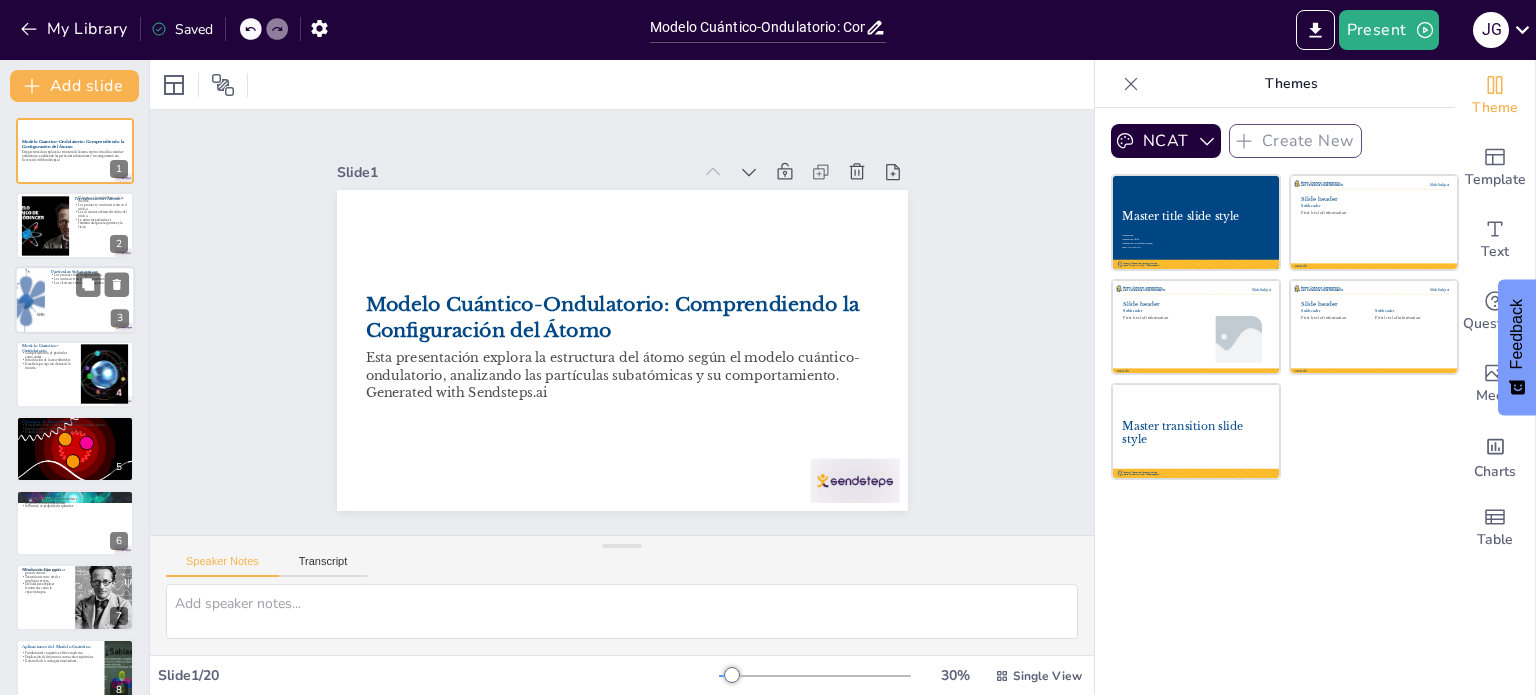 checkbox on "true" 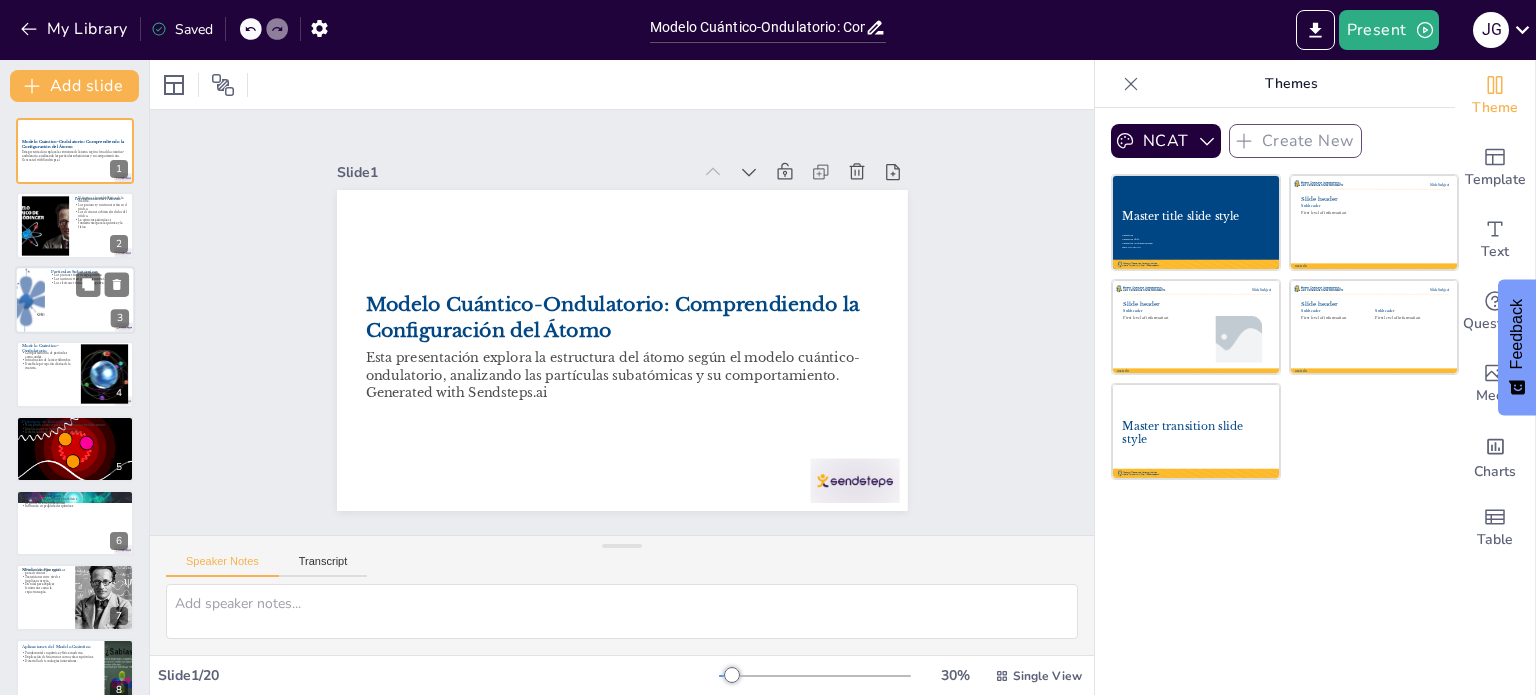checkbox on "true" 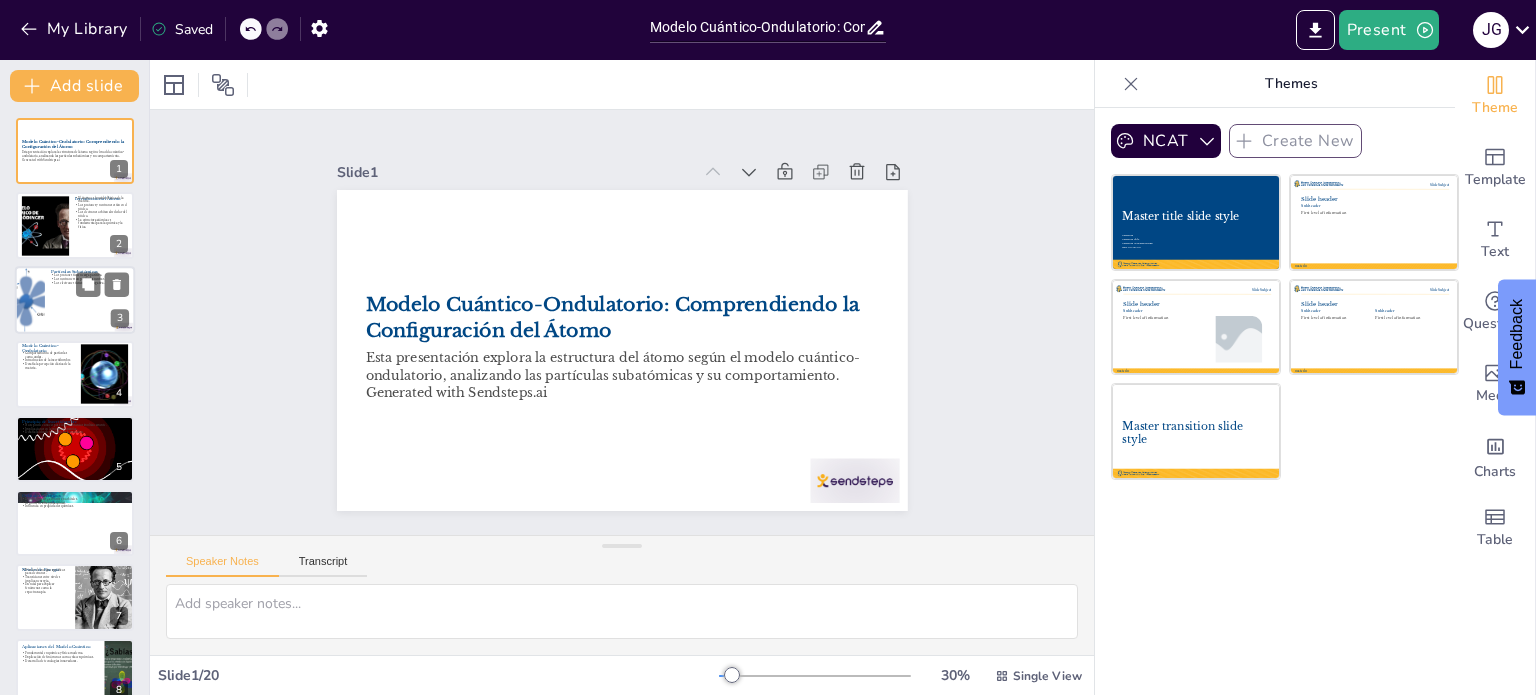 checkbox on "true" 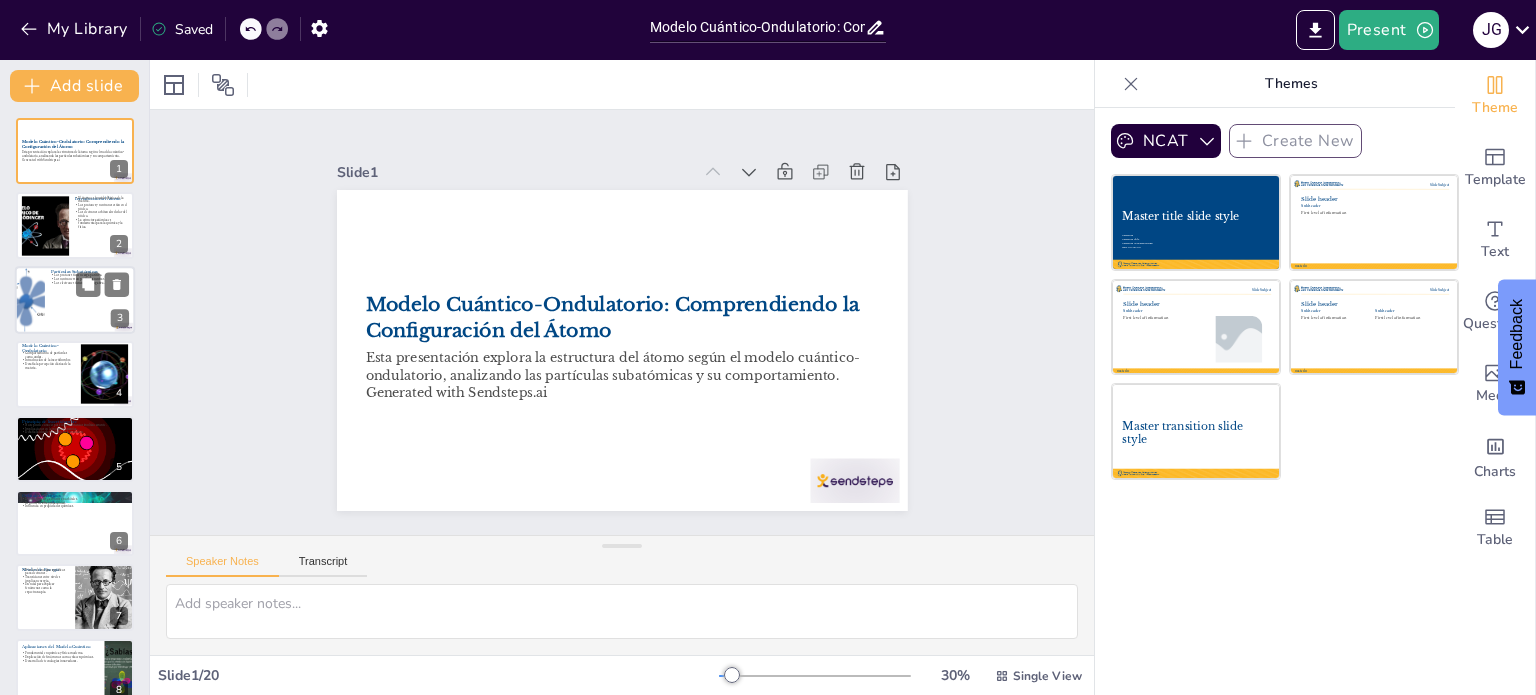 checkbox on "true" 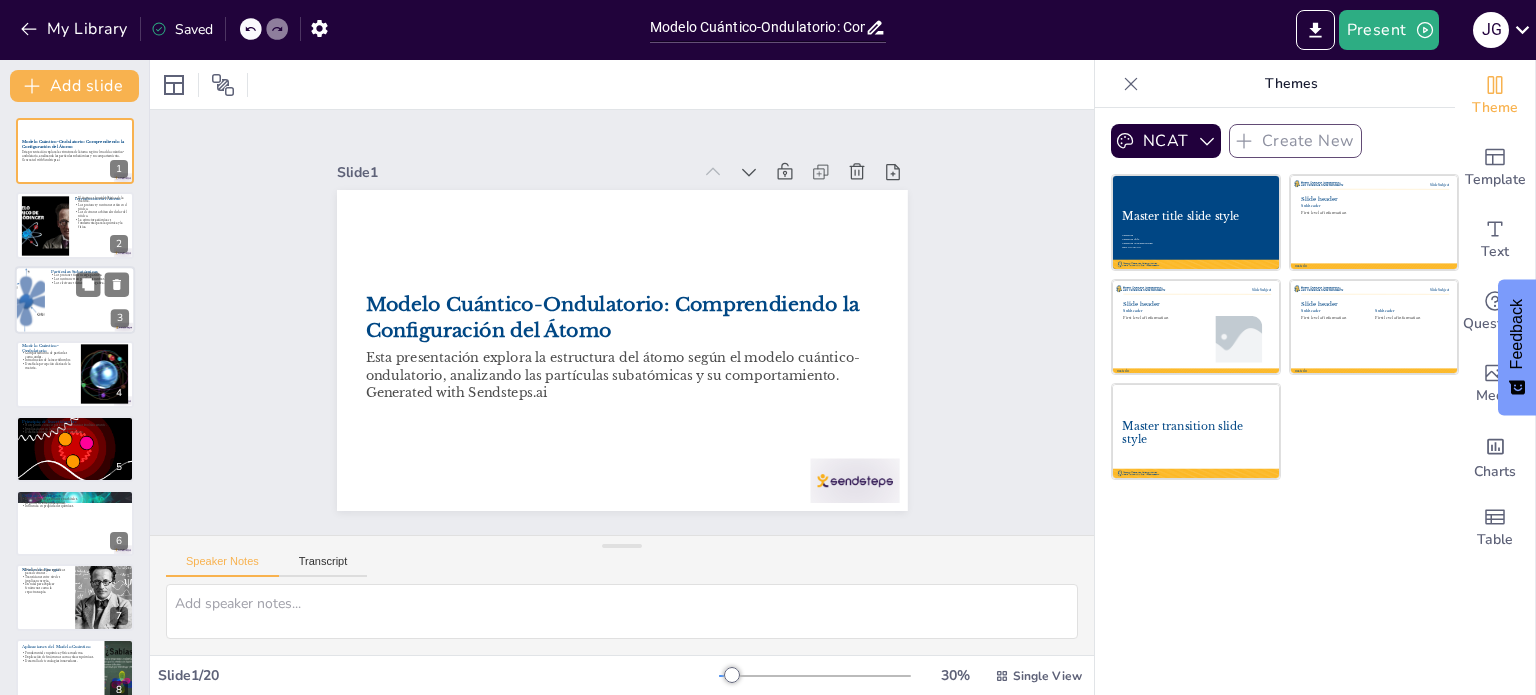 checkbox on "true" 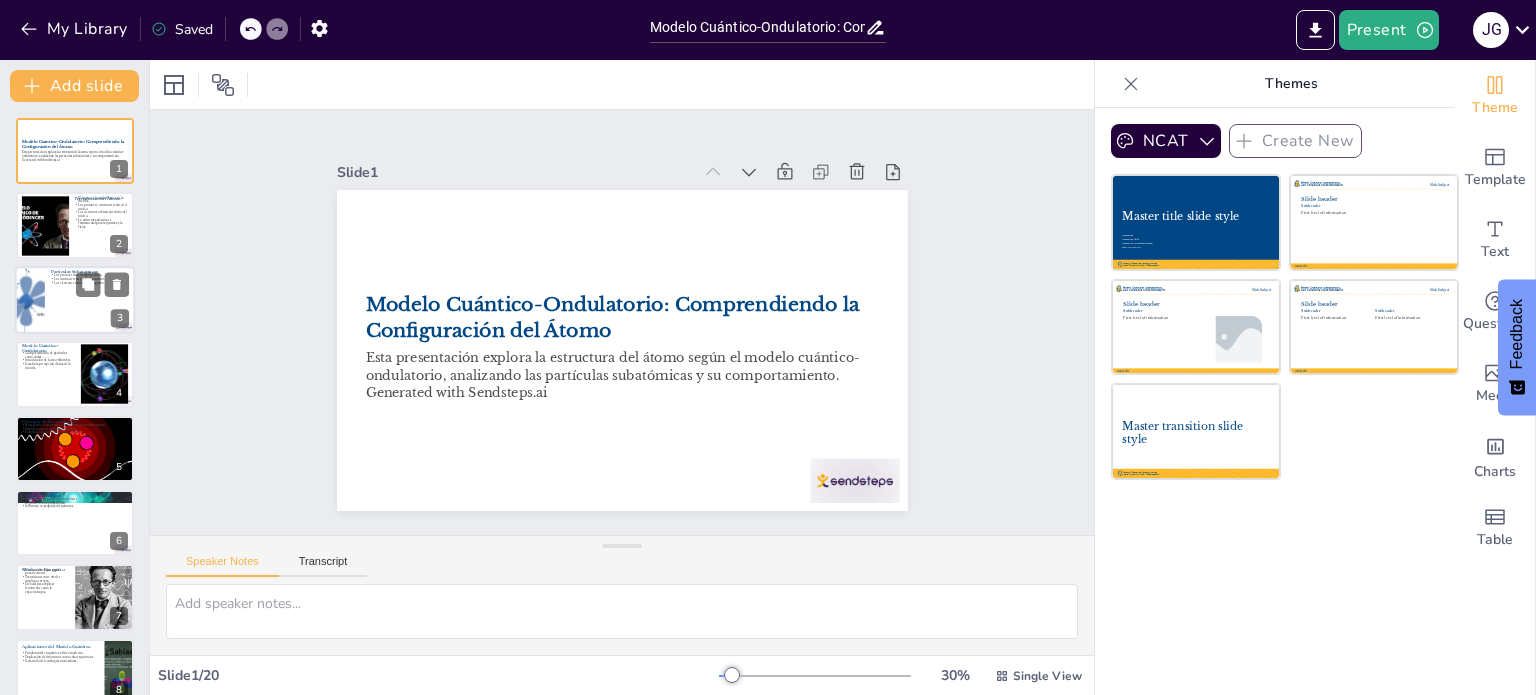 checkbox on "true" 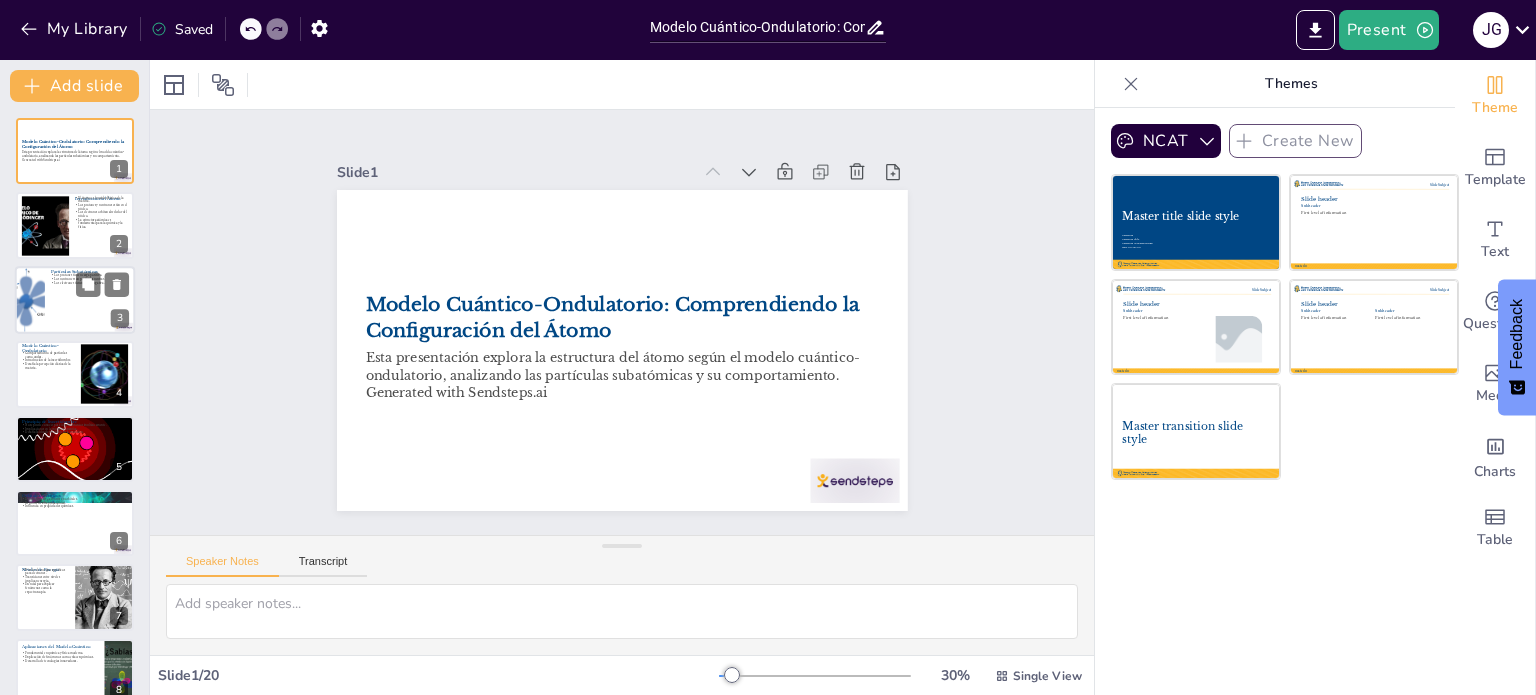 checkbox on "true" 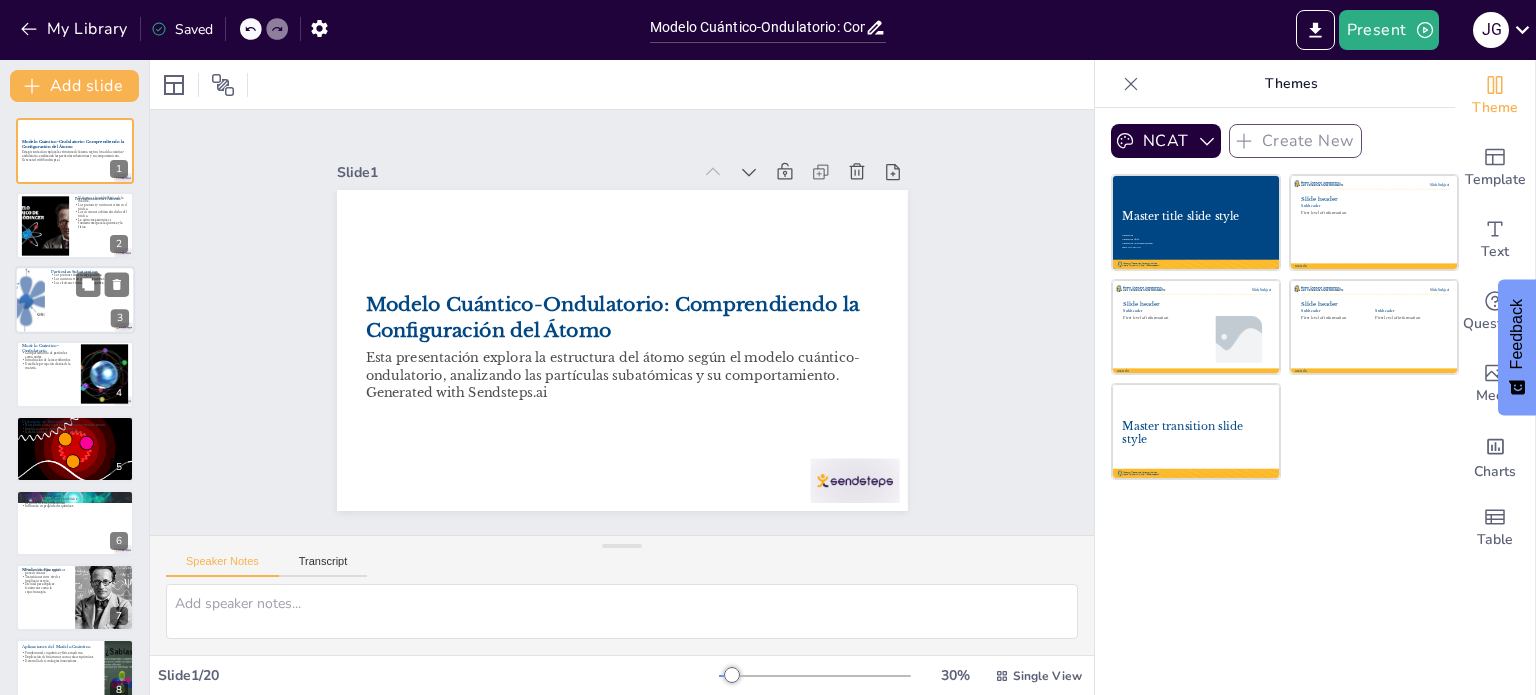checkbox on "true" 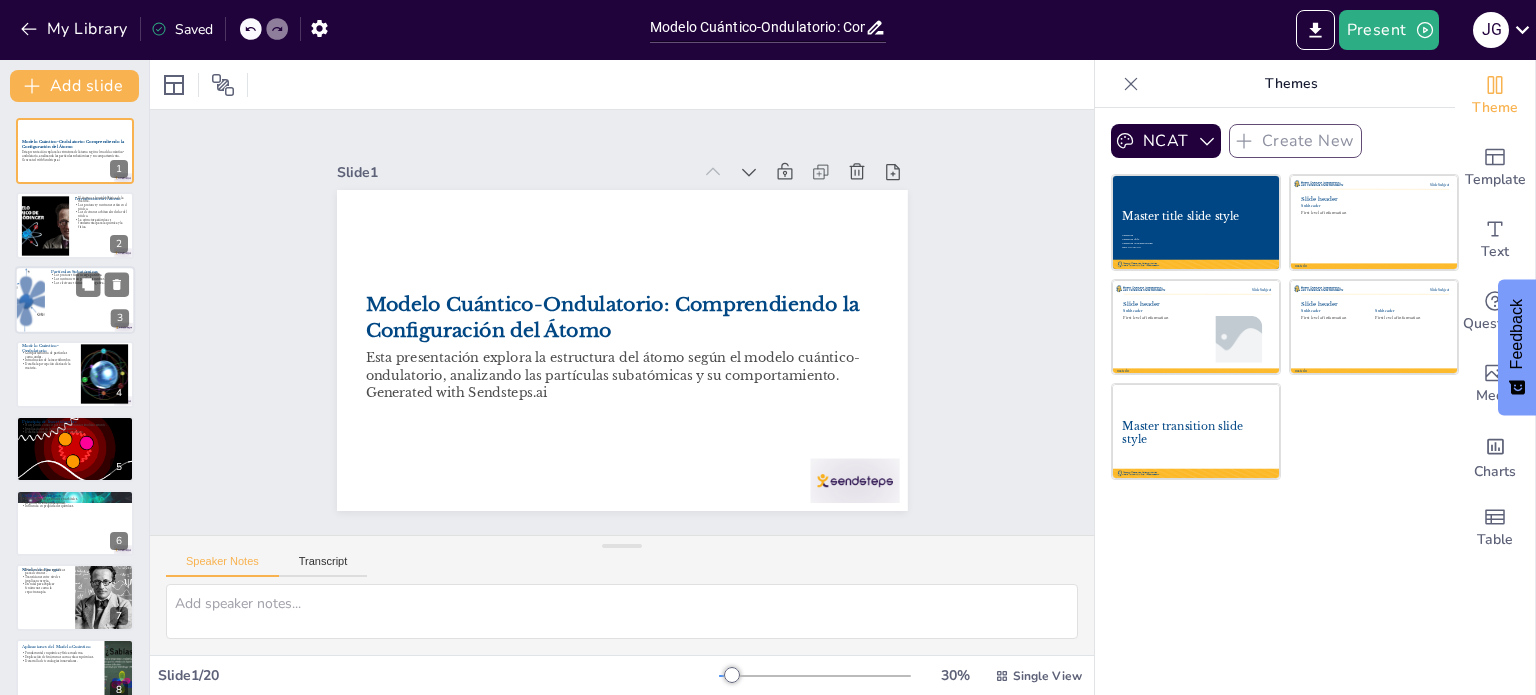 checkbox on "true" 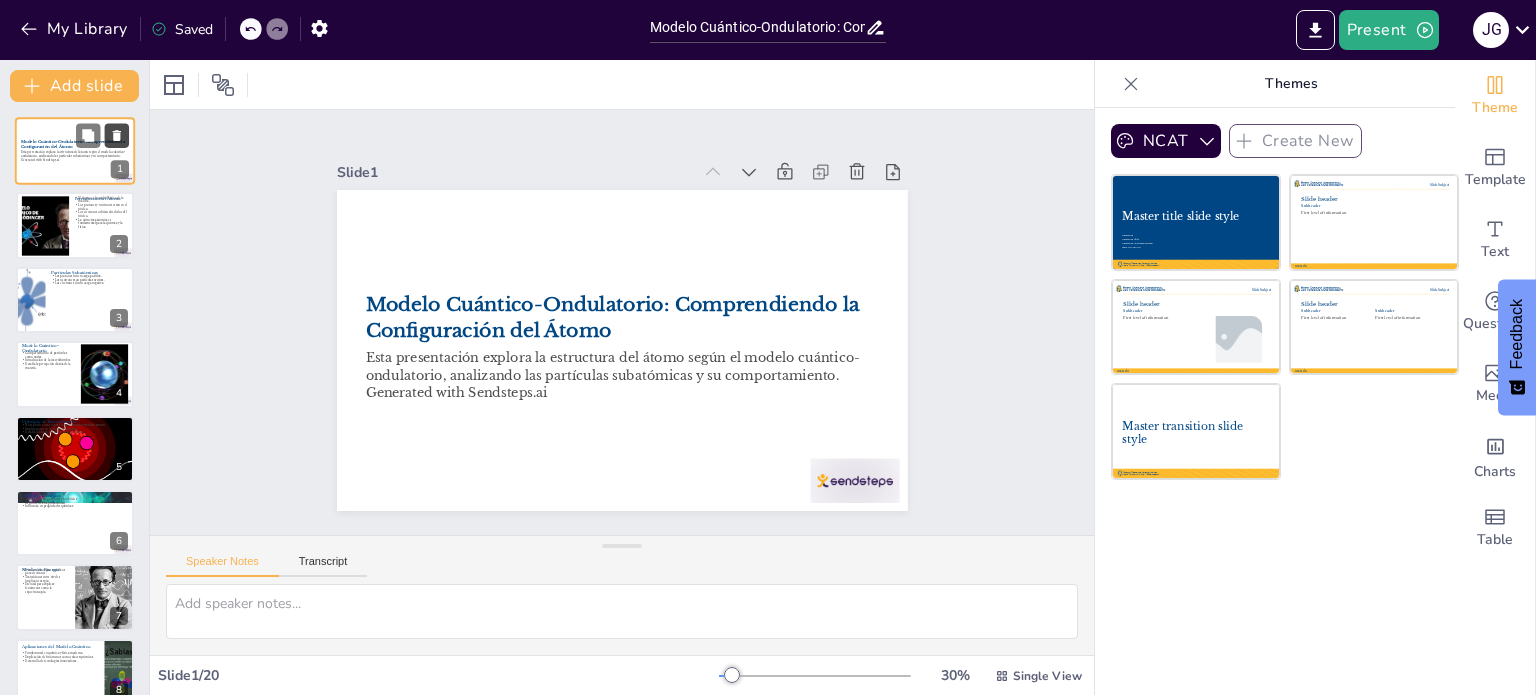 checkbox on "true" 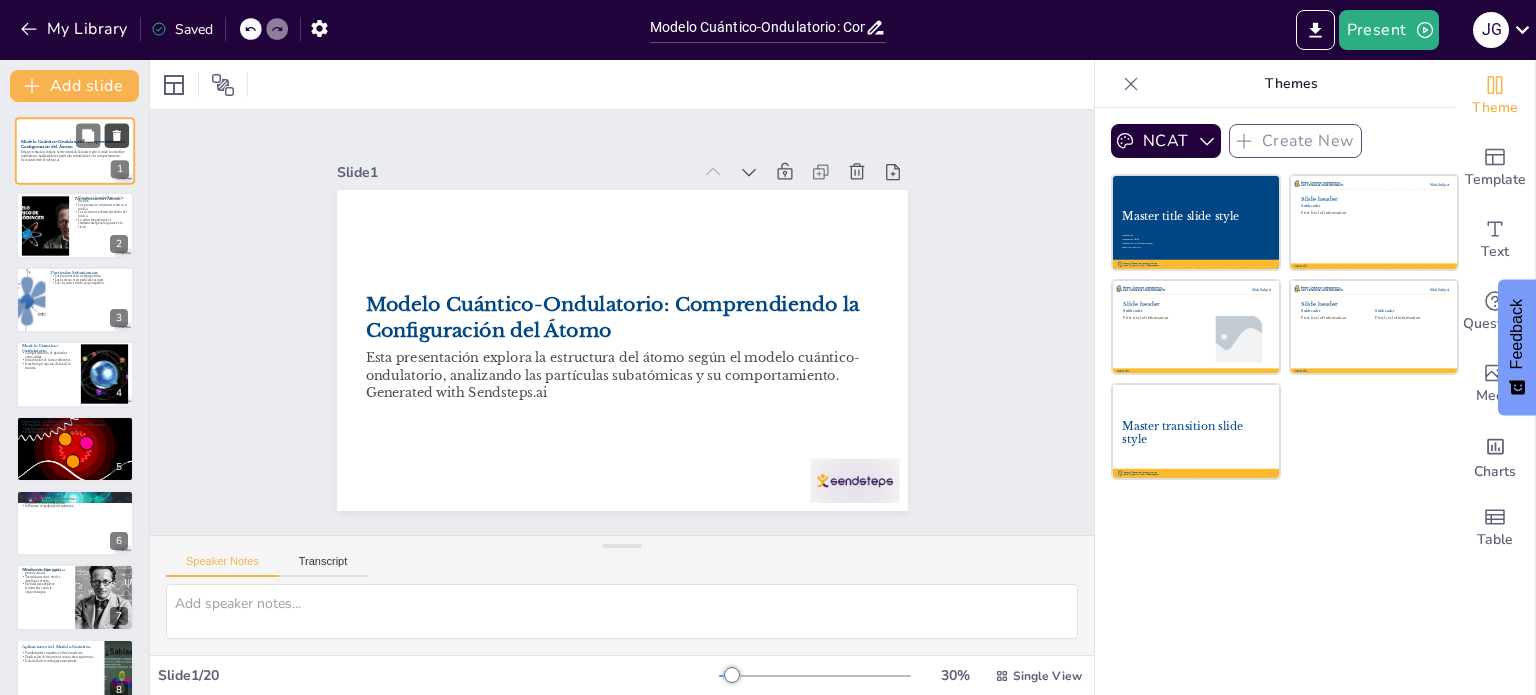 checkbox on "true" 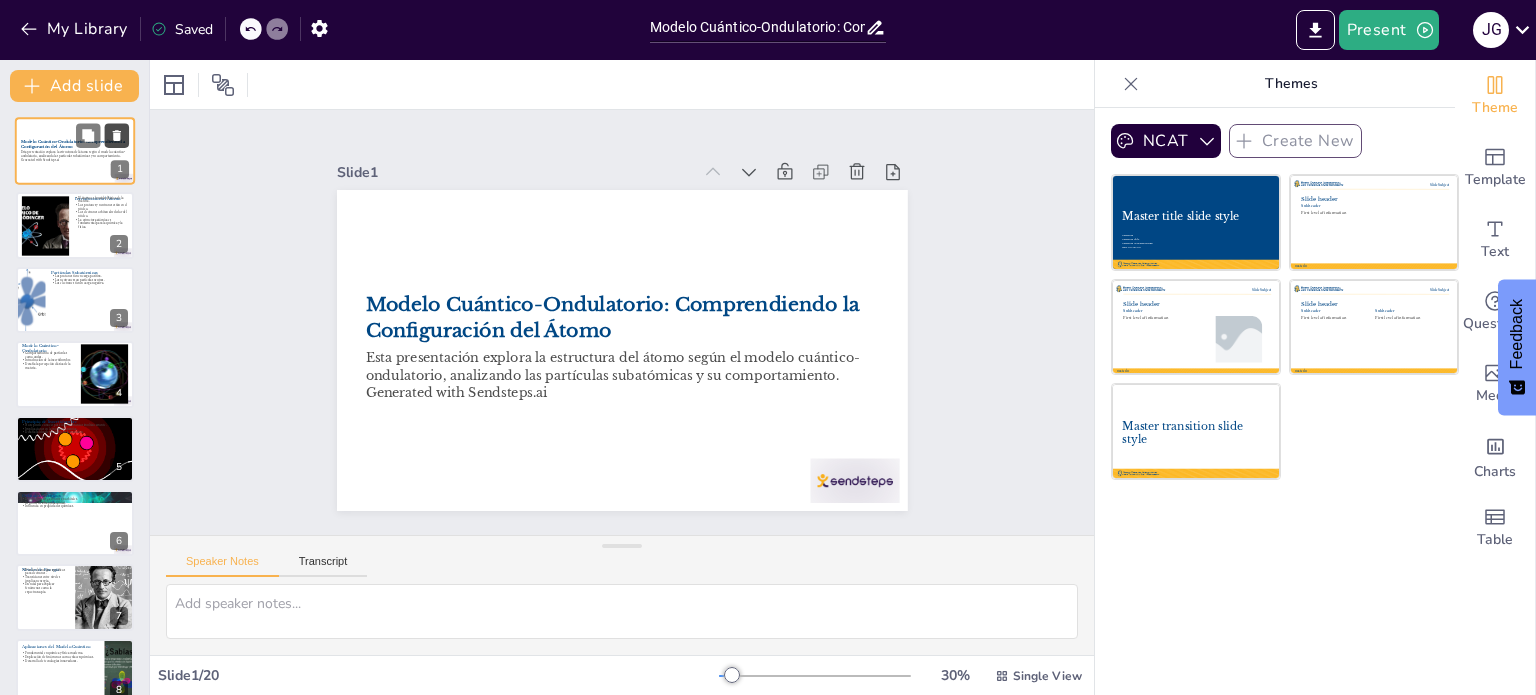 checkbox on "true" 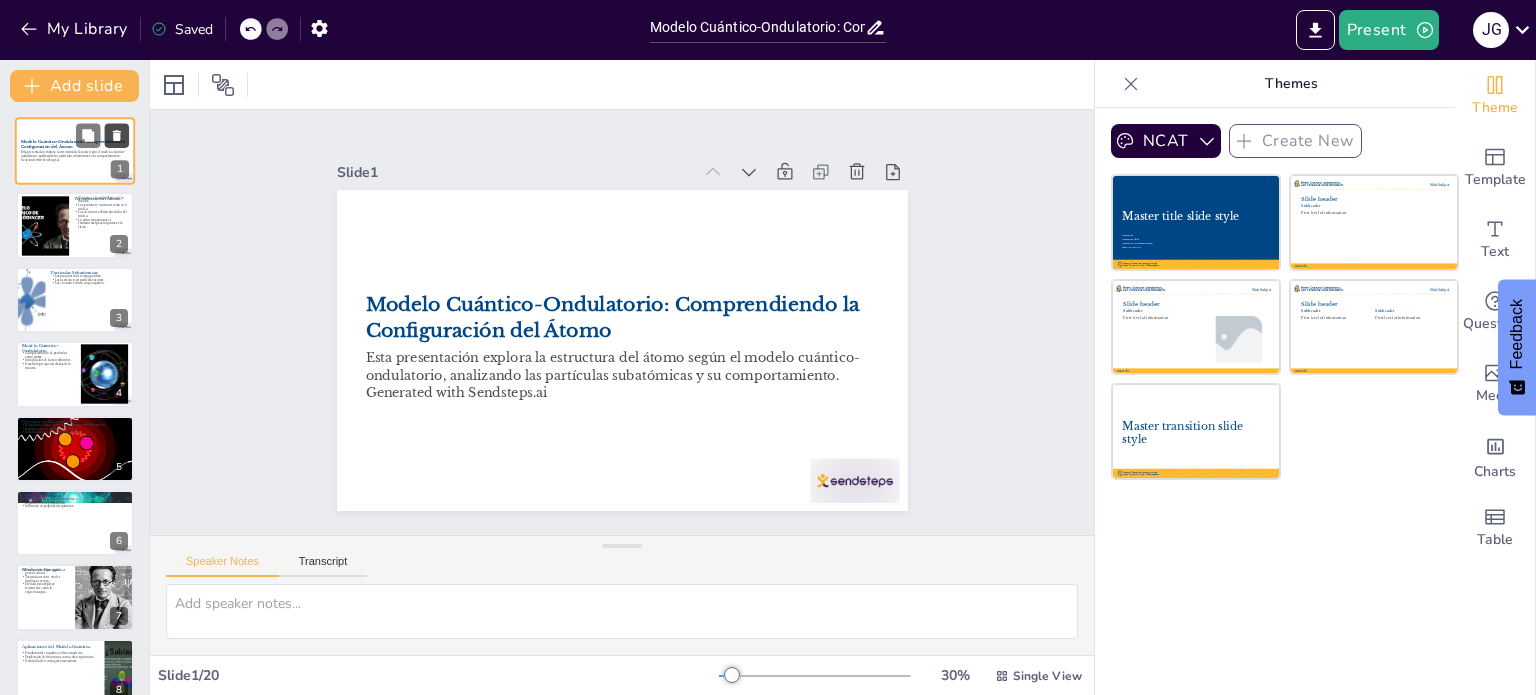 checkbox on "true" 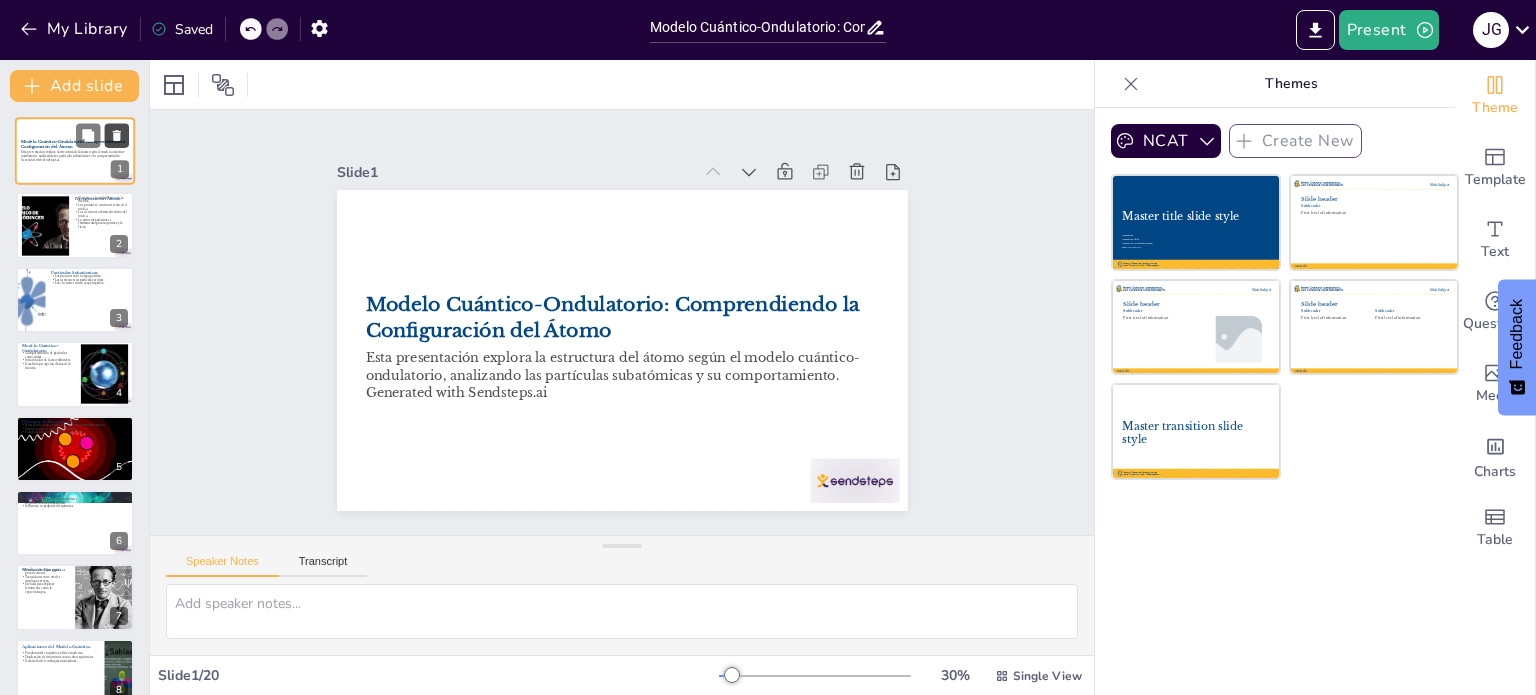 checkbox on "true" 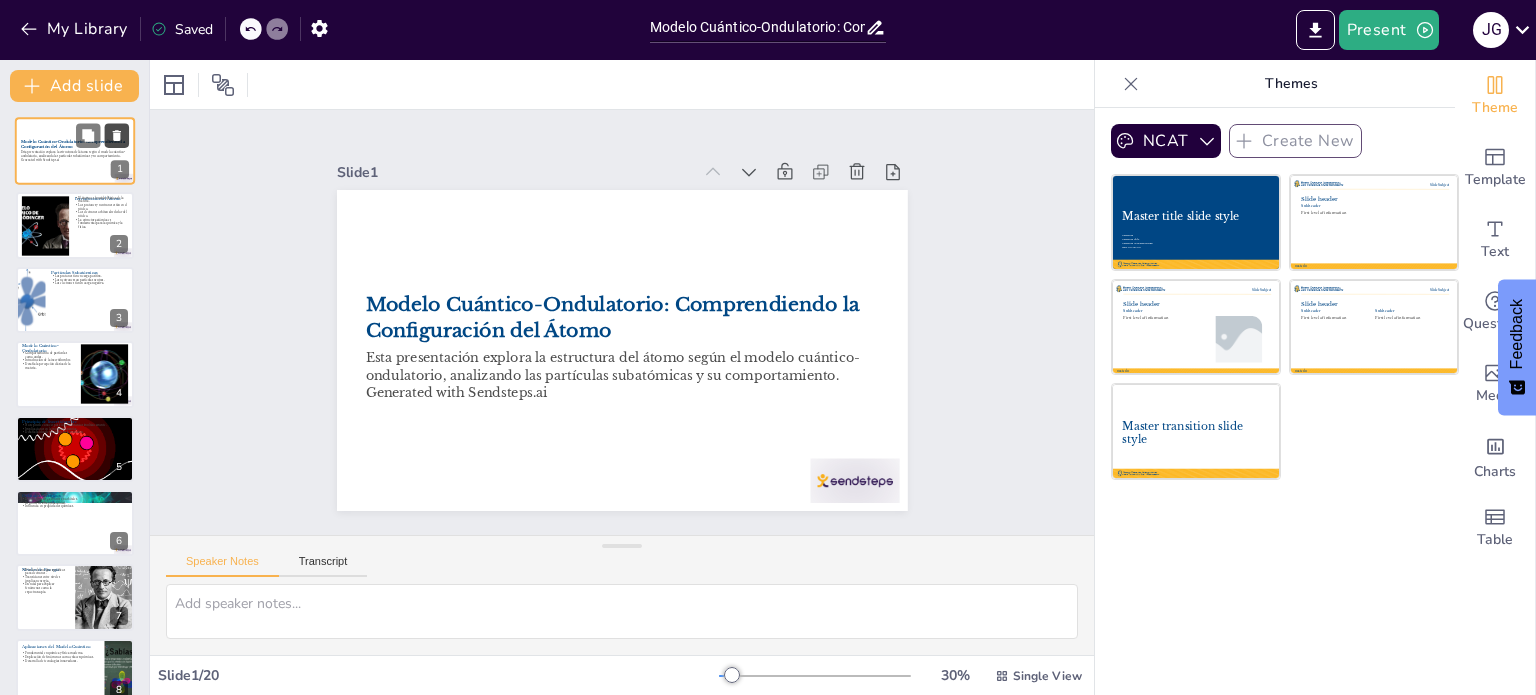 checkbox on "true" 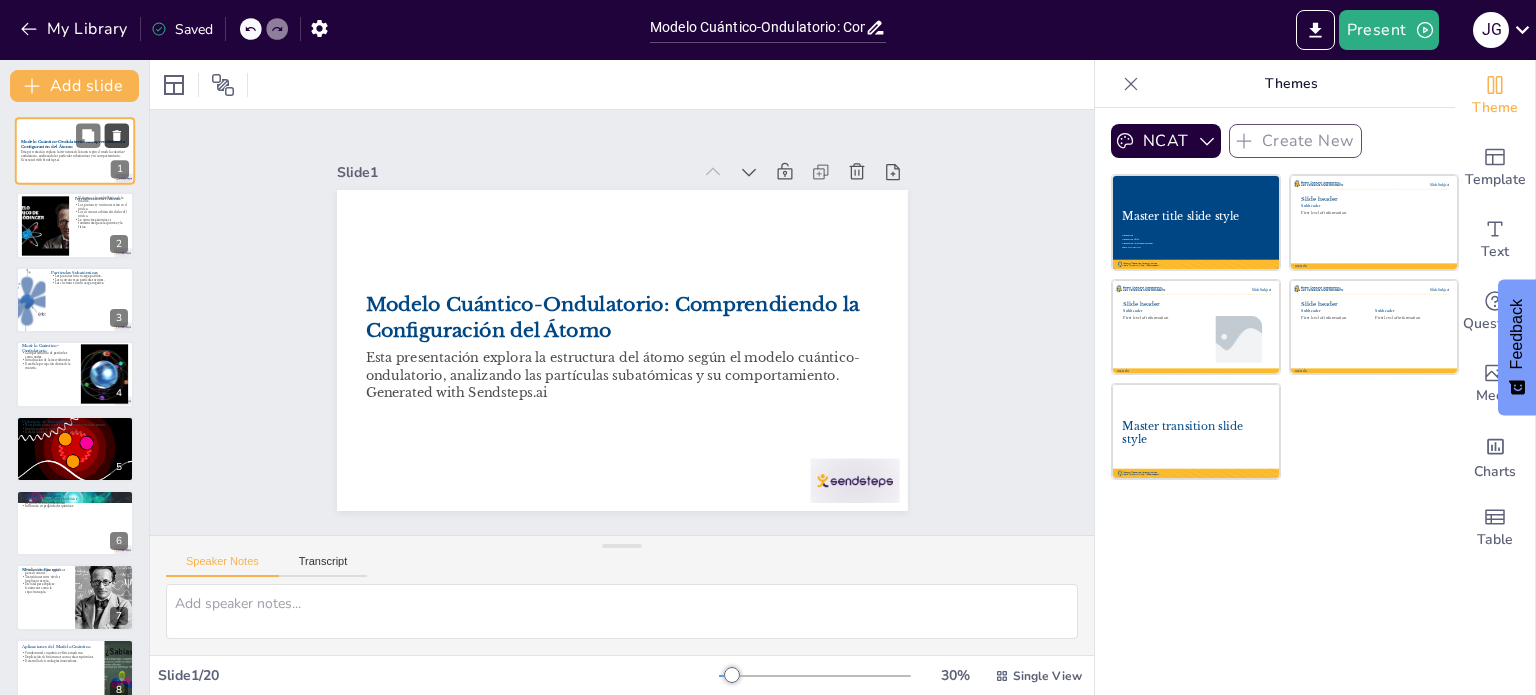checkbox on "true" 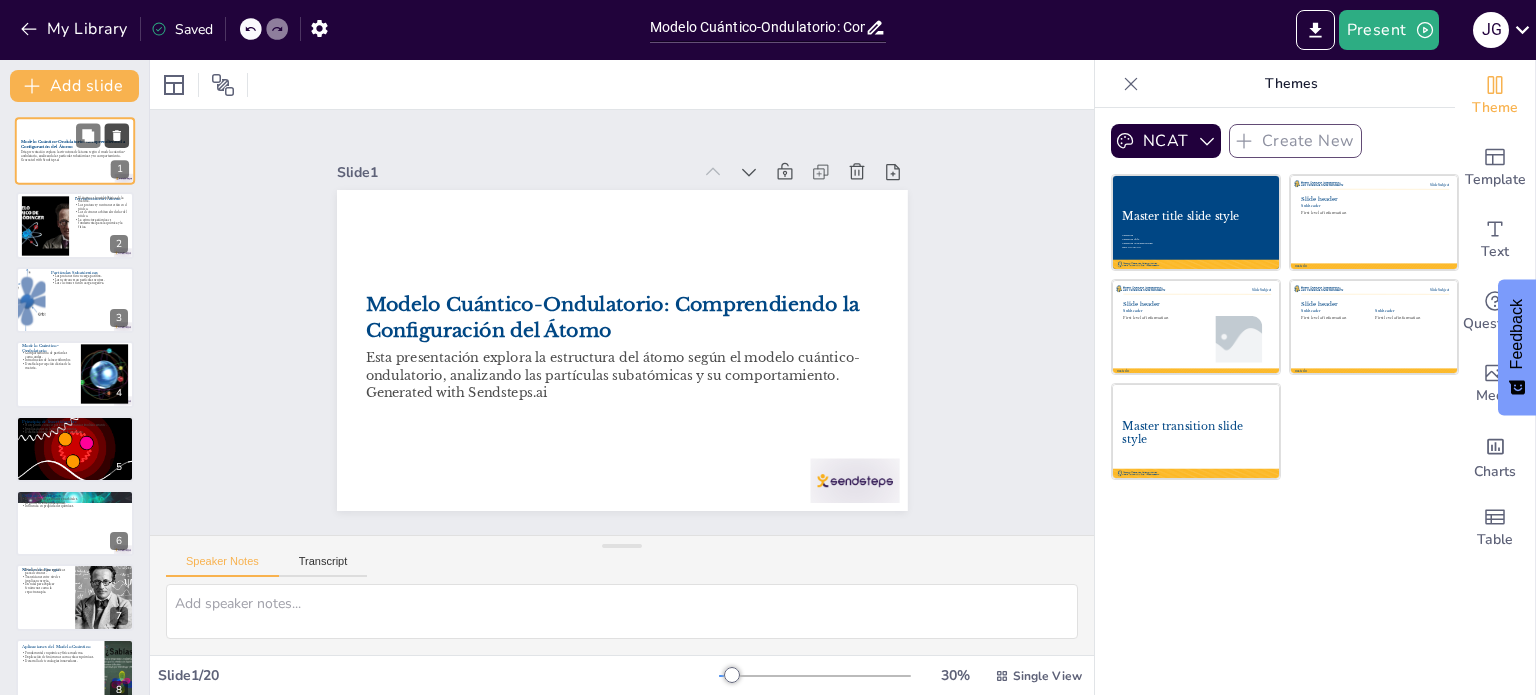 checkbox on "true" 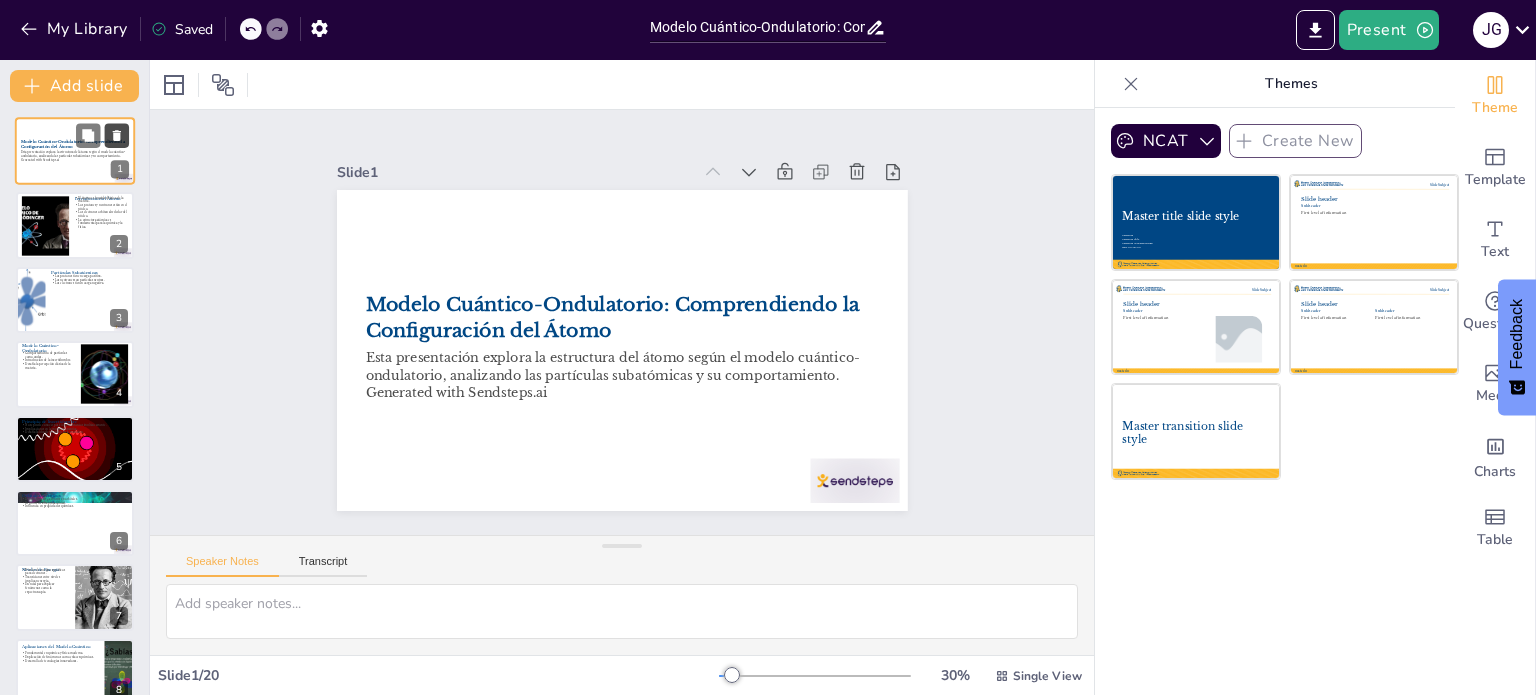 checkbox on "true" 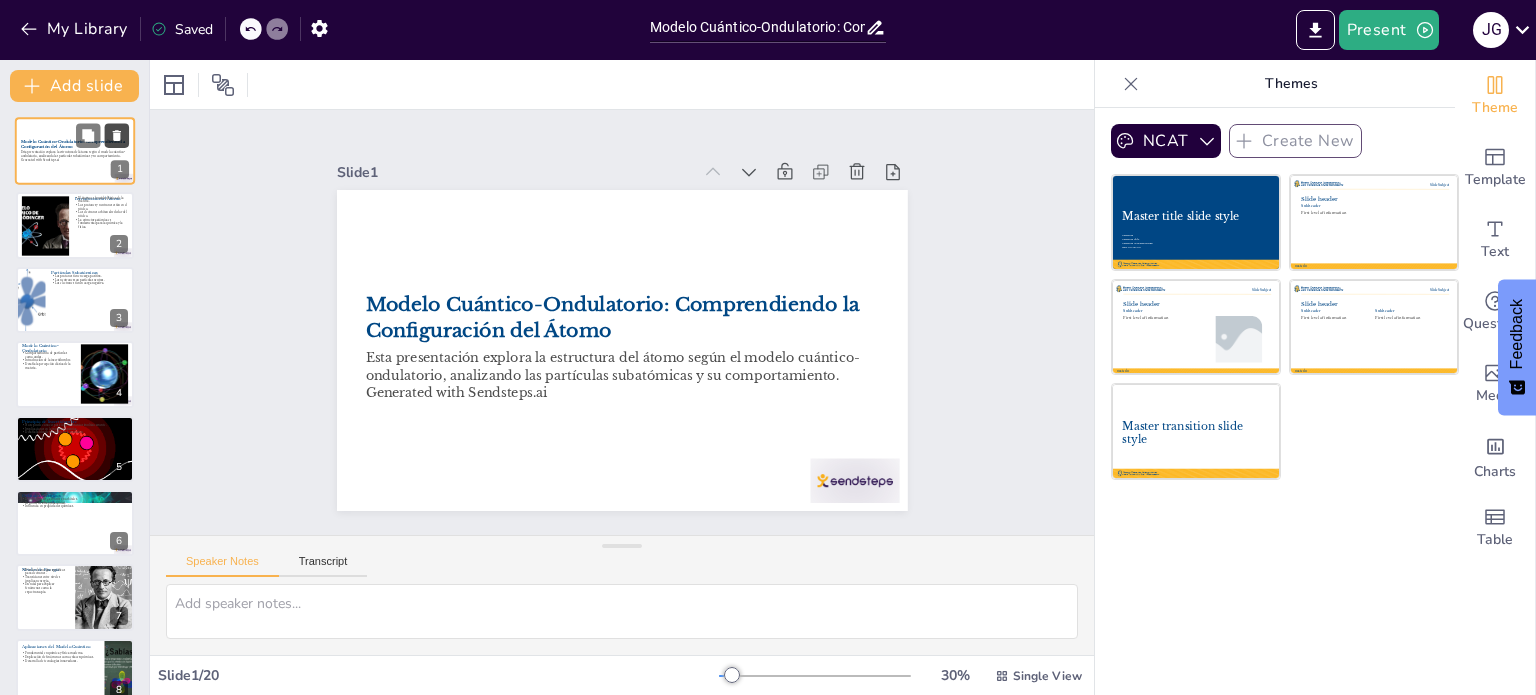 checkbox on "true" 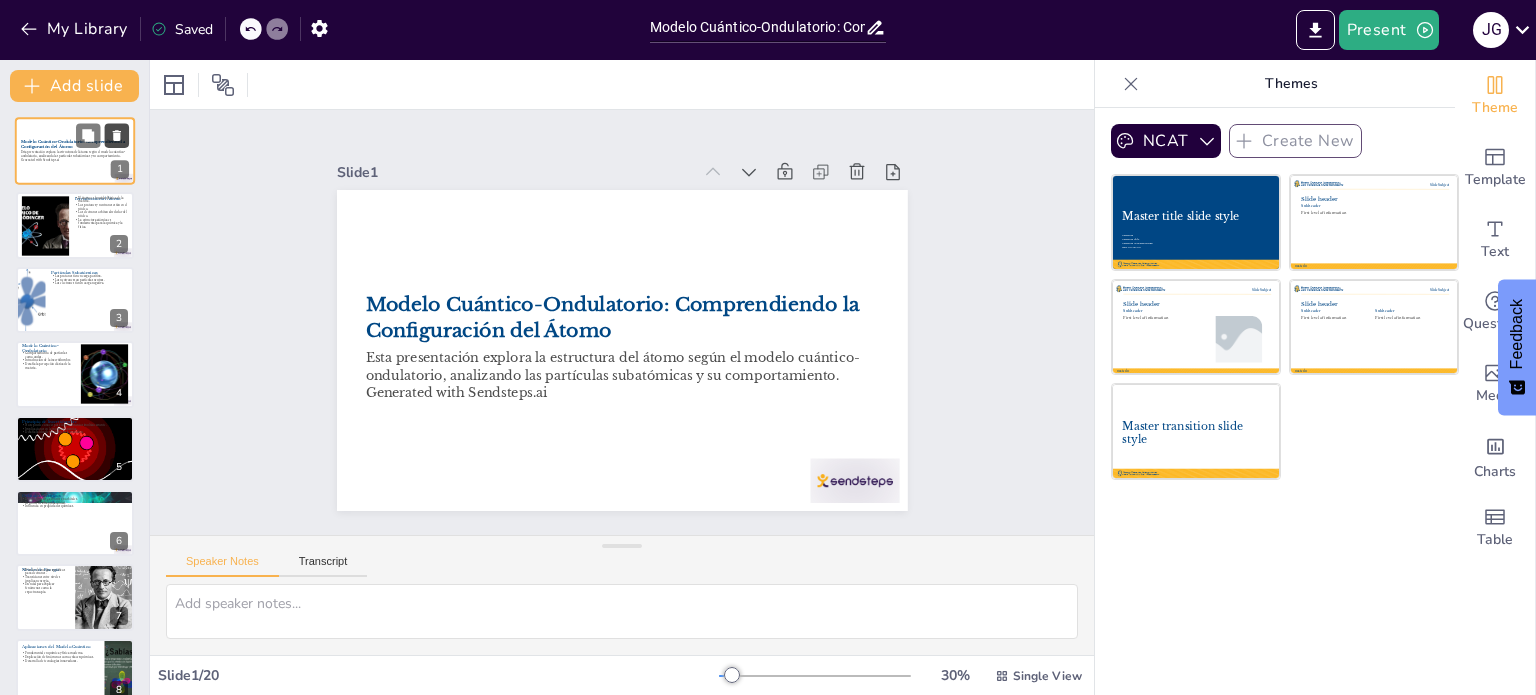 checkbox on "true" 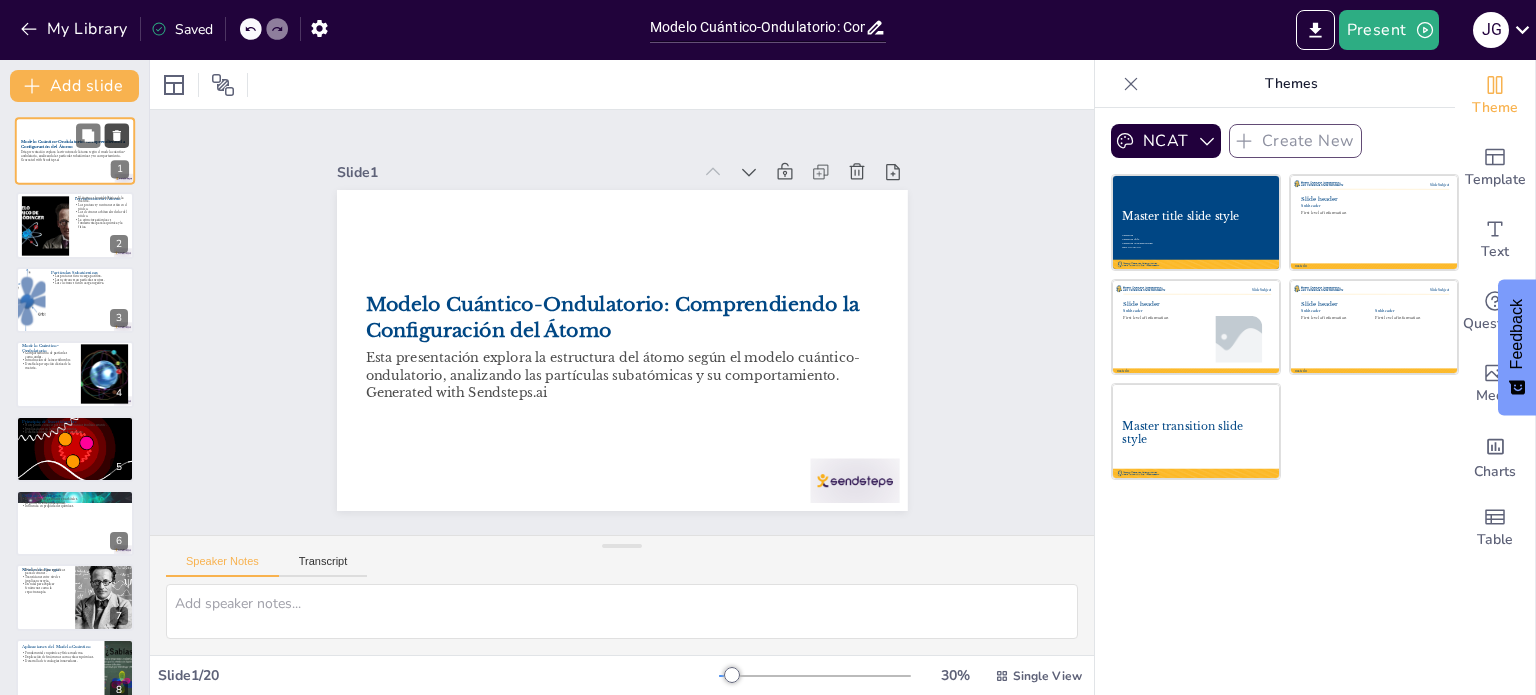 checkbox on "true" 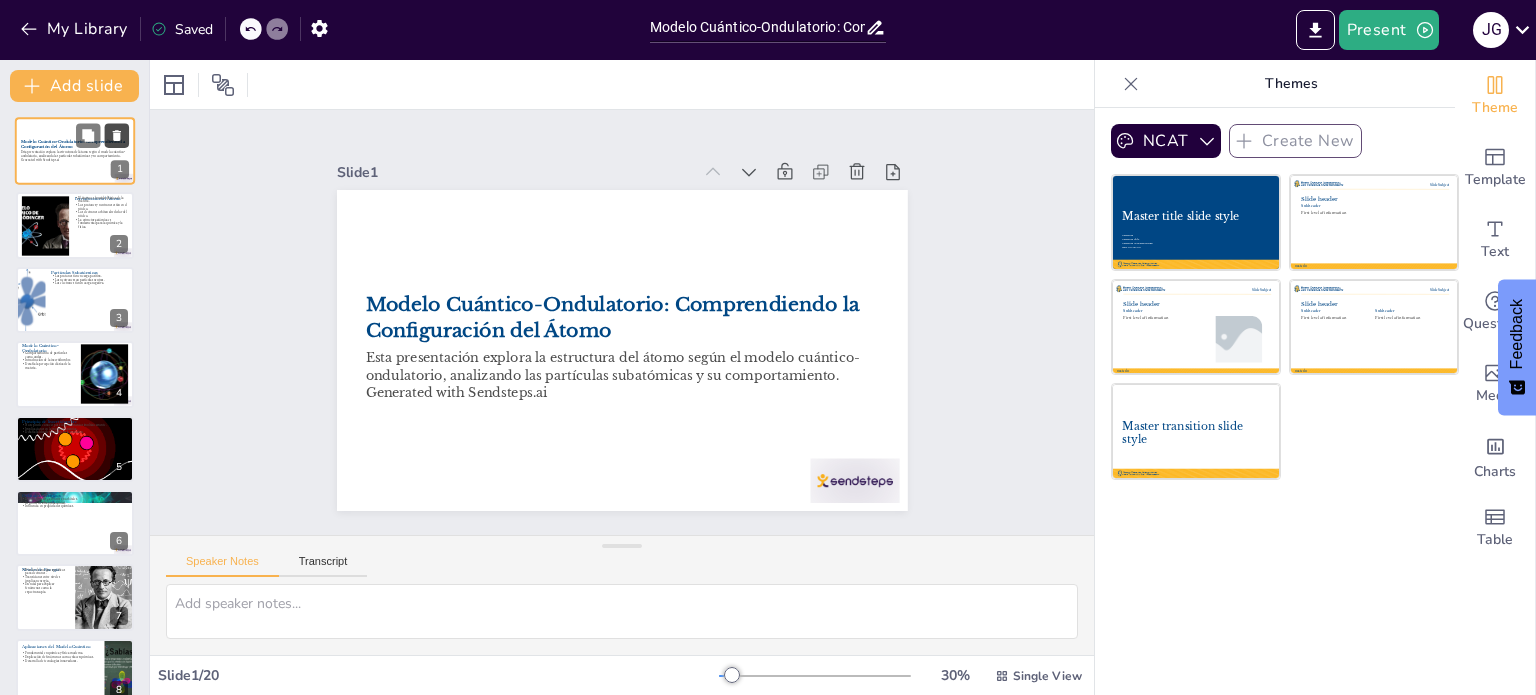 checkbox on "true" 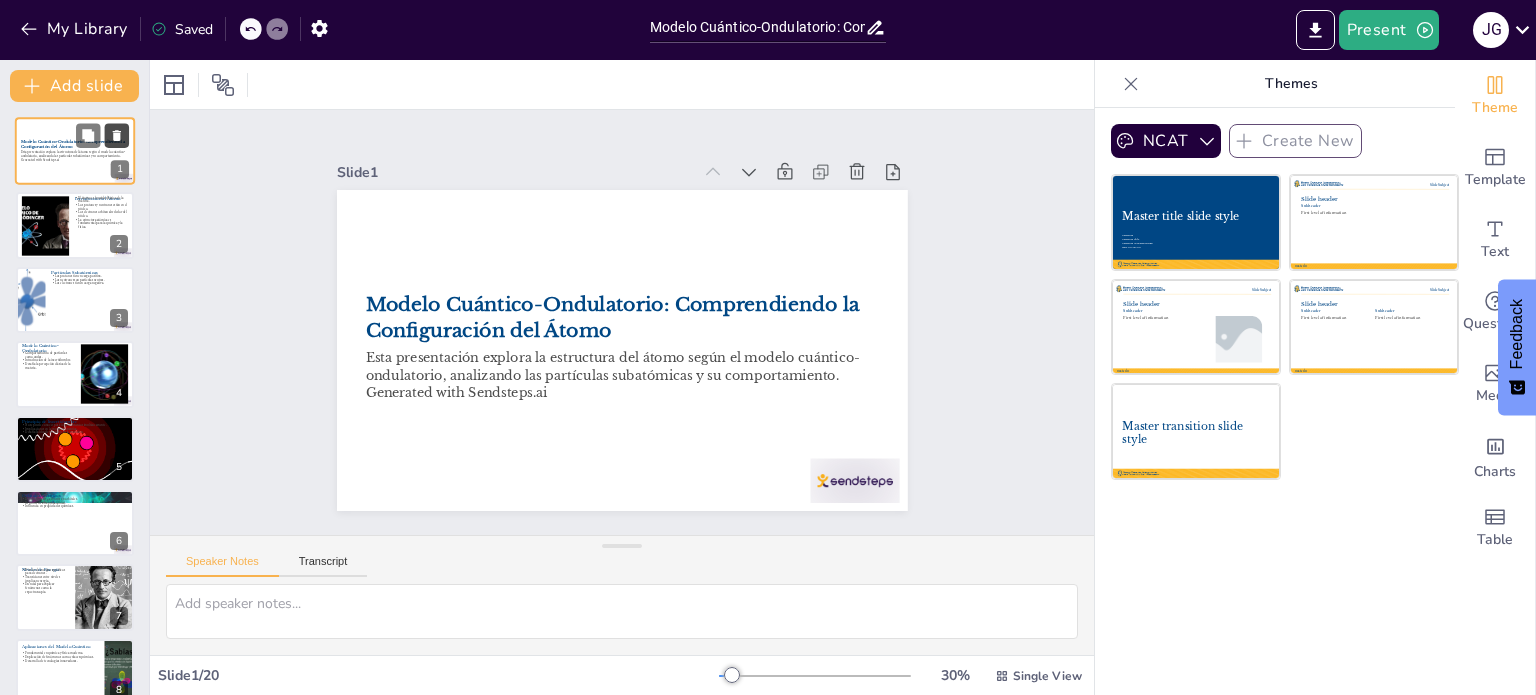 checkbox on "true" 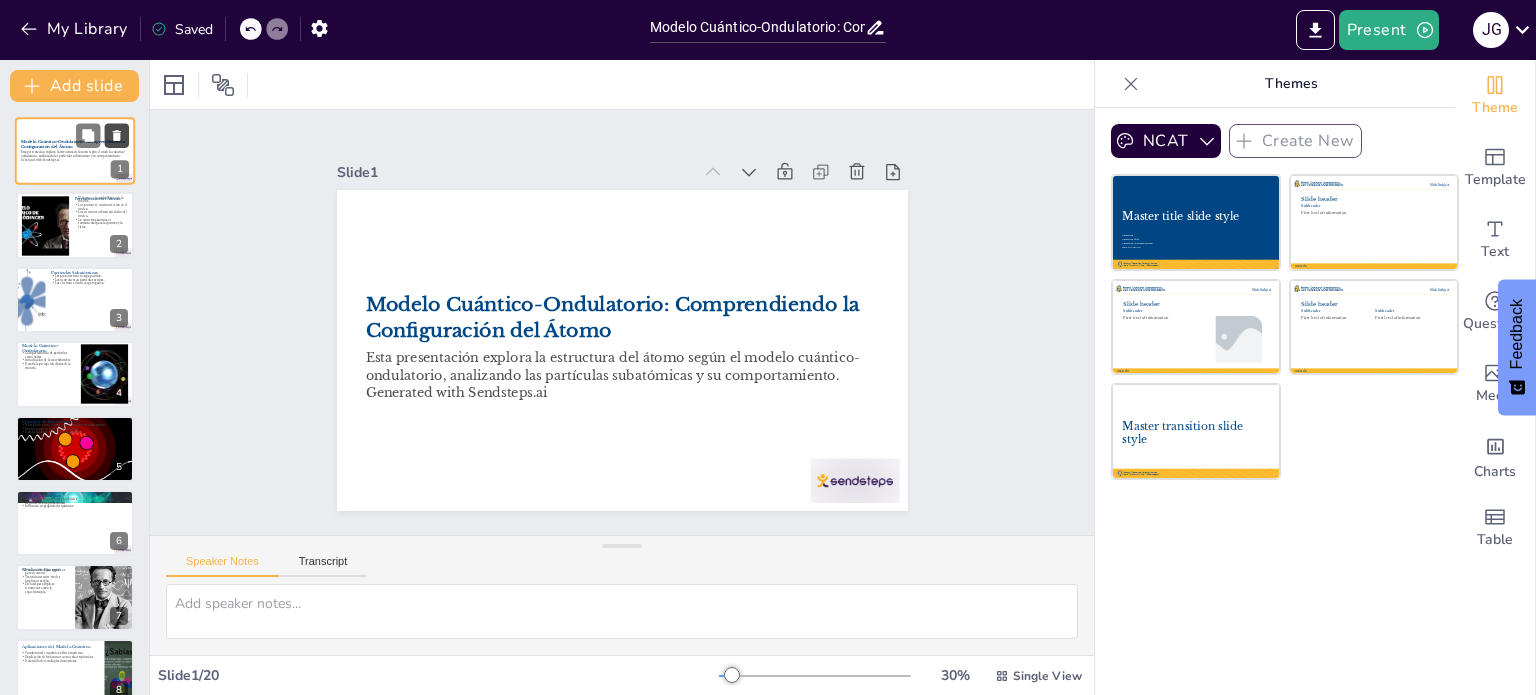checkbox on "true" 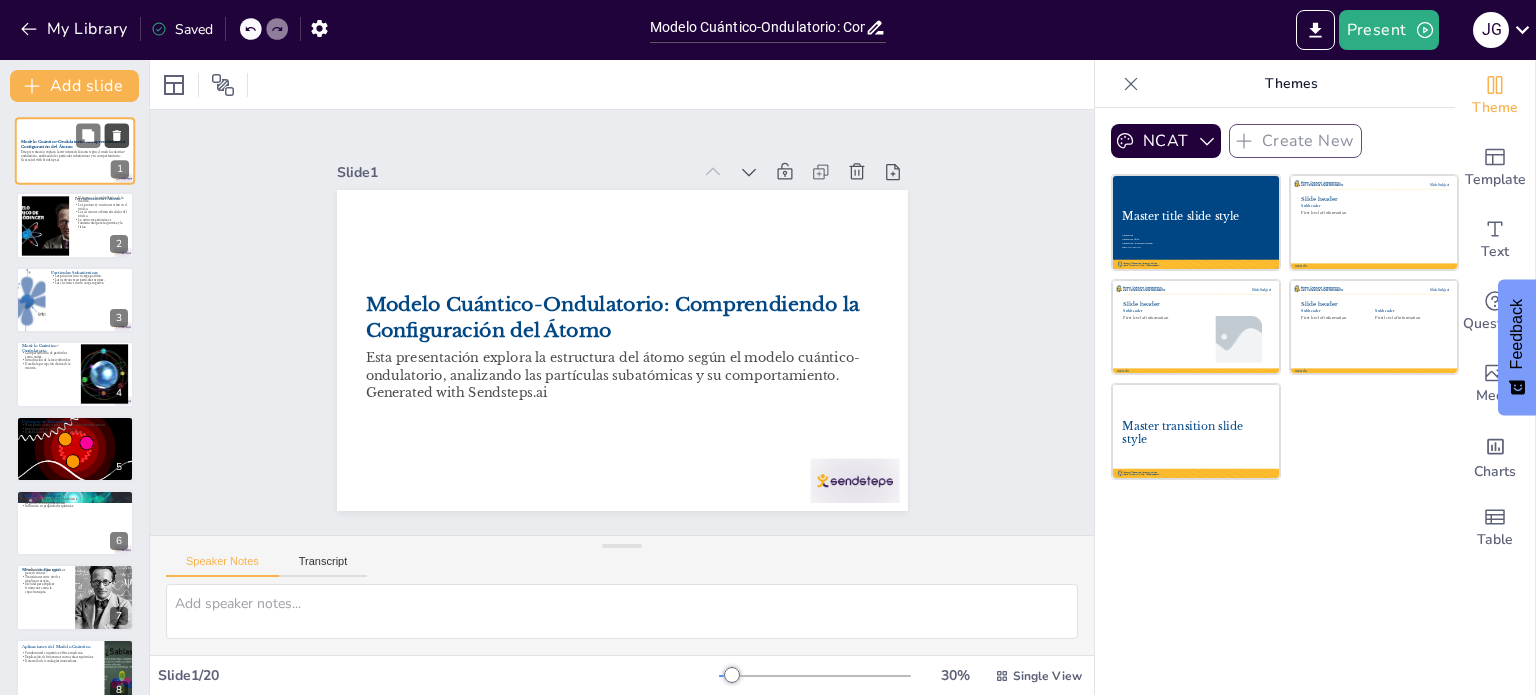checkbox on "true" 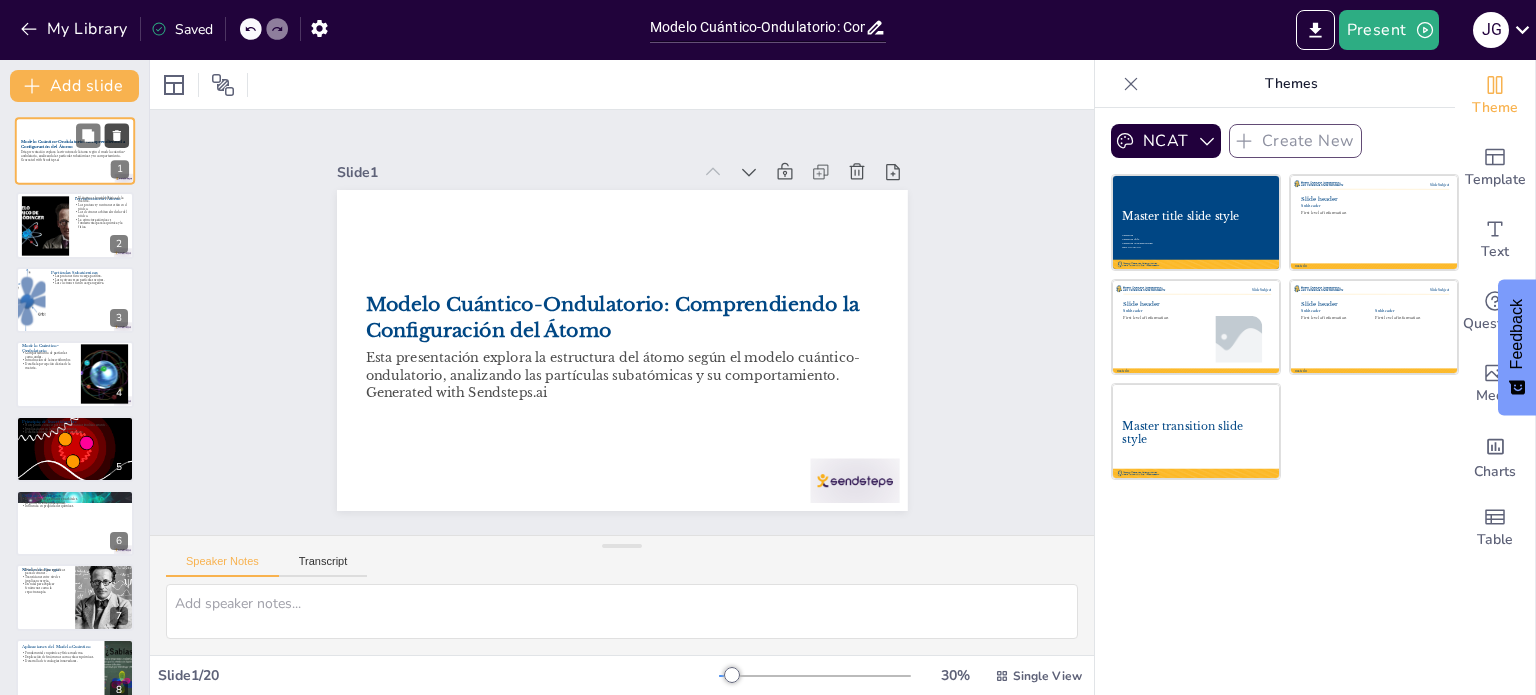 checkbox on "true" 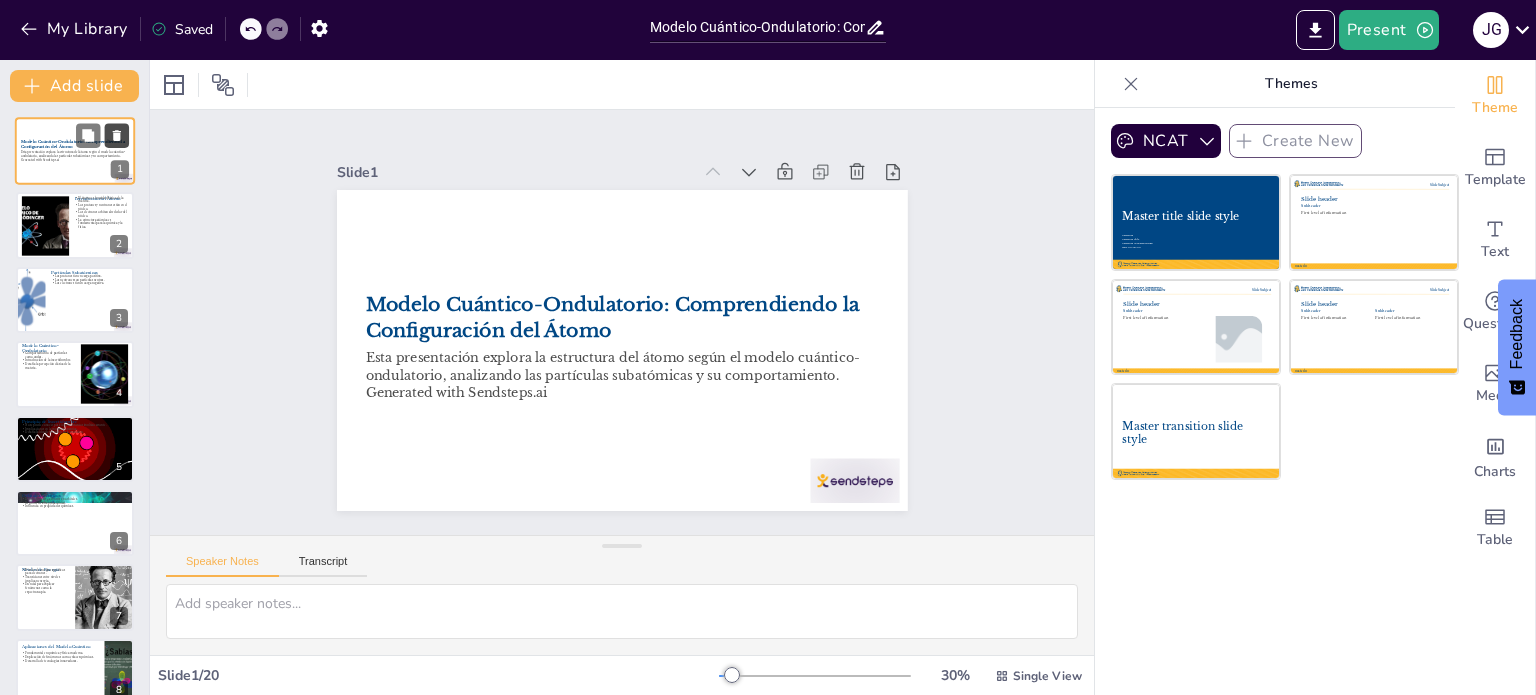 checkbox on "true" 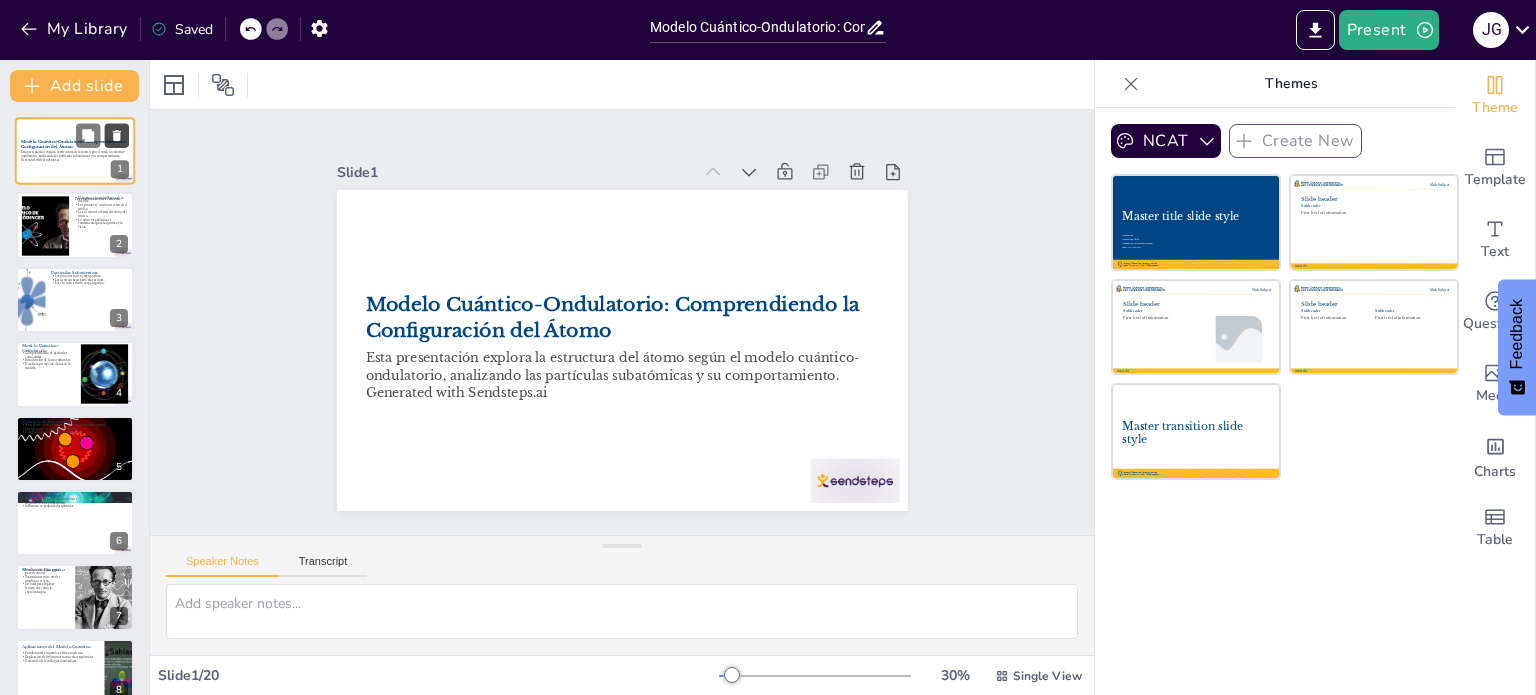 checkbox on "true" 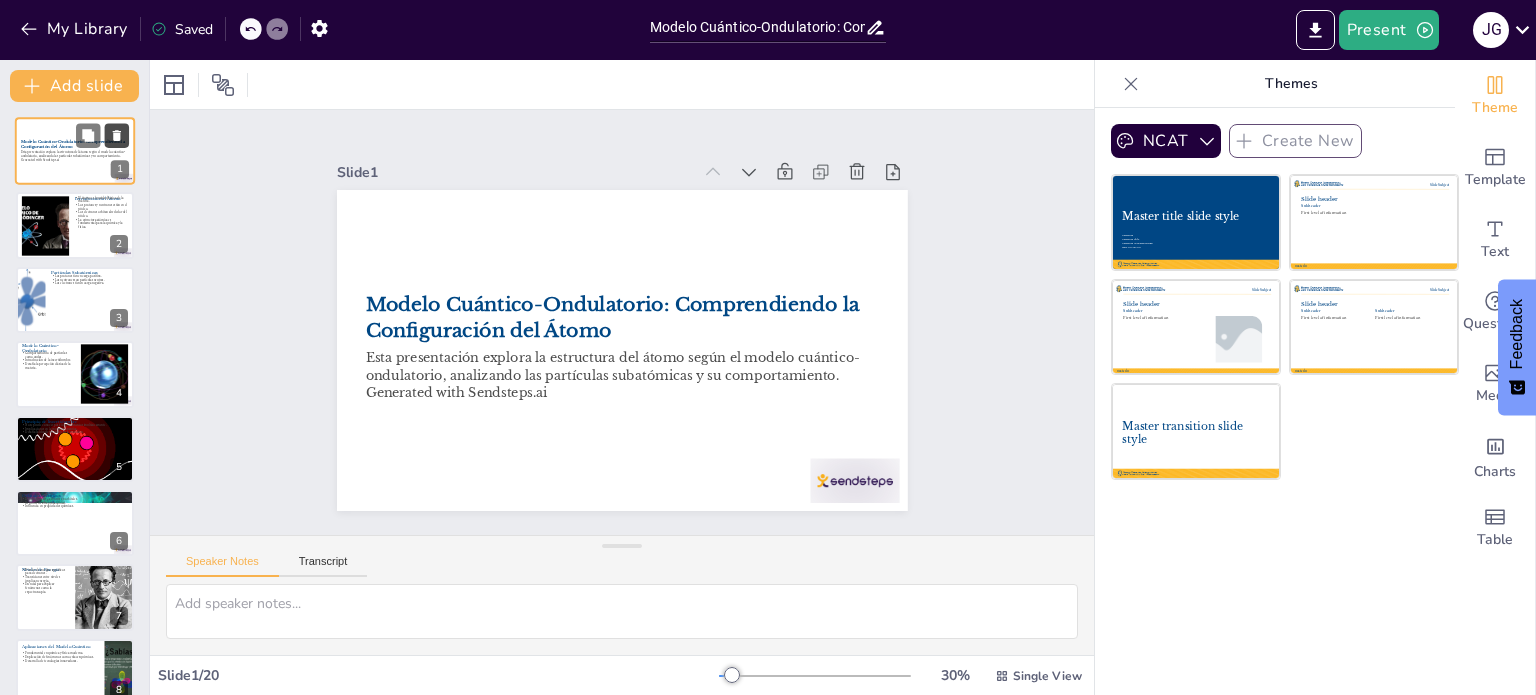checkbox on "true" 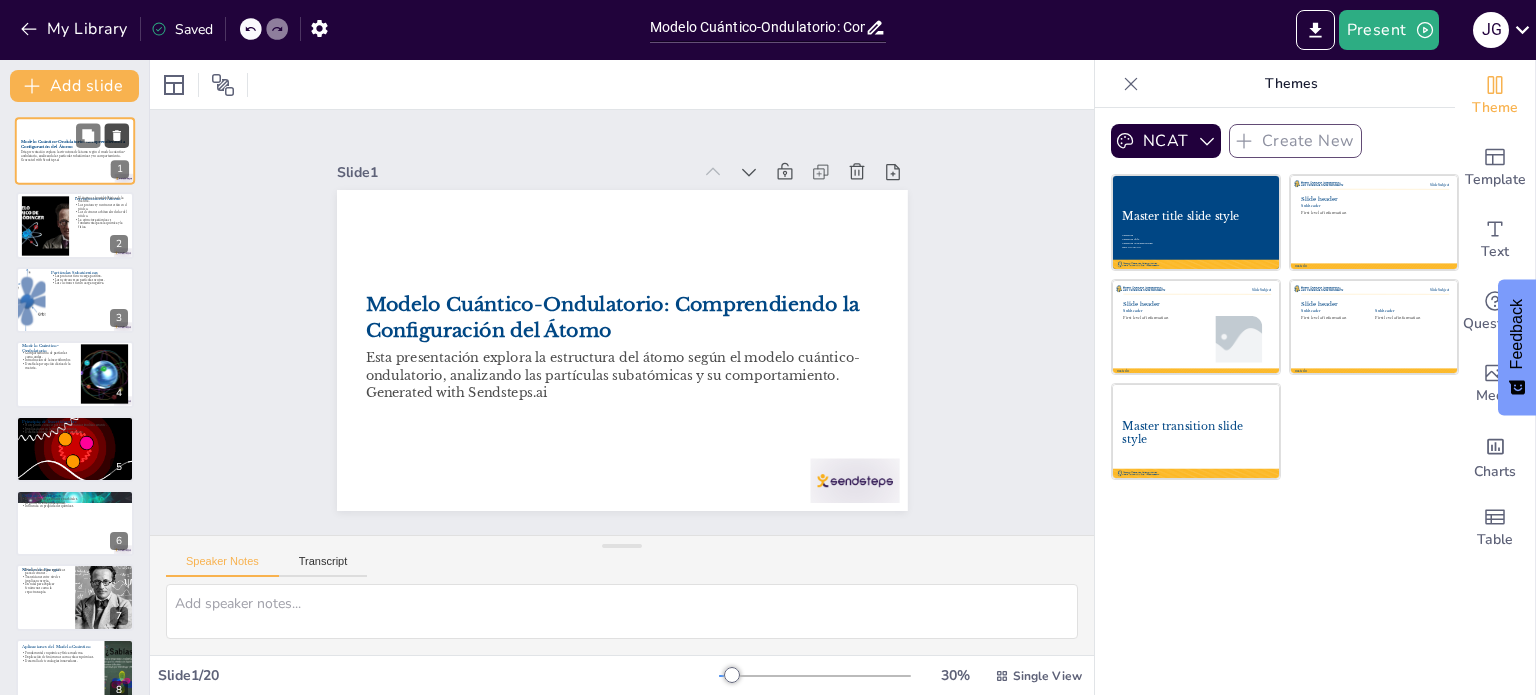 checkbox on "true" 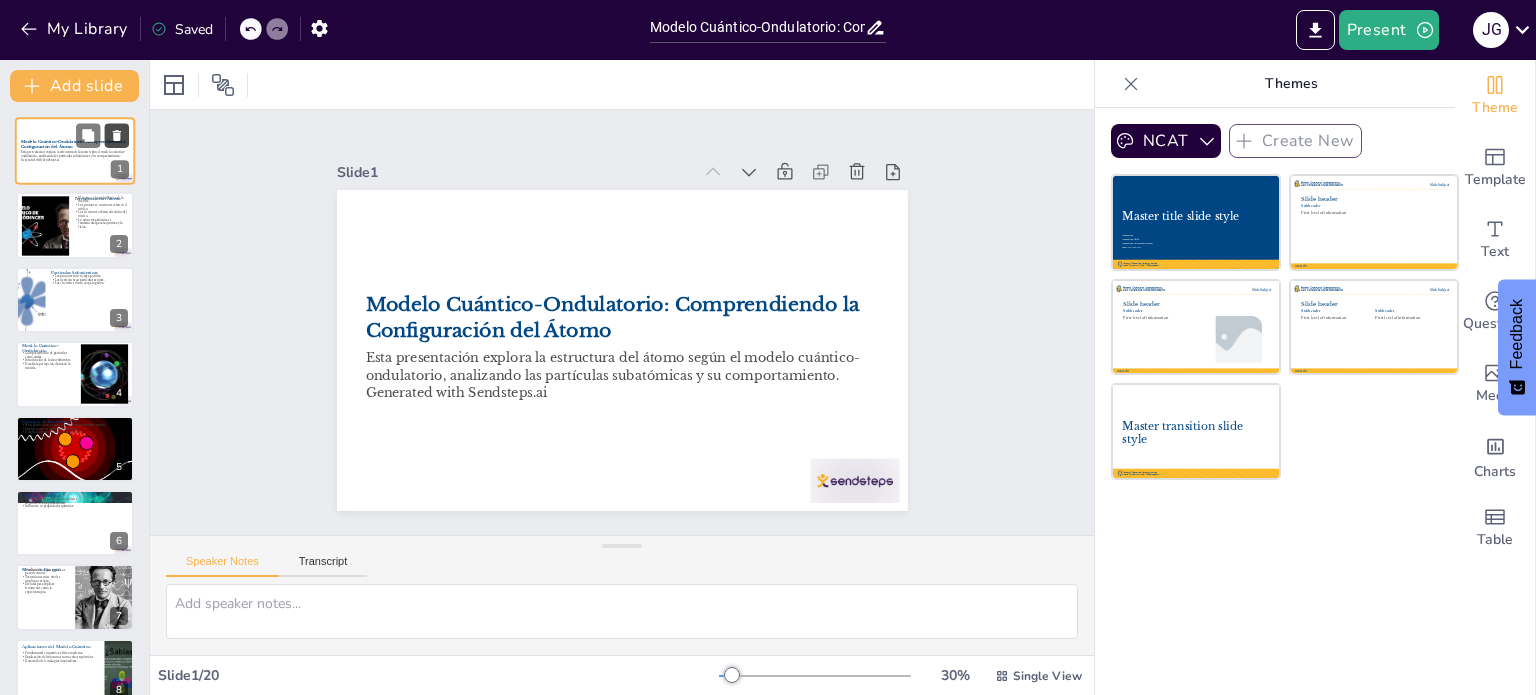 checkbox on "true" 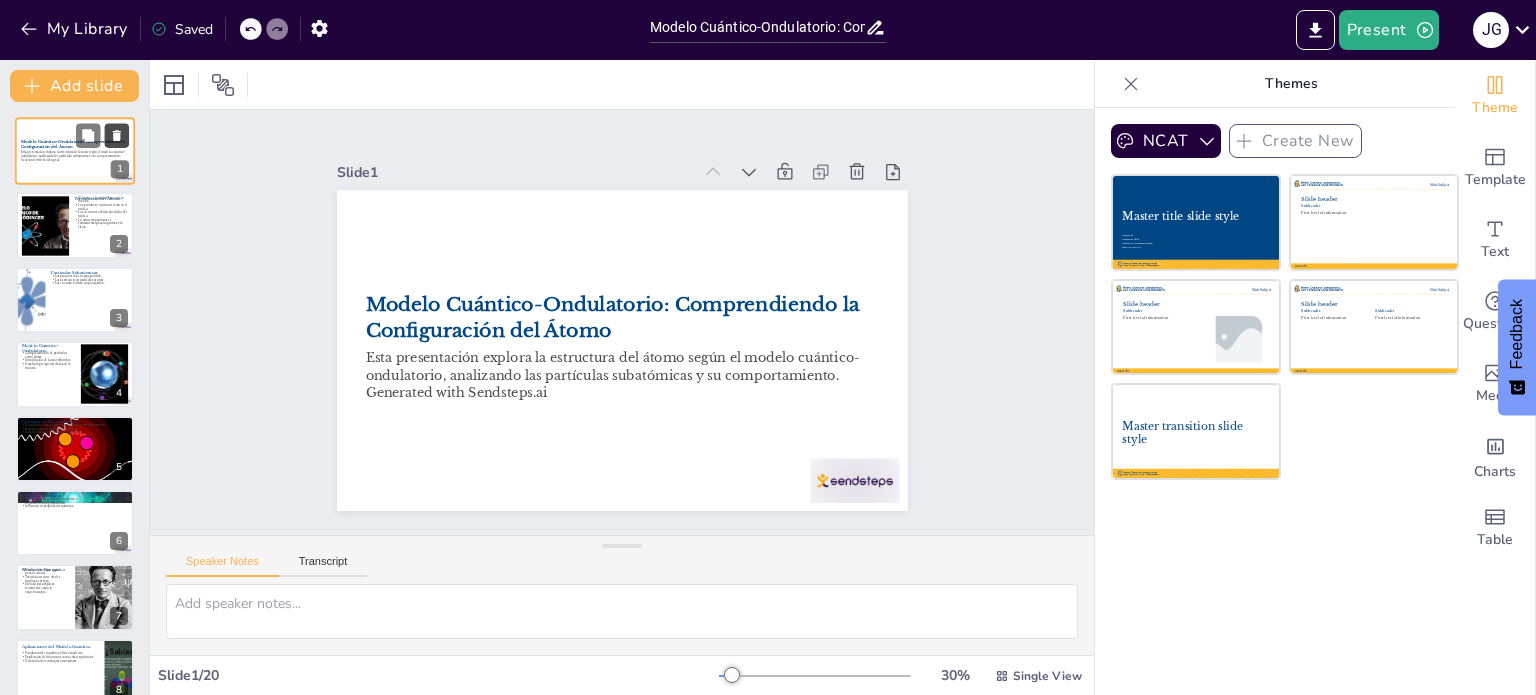 checkbox on "true" 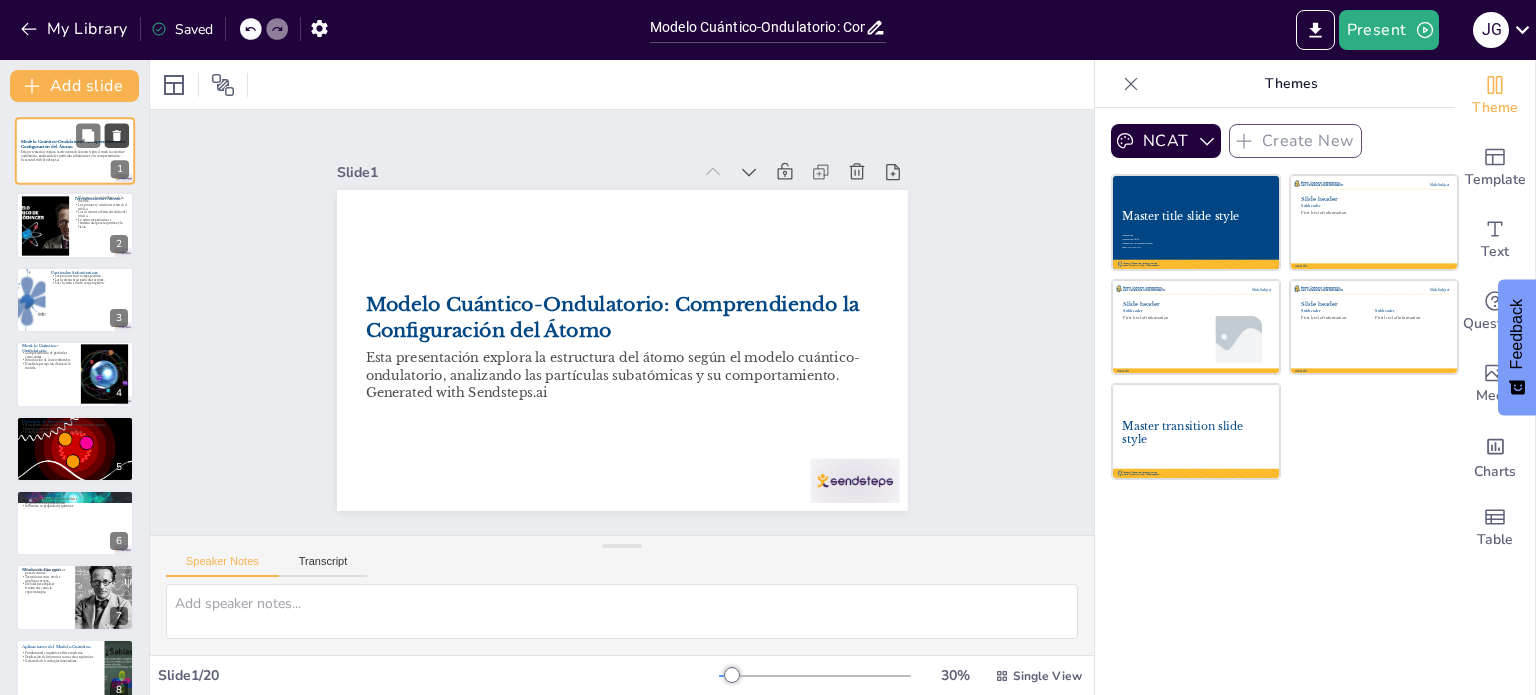 checkbox on "true" 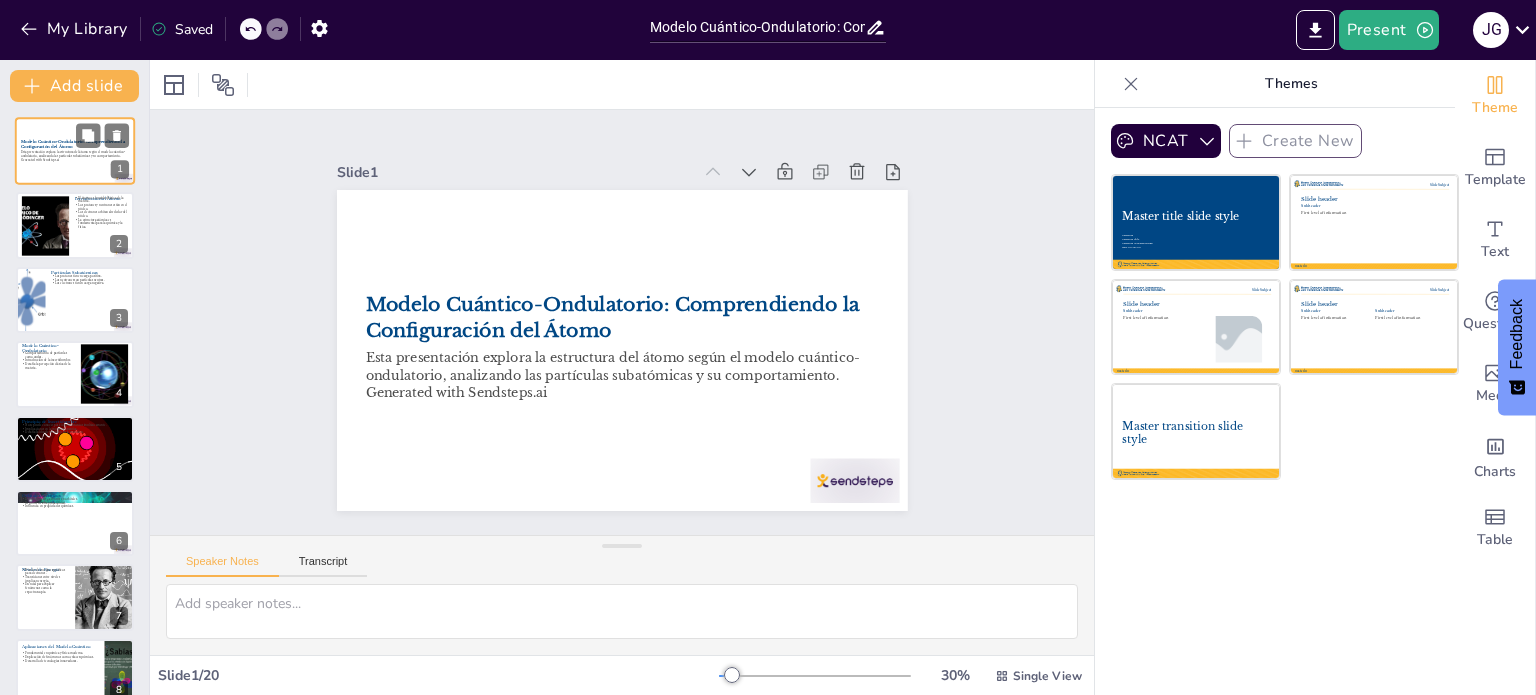 checkbox on "true" 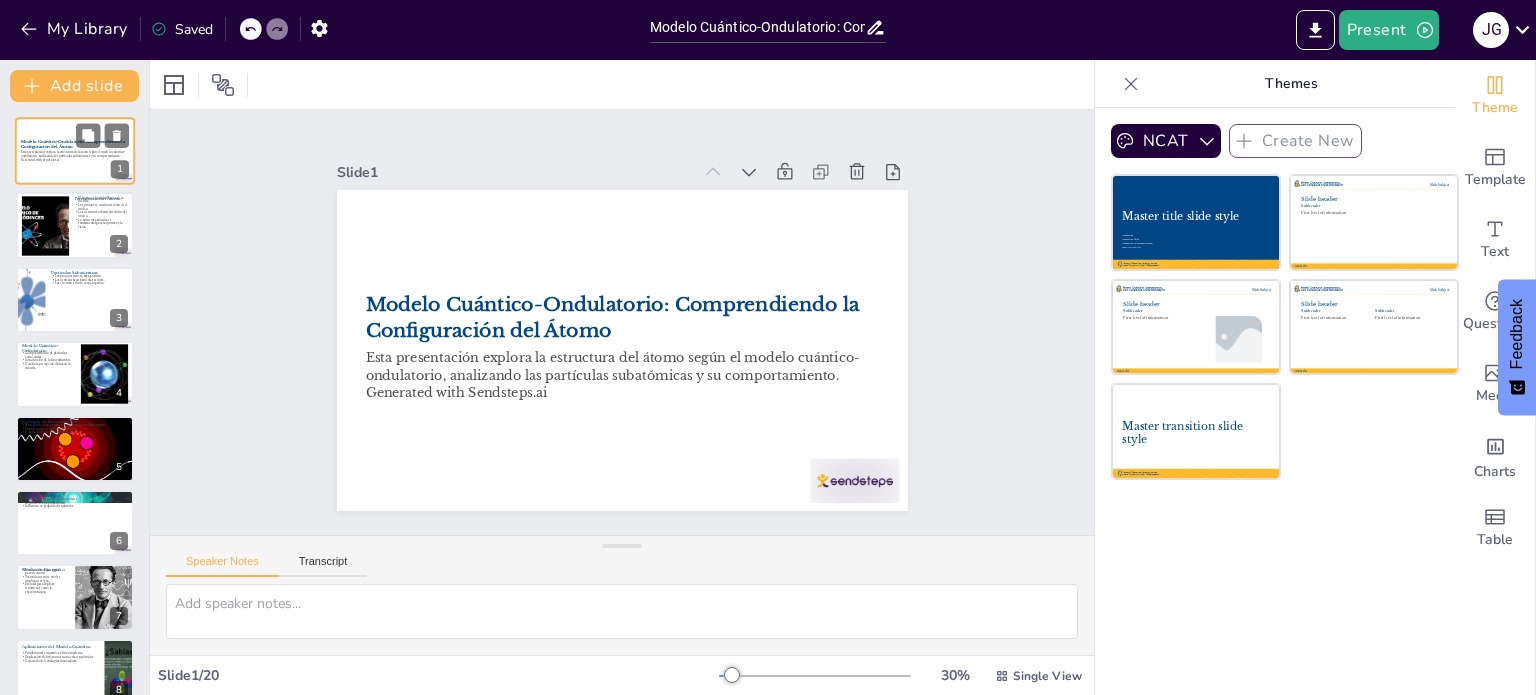 checkbox on "true" 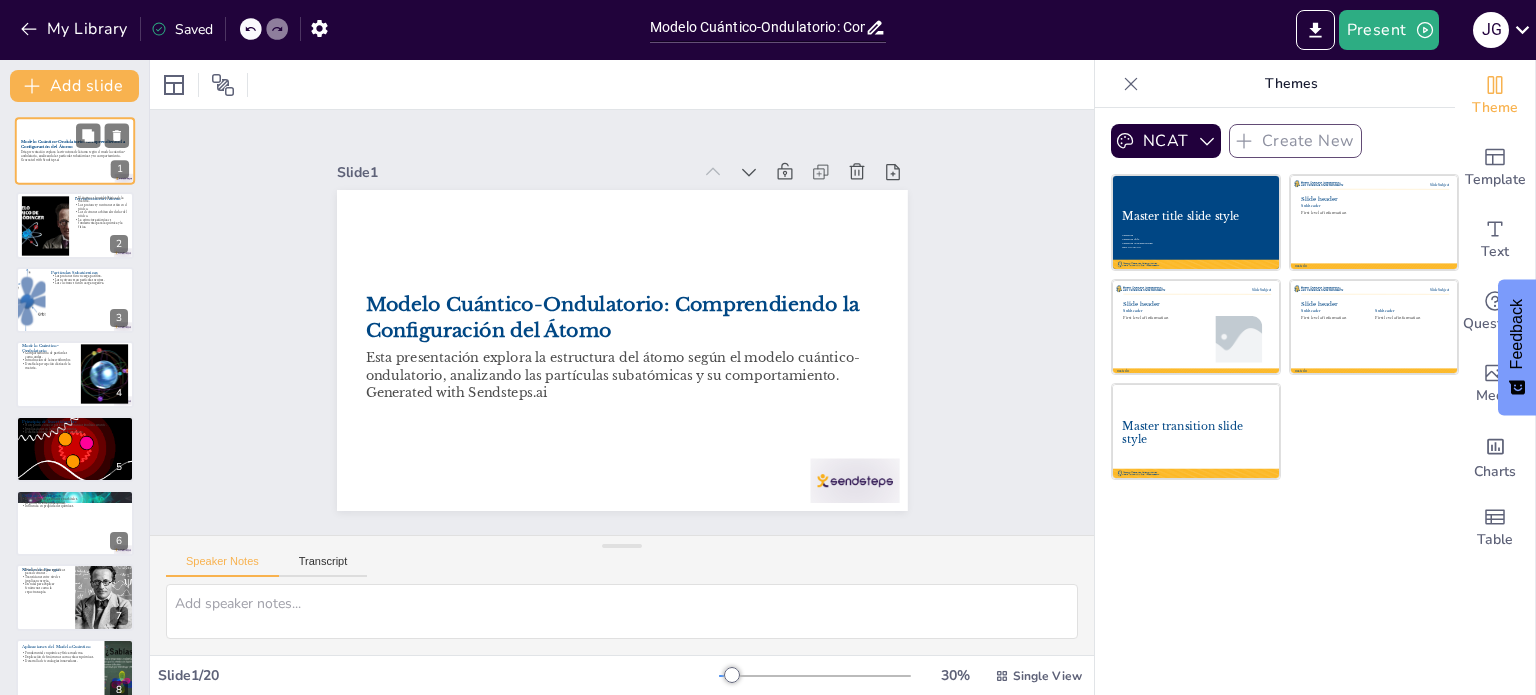 checkbox on "true" 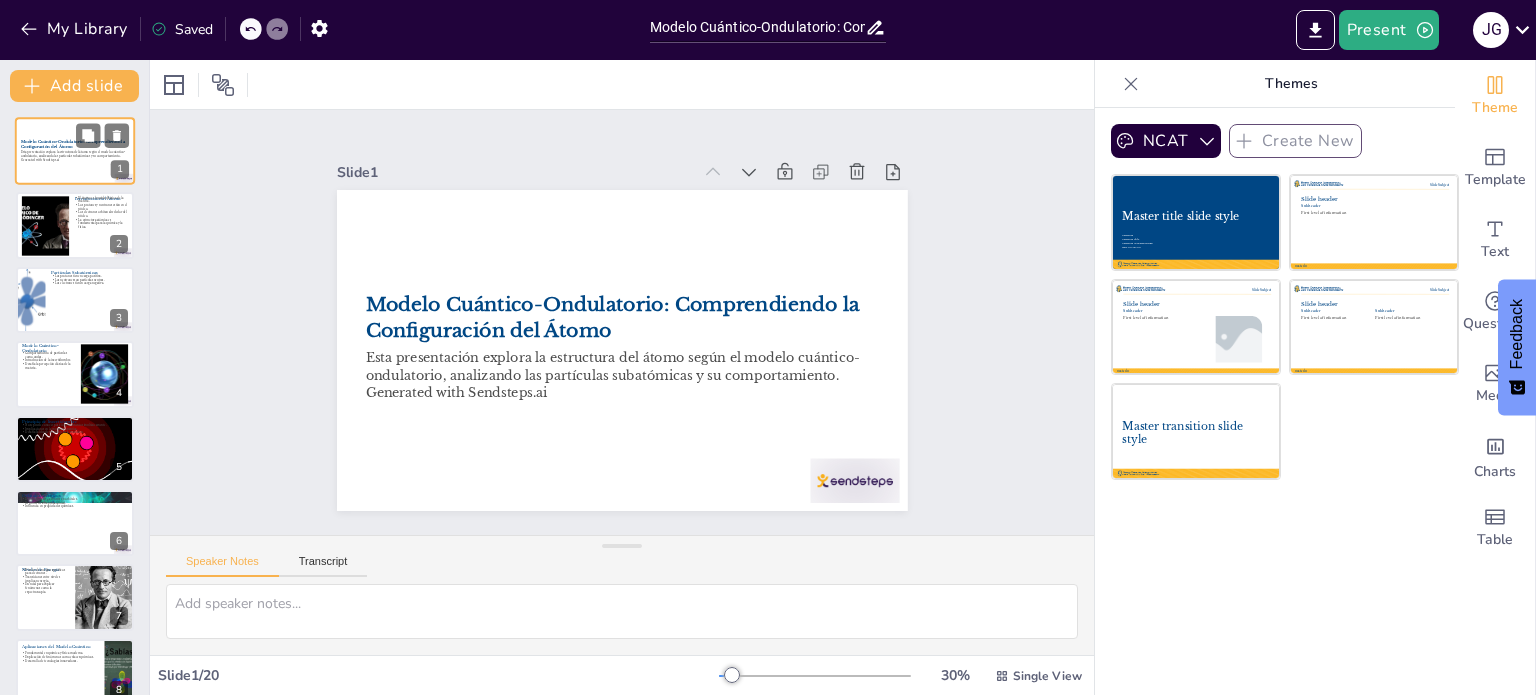 checkbox on "true" 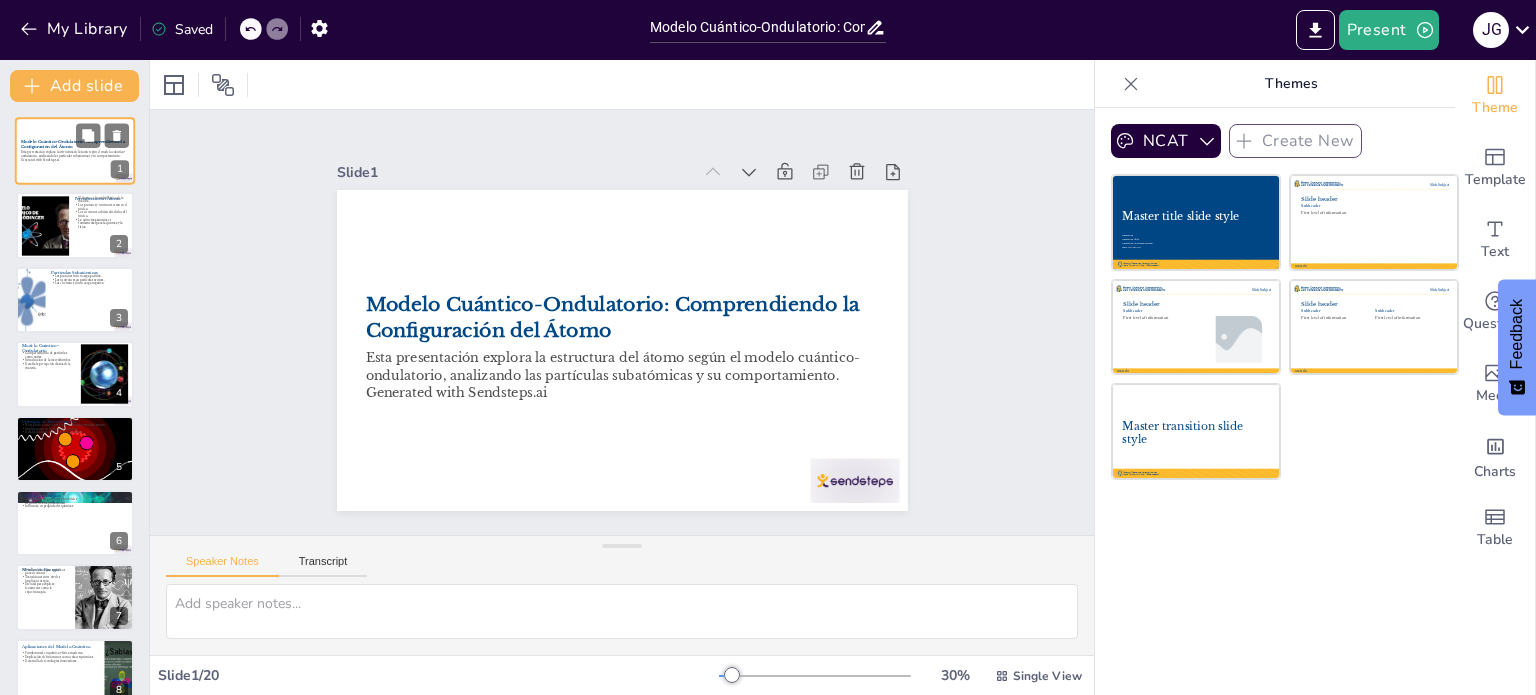checkbox on "true" 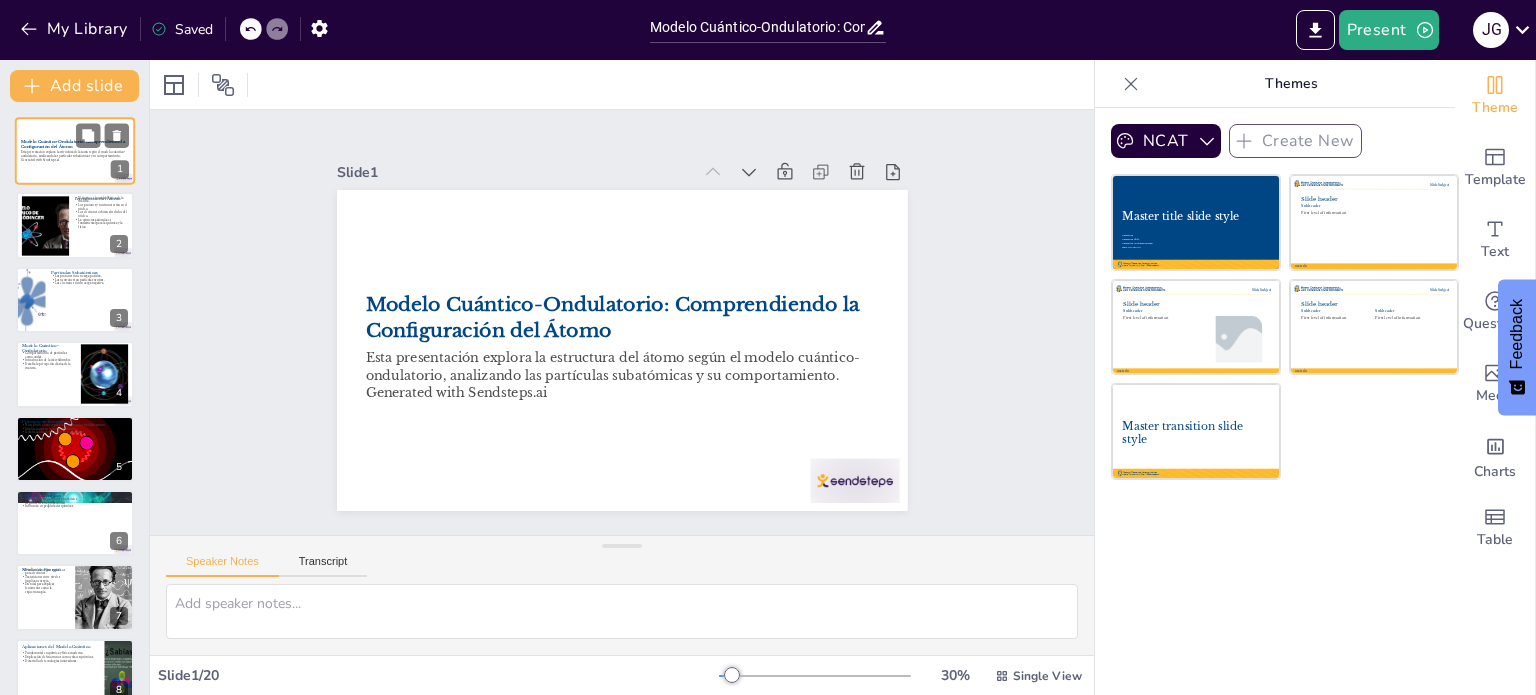 checkbox on "true" 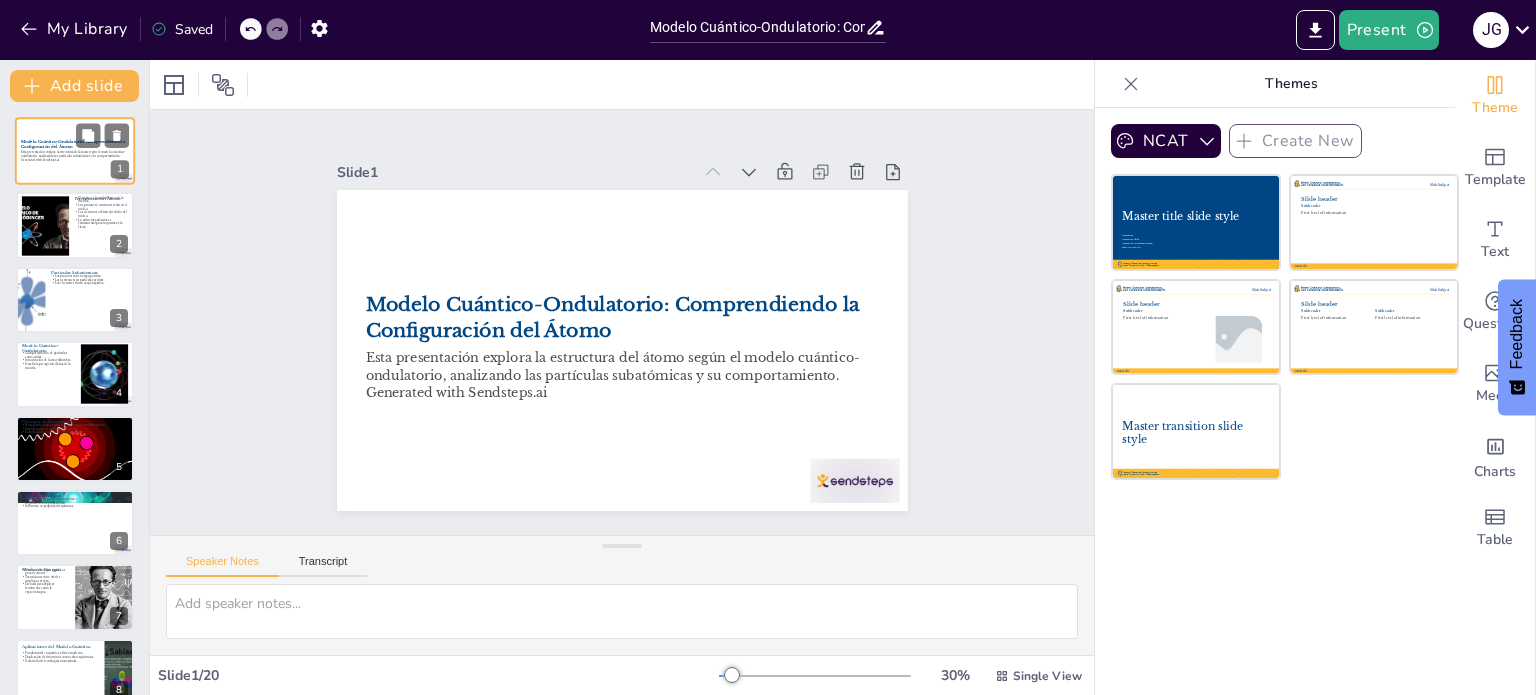 checkbox on "true" 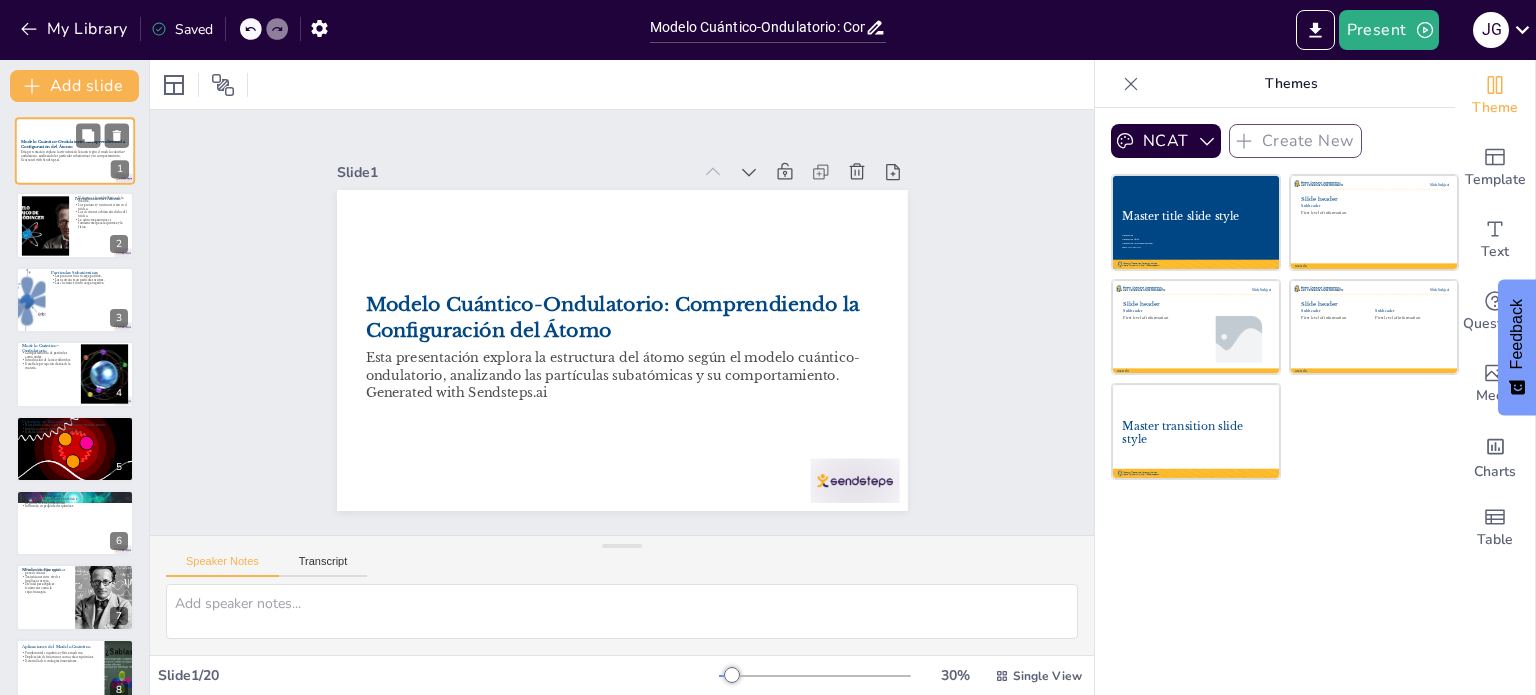 checkbox on "true" 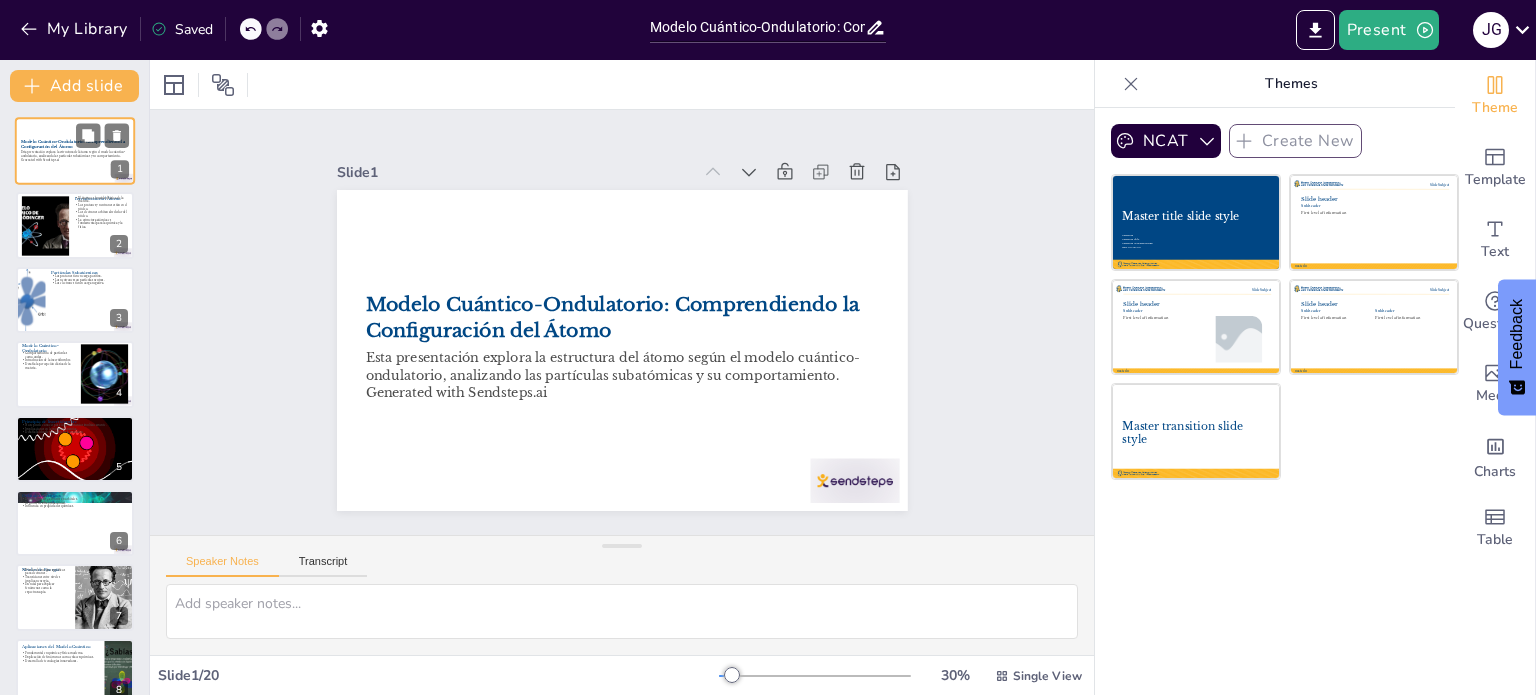 checkbox on "true" 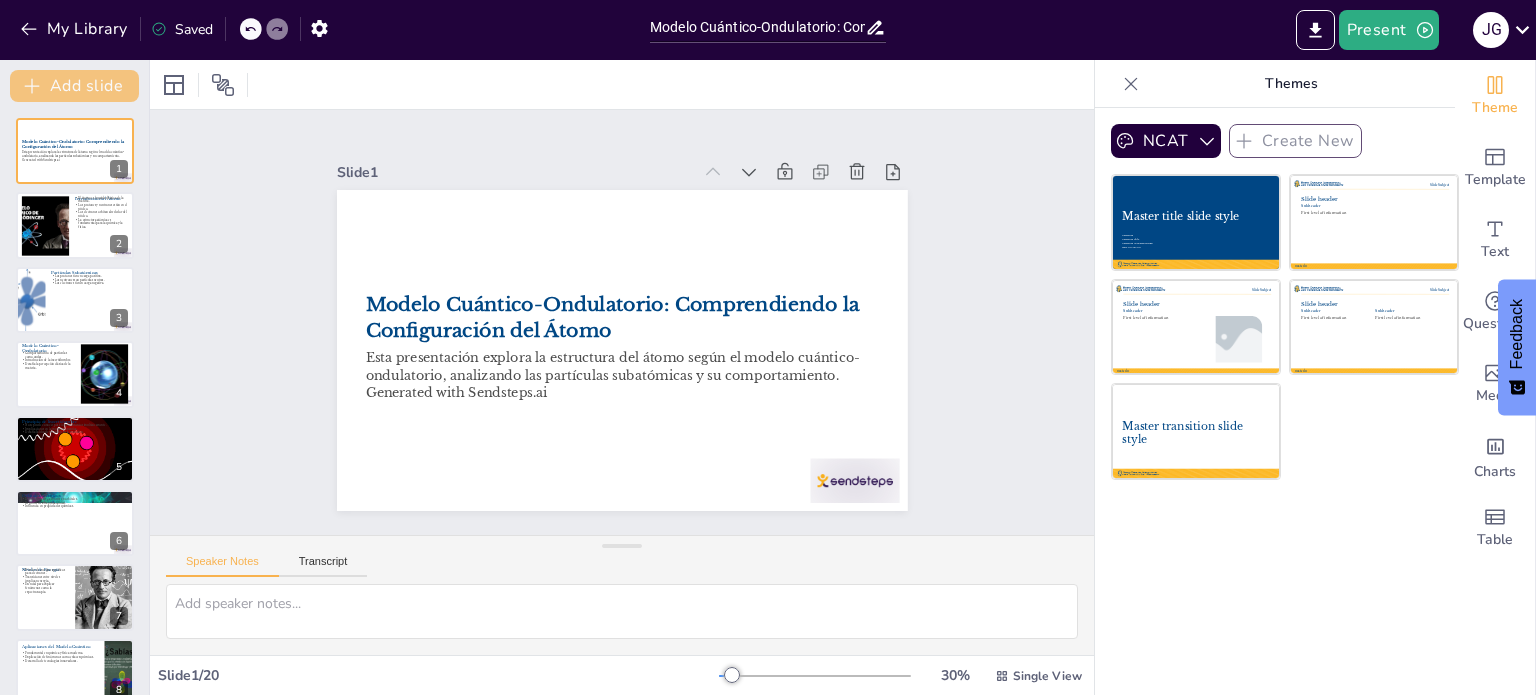 checkbox on "true" 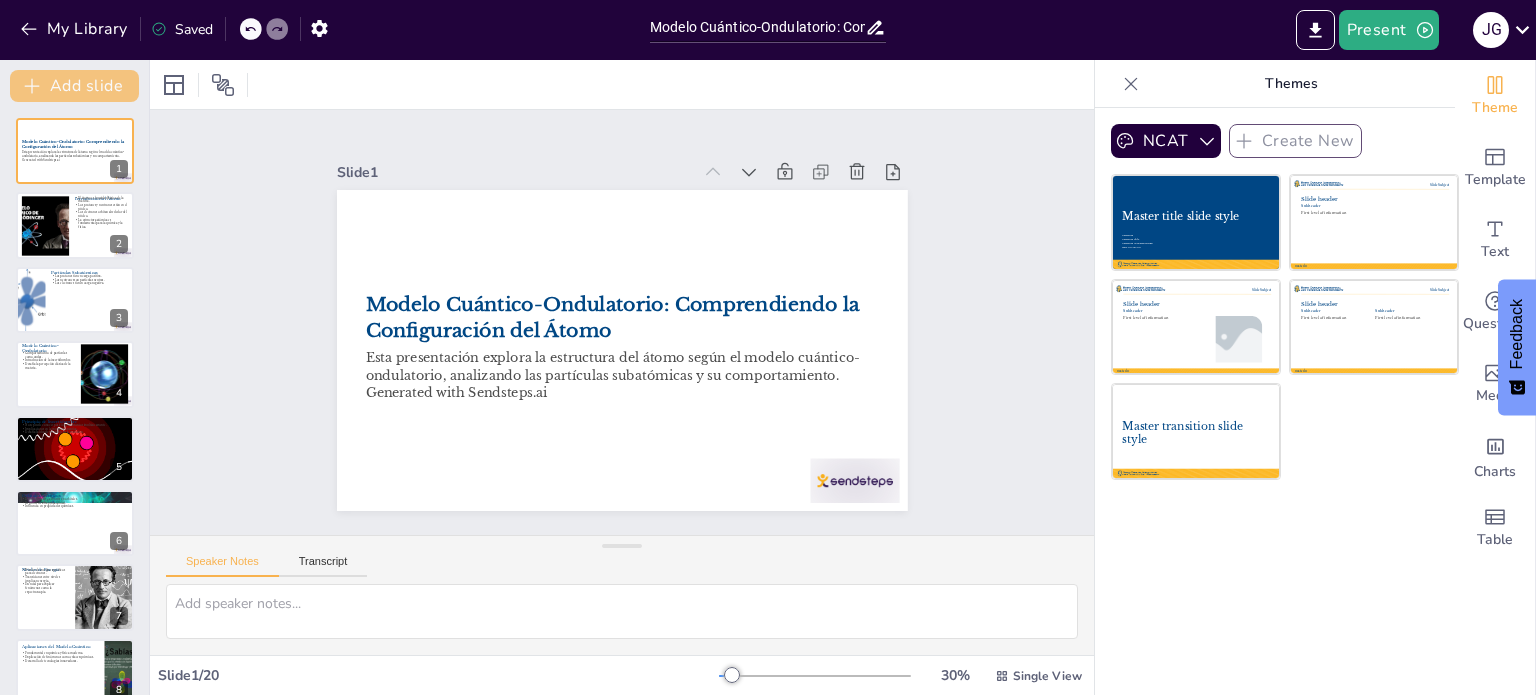 checkbox on "true" 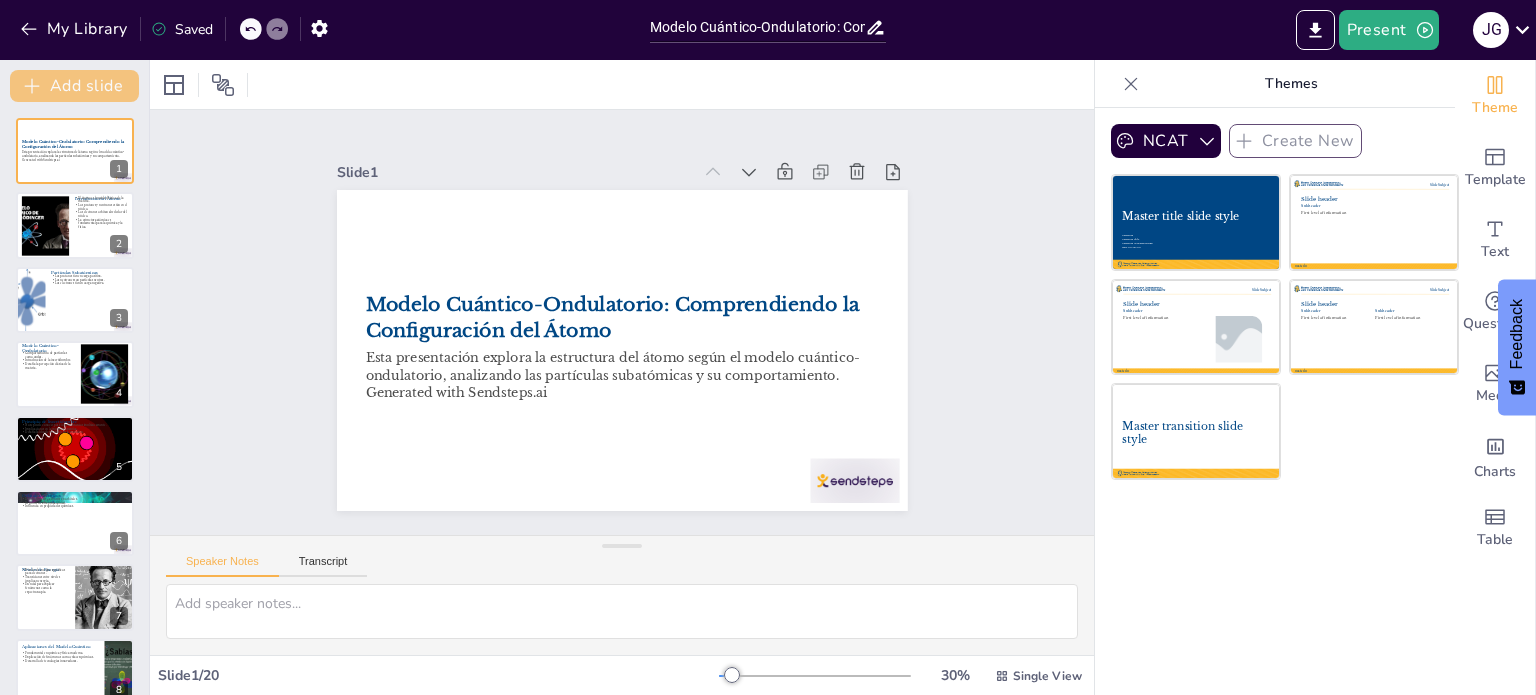 checkbox on "true" 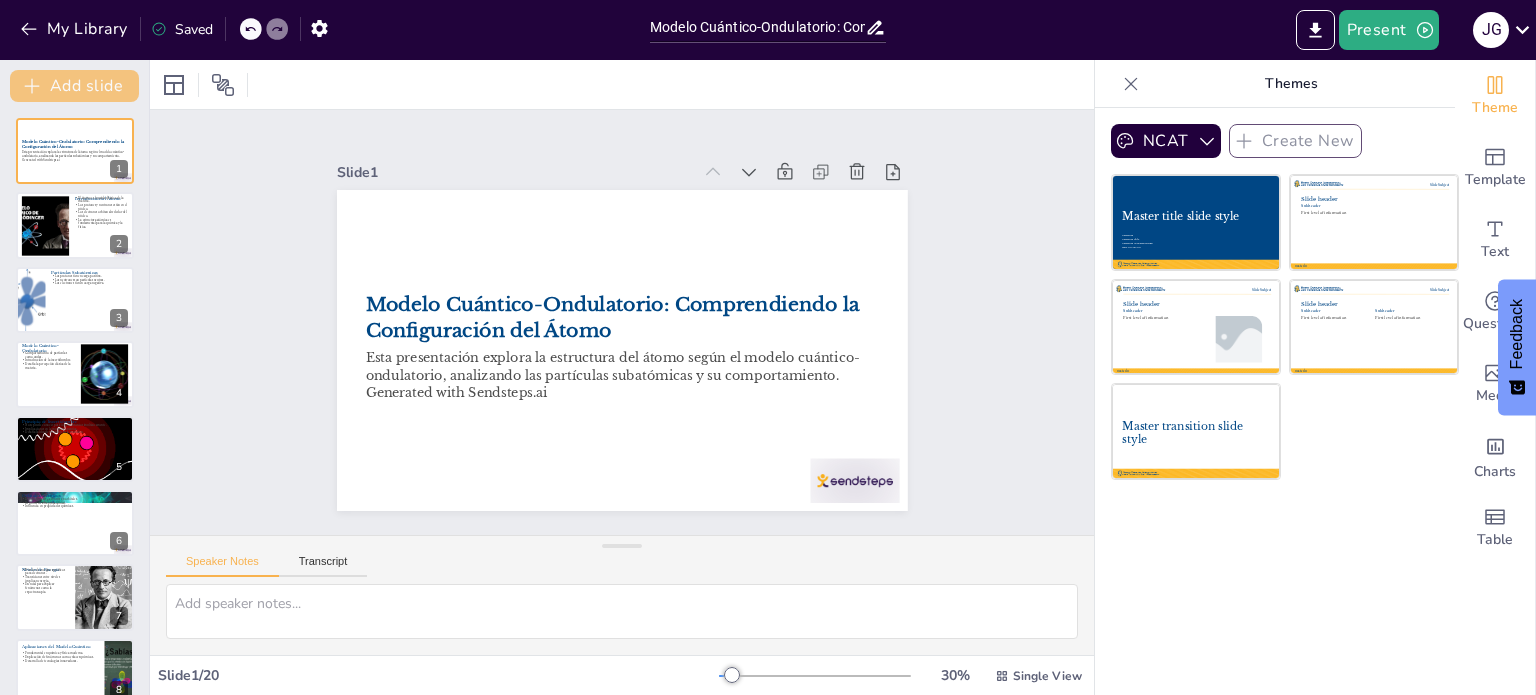 checkbox on "true" 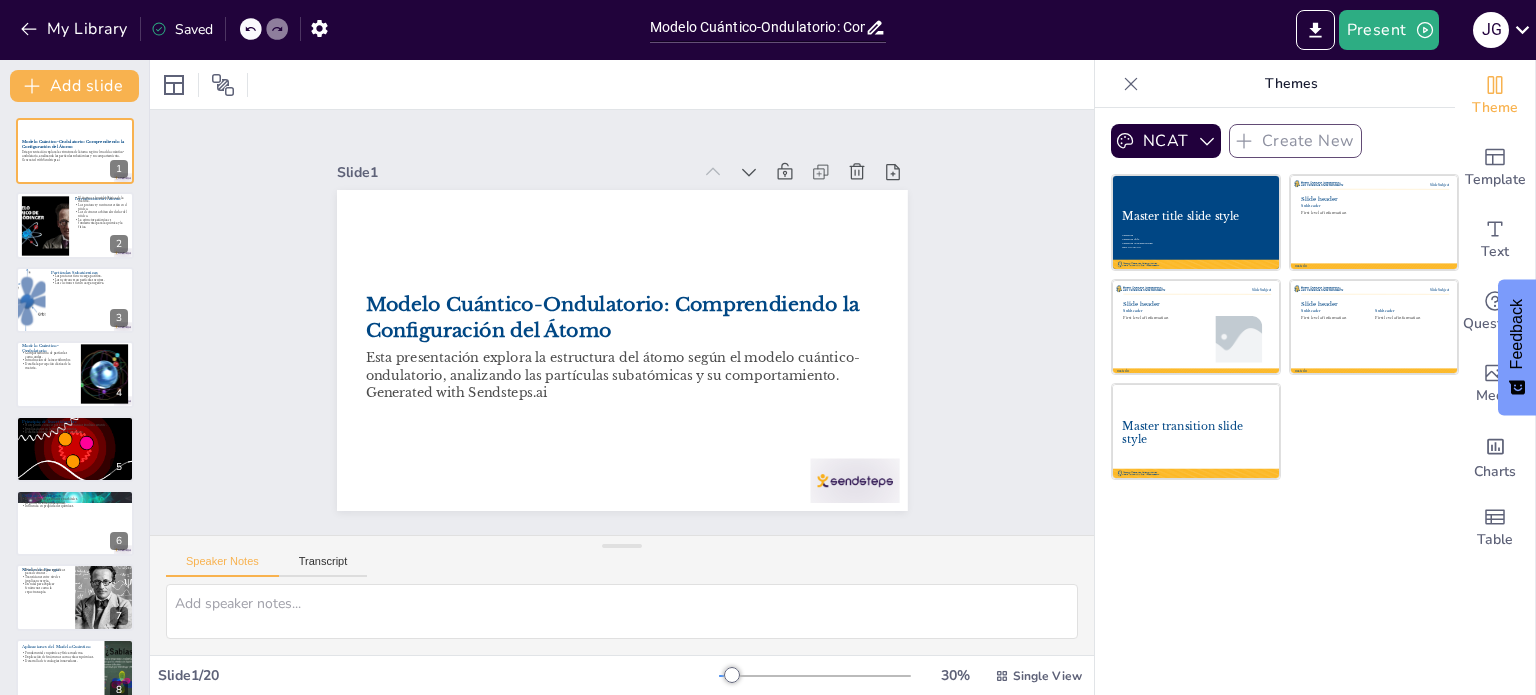 click on "Saved" at bounding box center (182, 29) 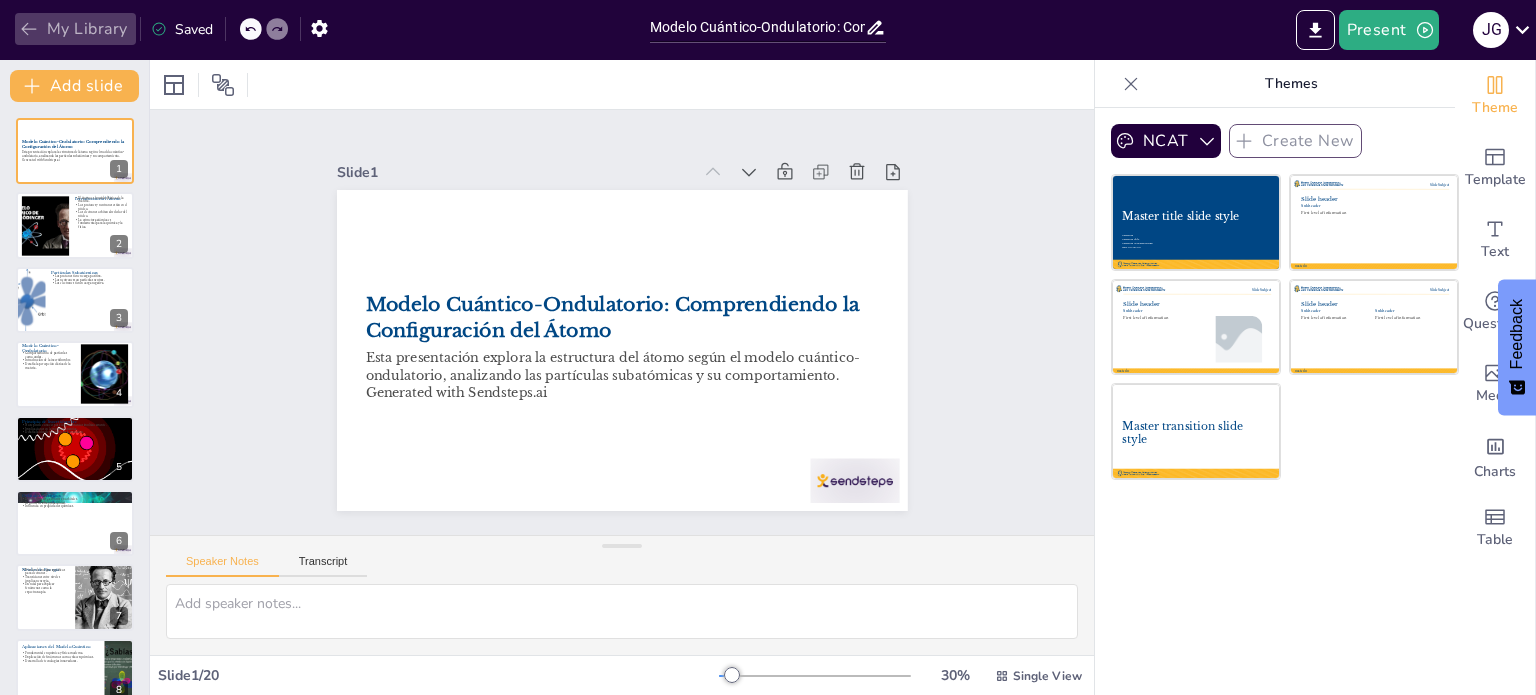 click 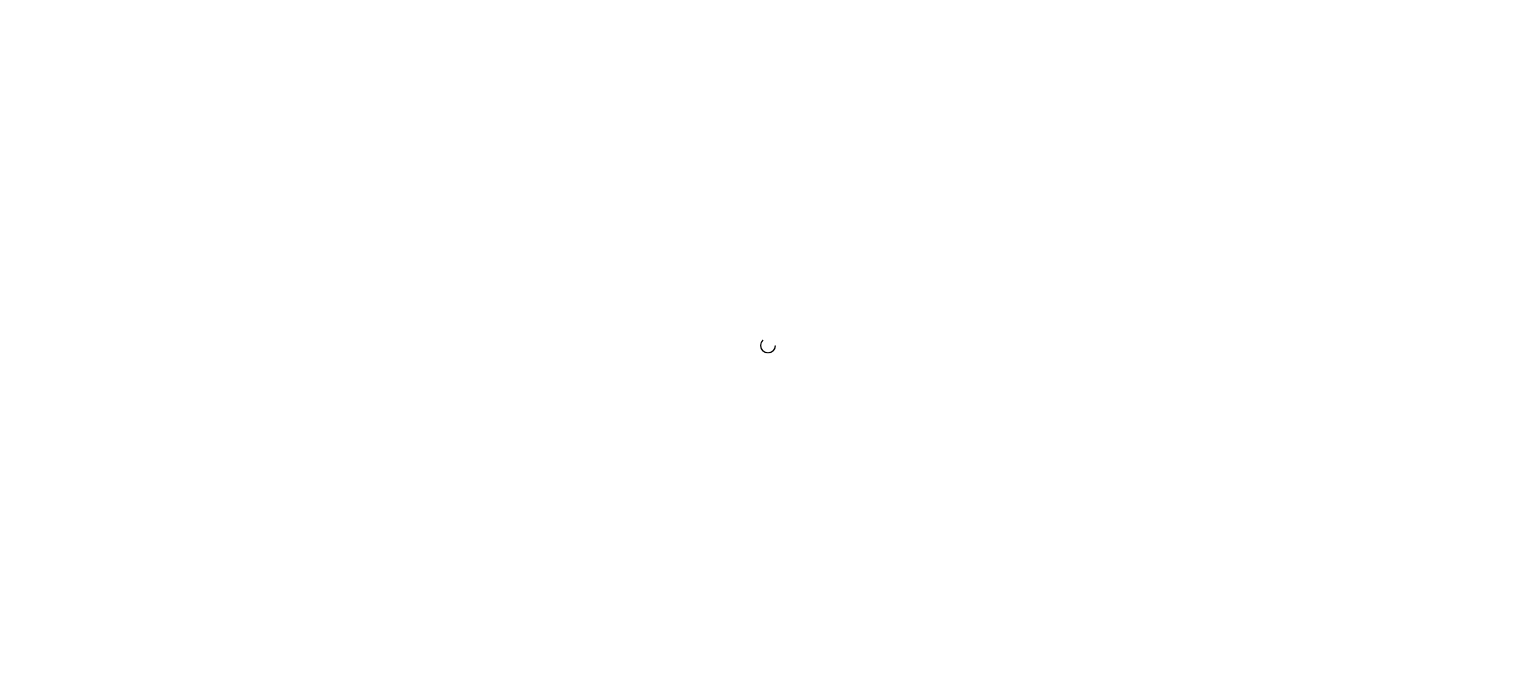 scroll, scrollTop: 0, scrollLeft: 0, axis: both 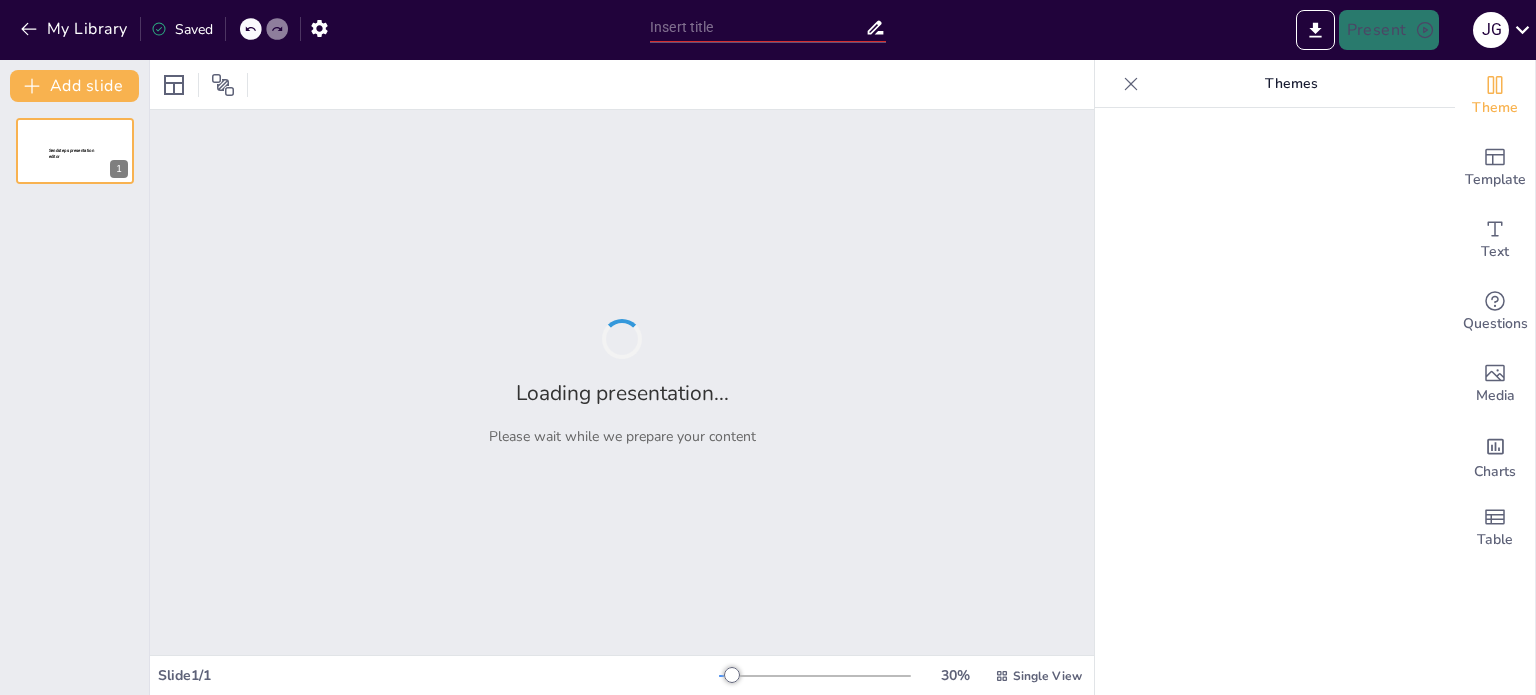 type on "Modelo Cuántico-Ondulatorio: Comprendiendo la Configuración del Átomo" 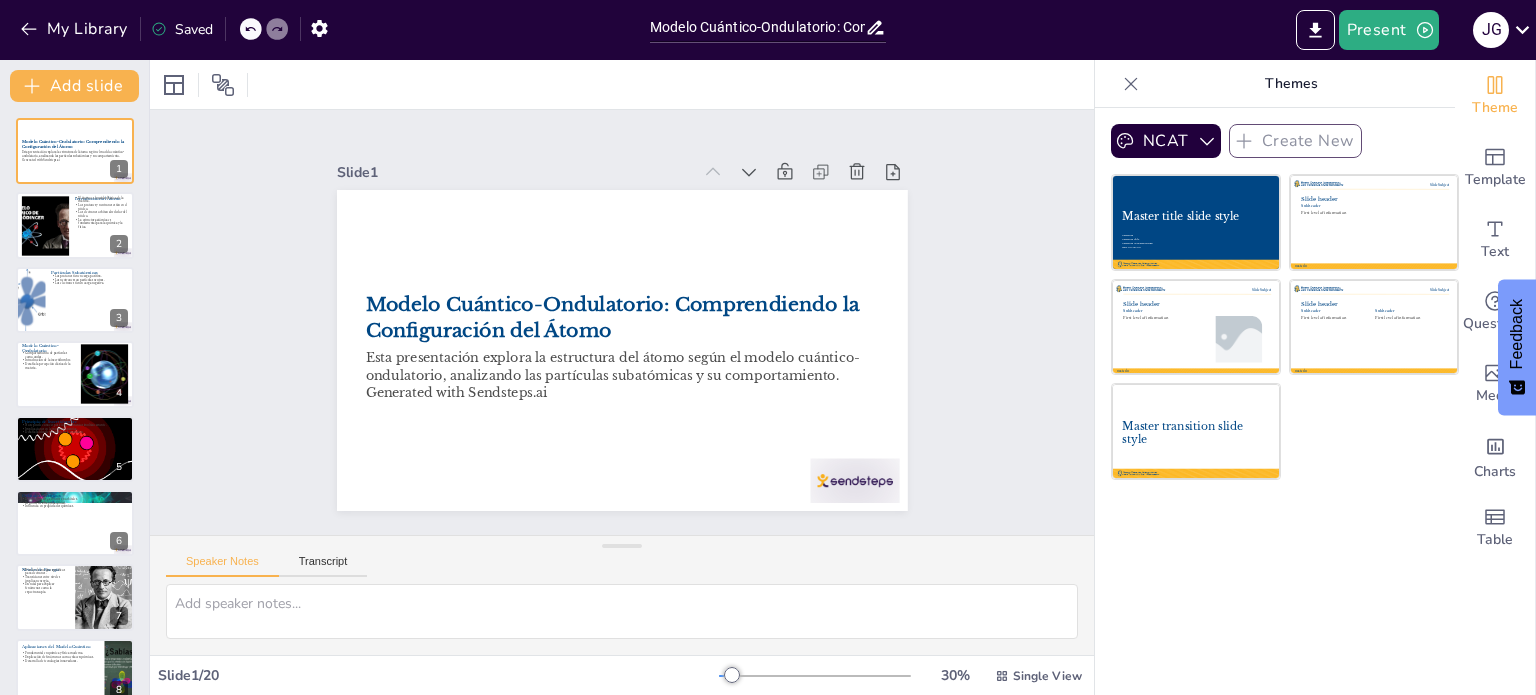 checkbox on "true" 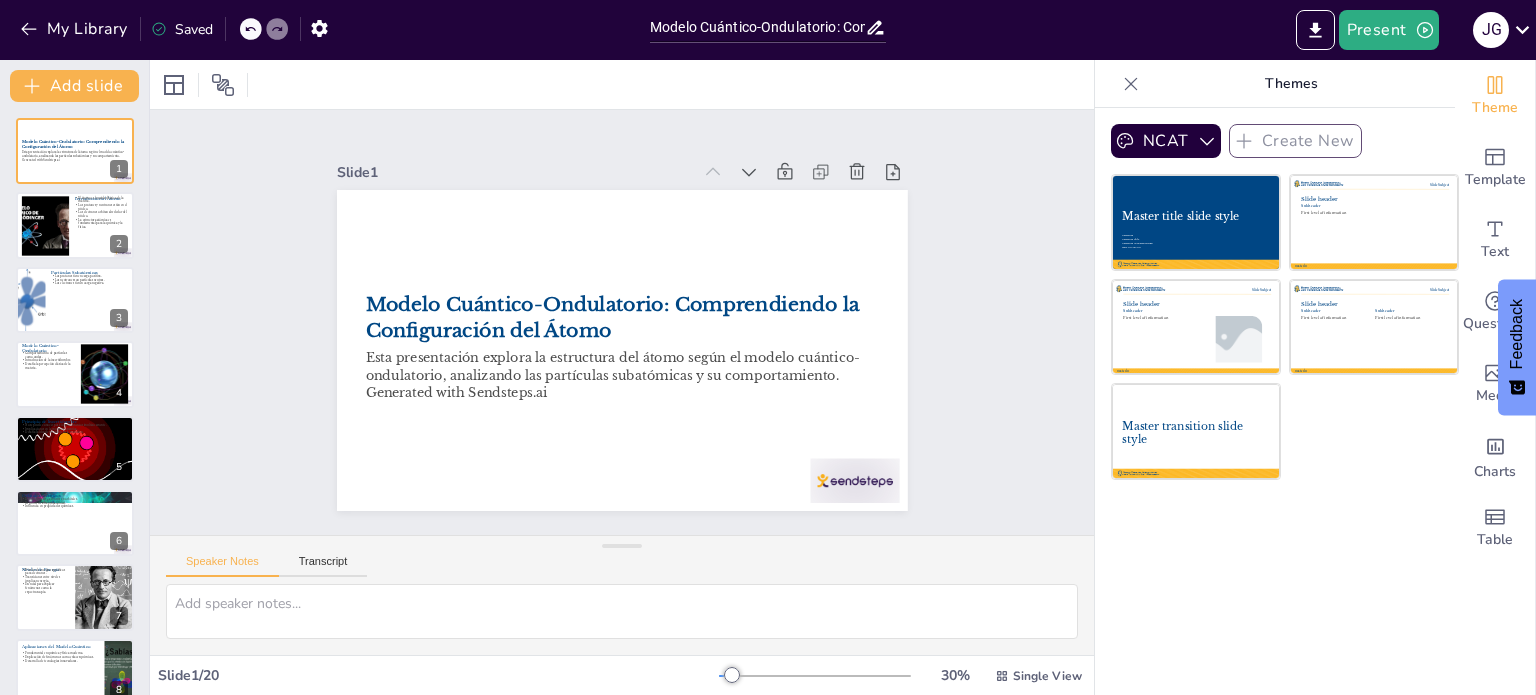checkbox on "true" 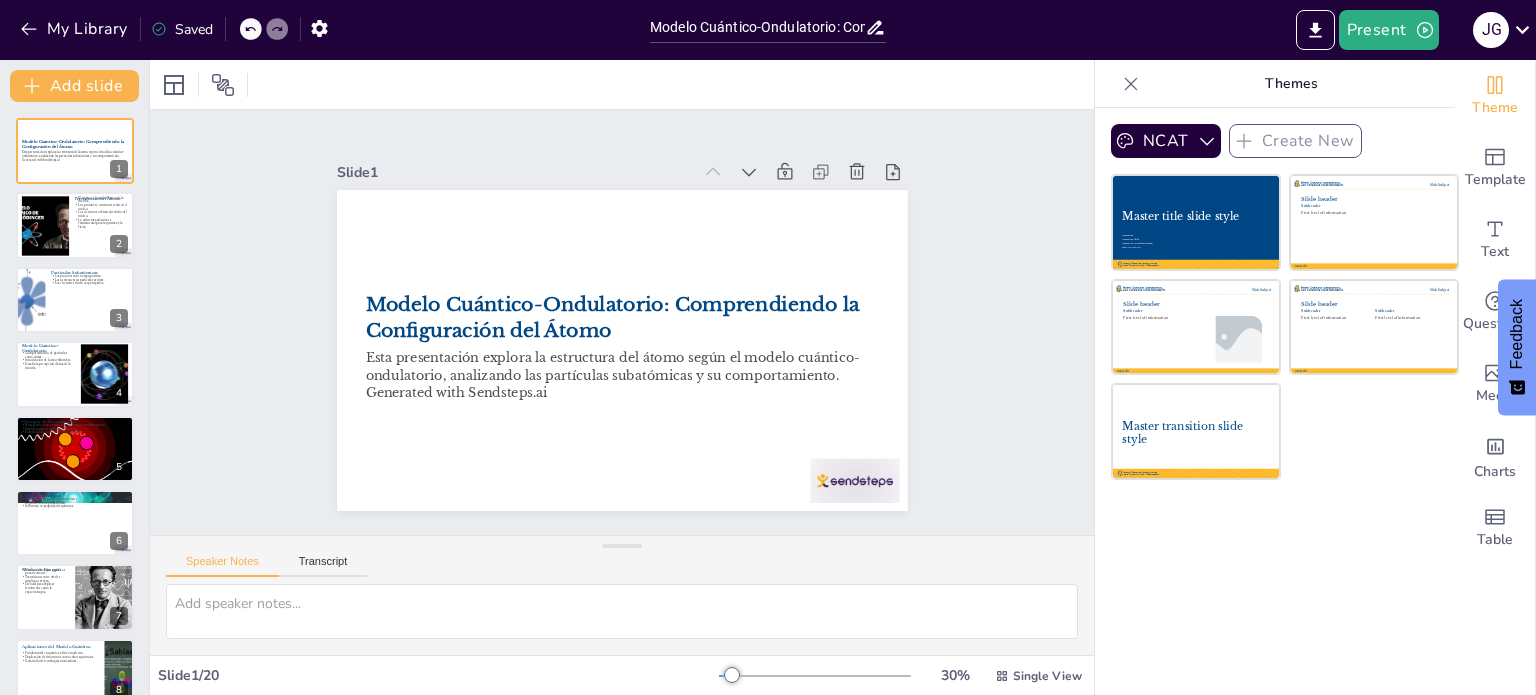 checkbox on "true" 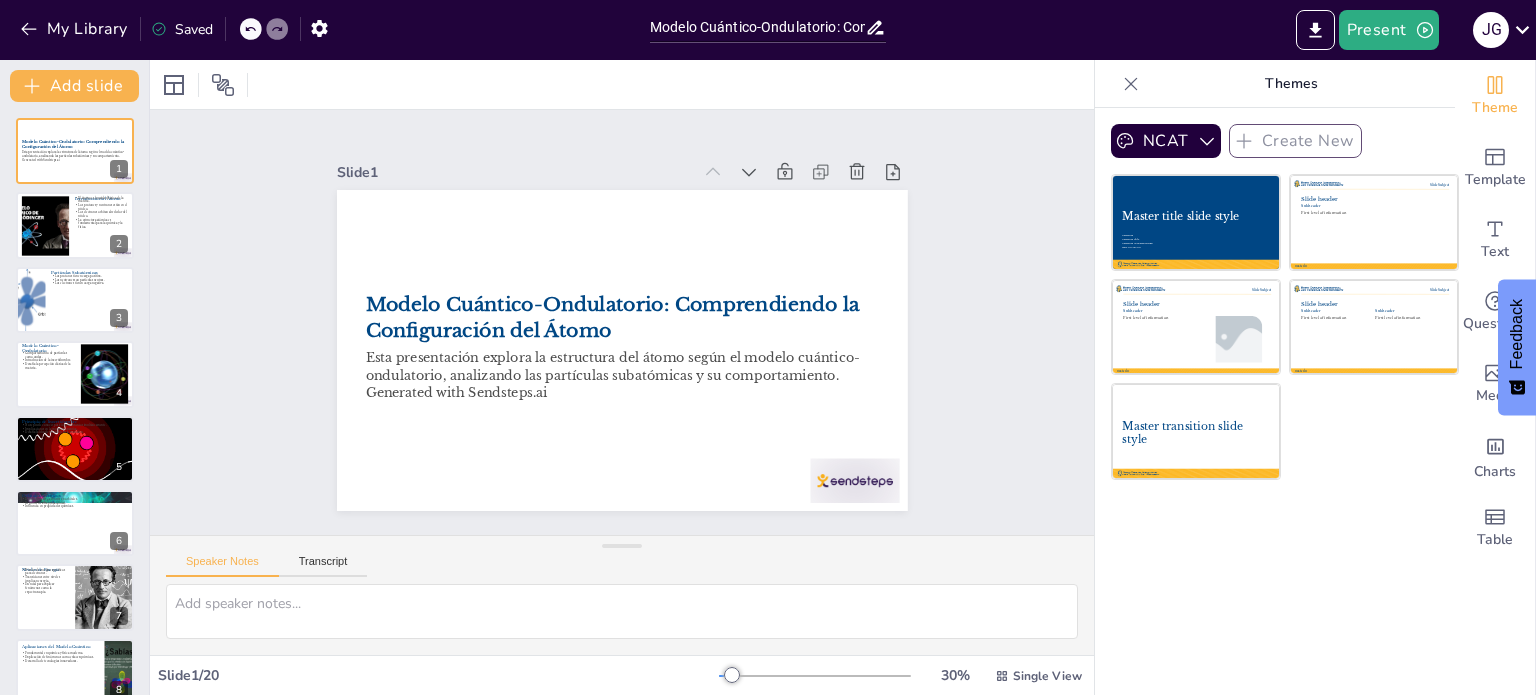 checkbox on "true" 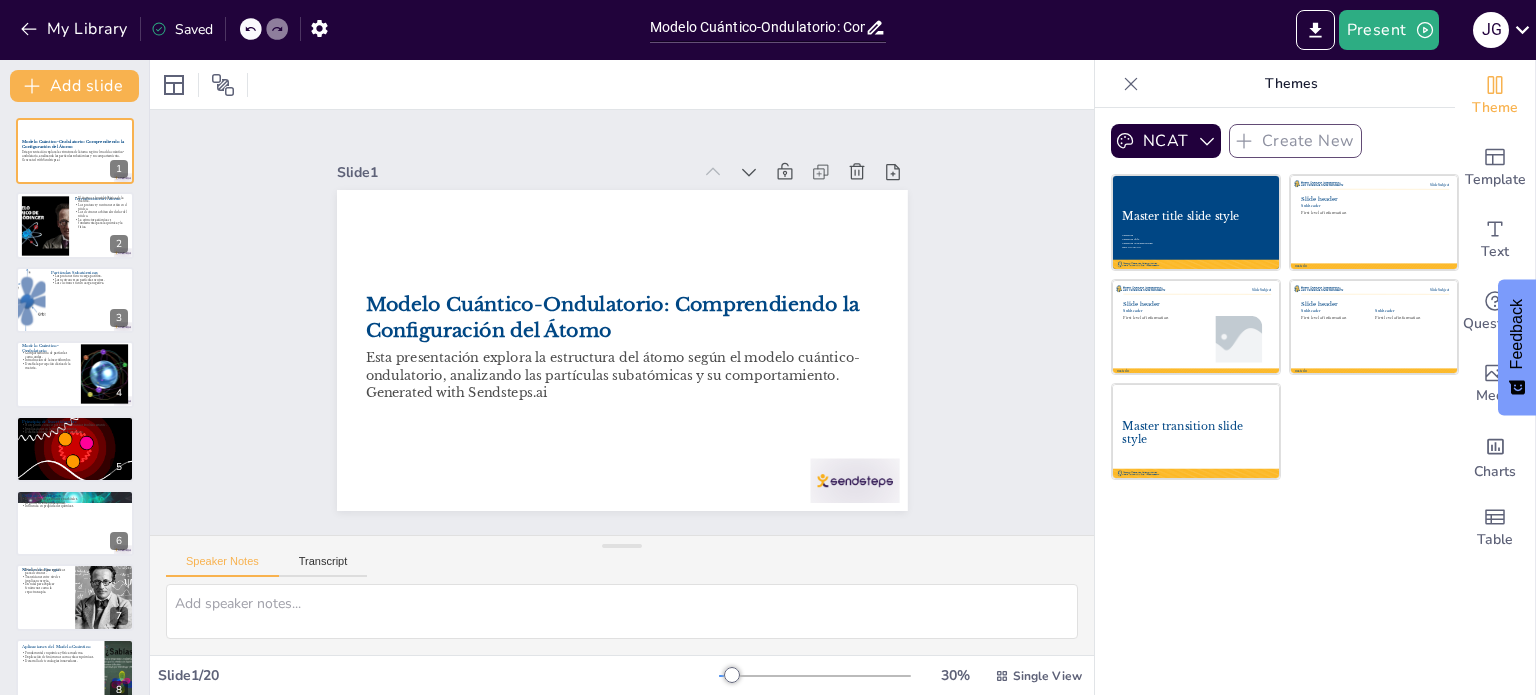 checkbox on "true" 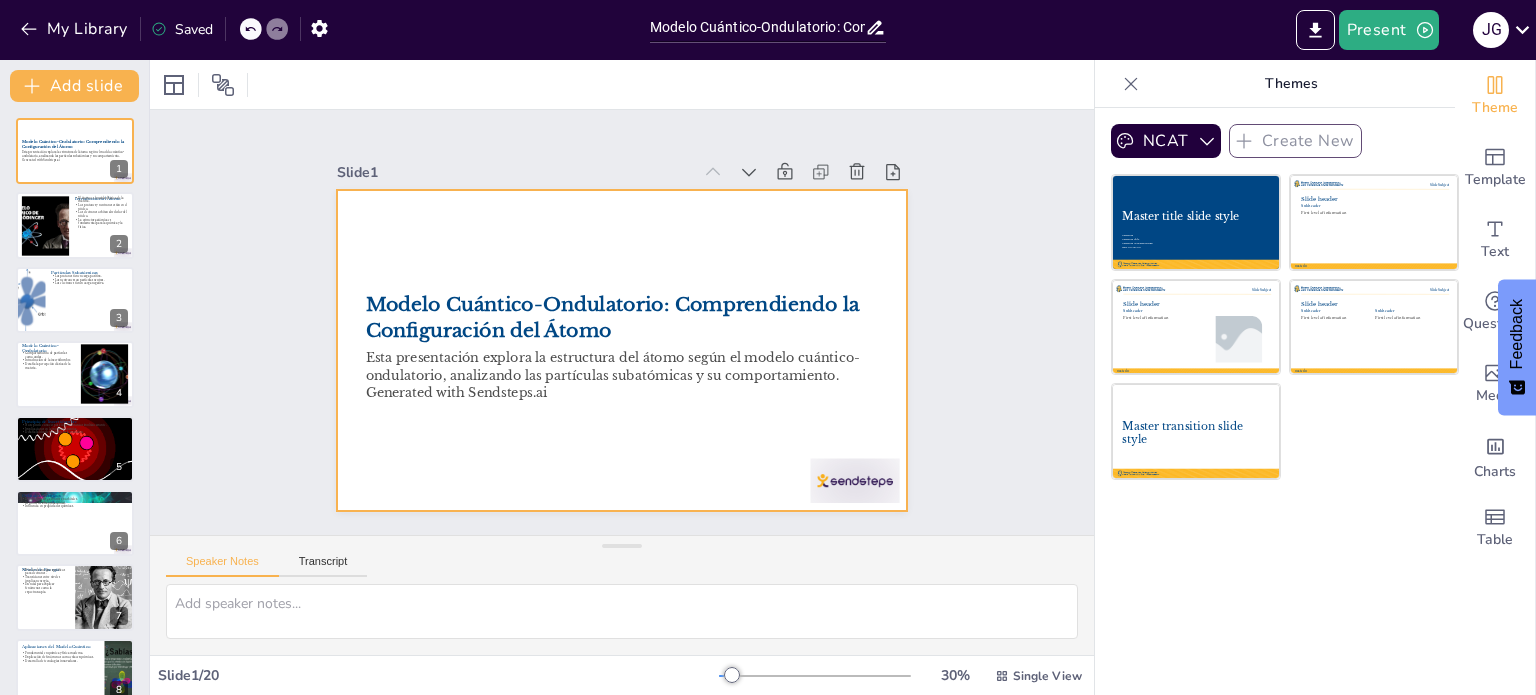checkbox on "true" 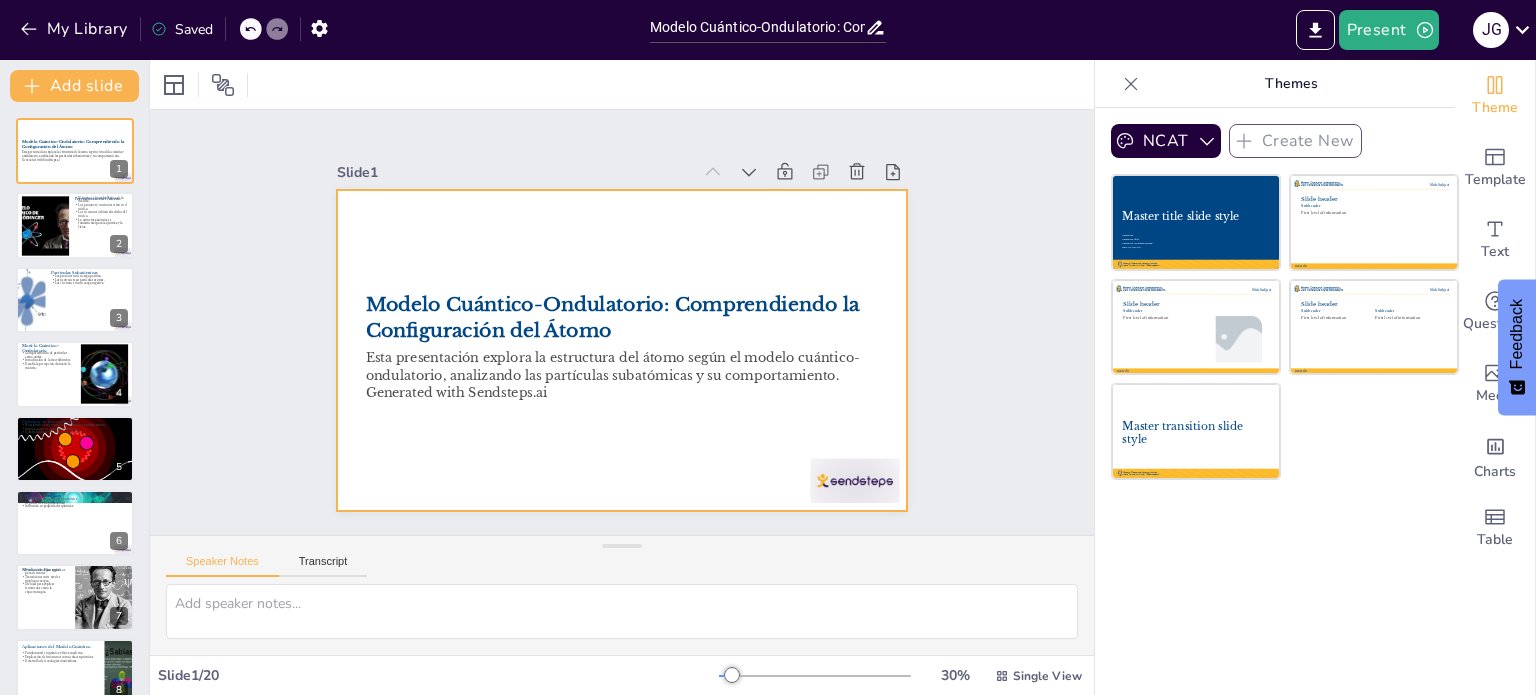 checkbox on "true" 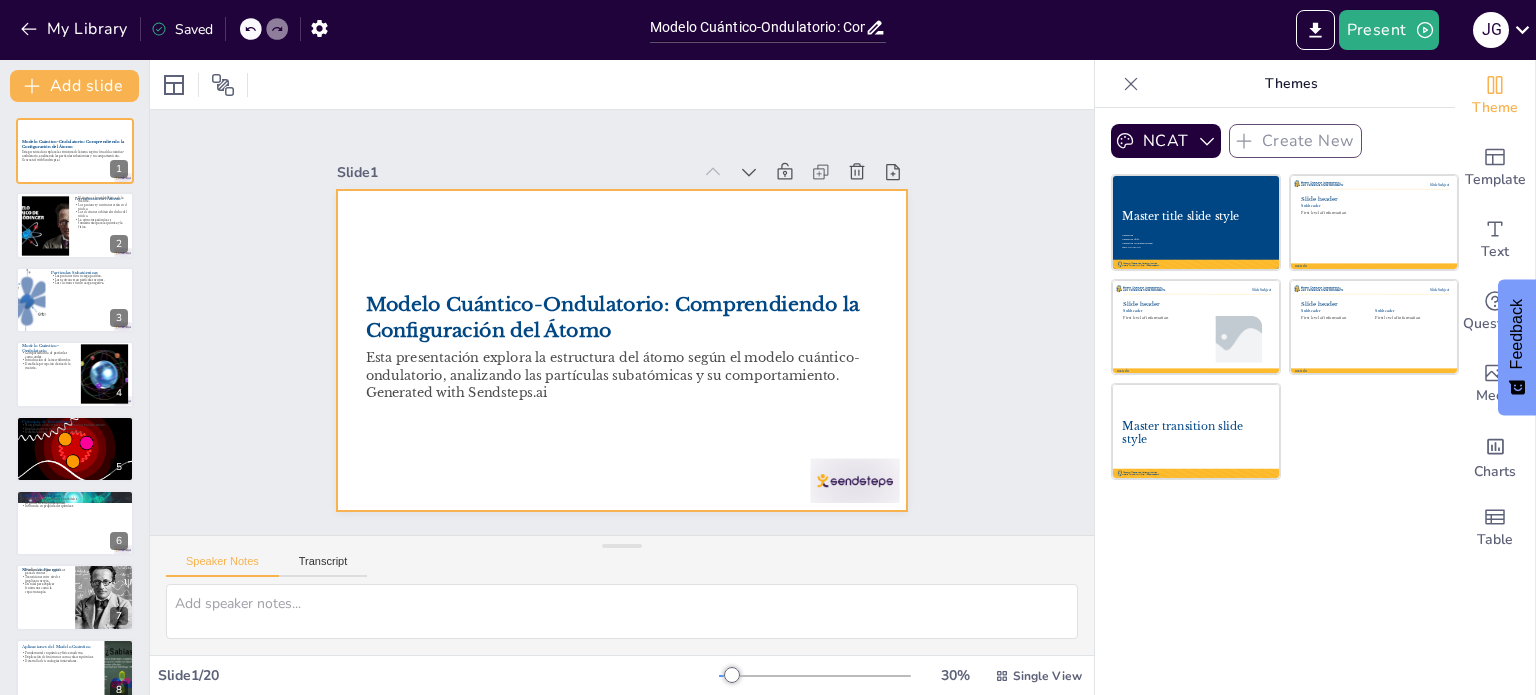 checkbox on "true" 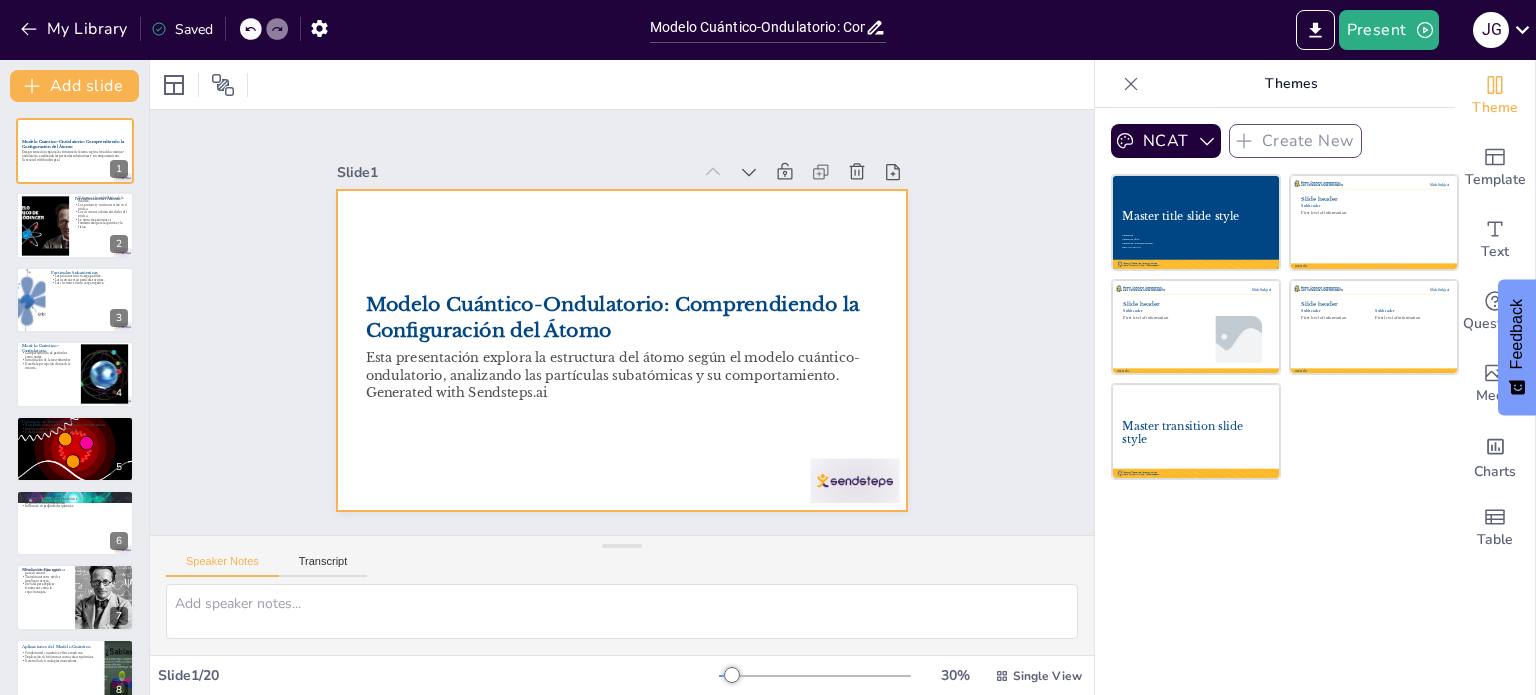 checkbox on "true" 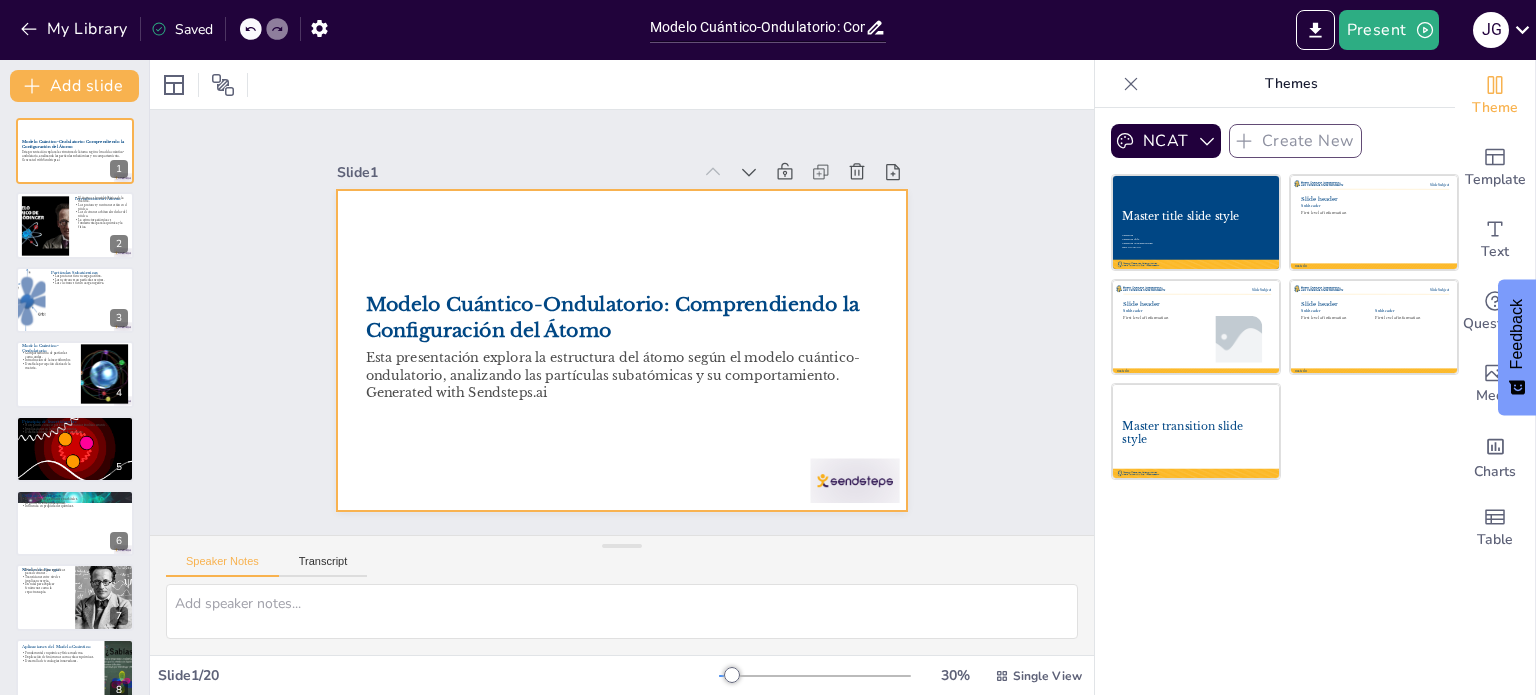 checkbox on "true" 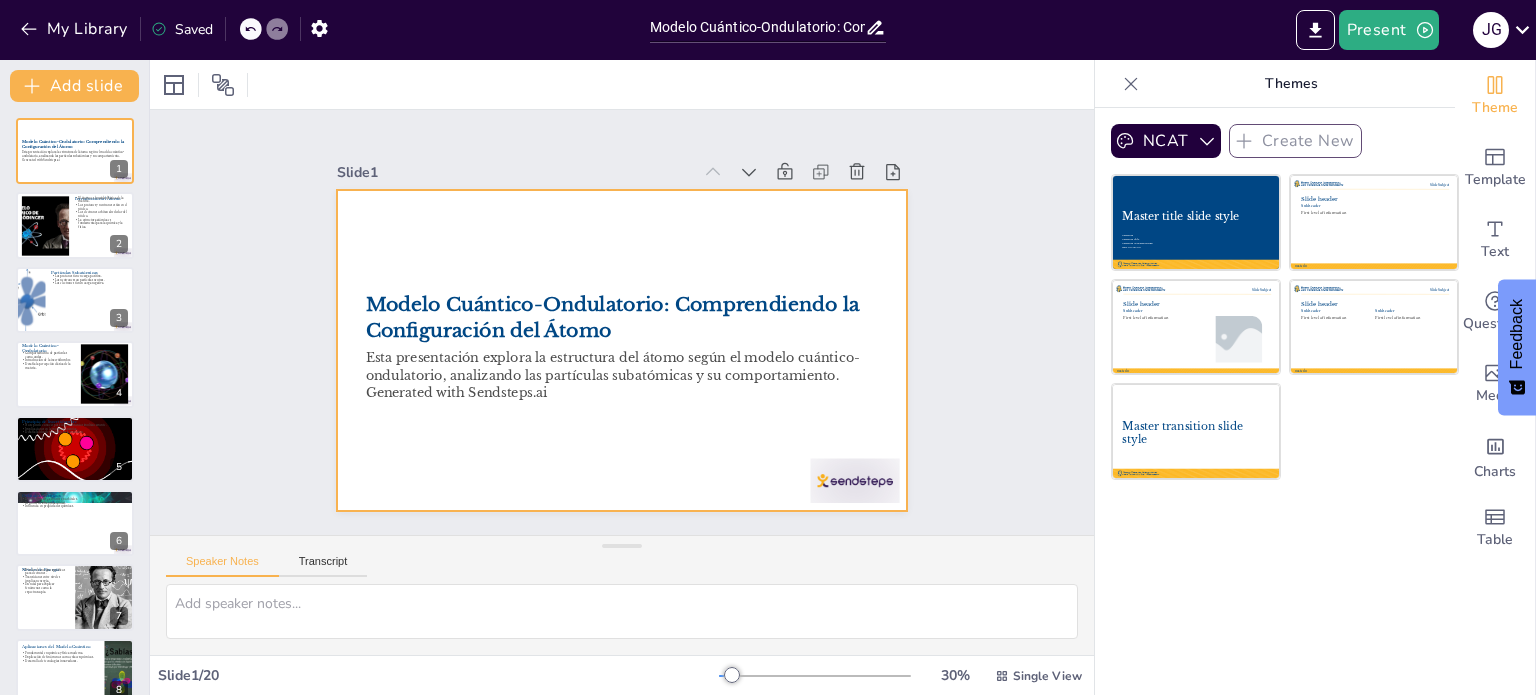 checkbox on "true" 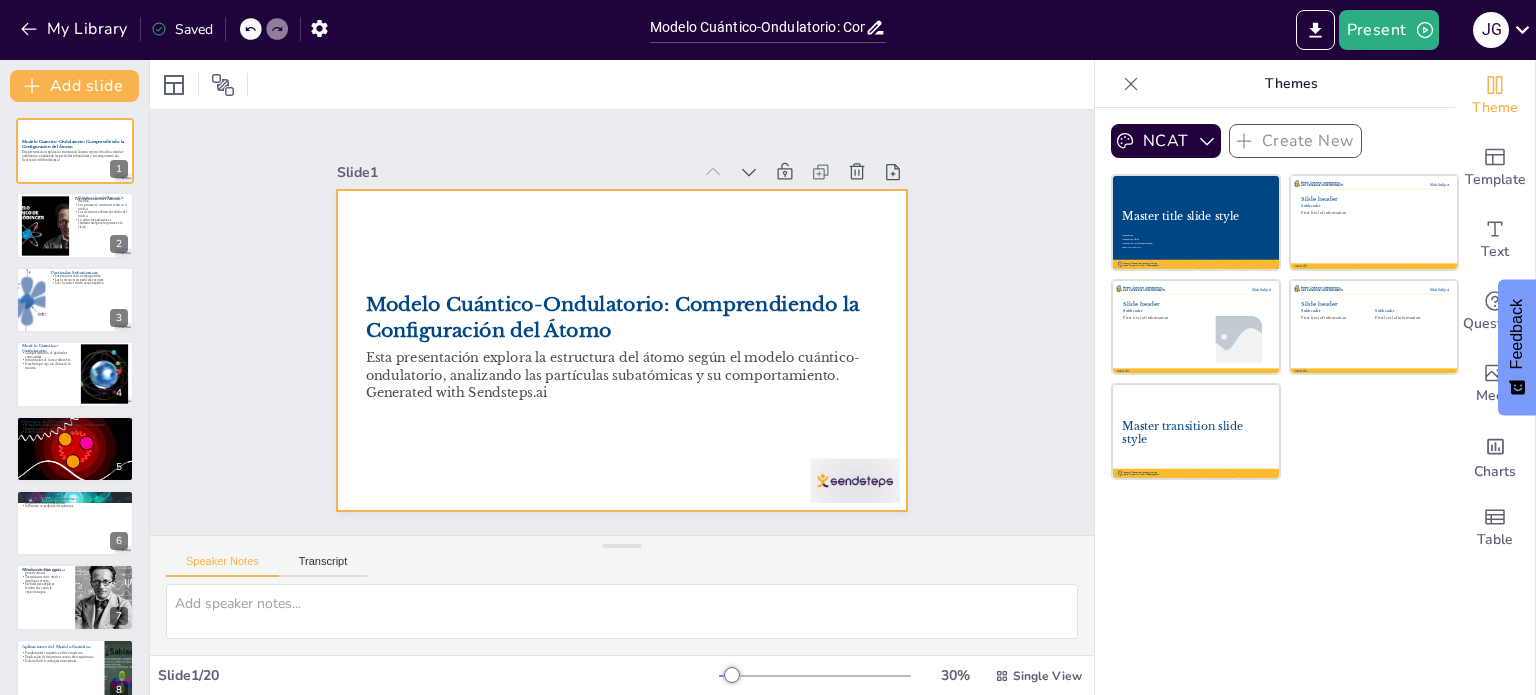 checkbox on "true" 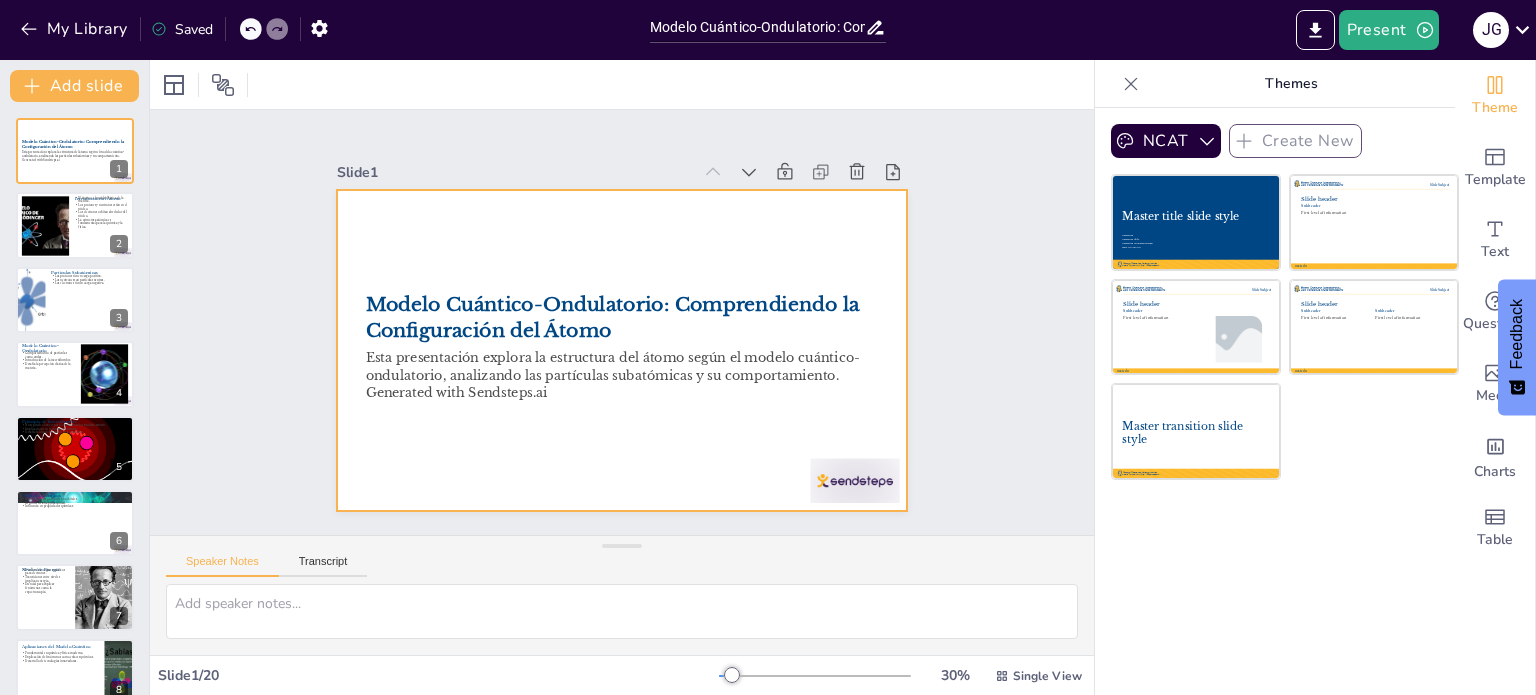 checkbox on "true" 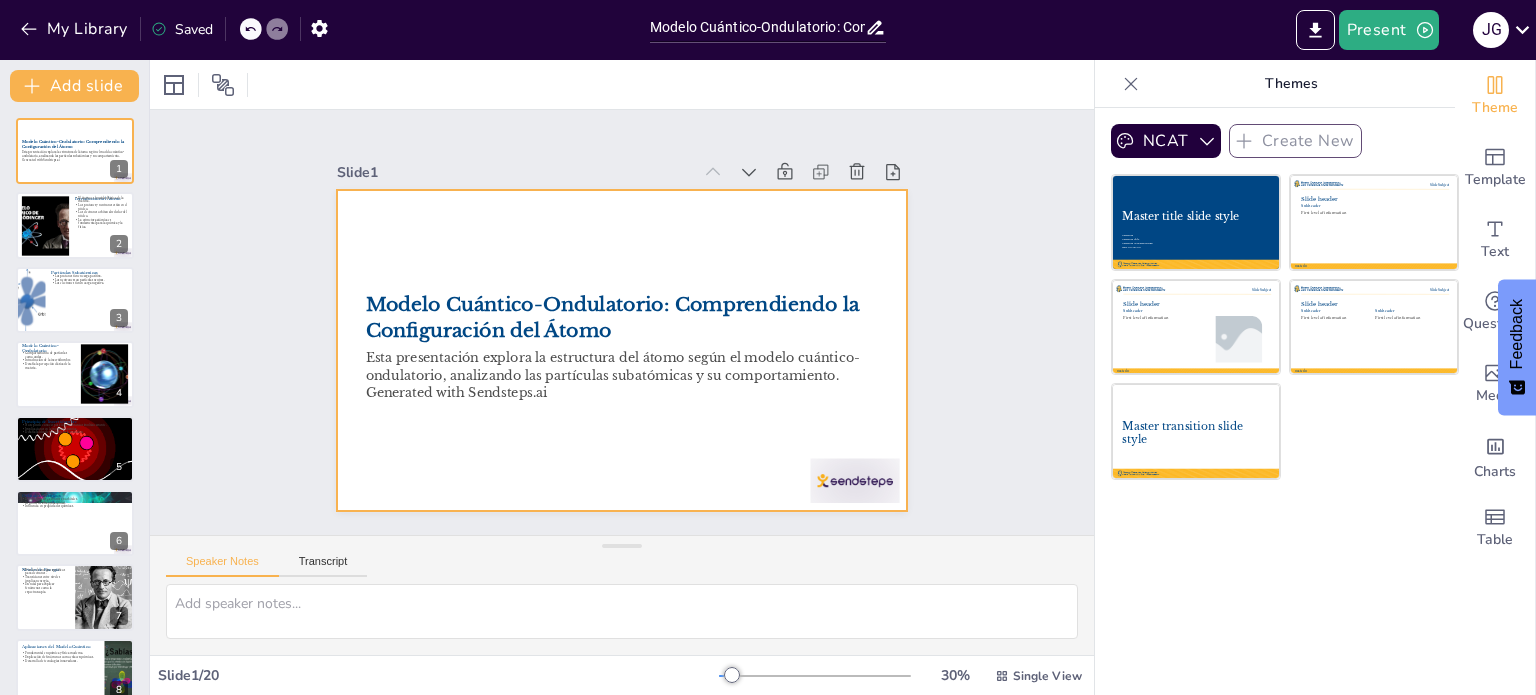 checkbox on "true" 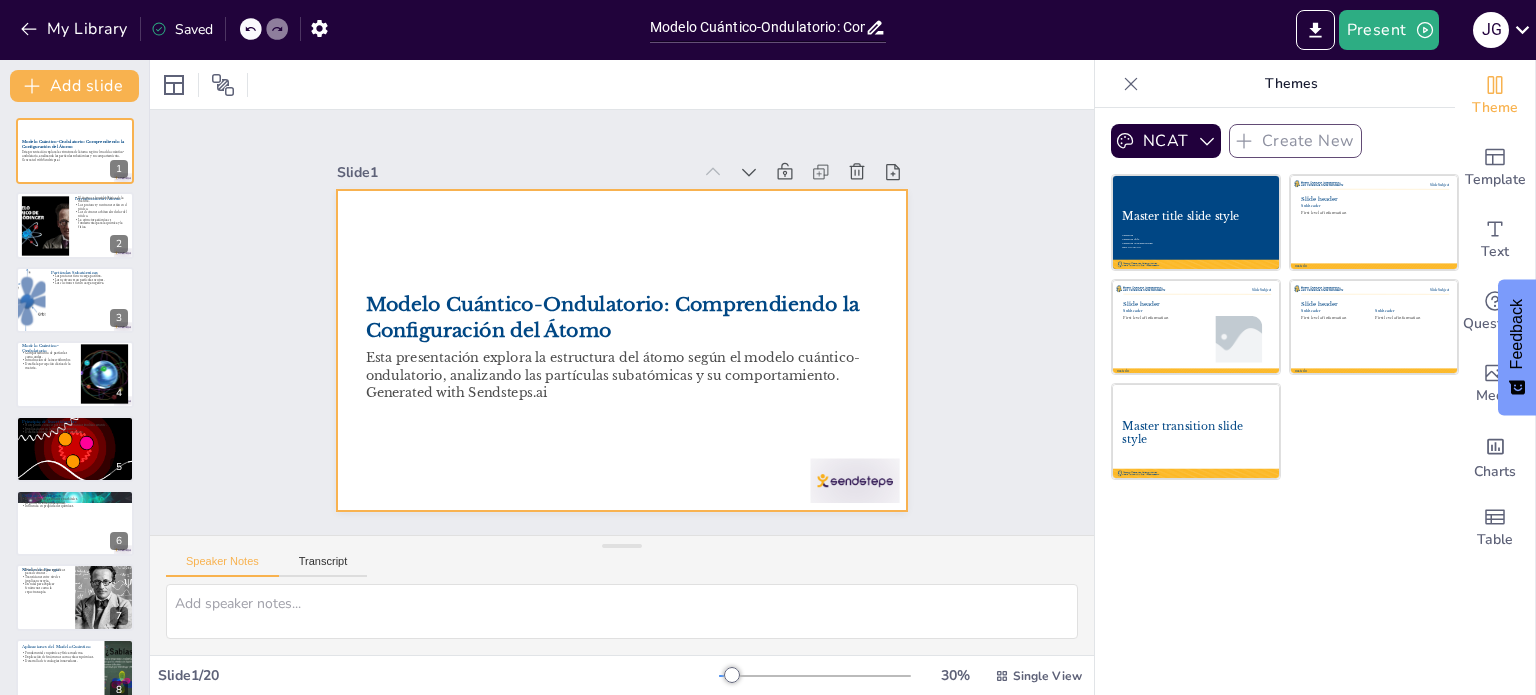 checkbox on "true" 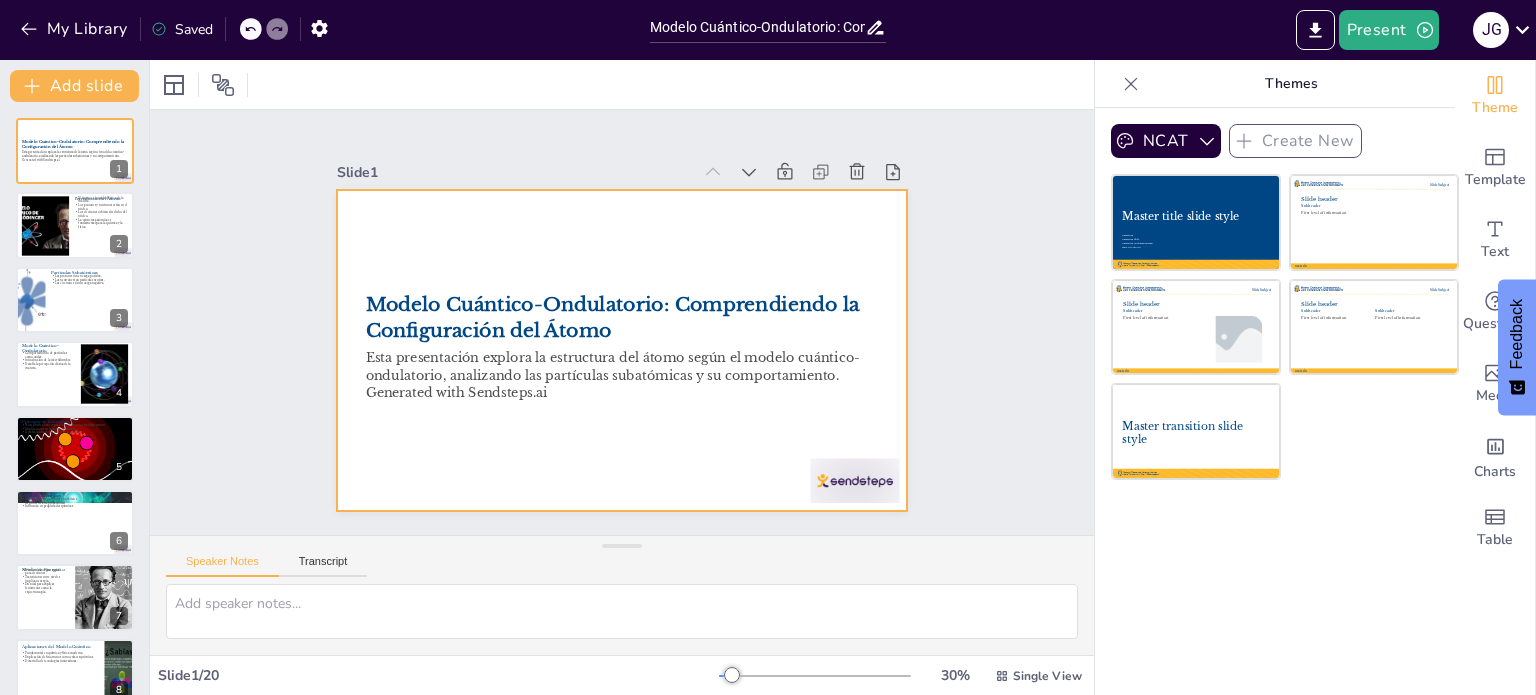 checkbox on "true" 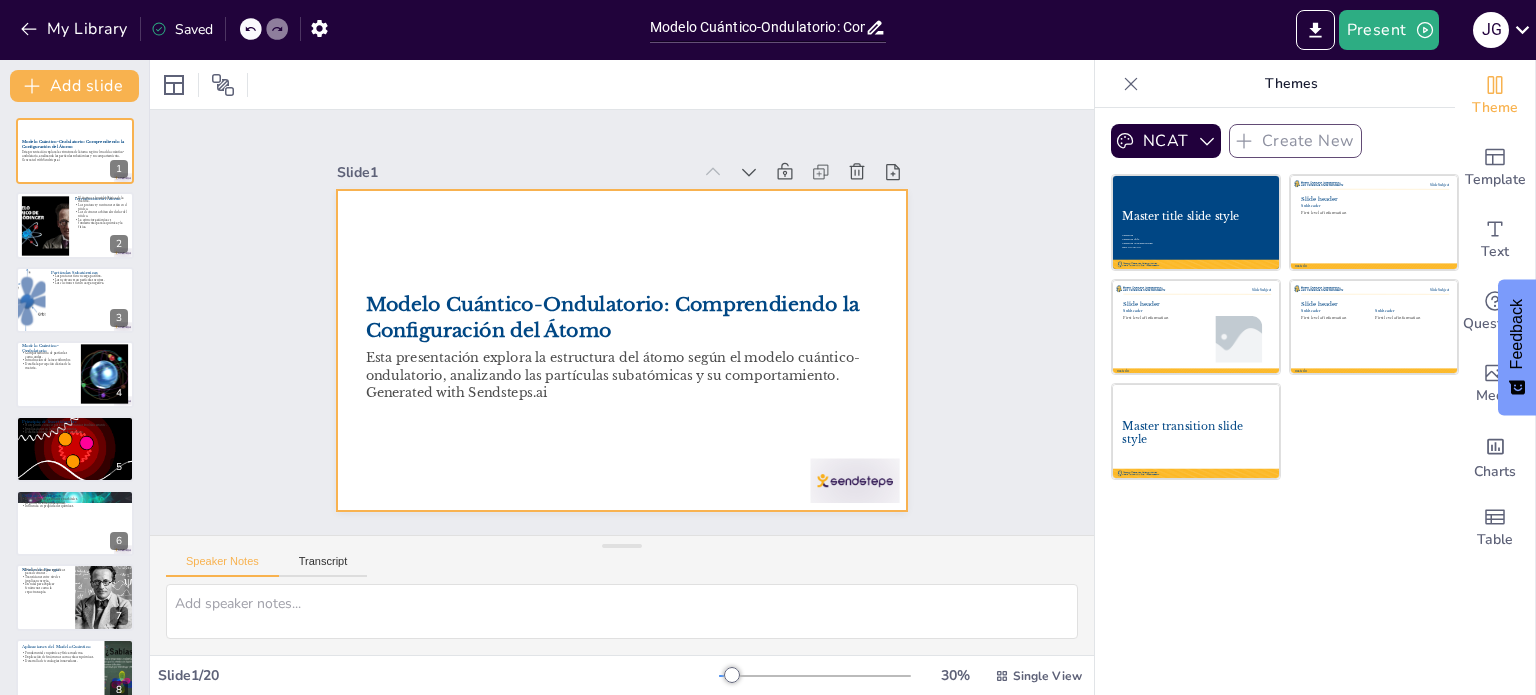 checkbox on "true" 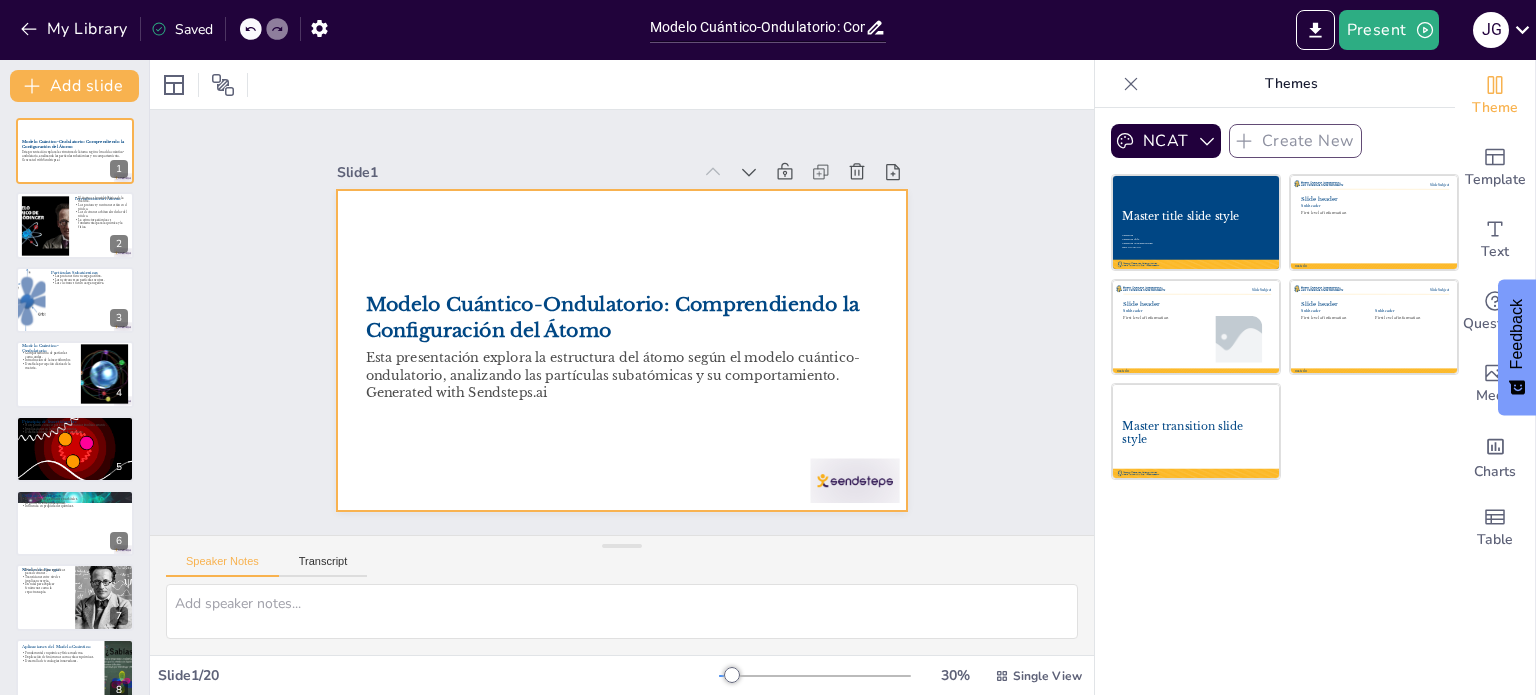 checkbox on "true" 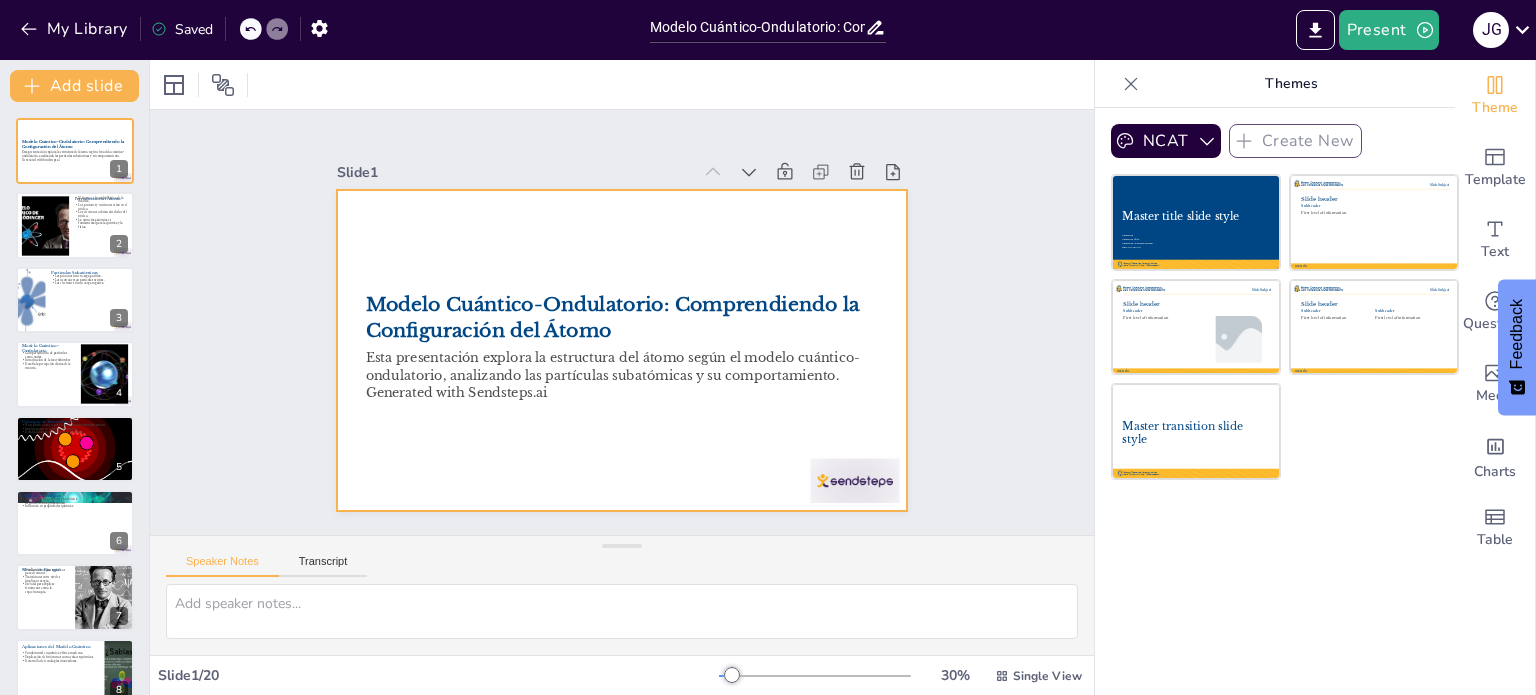 checkbox on "true" 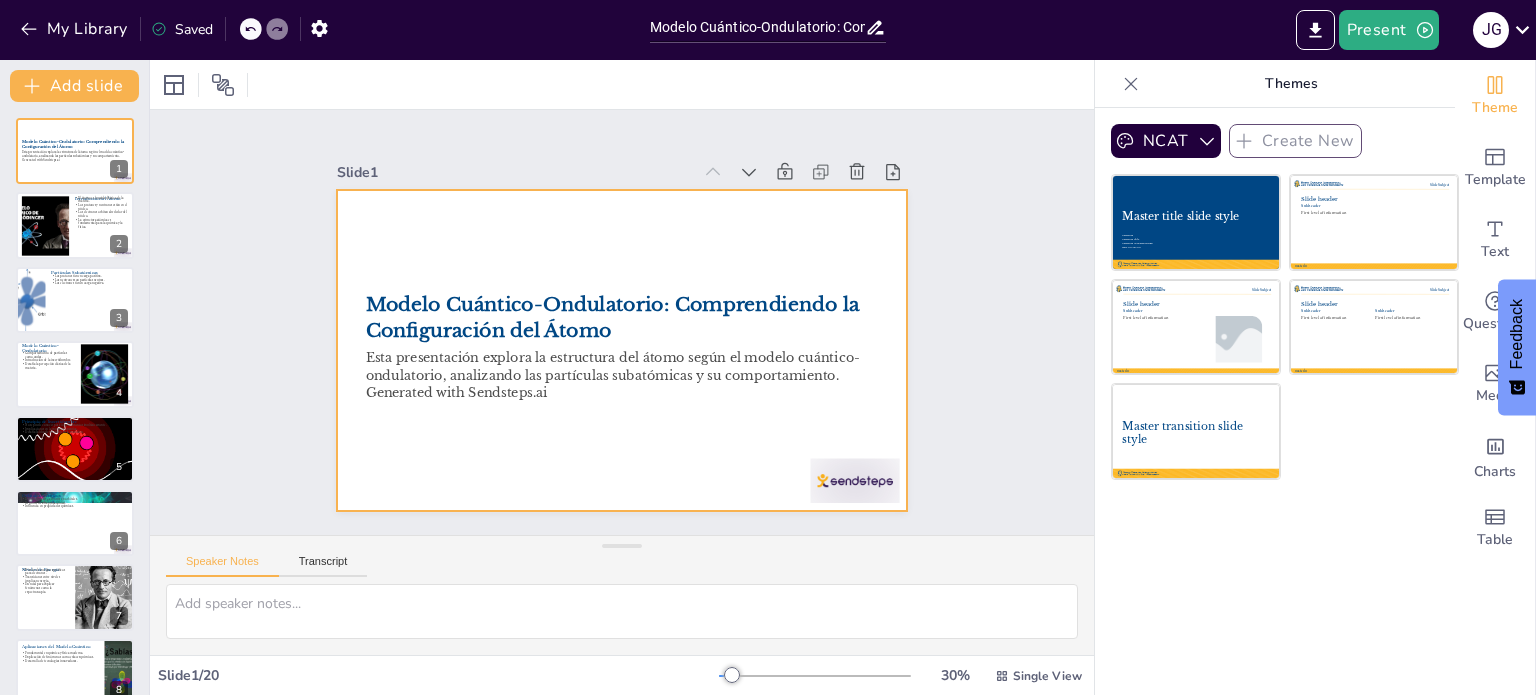 checkbox on "true" 